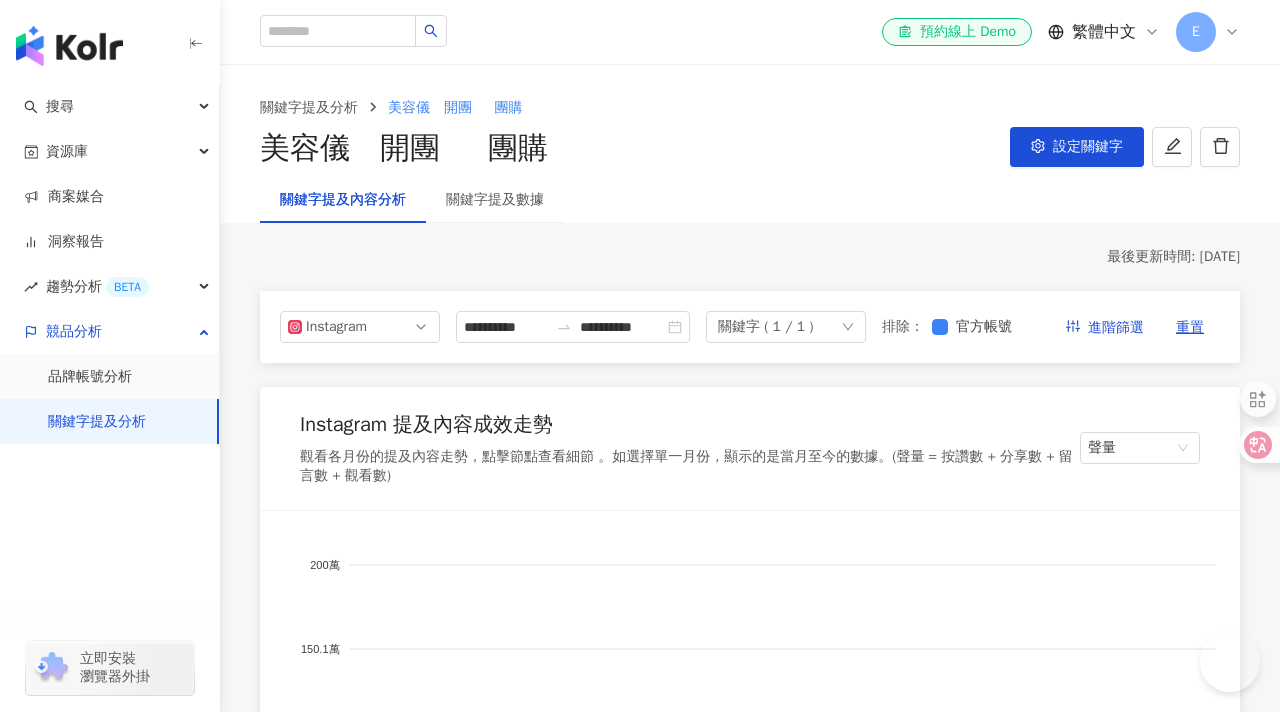 scroll, scrollTop: 3567, scrollLeft: 0, axis: vertical 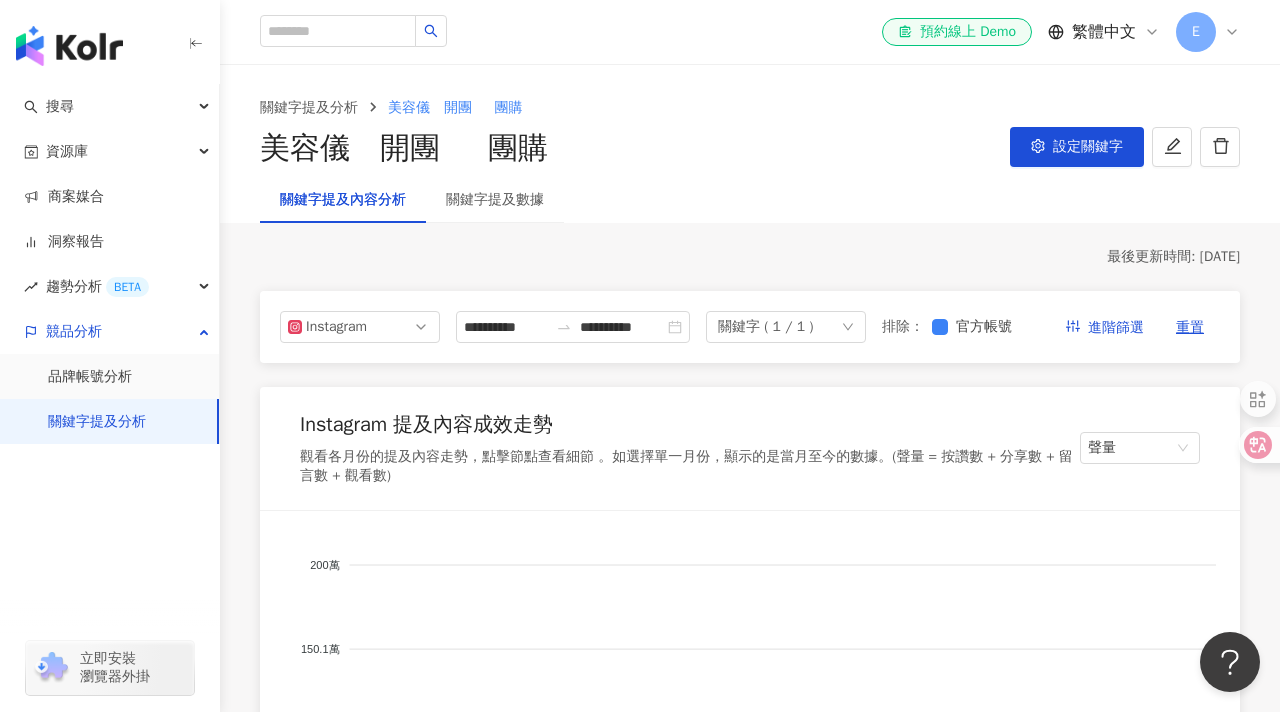 click on "關鍵字提及分析" at bounding box center (97, 422) 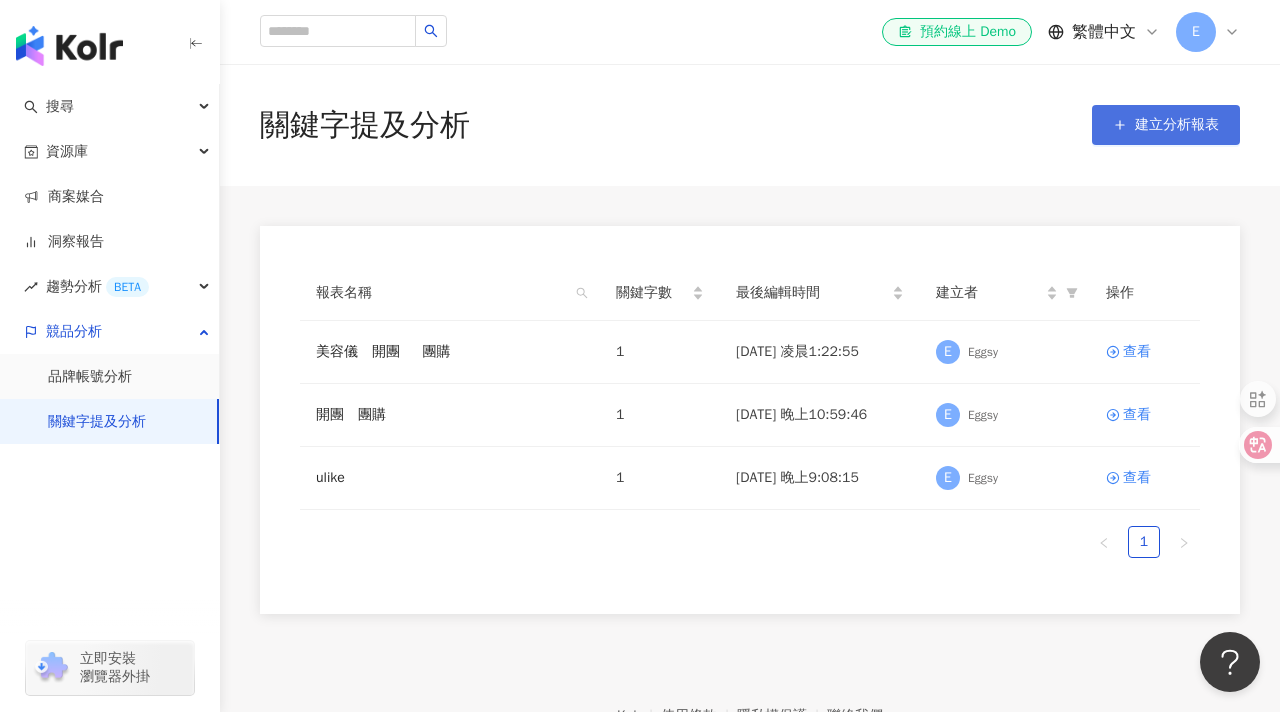click on "建立分析報表" at bounding box center (1166, 125) 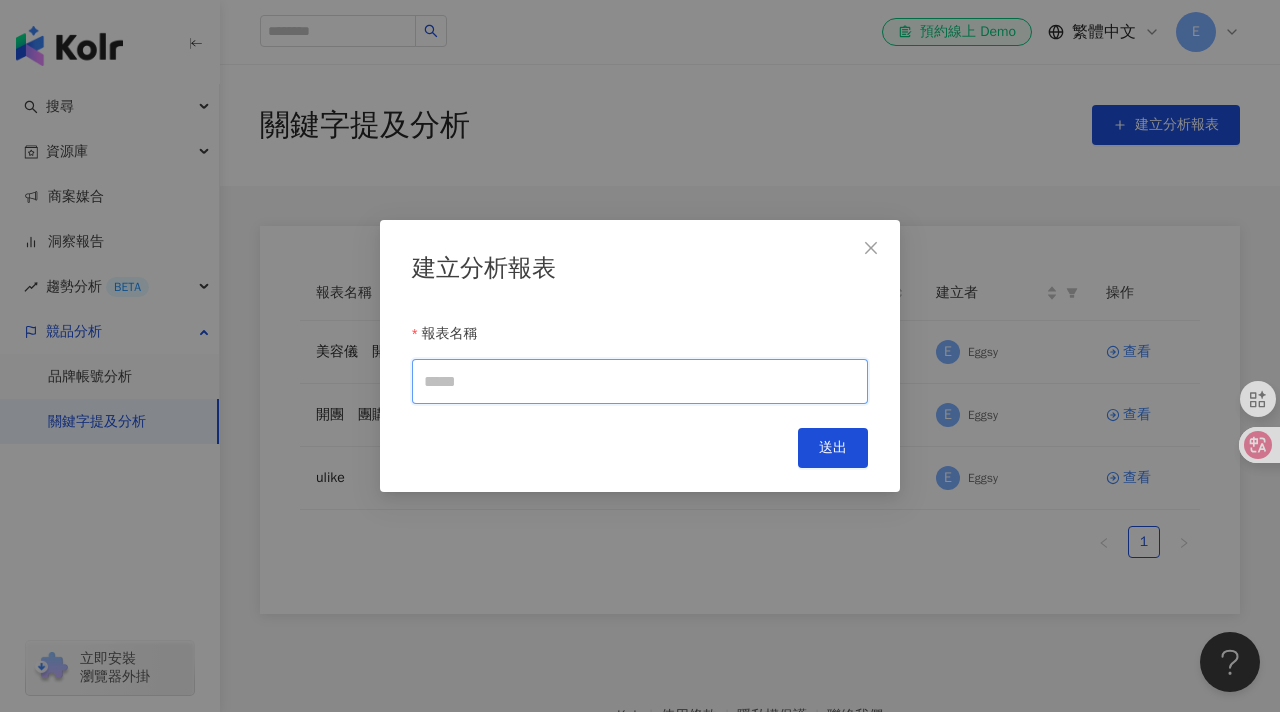 click on "報表名稱" at bounding box center [640, 381] 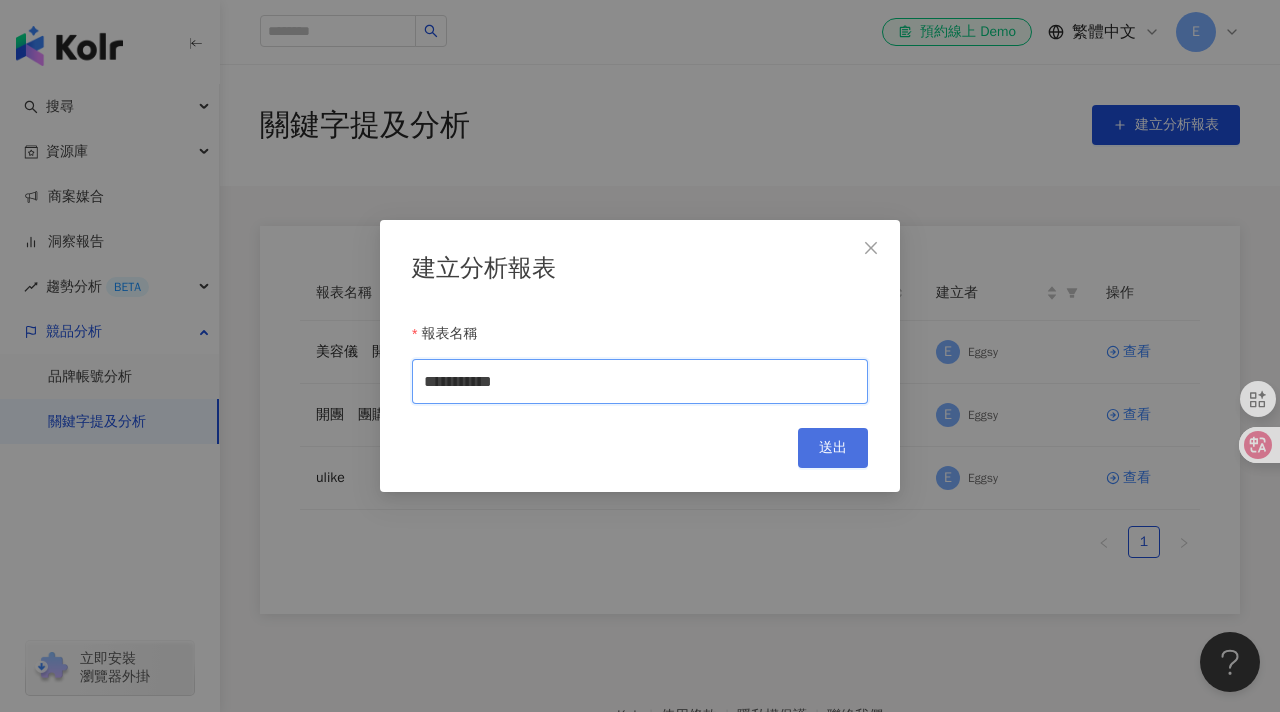 type on "**********" 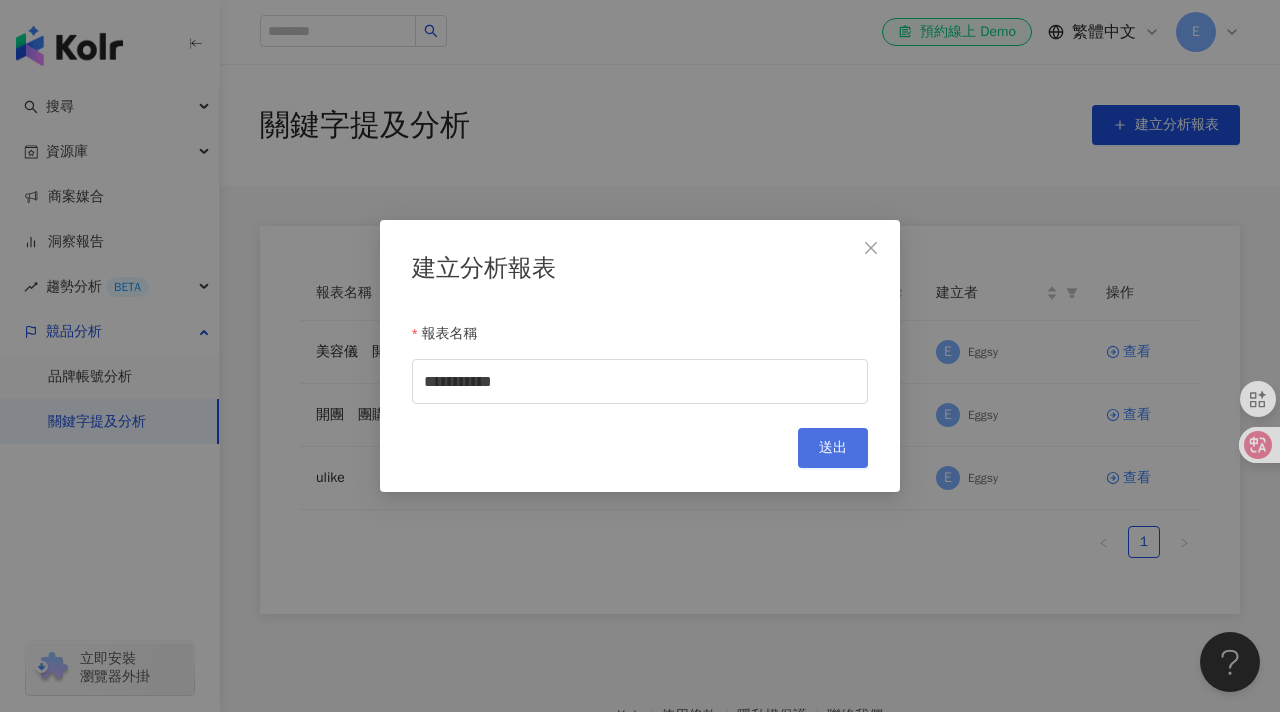 click on "送出" at bounding box center (833, 448) 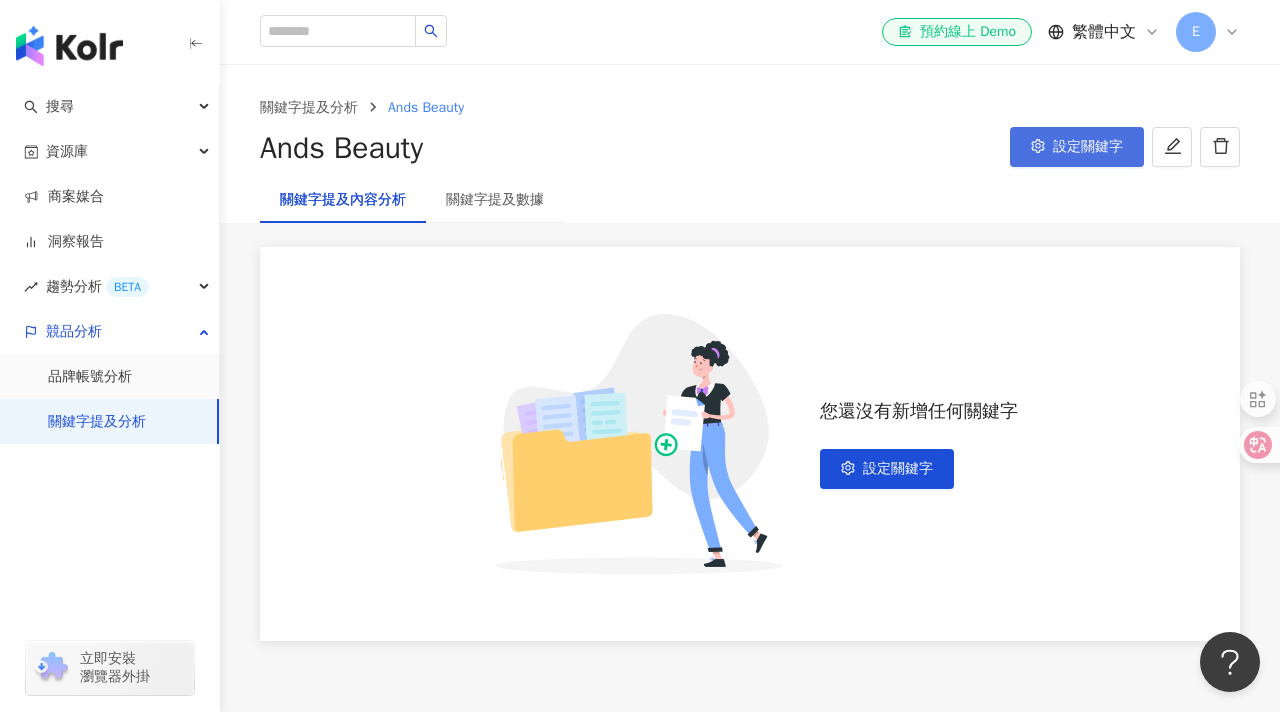 click on "設定關鍵字" at bounding box center (1088, 147) 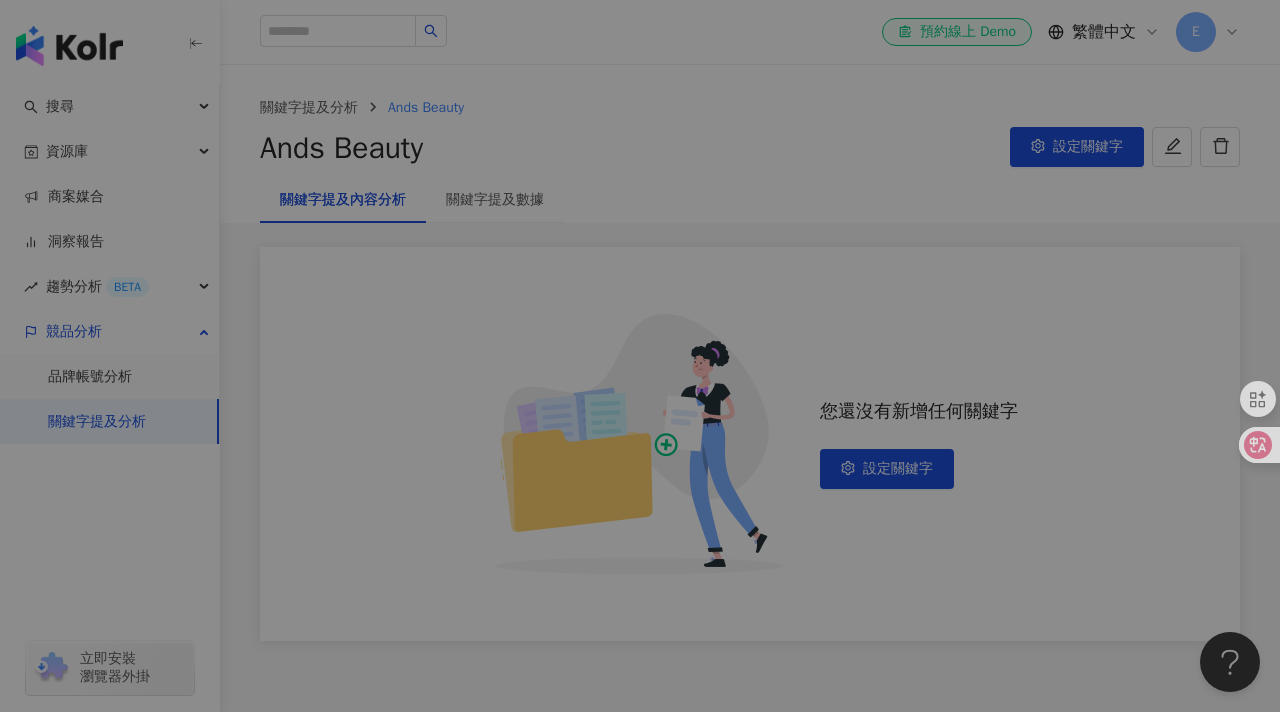 click on "設定關鍵字 您可以設定多組要監測的關鍵字，也可以設定主要的關鍵字，幫助您在報表內進一步比較。 新增關鍵字組合 無資料
To pick up a draggable item, press the space bar.
While dragging, use the arrow keys to move the item.
Press space again to drop the item in its new position, or press escape to cancel.
Cancel 儲存變更" at bounding box center (640, 356) 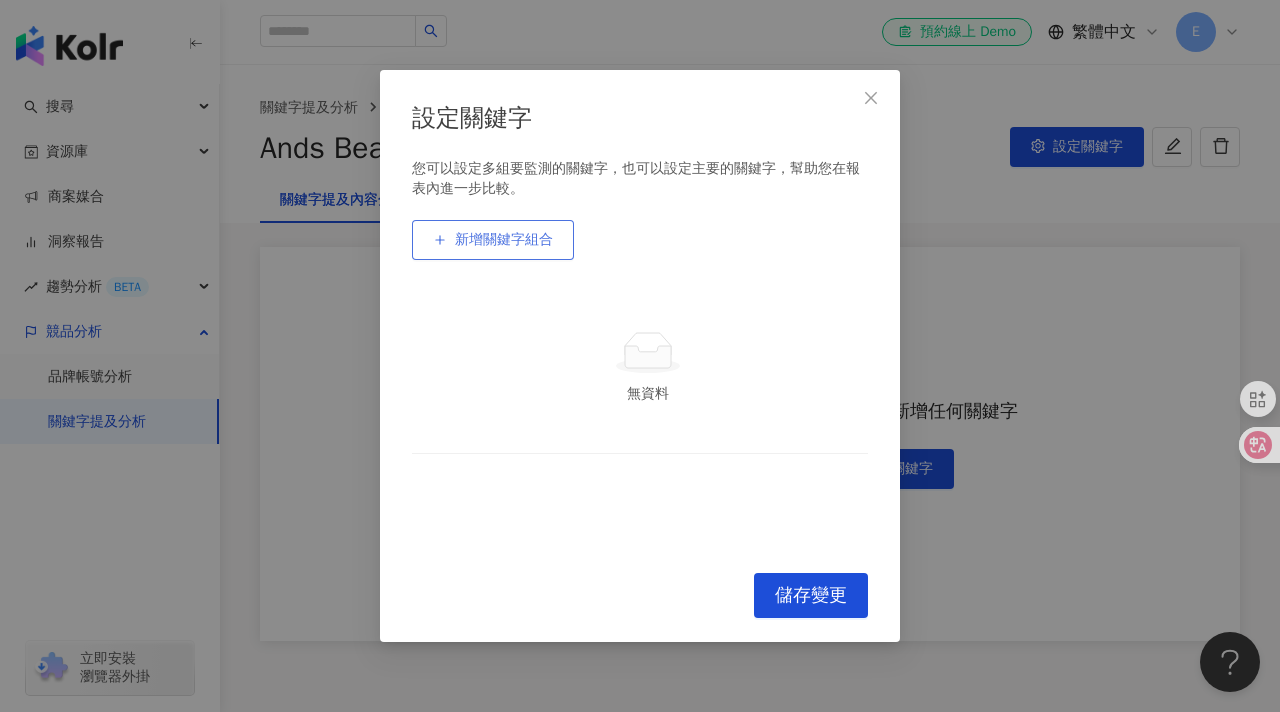 click on "新增關鍵字組合" at bounding box center [504, 240] 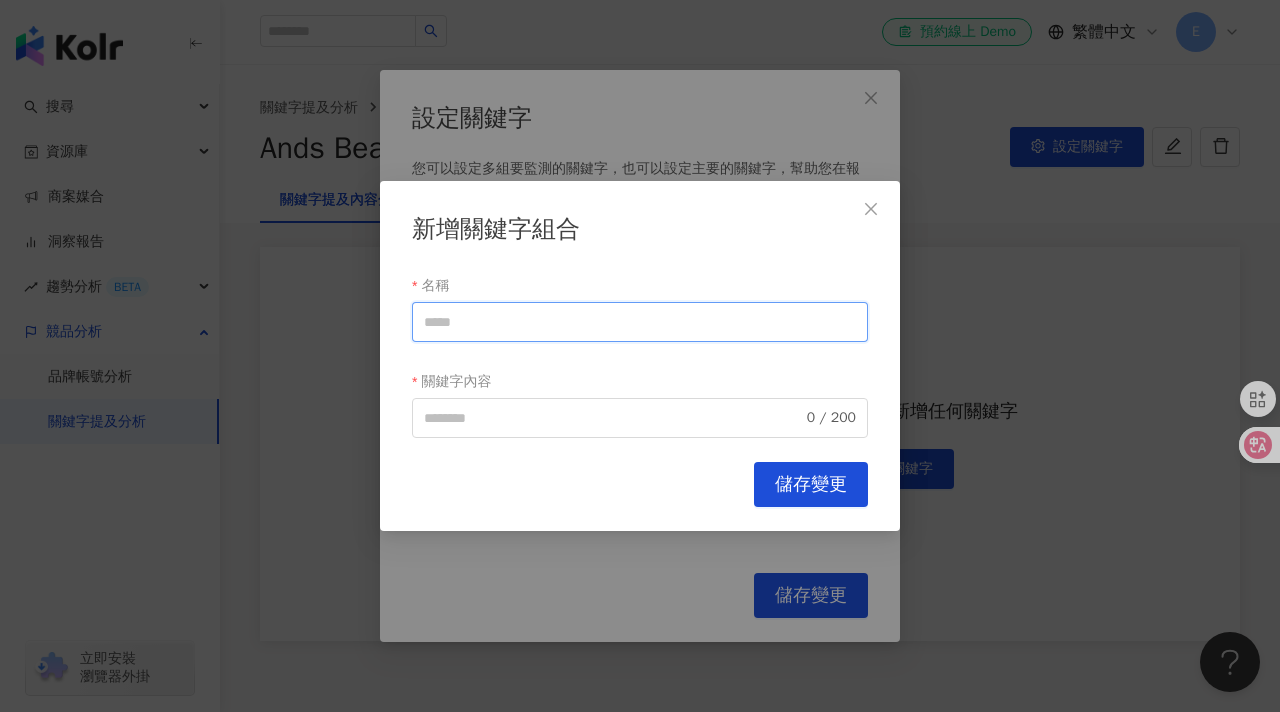 click on "名稱" at bounding box center [640, 322] 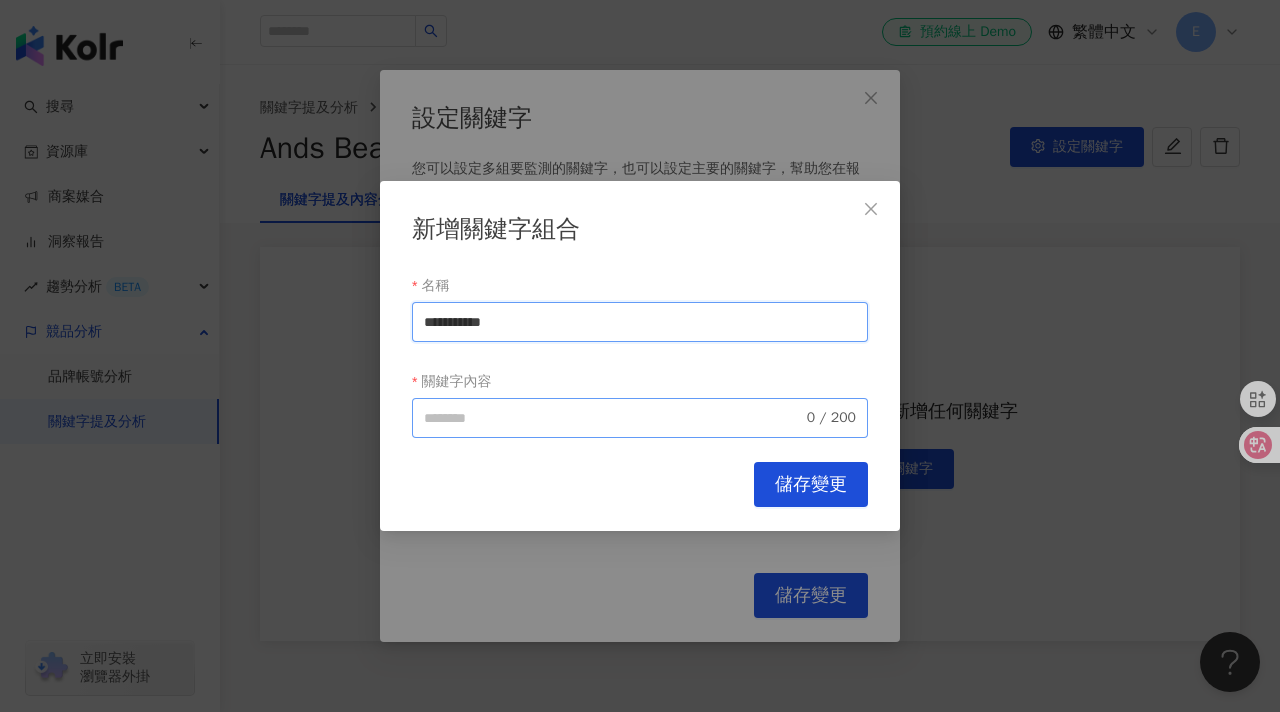 type on "**********" 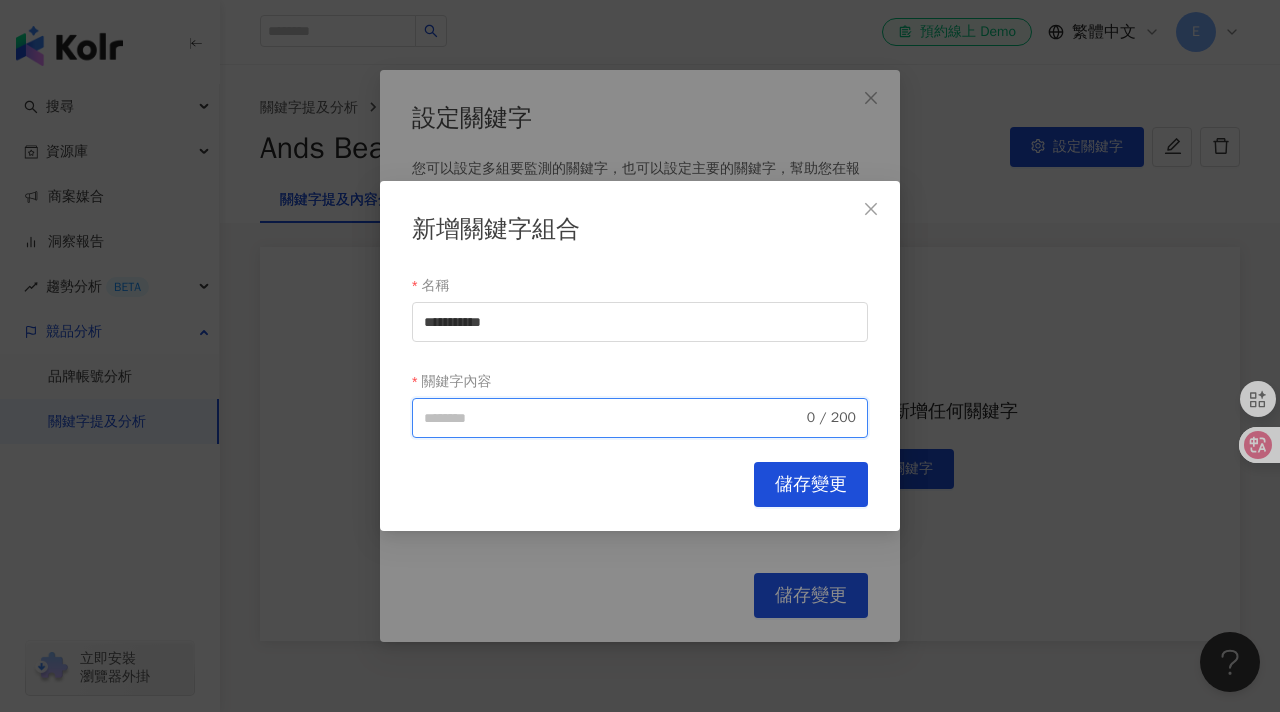 click on "關鍵字內容" at bounding box center (613, 418) 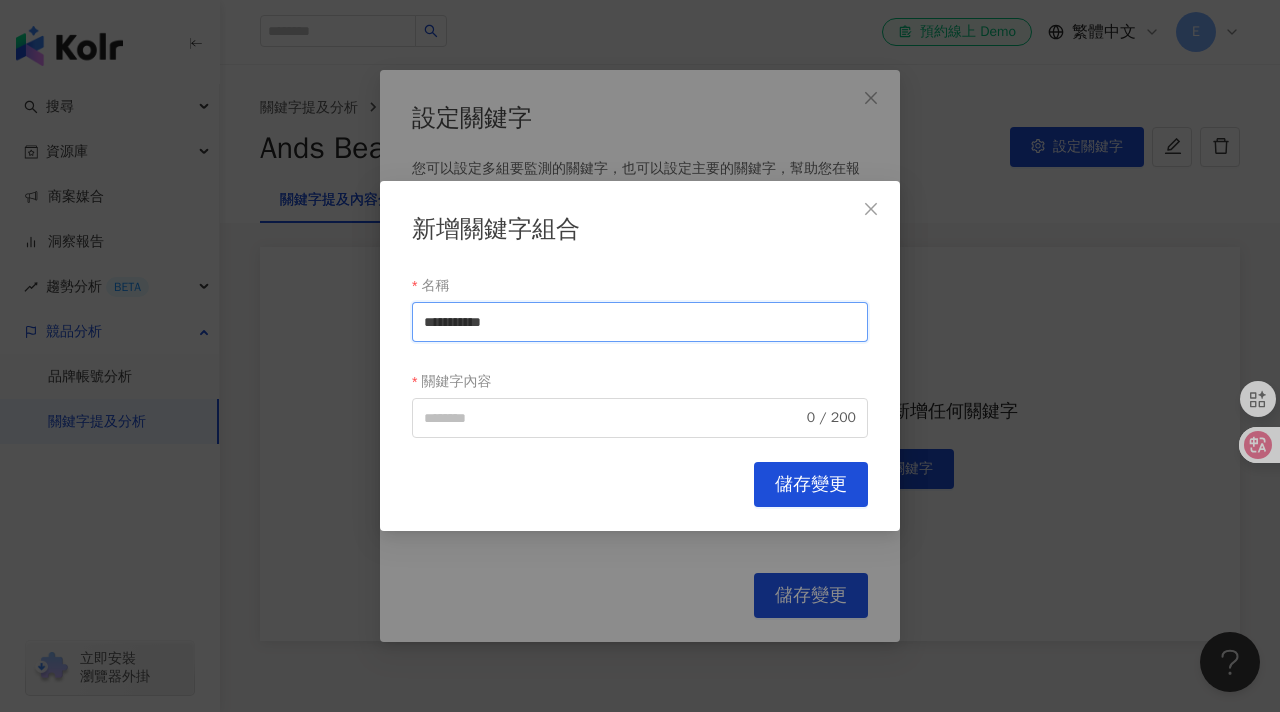 click on "**********" at bounding box center [640, 322] 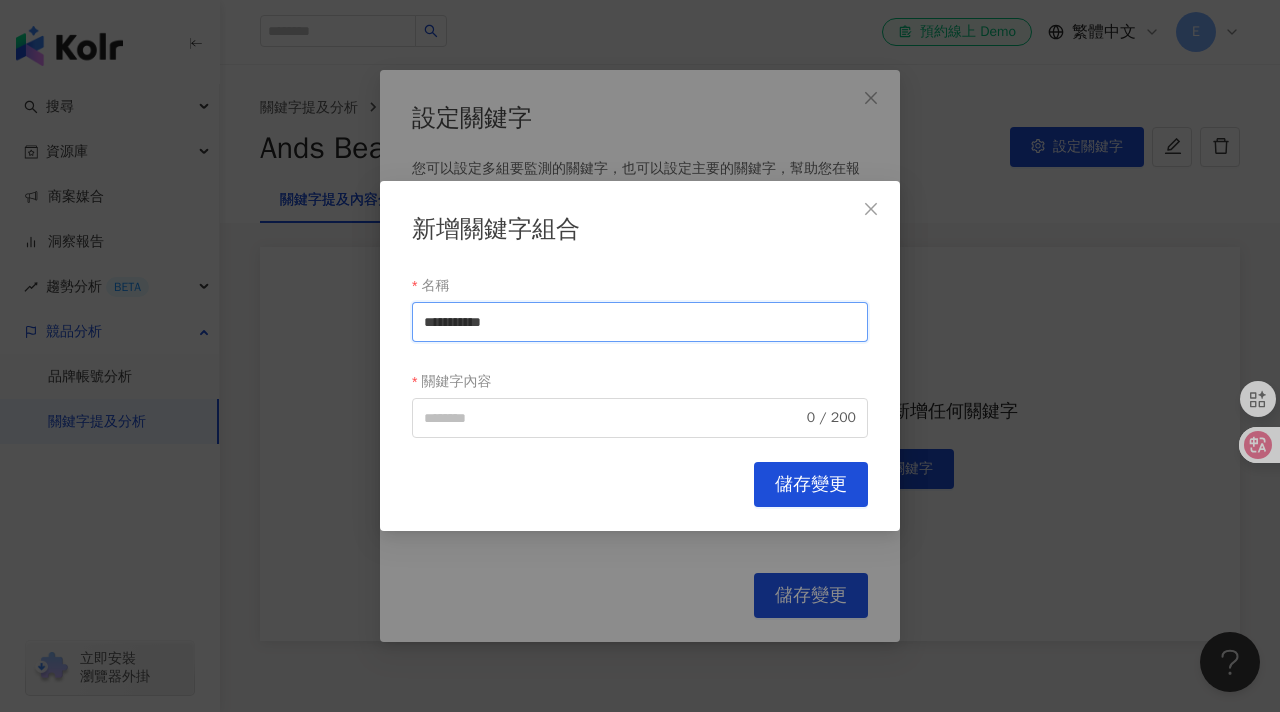drag, startPoint x: 504, startPoint y: 325, endPoint x: 413, endPoint y: 315, distance: 91.5478 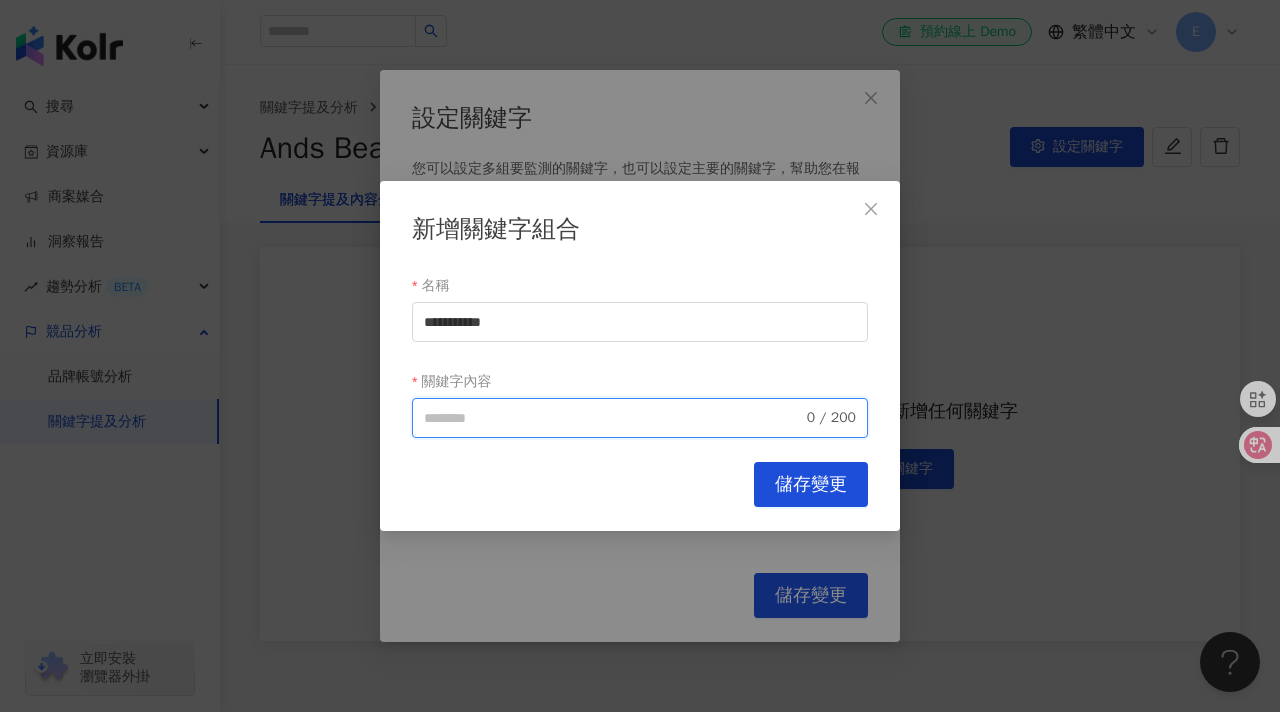 click on "關鍵字內容" at bounding box center (613, 418) 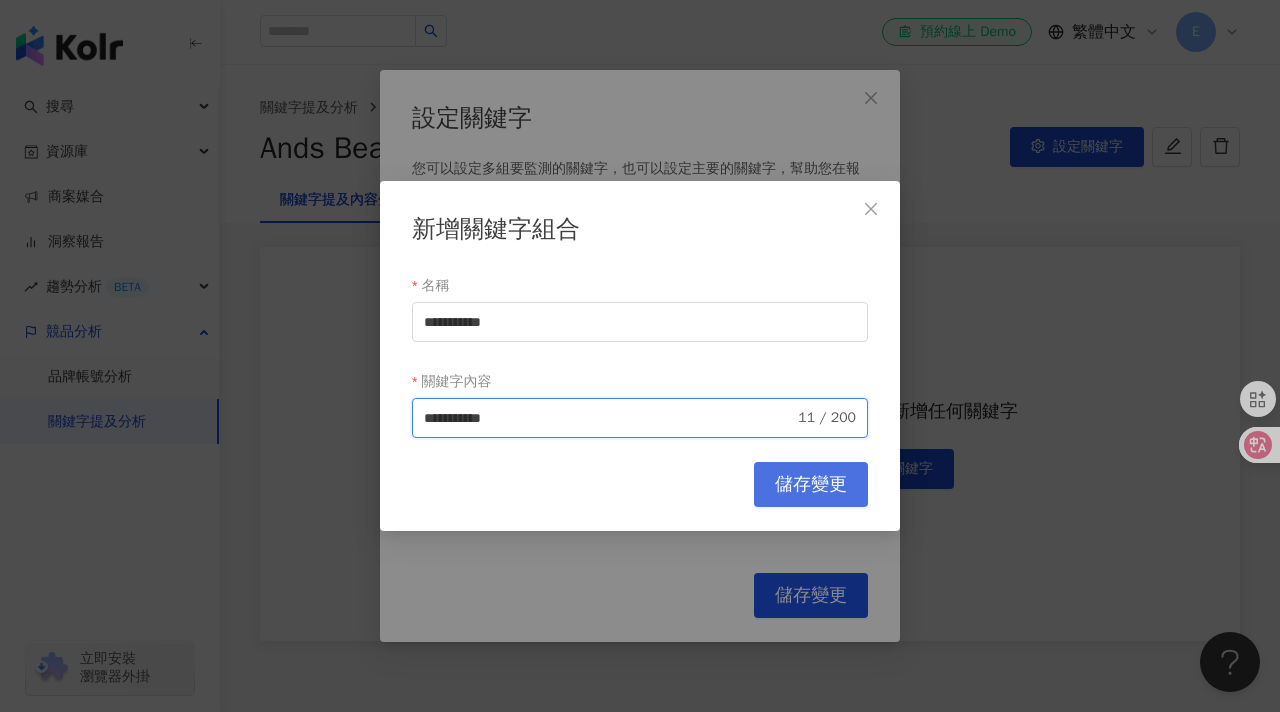 type on "**********" 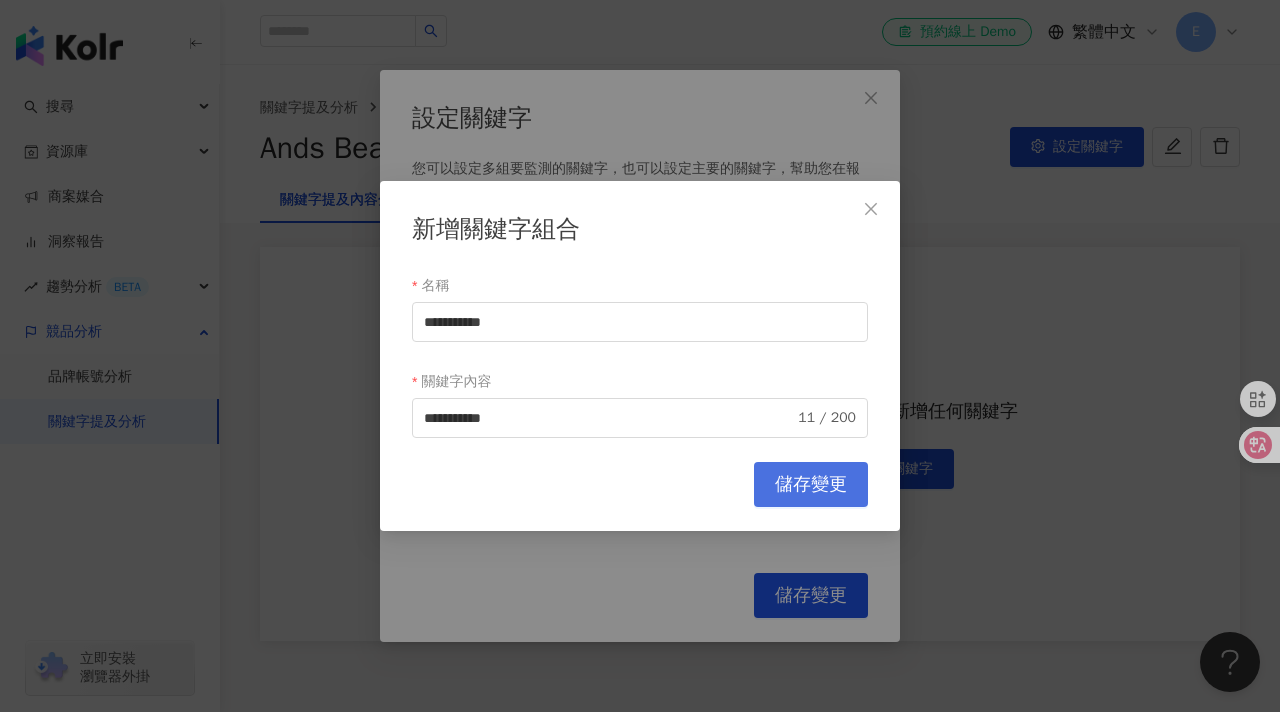 click on "儲存變更" at bounding box center [811, 485] 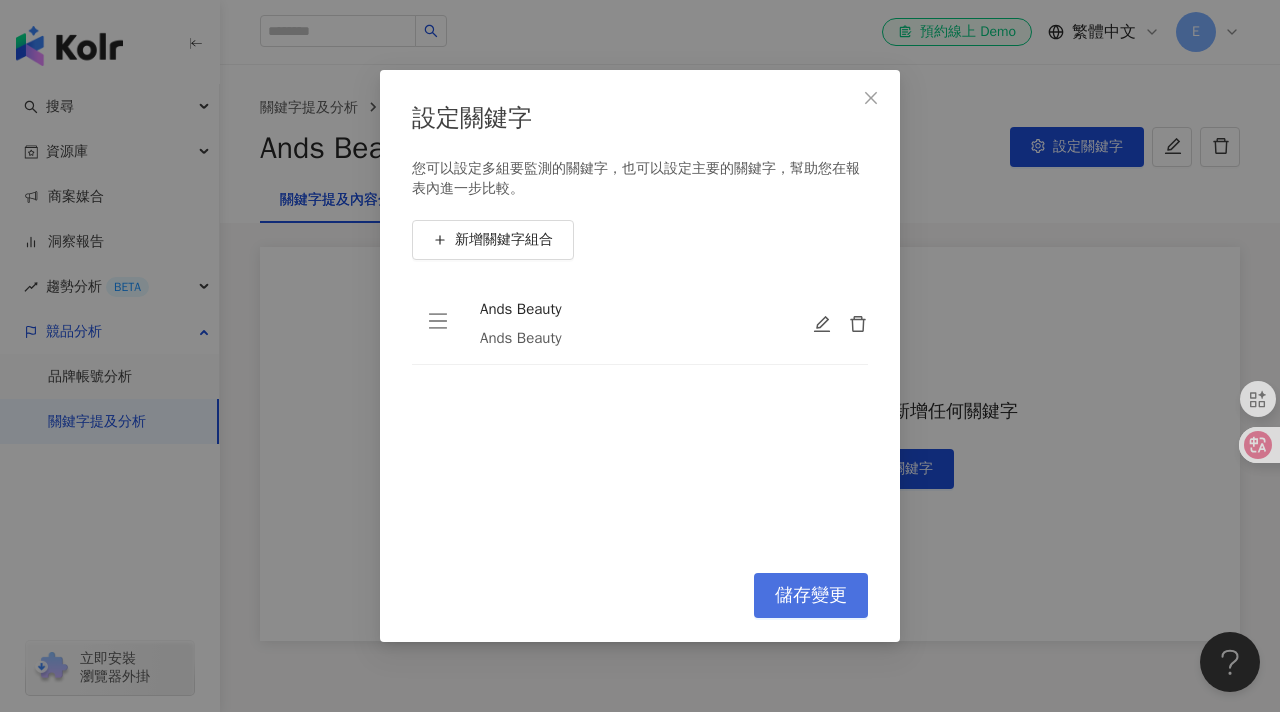 click on "儲存變更" at bounding box center [811, 596] 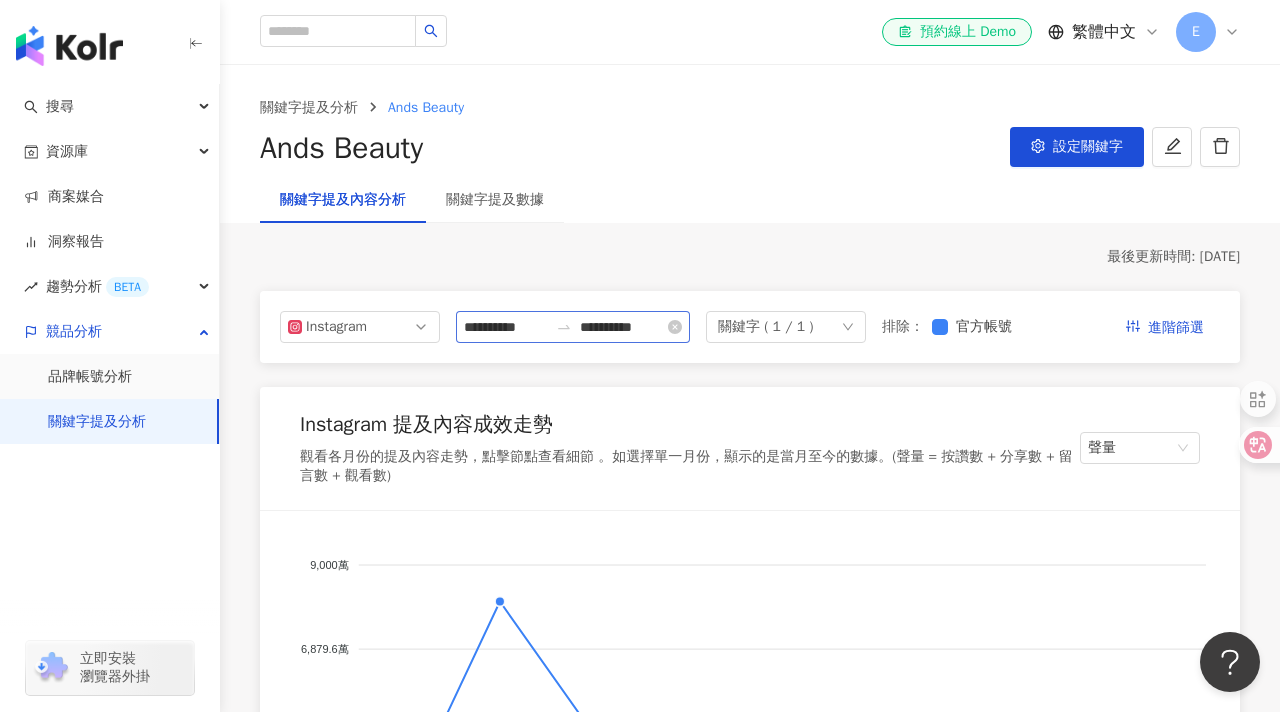 click on "**********" at bounding box center [573, 327] 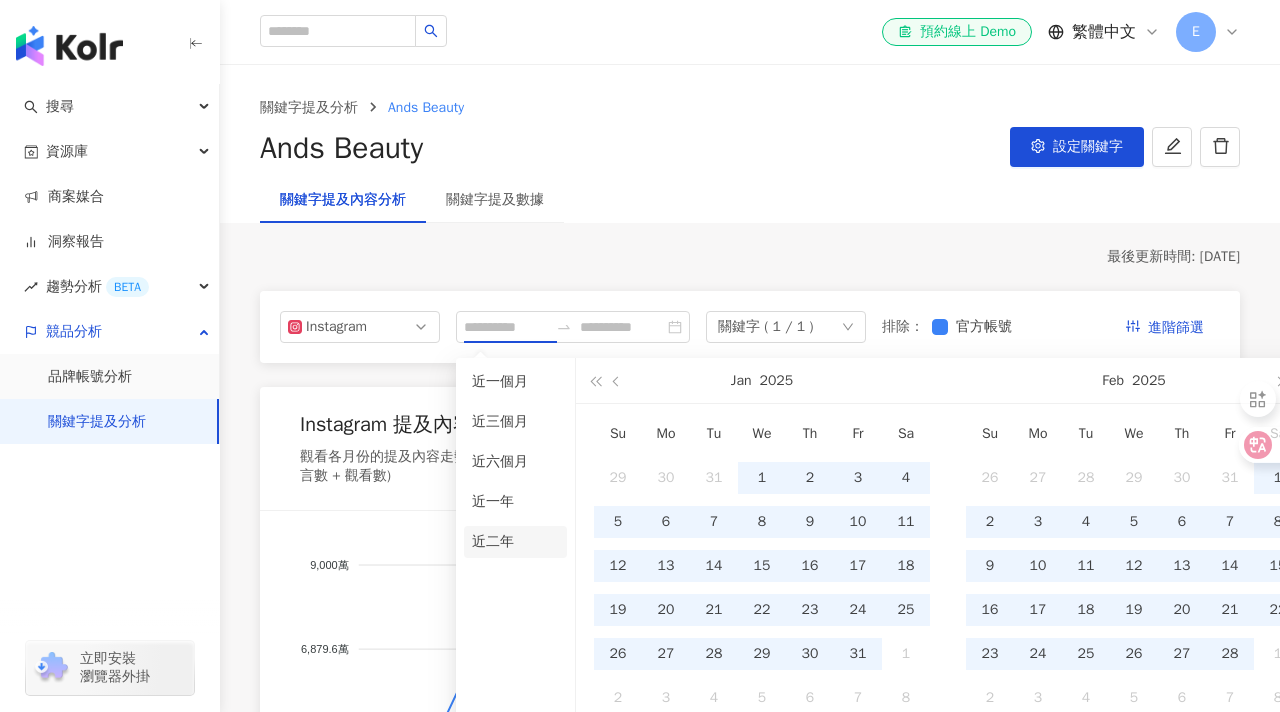 click on "近二年" at bounding box center (515, 542) 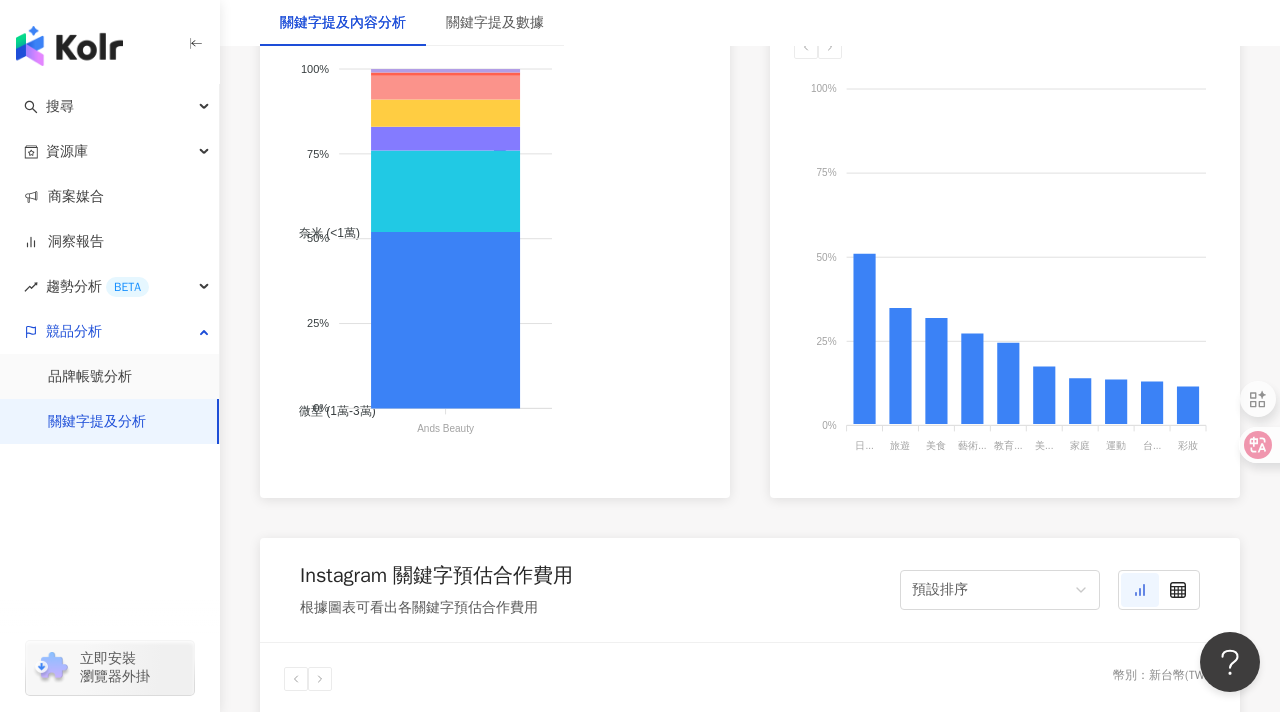 scroll, scrollTop: 806, scrollLeft: 0, axis: vertical 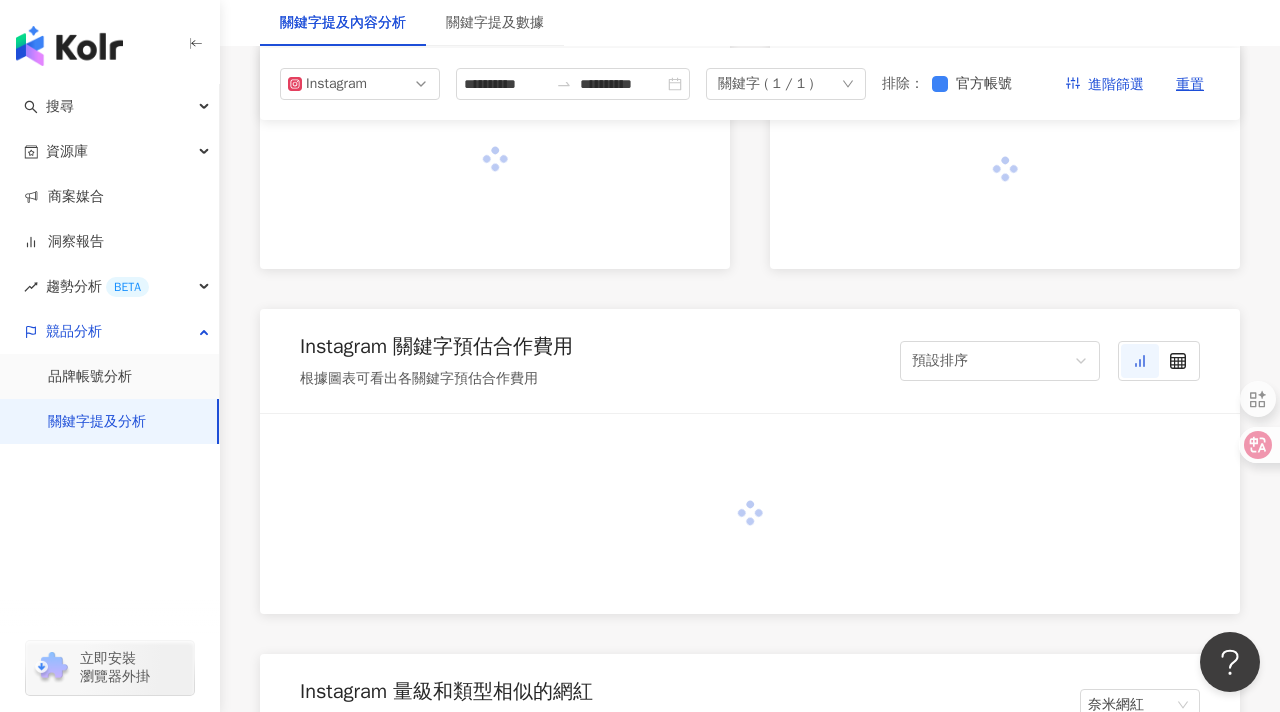 type on "**********" 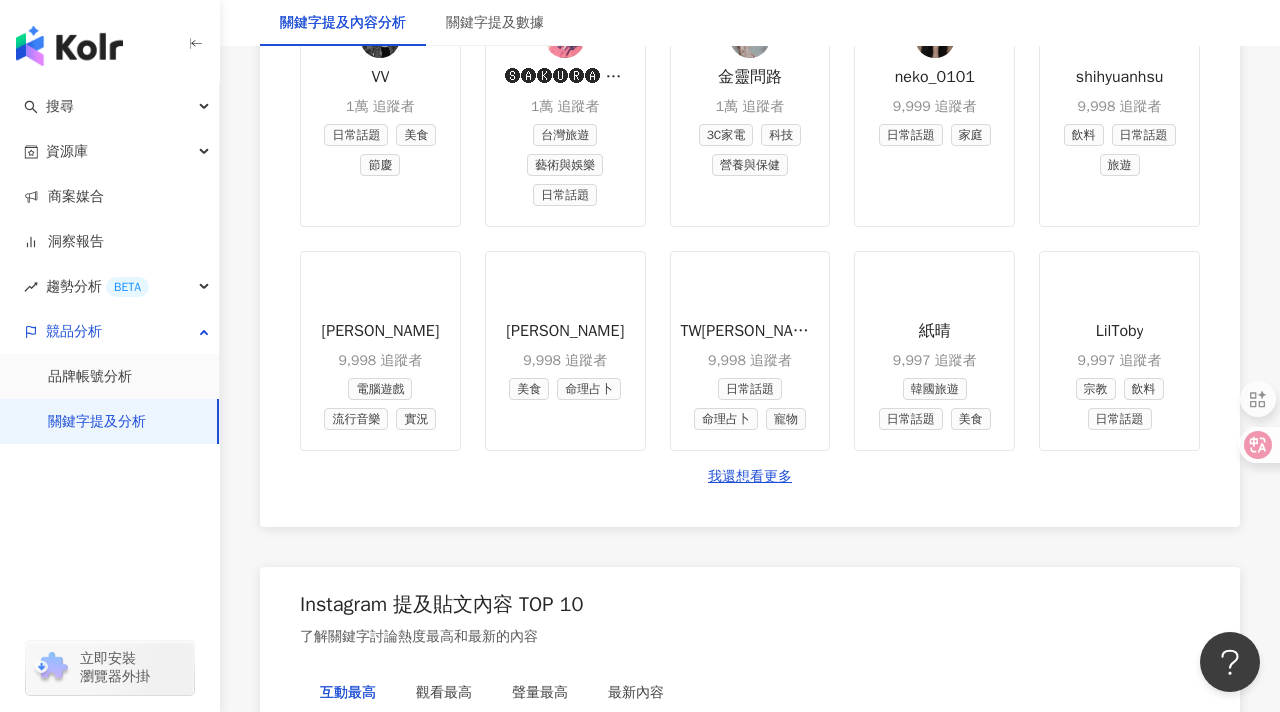 scroll, scrollTop: 1365, scrollLeft: 0, axis: vertical 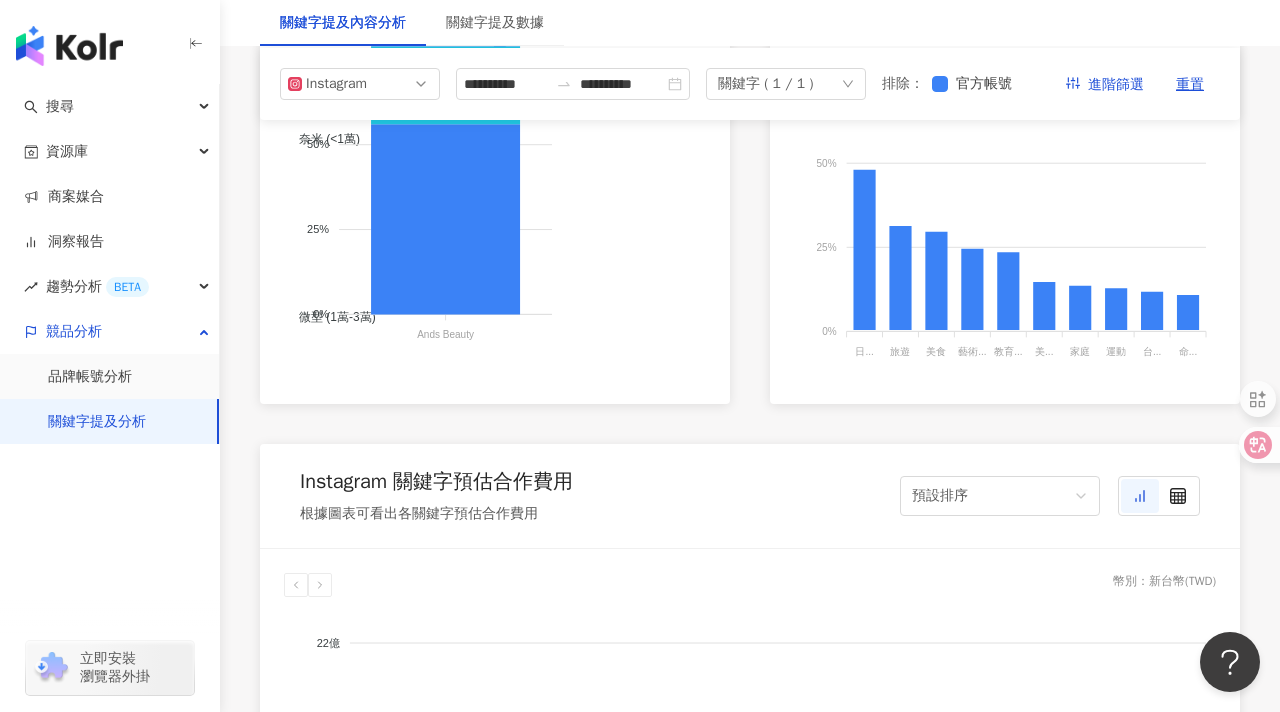 click on "設定關鍵字" at bounding box center (1088, -1218) 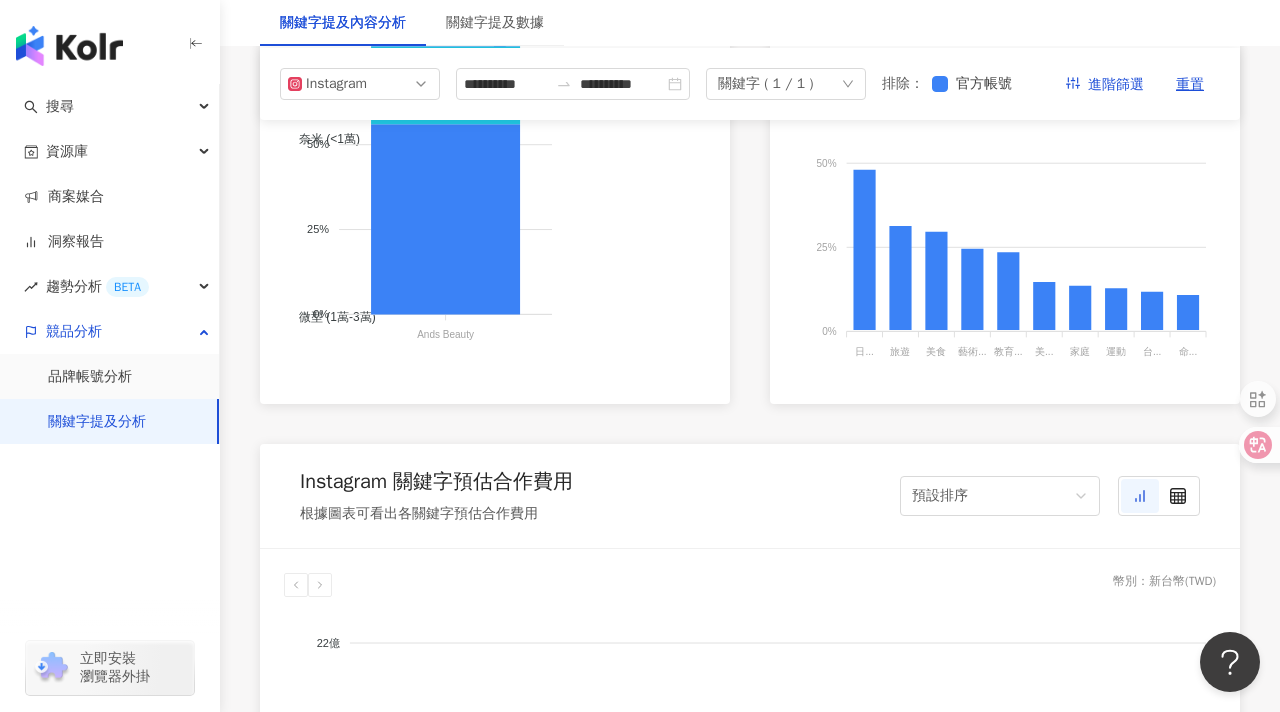 scroll, scrollTop: 0, scrollLeft: 0, axis: both 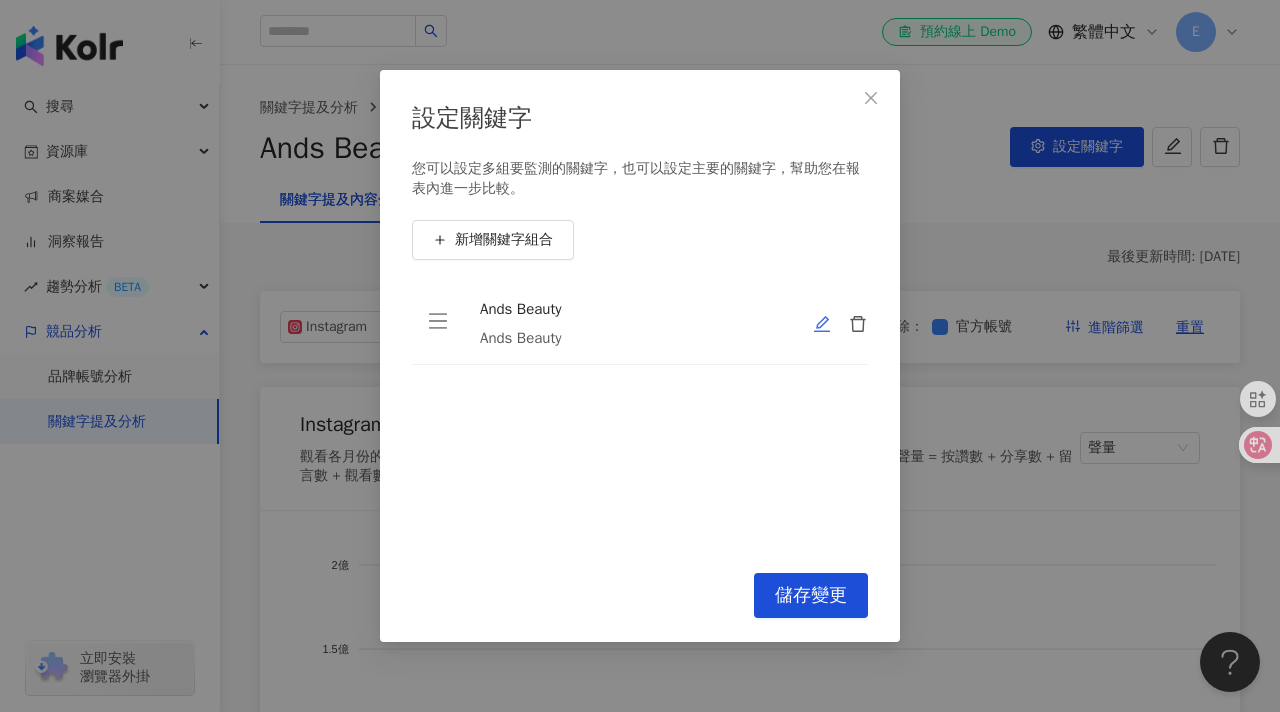 click 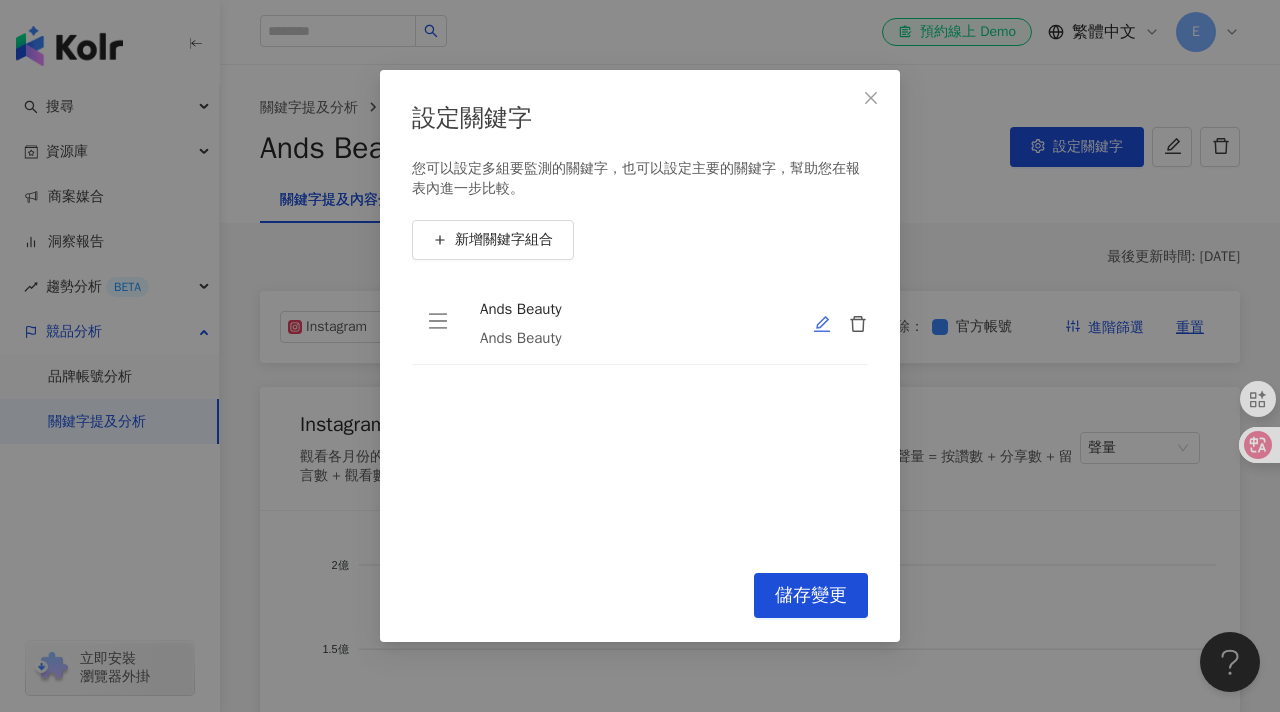 type on "**********" 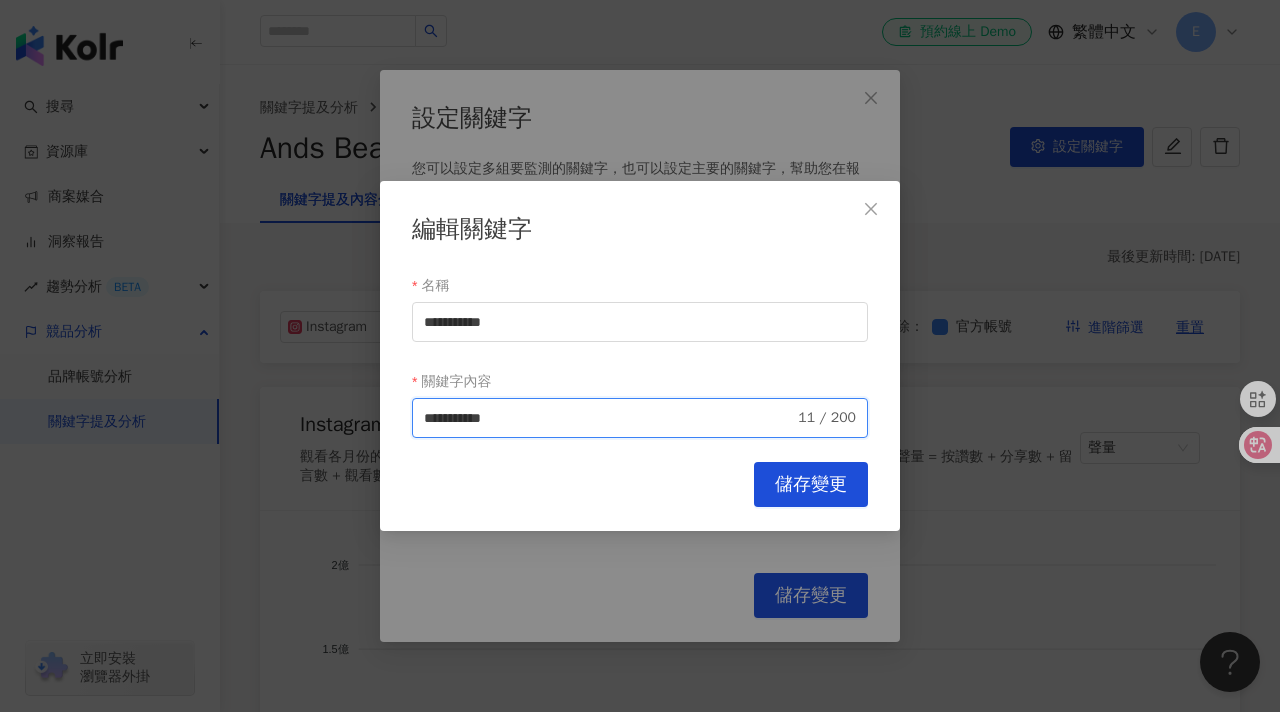 click on "**********" at bounding box center [609, 418] 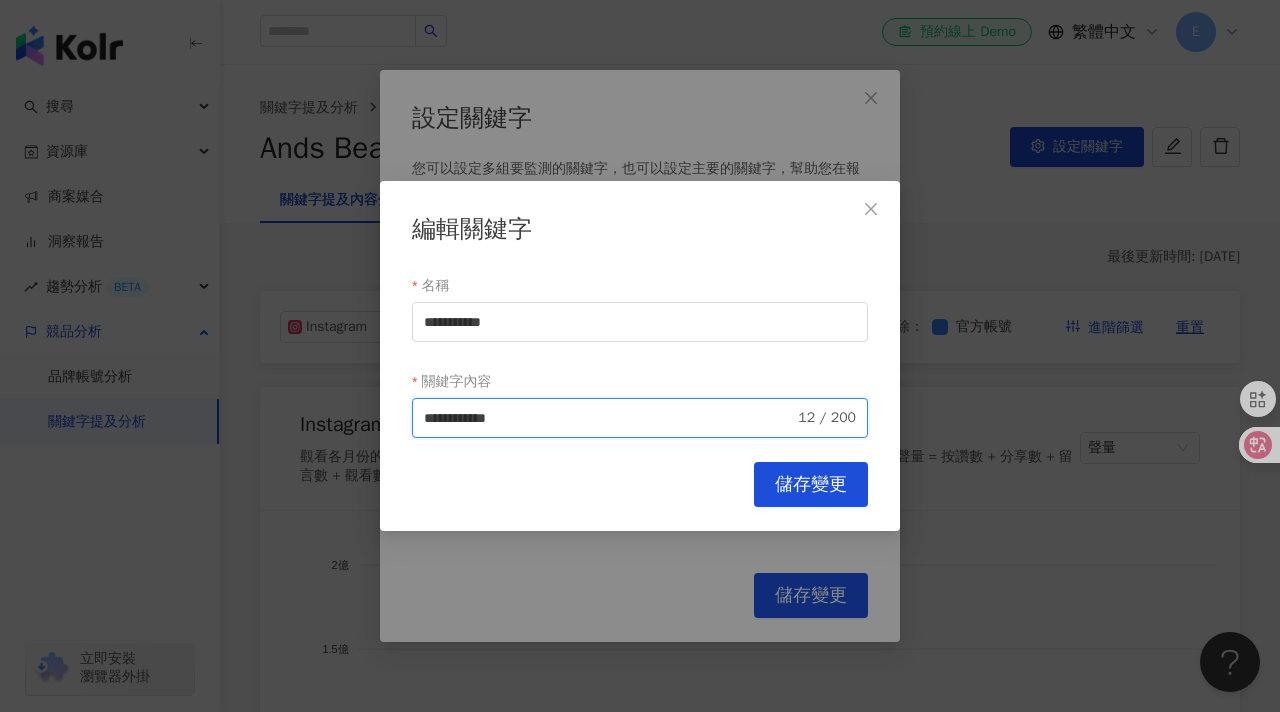 type on "**********" 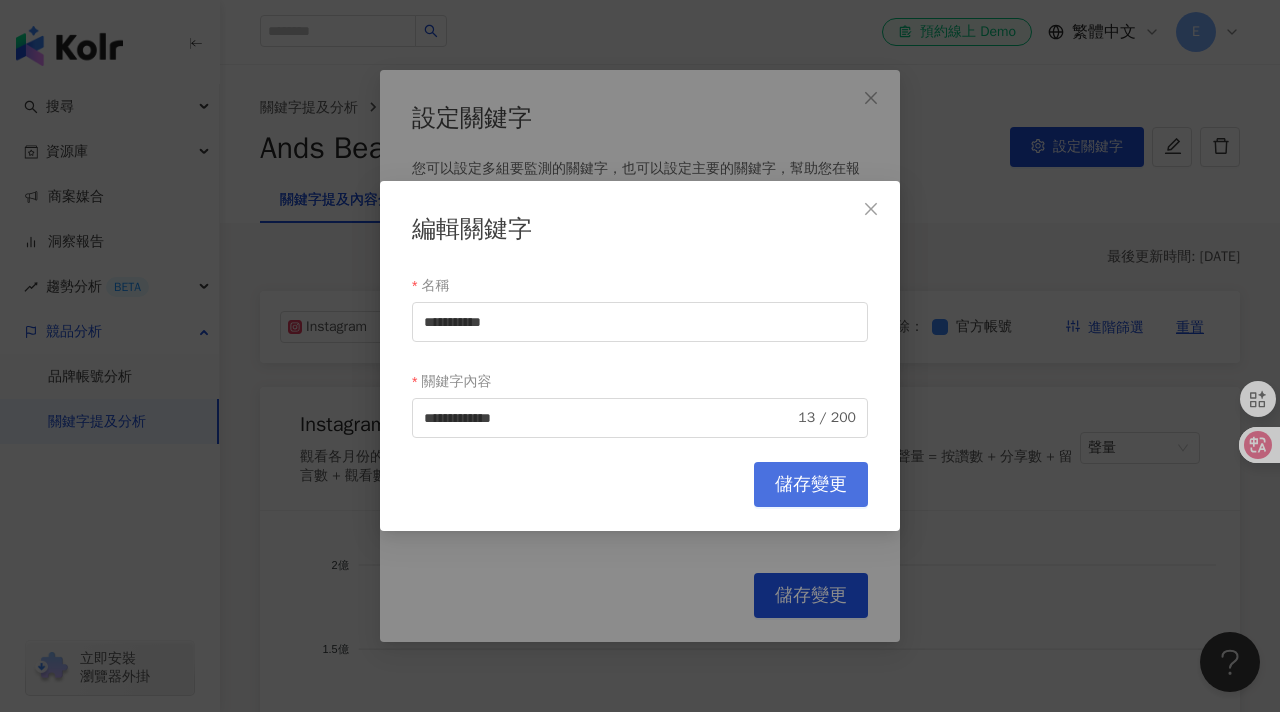 click on "儲存變更" at bounding box center (811, 485) 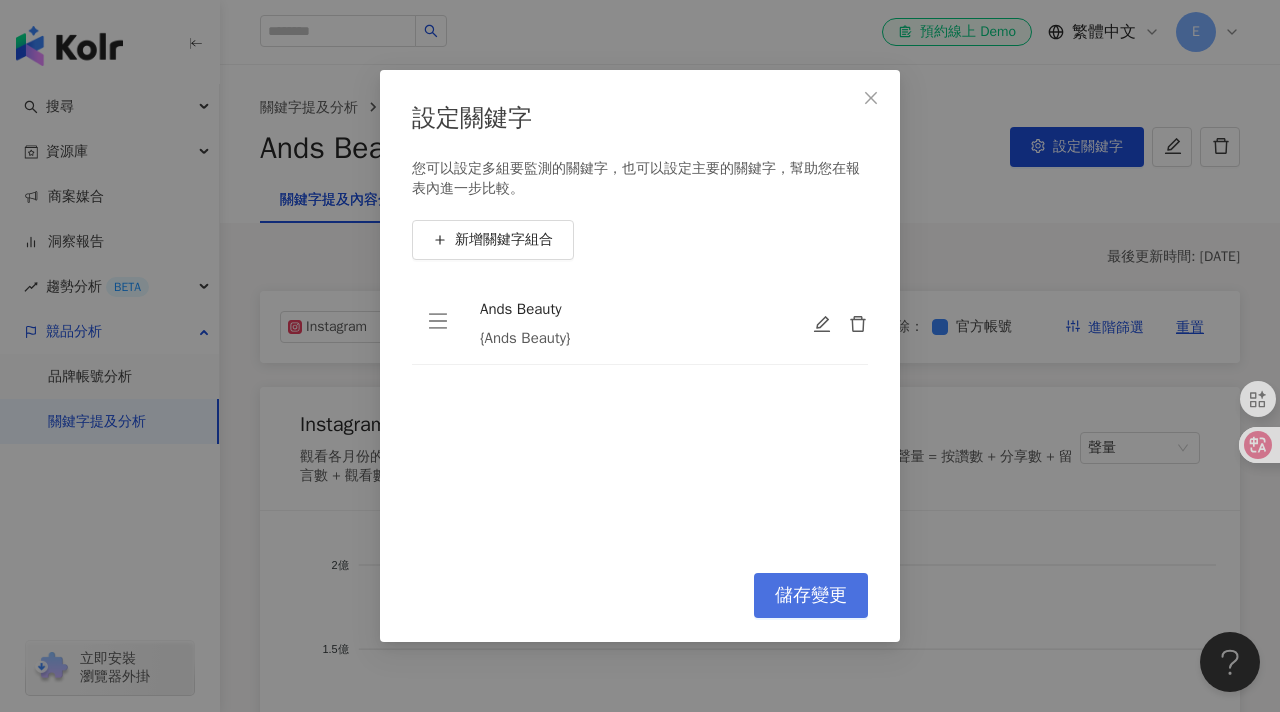 click on "儲存變更" at bounding box center [811, 596] 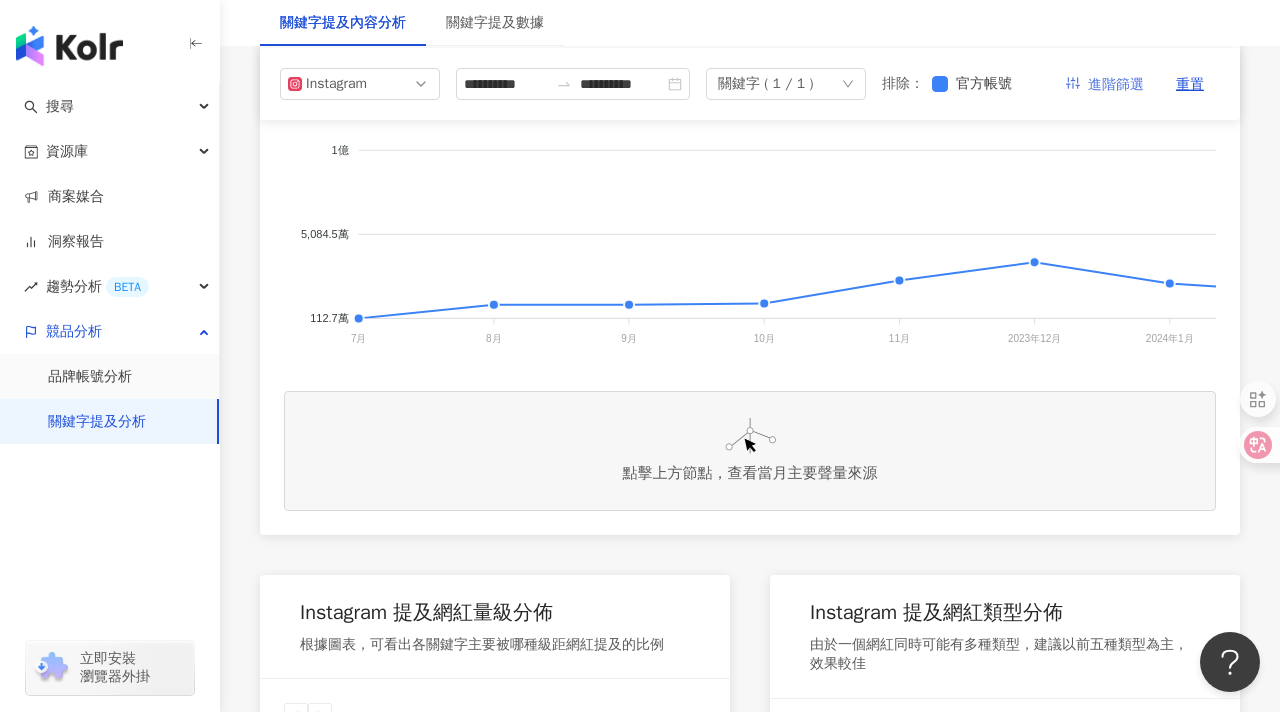 scroll, scrollTop: 0, scrollLeft: 0, axis: both 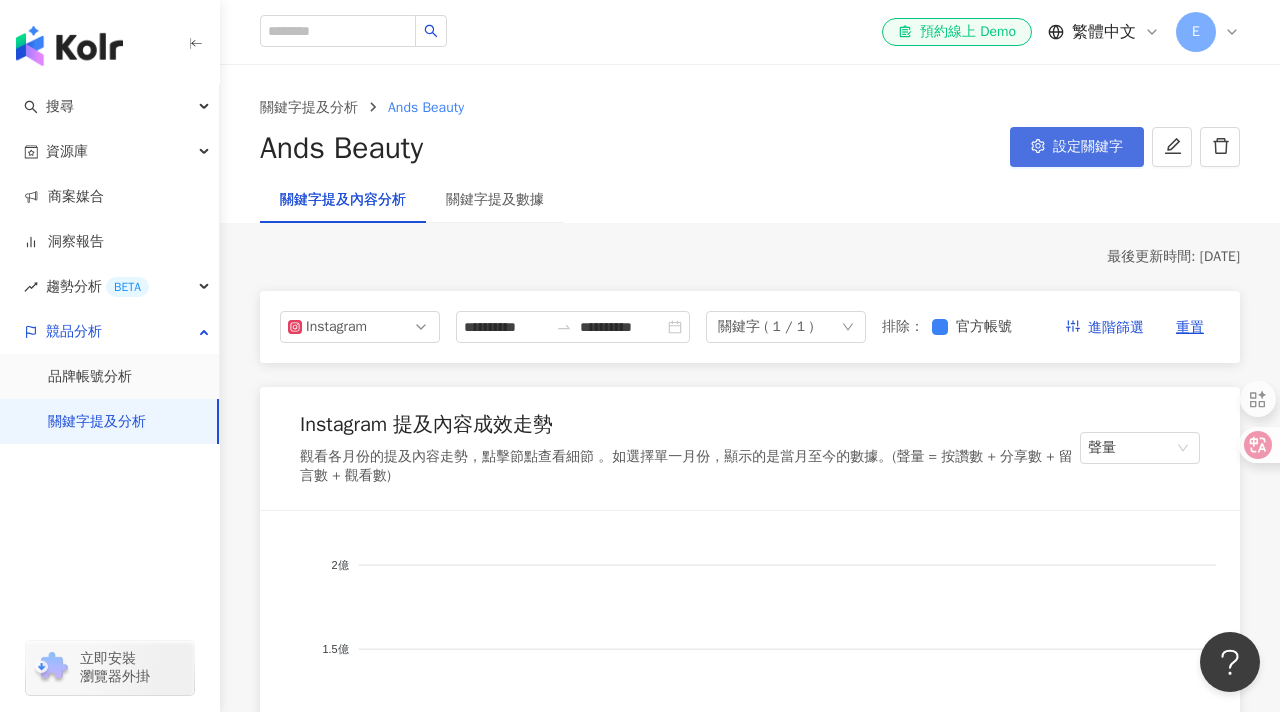 click on "設定關鍵字" at bounding box center (1088, 147) 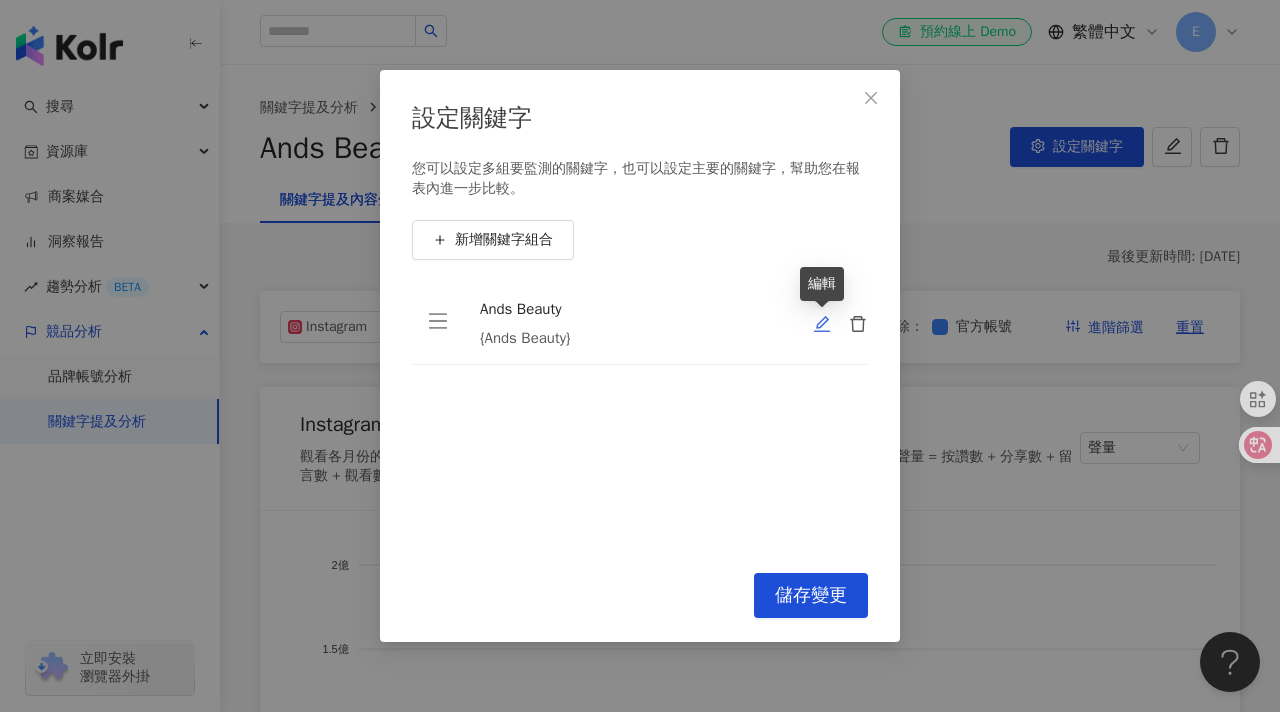 click 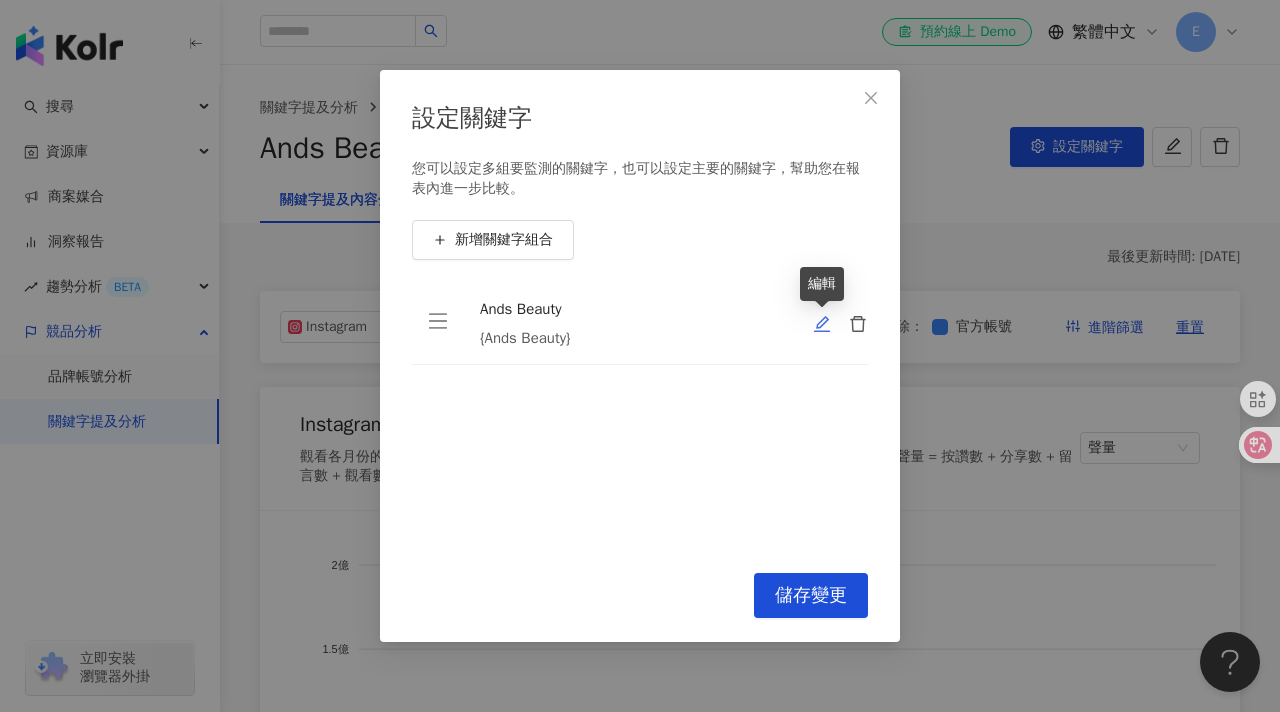 type on "**********" 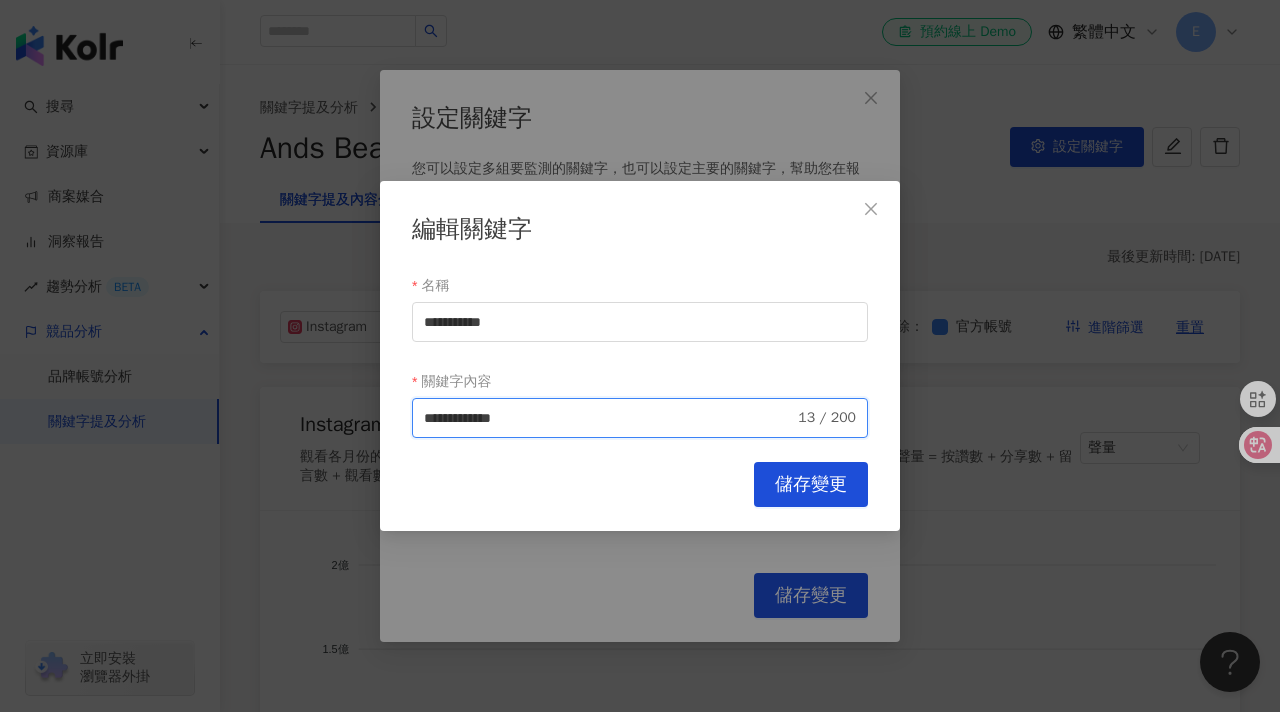 click on "**********" at bounding box center (609, 418) 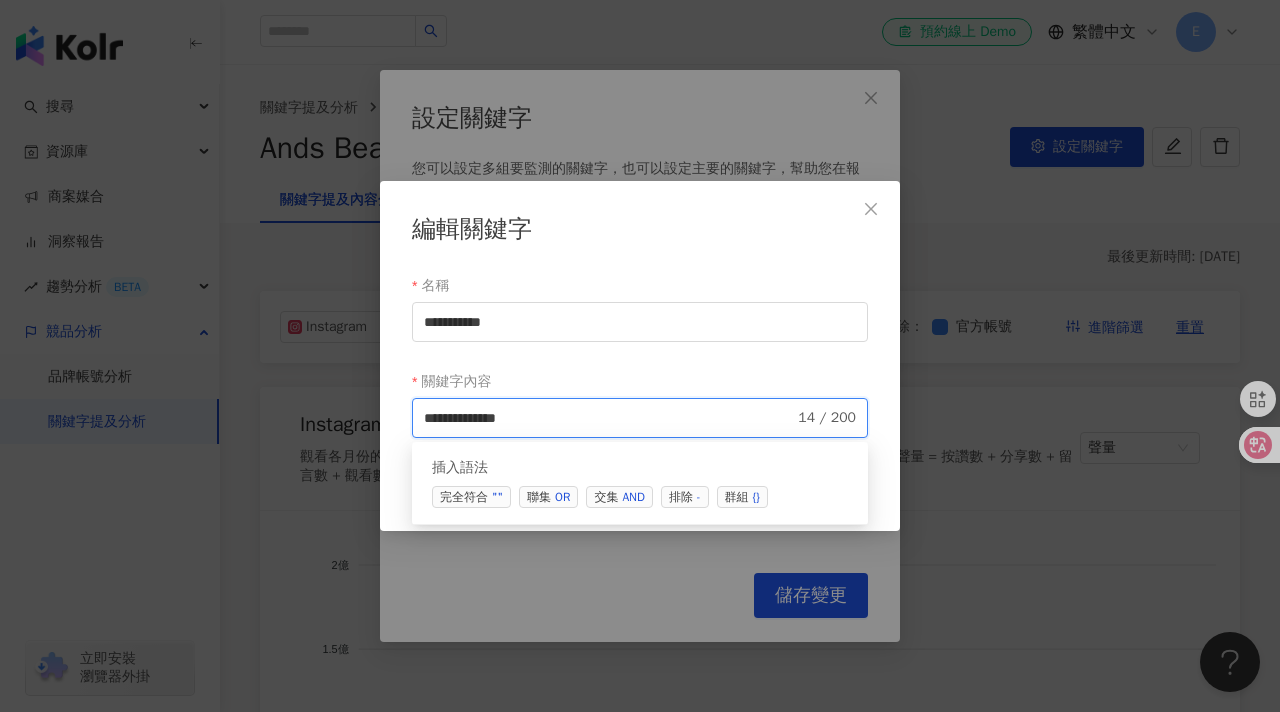click on "交集 AND" at bounding box center [619, 497] 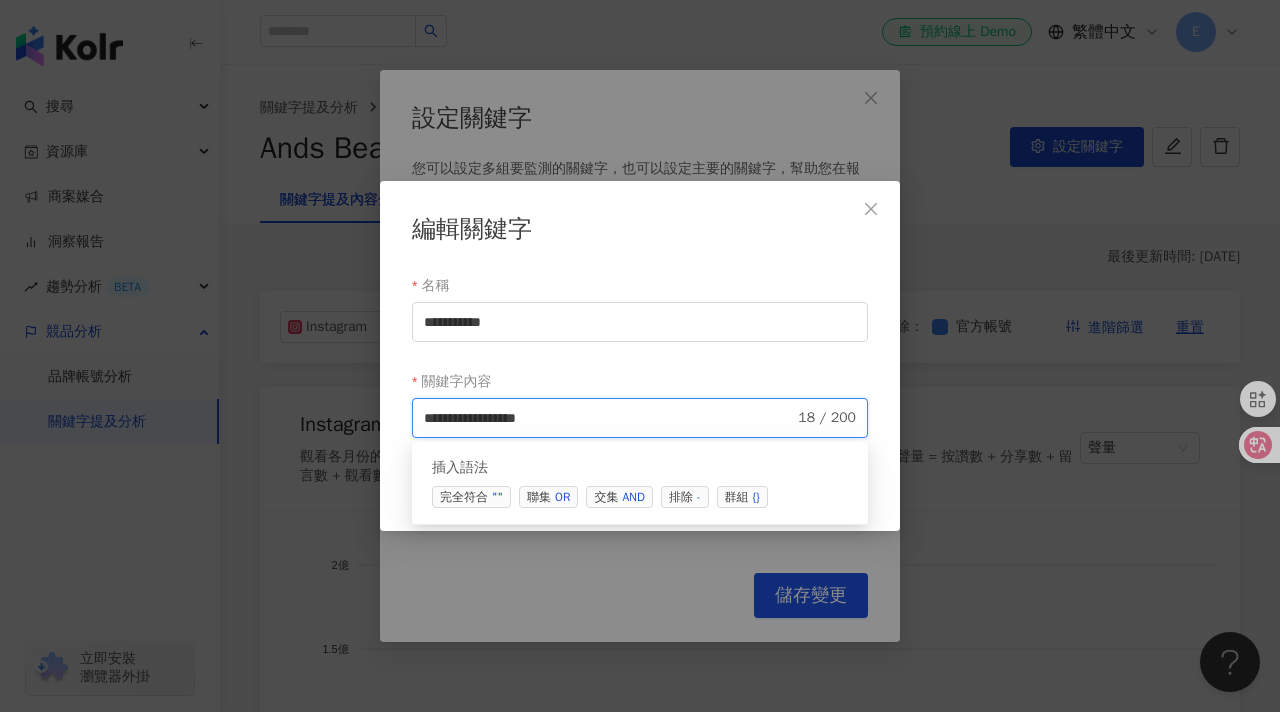 click on "**********" at bounding box center [609, 418] 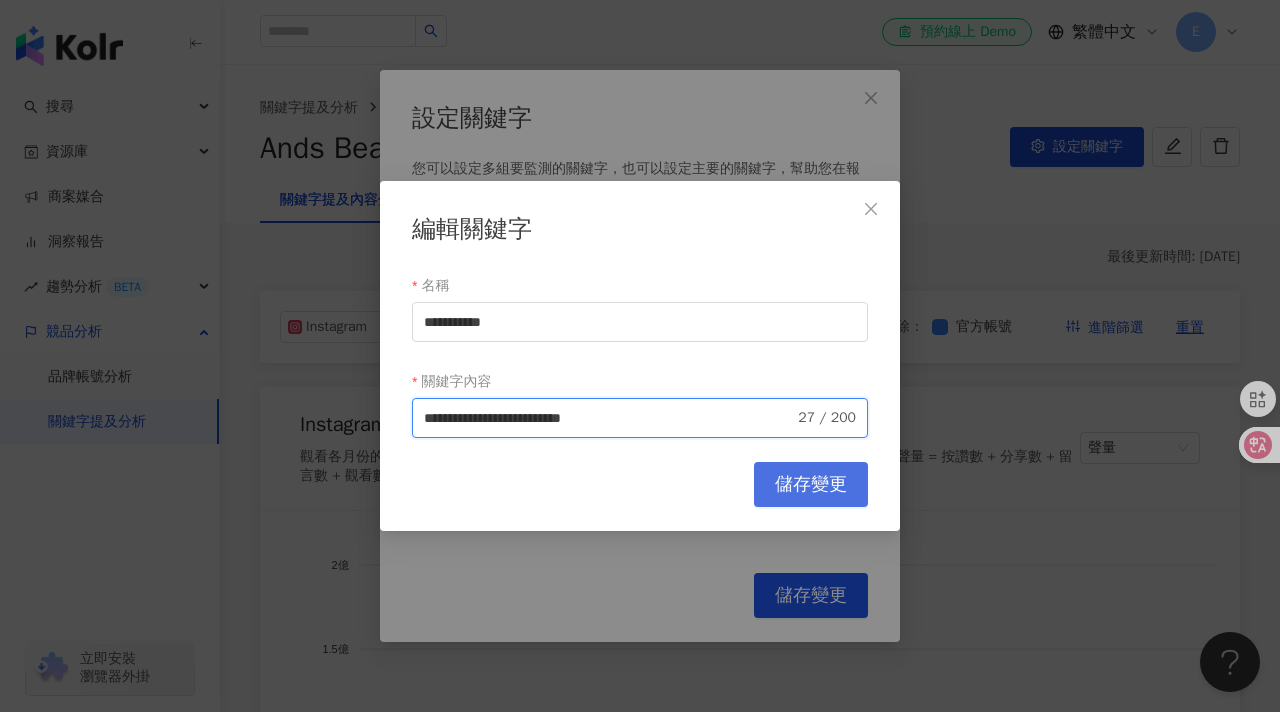 type on "**********" 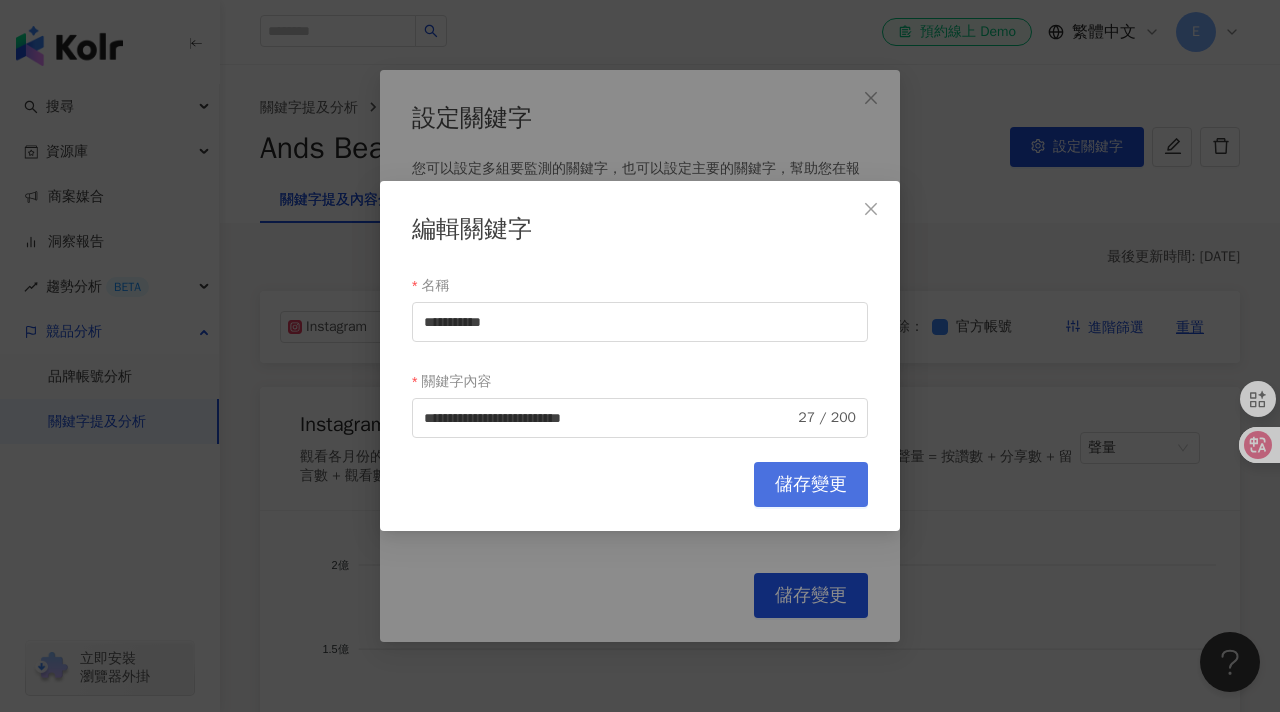 click on "儲存變更" at bounding box center [811, 484] 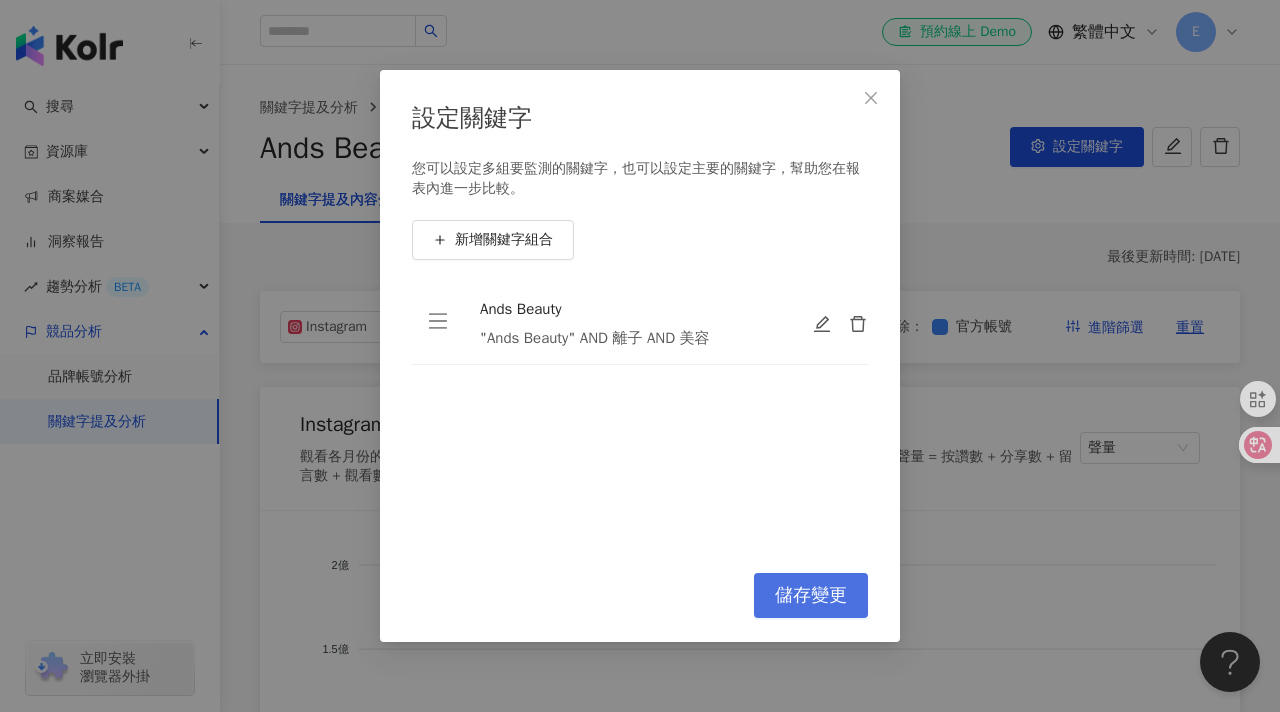 click on "儲存變更" at bounding box center (811, 596) 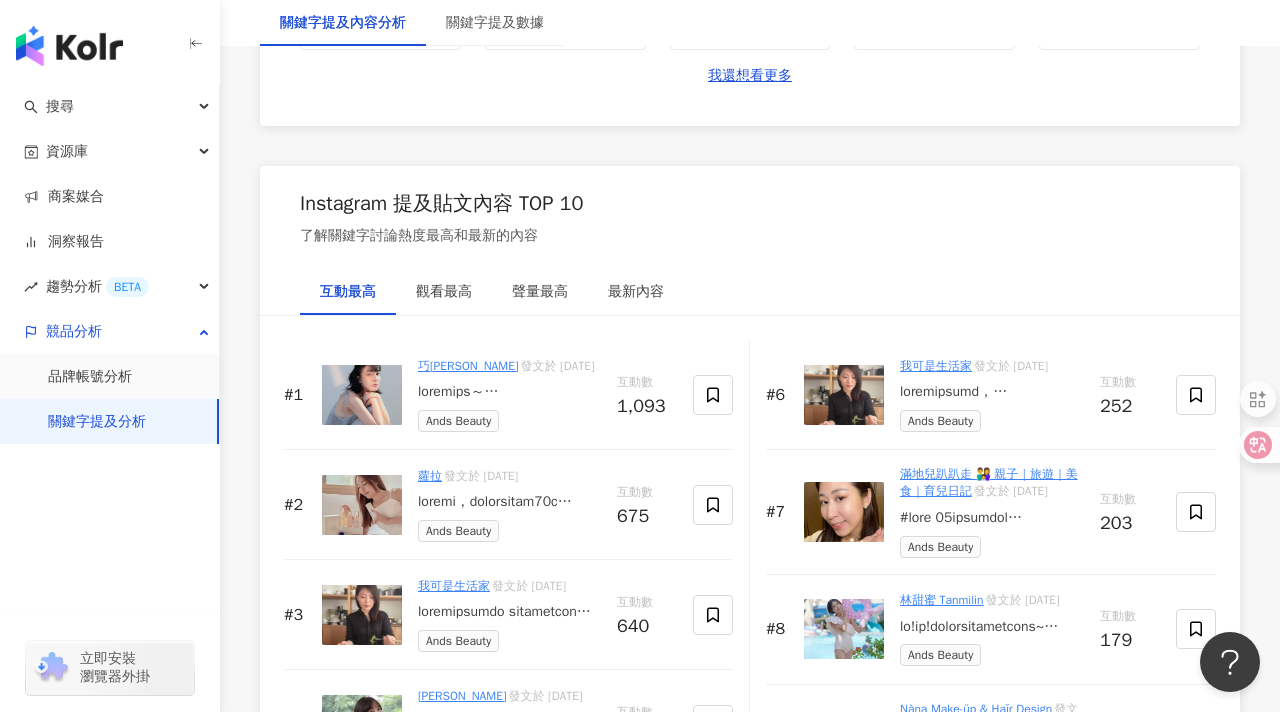 scroll, scrollTop: 3035, scrollLeft: 0, axis: vertical 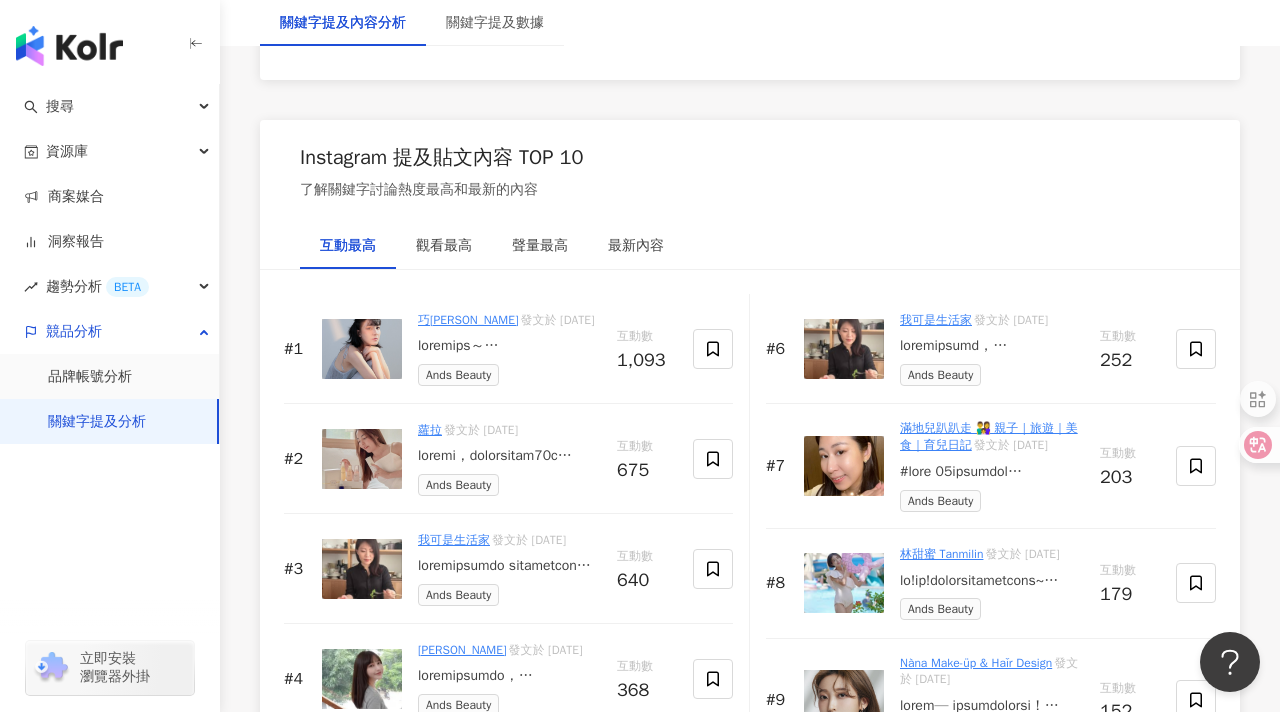 click at bounding box center (509, 346) 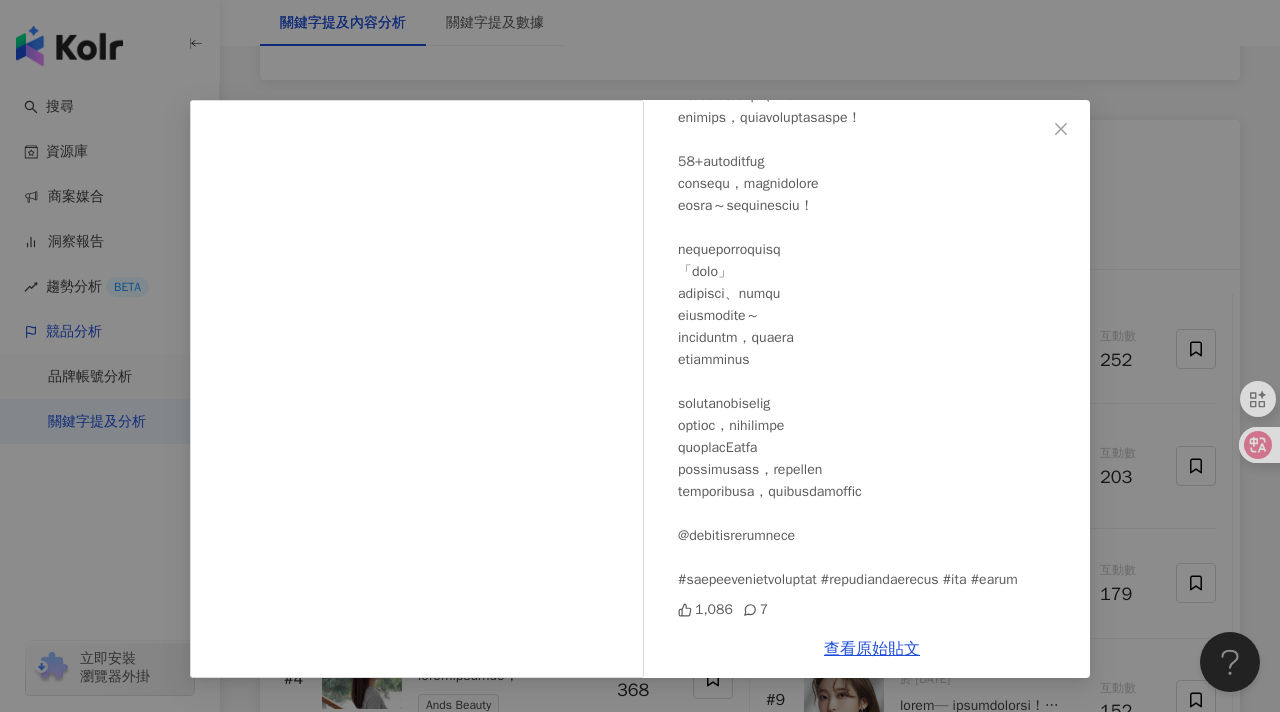 scroll, scrollTop: 0, scrollLeft: 0, axis: both 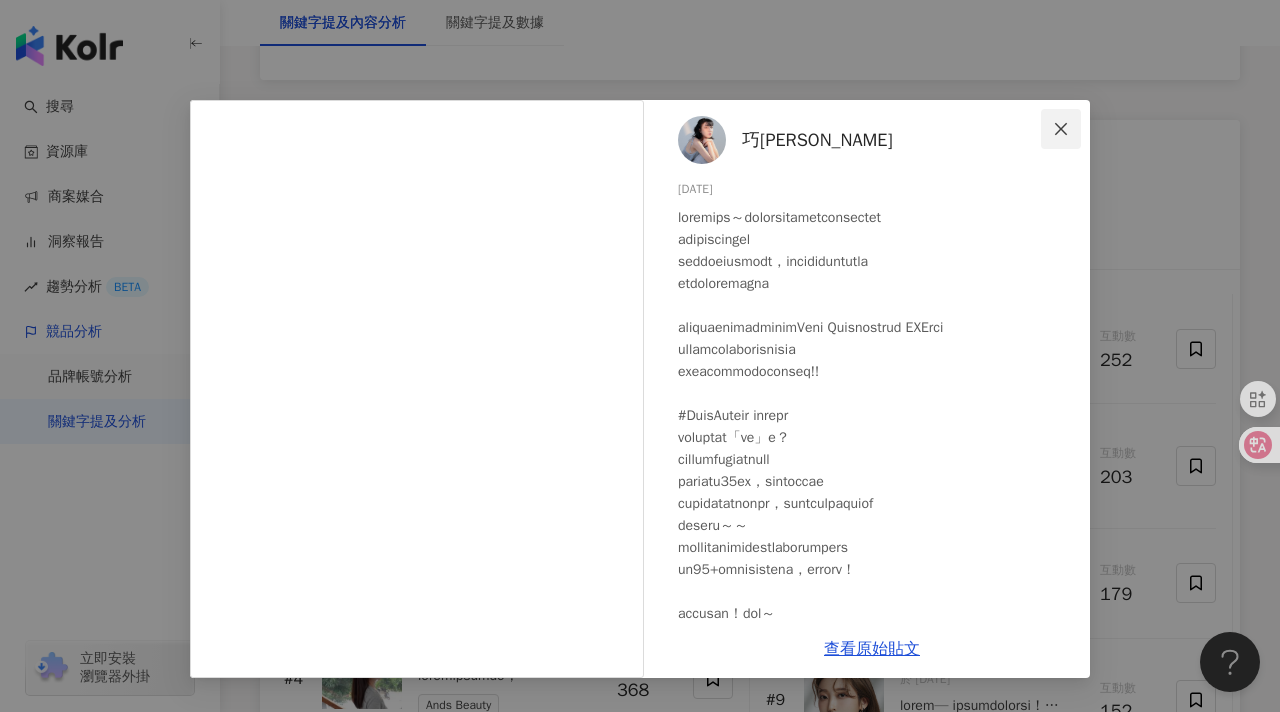 click 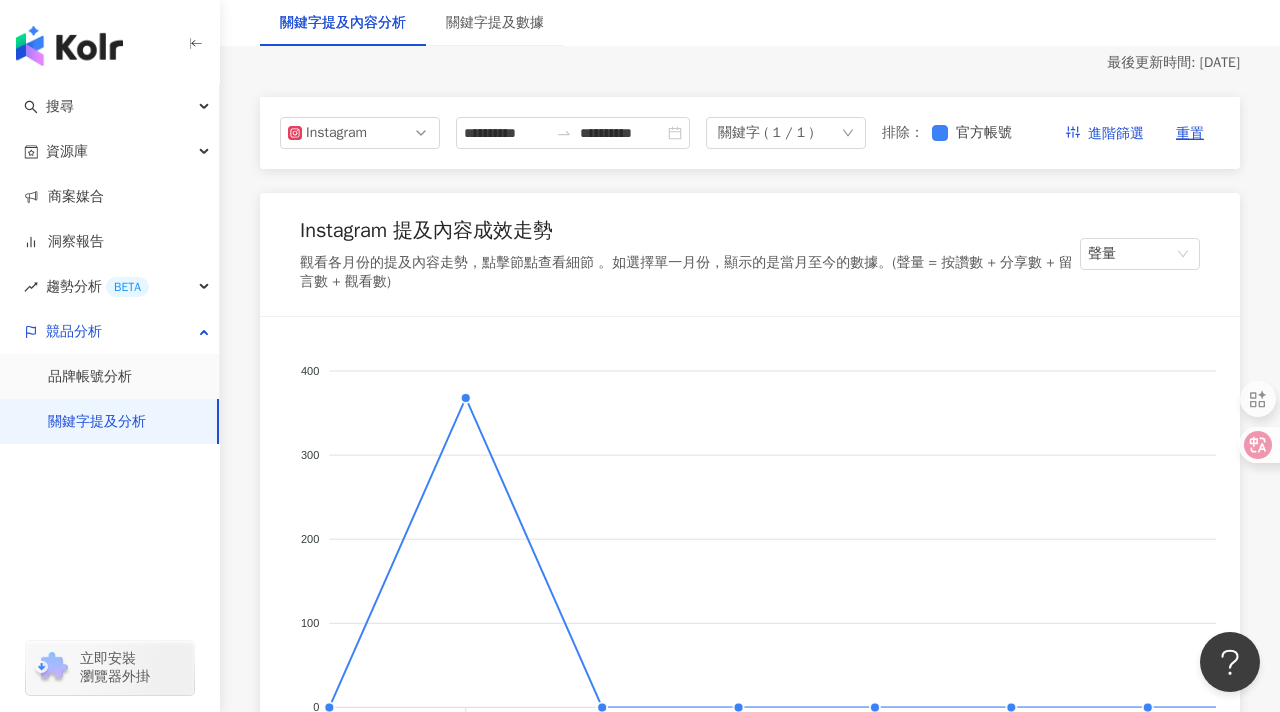 scroll, scrollTop: 0, scrollLeft: 0, axis: both 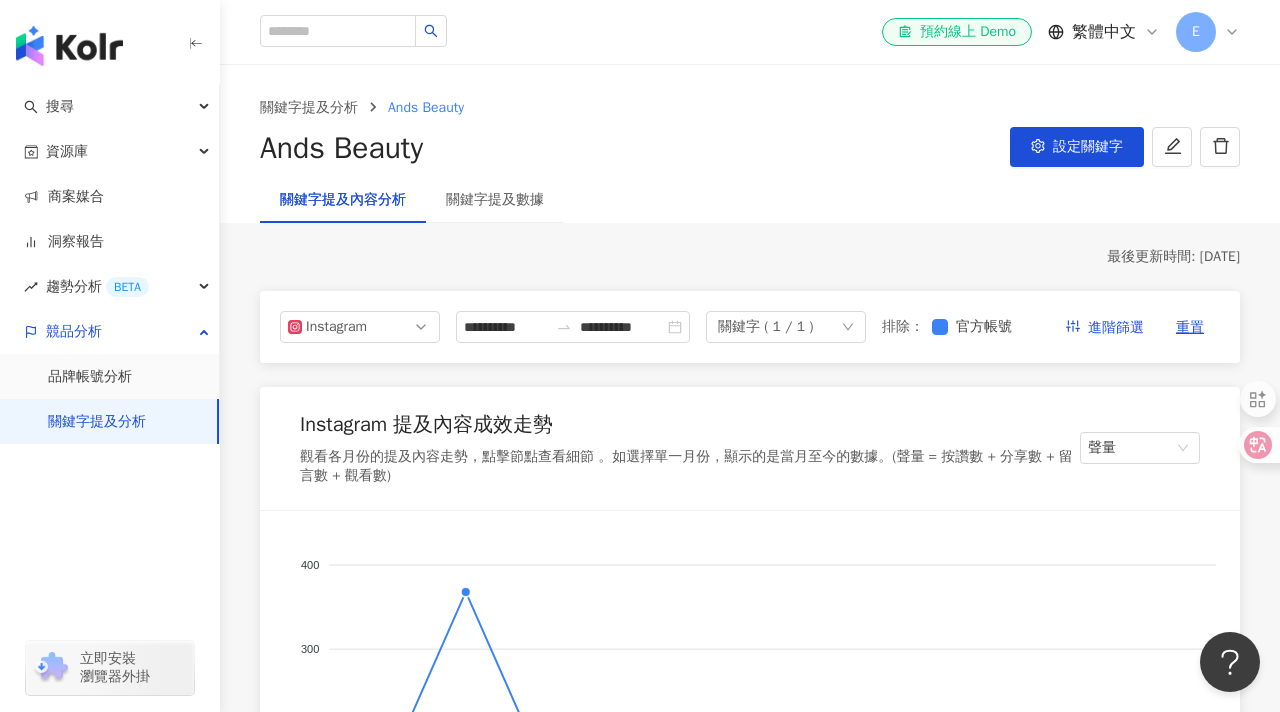 click on "關鍵字提及分析" at bounding box center [97, 422] 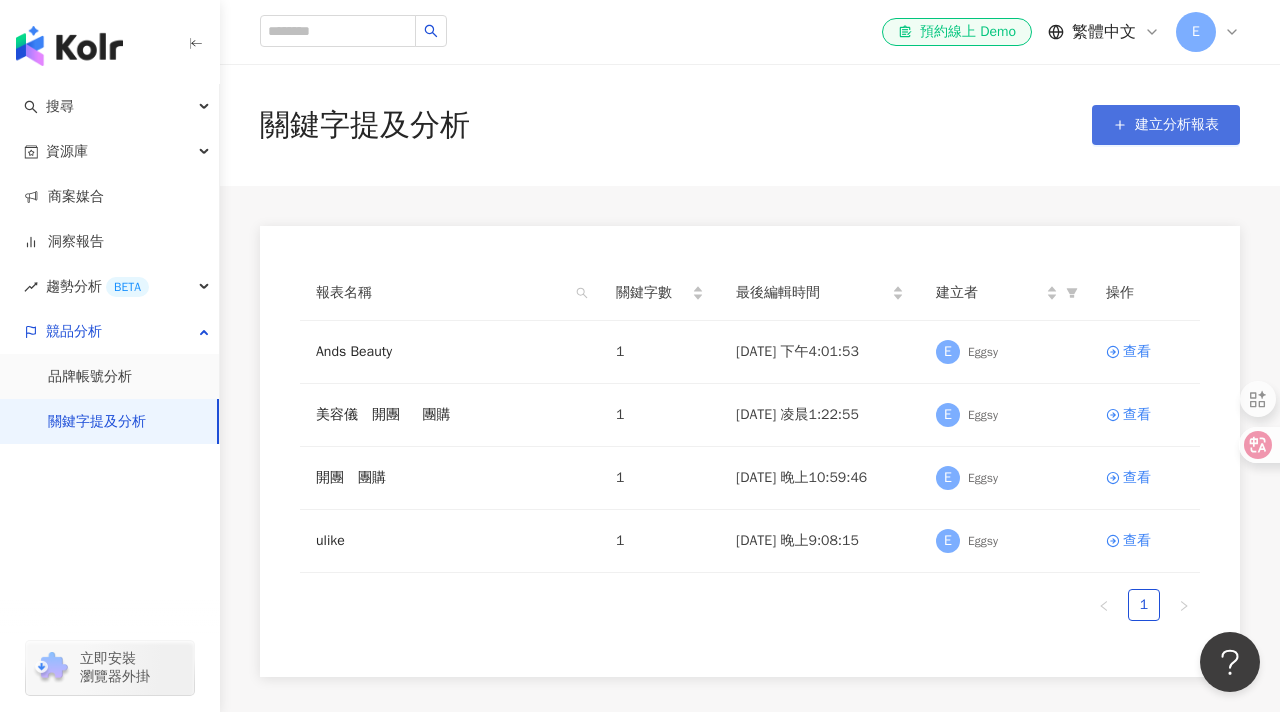 click on "建立分析報表" at bounding box center (1177, 125) 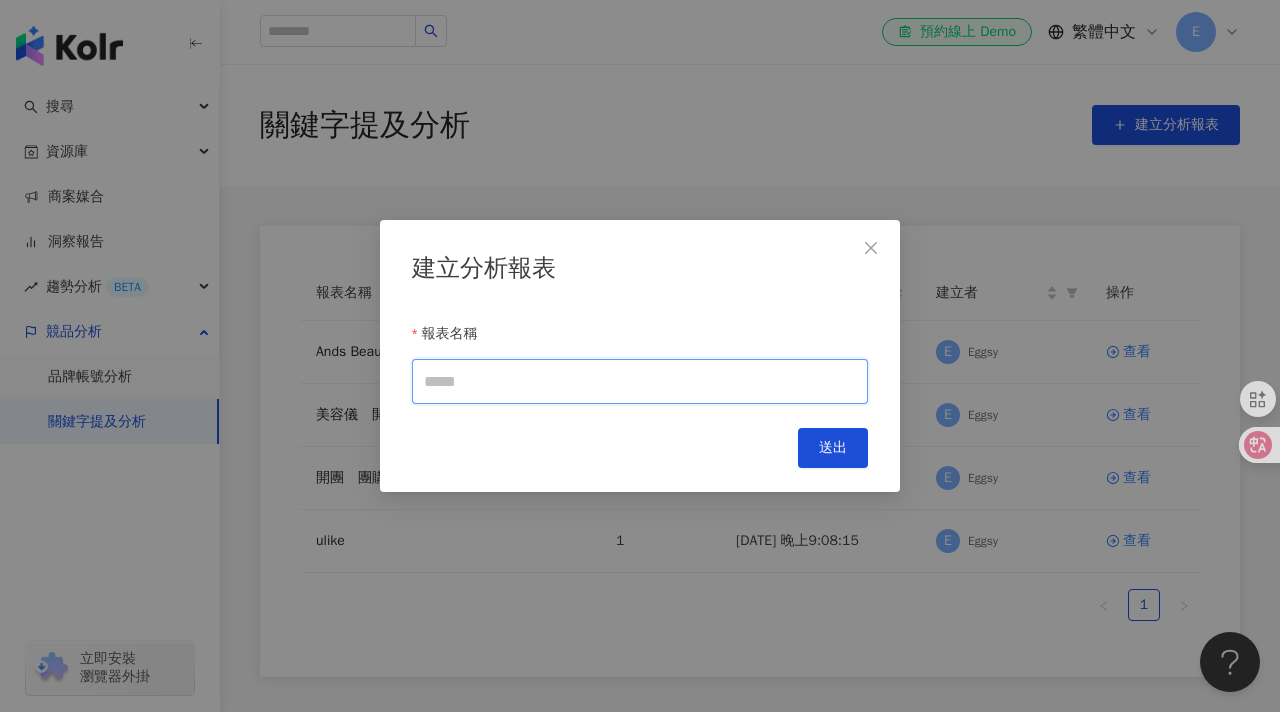 click on "報表名稱" at bounding box center [640, 381] 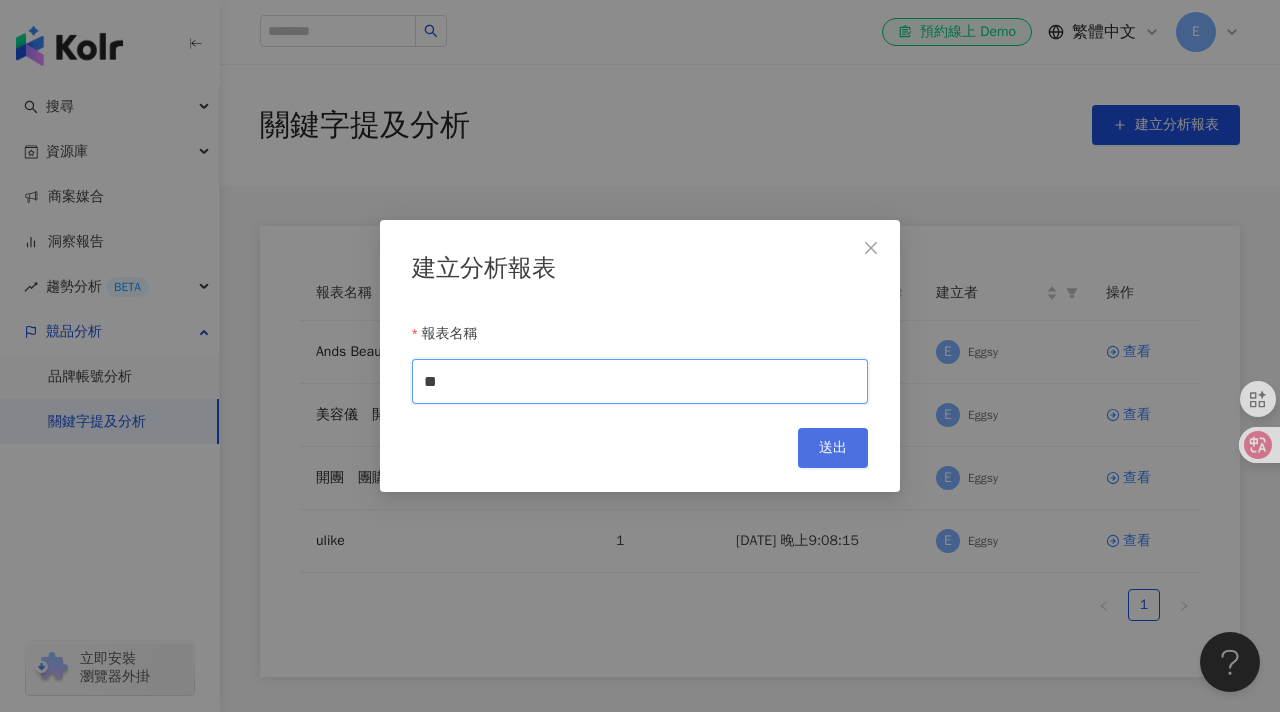 type on "**" 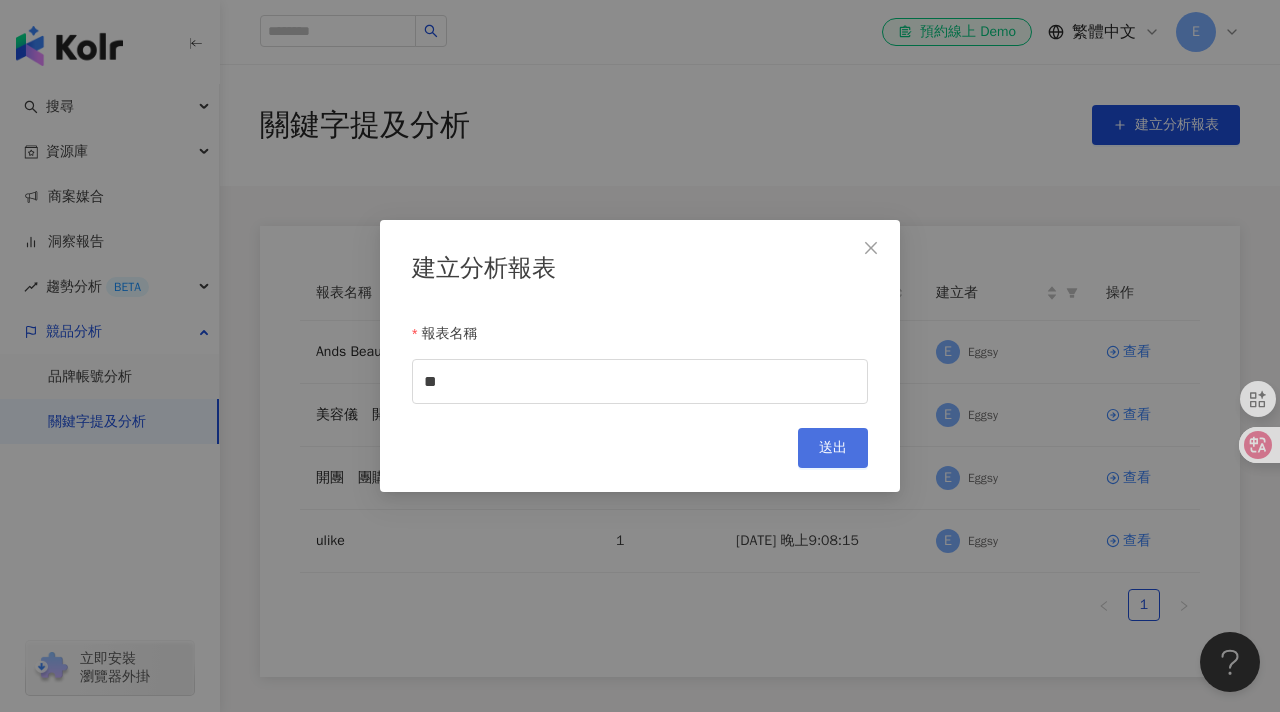 click on "送出" at bounding box center (833, 448) 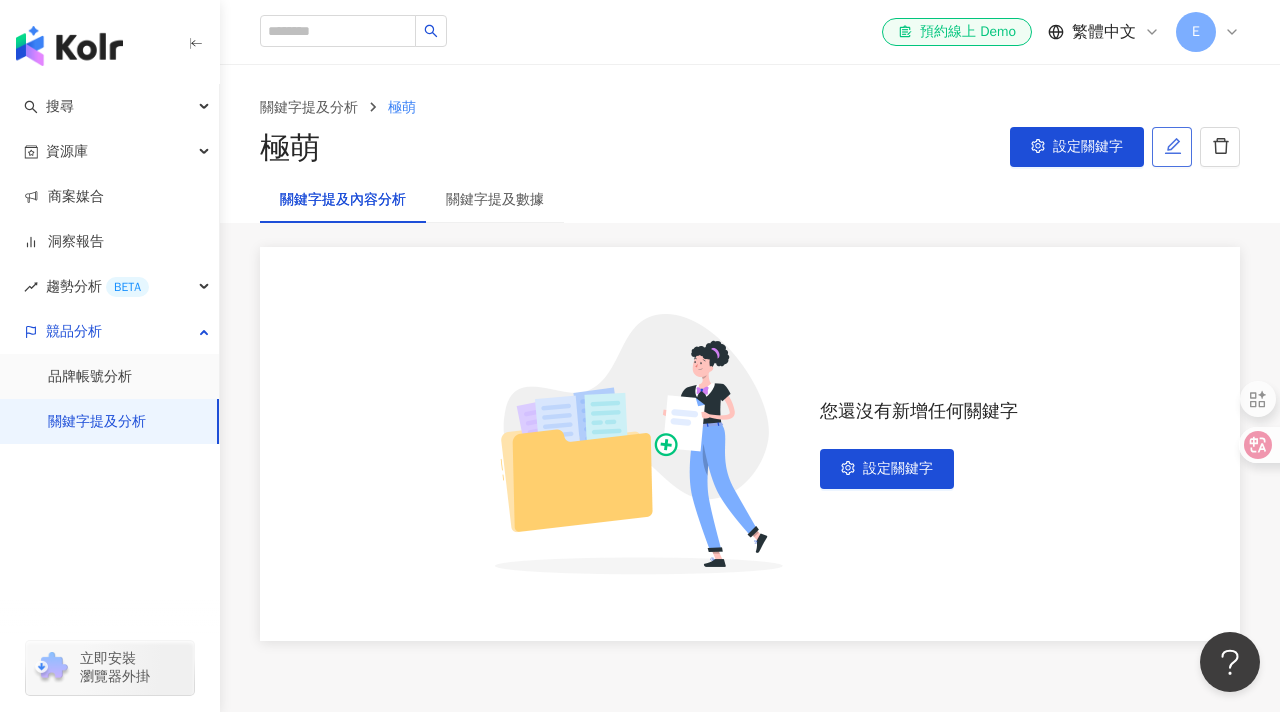click 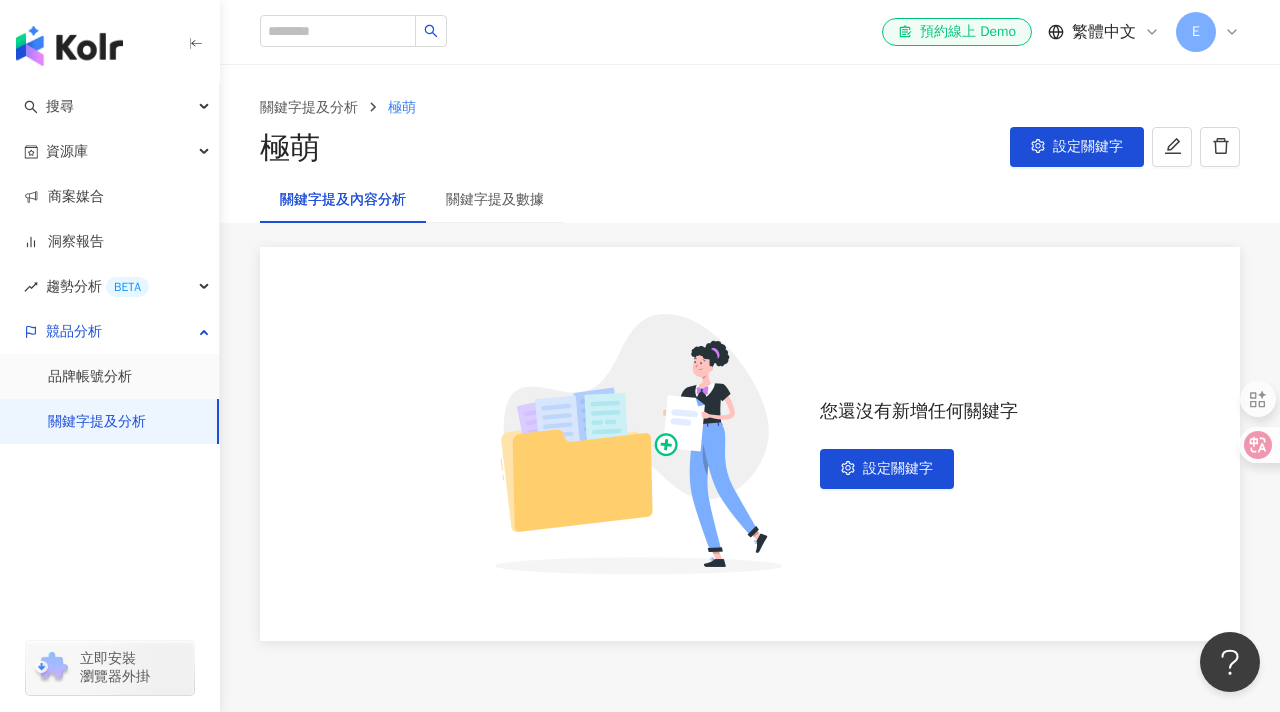 click on "編輯報表名稱 報表名稱 ** Cancel 送出" at bounding box center (640, 356) 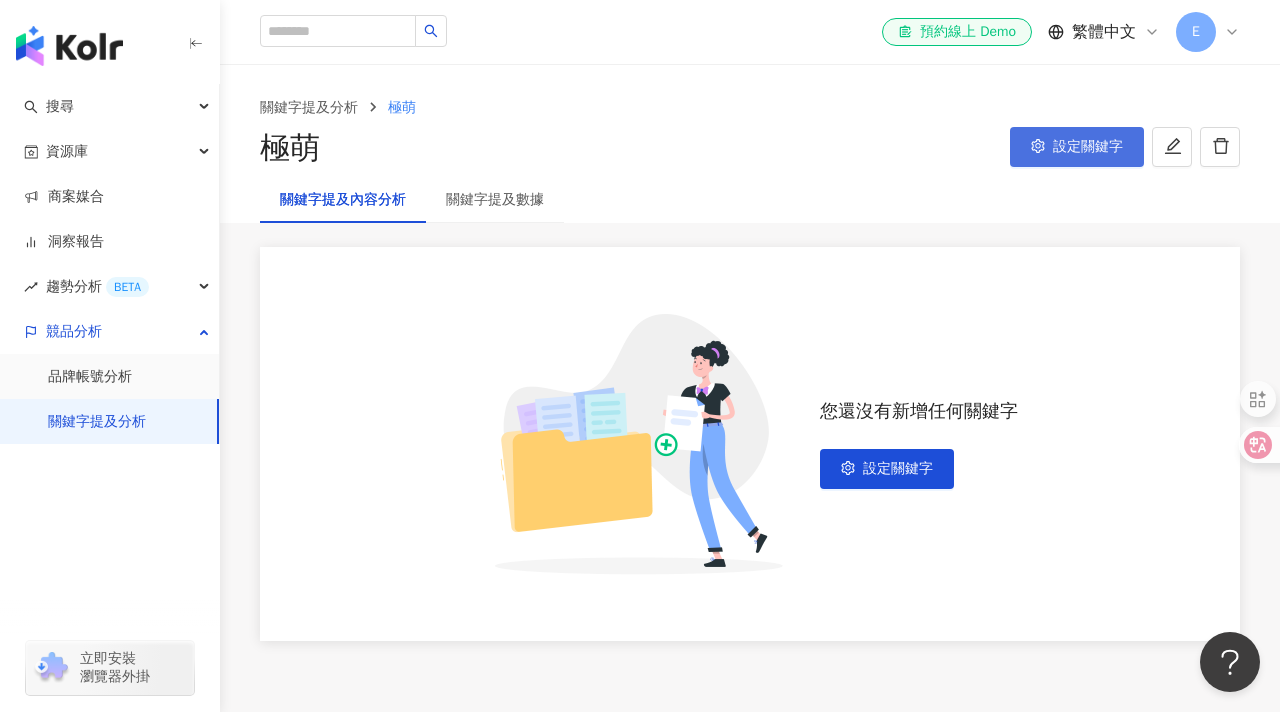 click on "設定關鍵字" at bounding box center (1088, 147) 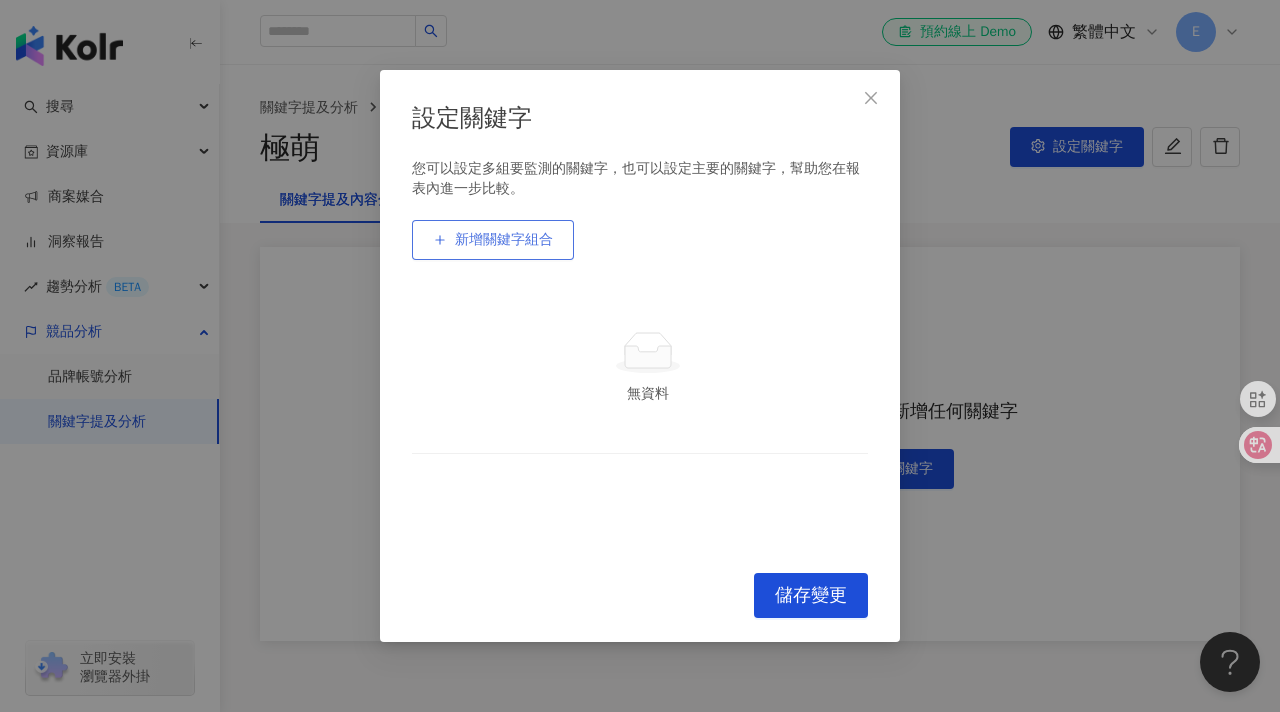 click on "新增關鍵字組合" at bounding box center (504, 240) 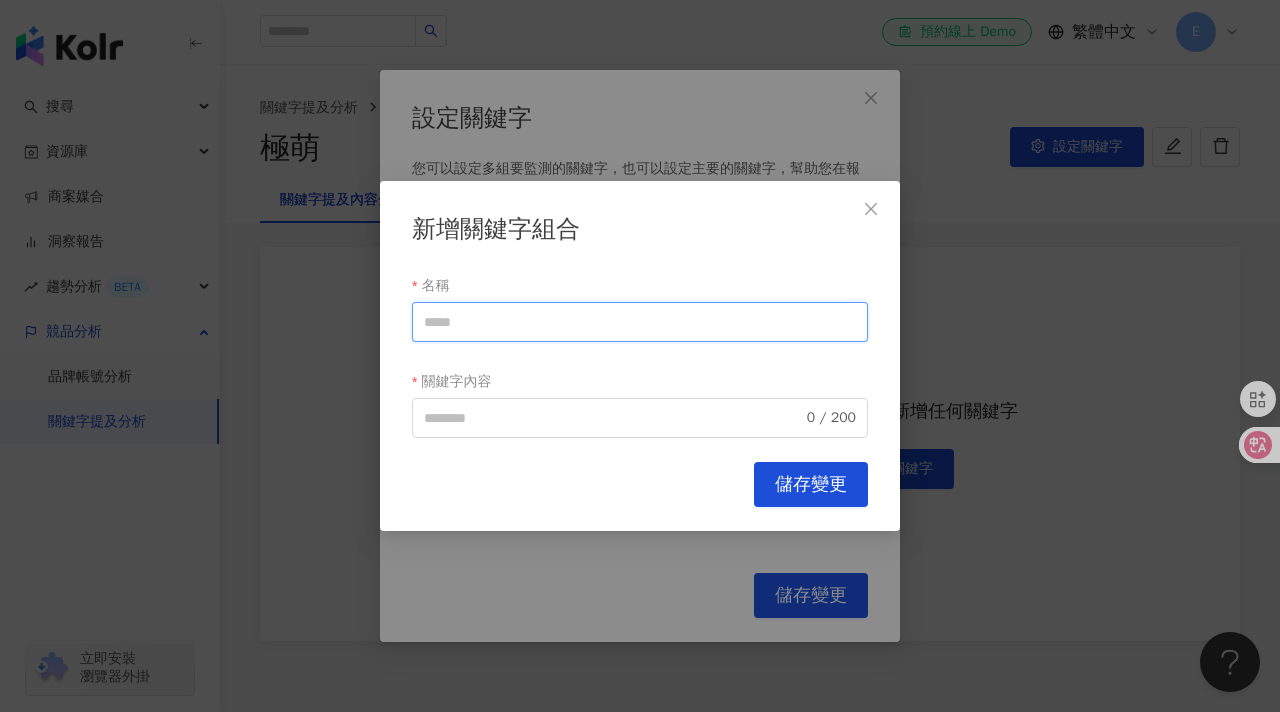 click on "名稱" at bounding box center (640, 322) 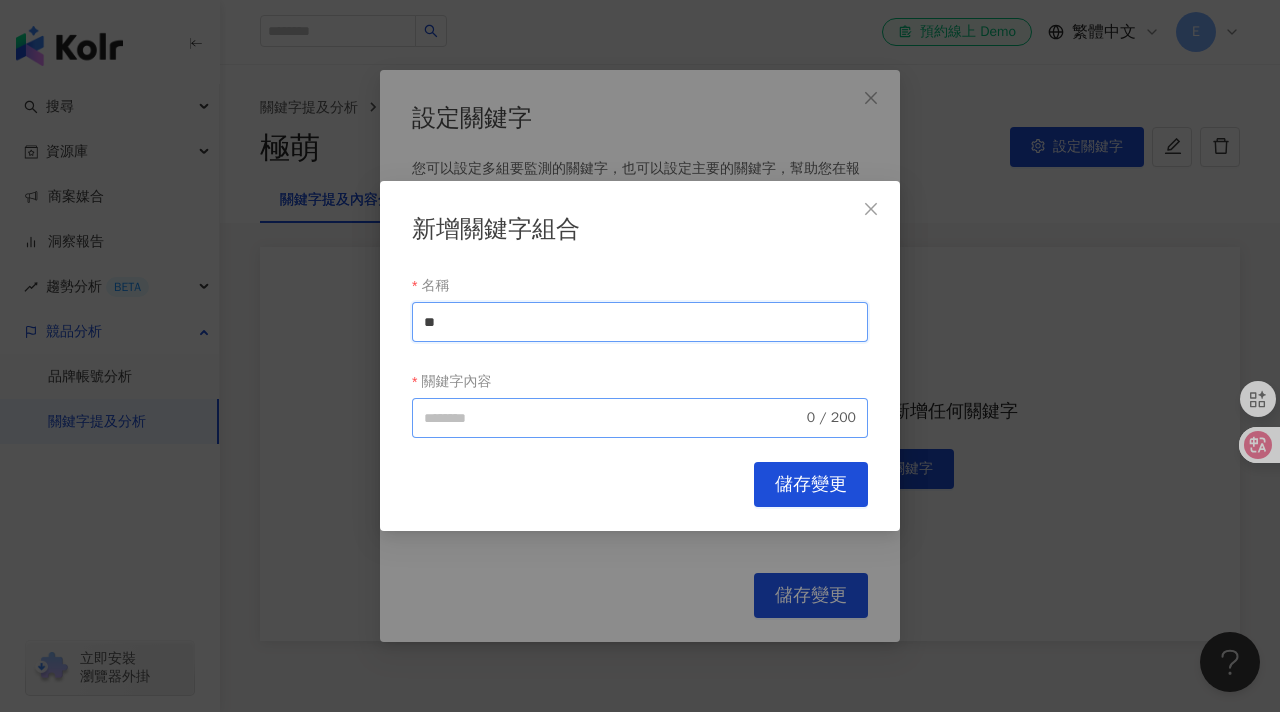 click on "0 / 200" at bounding box center [640, 418] 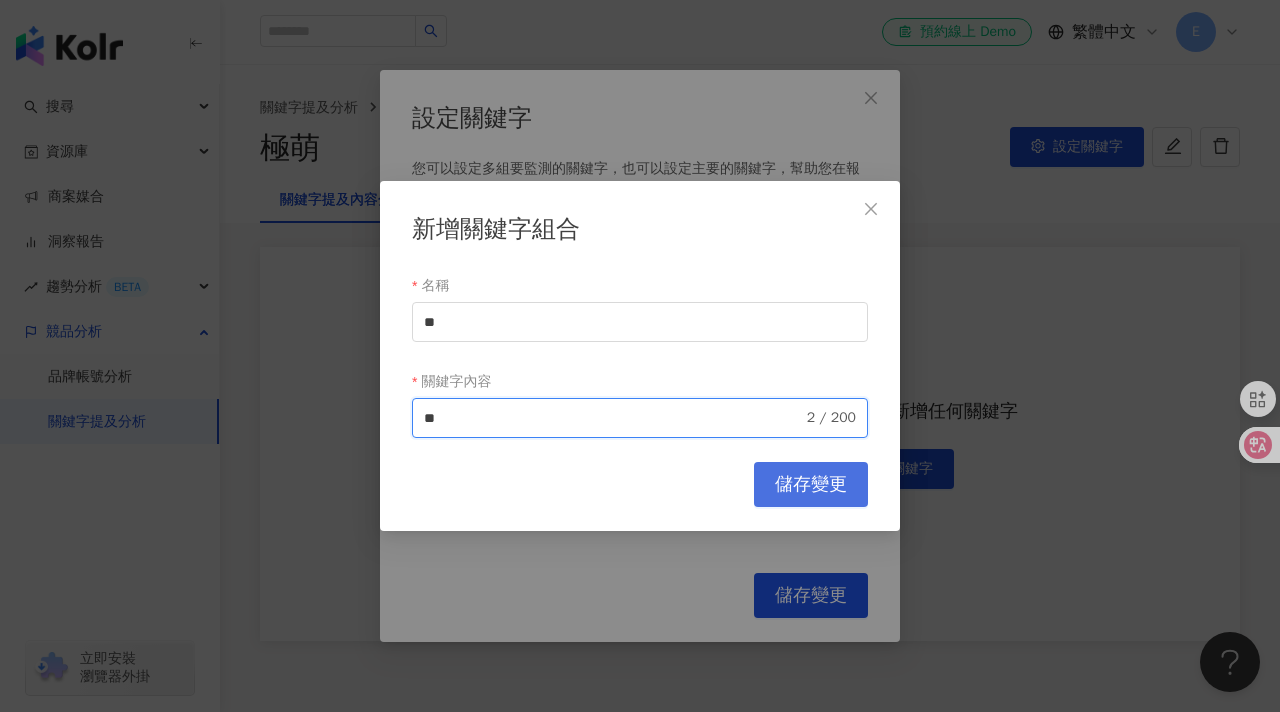 type on "**" 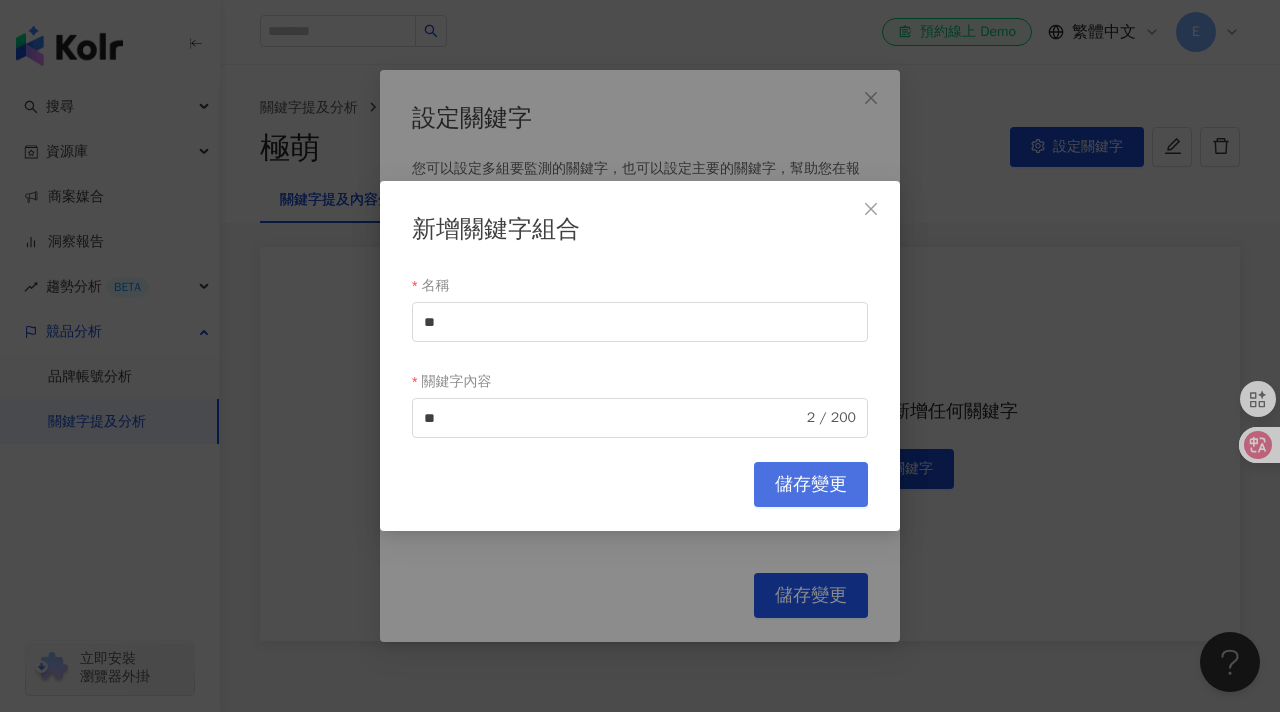click on "儲存變更" at bounding box center (811, 484) 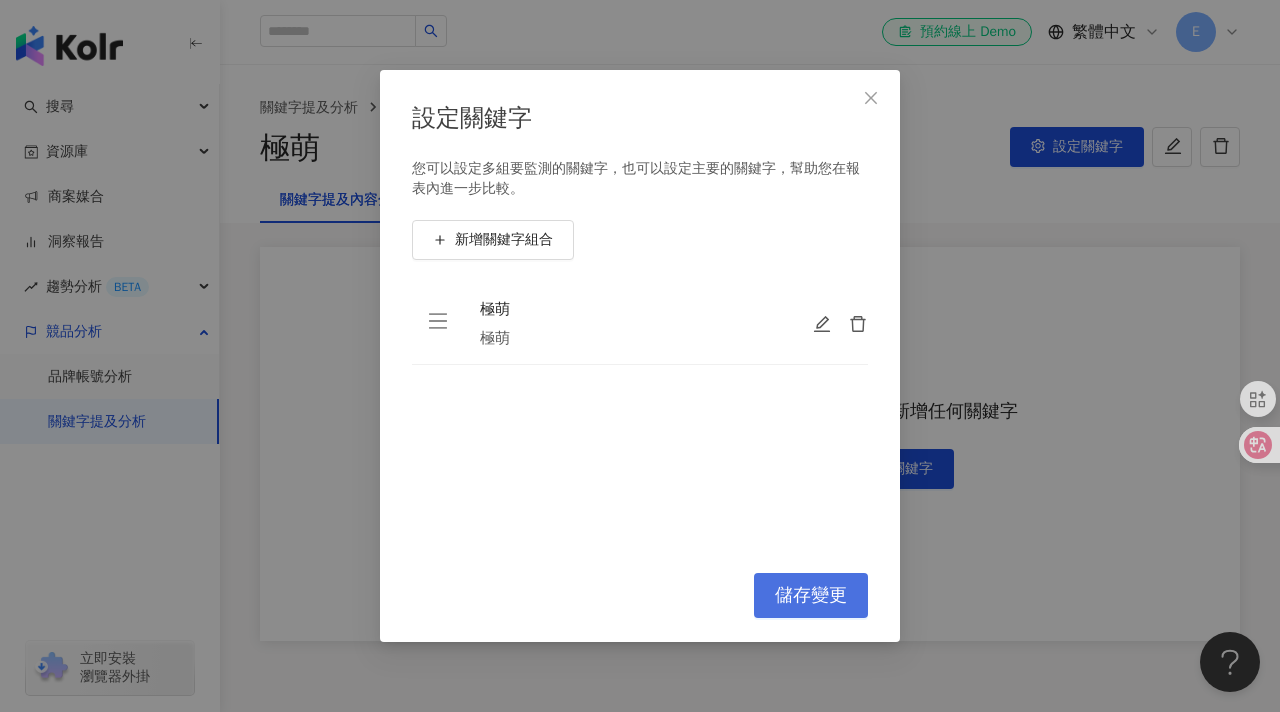click on "儲存變更" at bounding box center [811, 596] 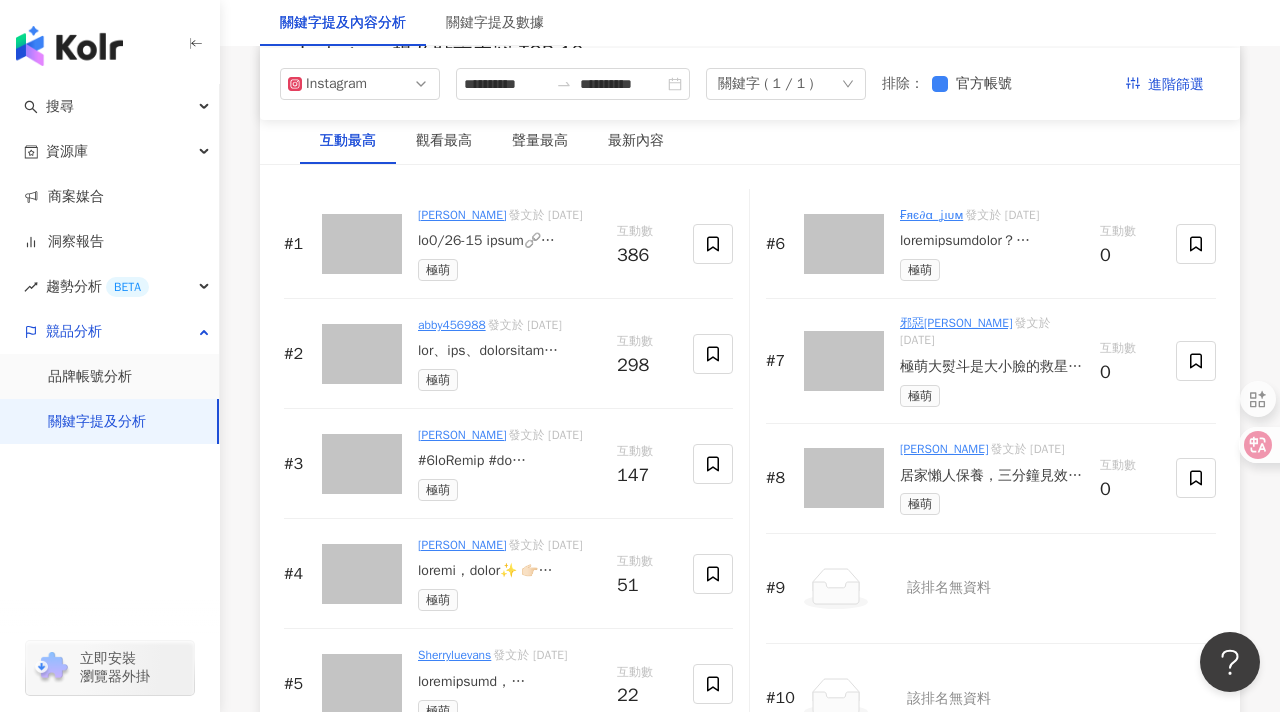 scroll, scrollTop: 3104, scrollLeft: 0, axis: vertical 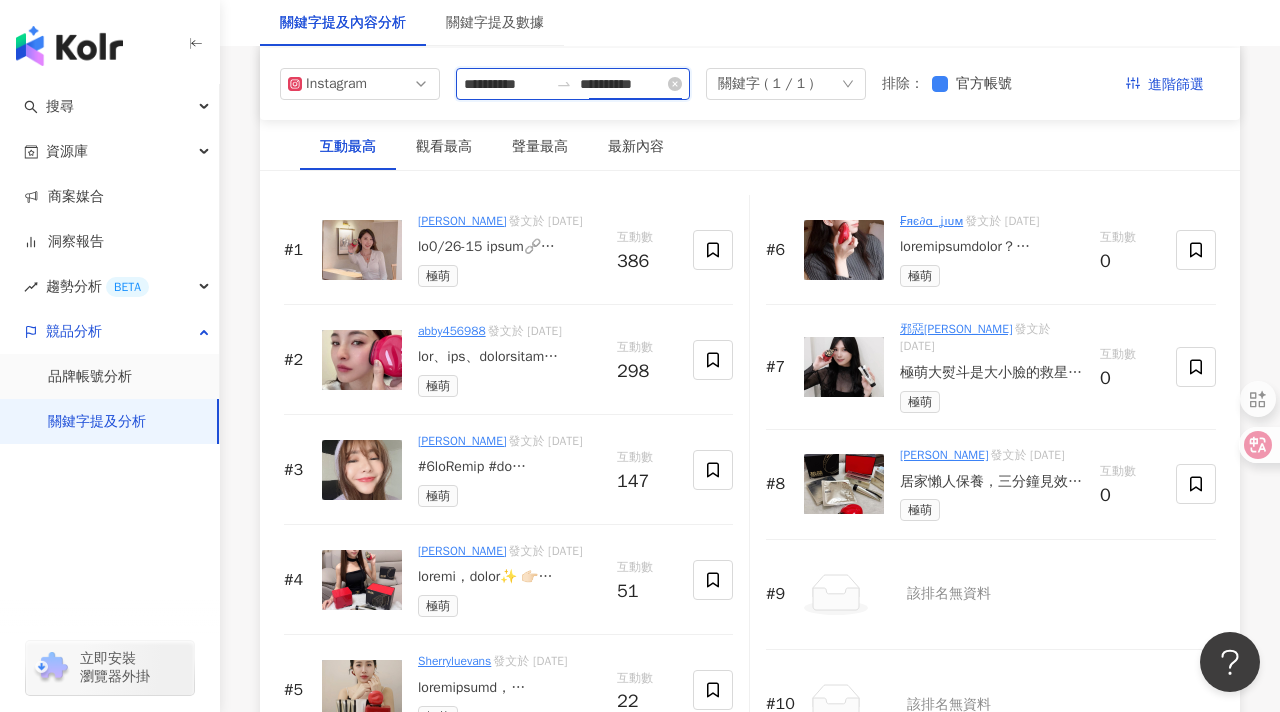 click on "**********" at bounding box center (622, 84) 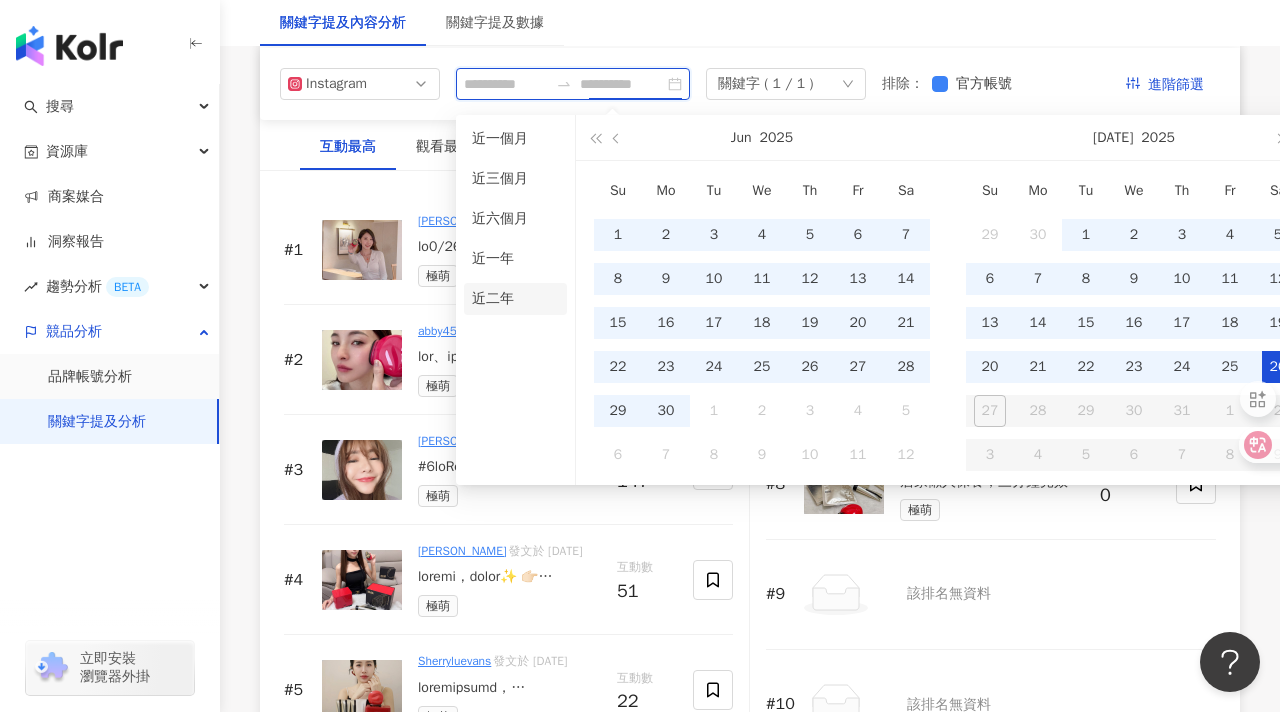 type on "**********" 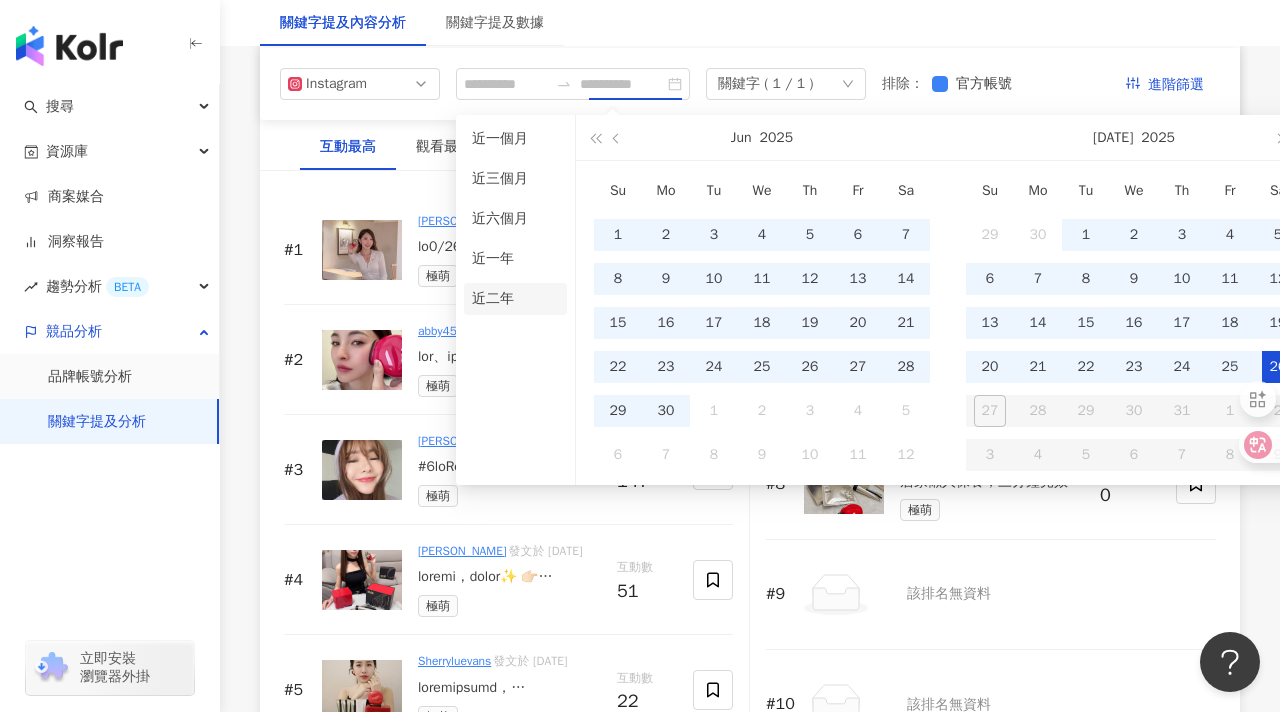 click on "近二年" at bounding box center (515, 299) 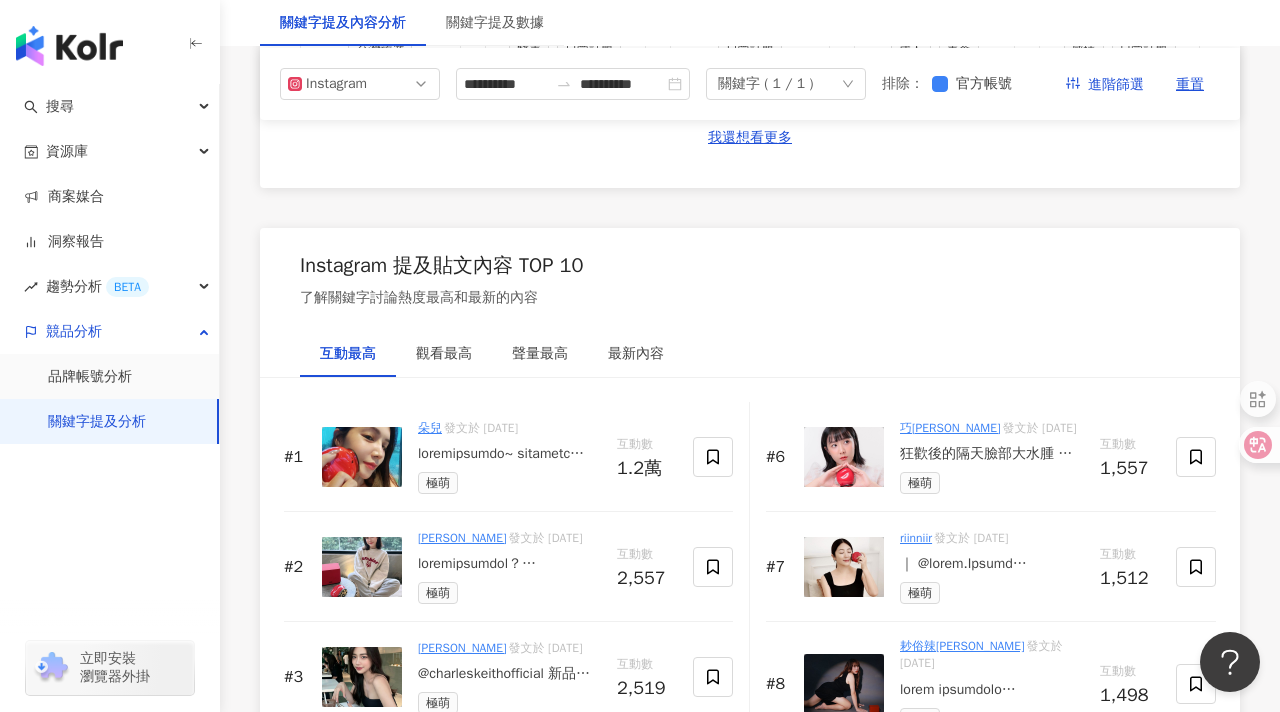 scroll, scrollTop: 2587, scrollLeft: 0, axis: vertical 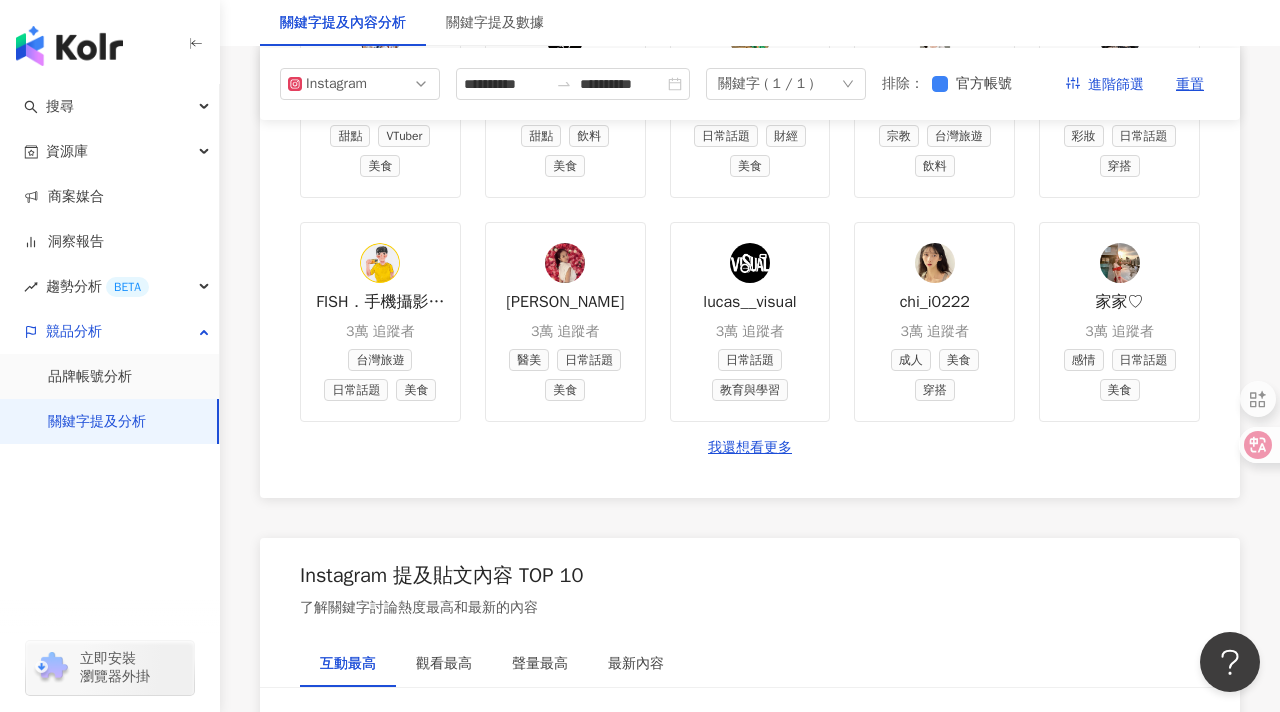 click on "關鍵字提及分析" at bounding box center [97, 422] 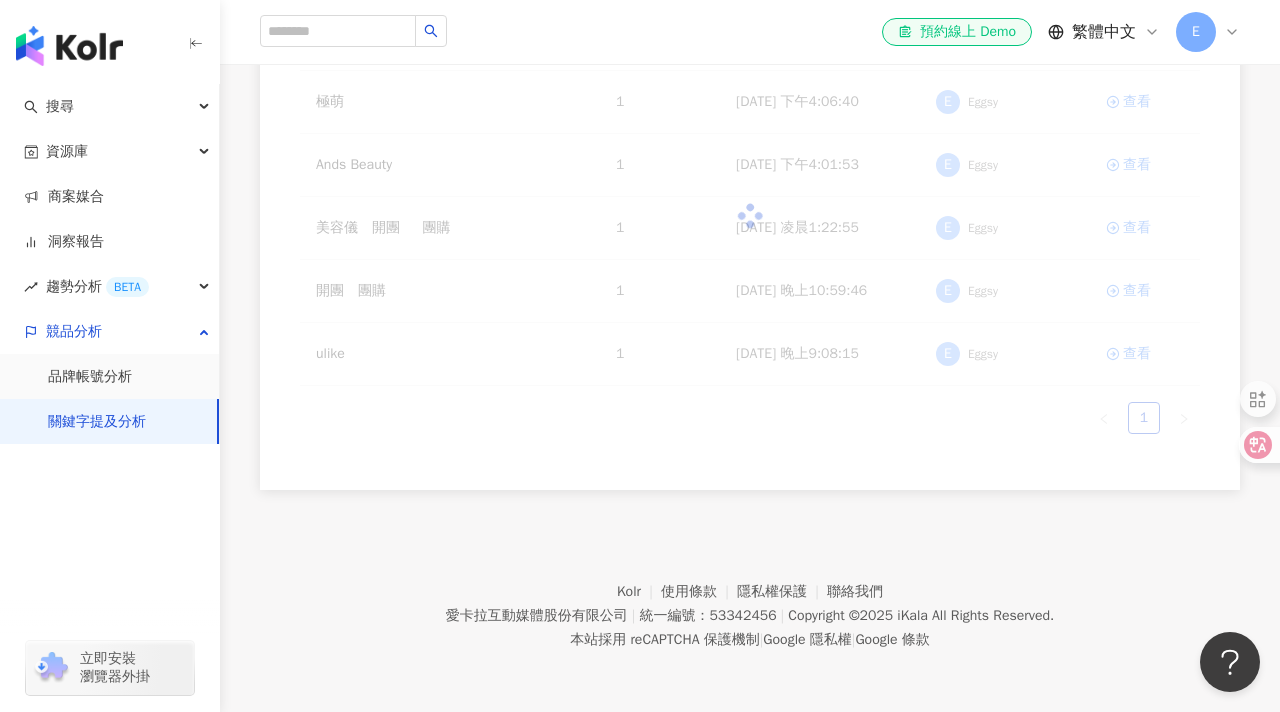 scroll, scrollTop: 0, scrollLeft: 0, axis: both 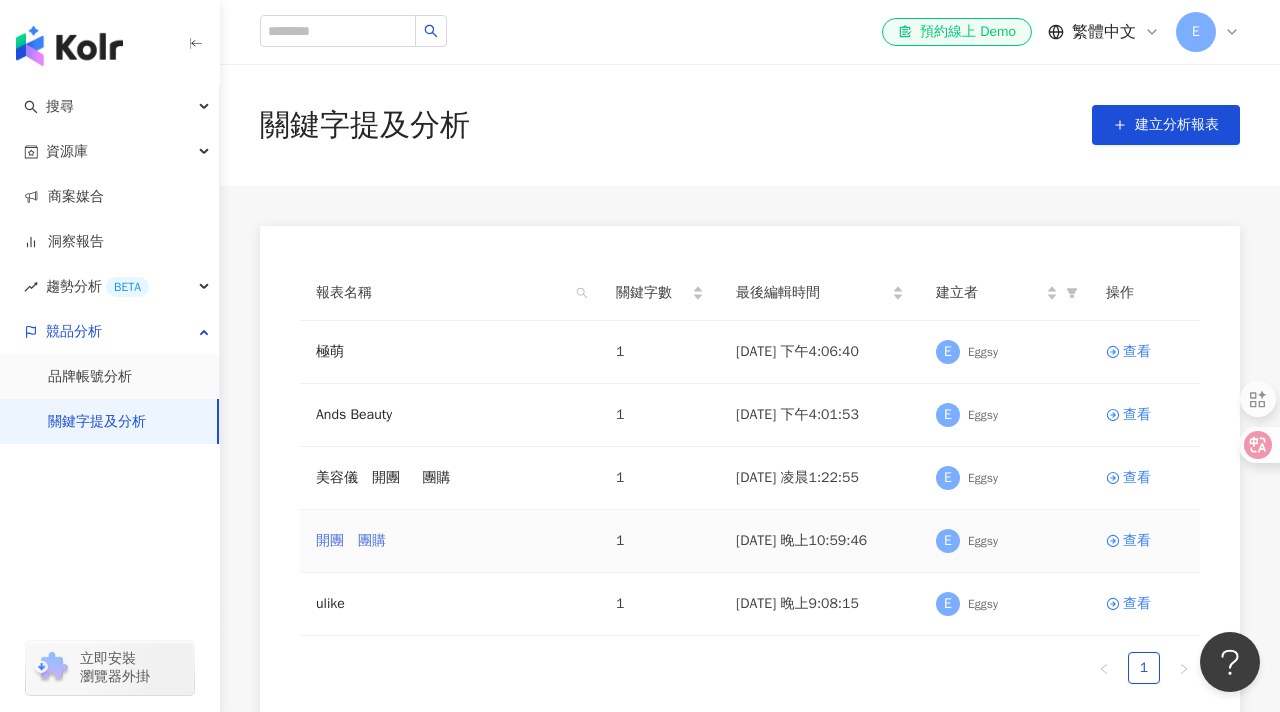 click on "開團　團購" at bounding box center [351, 541] 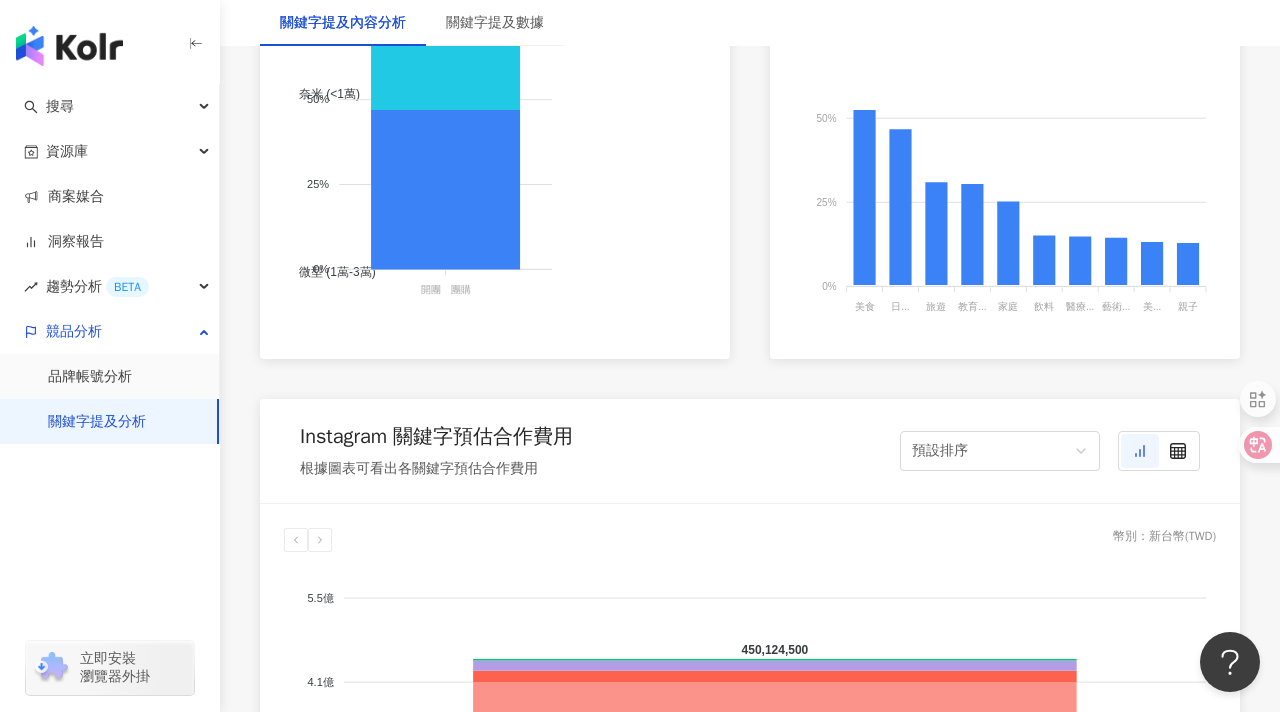 scroll, scrollTop: 2223, scrollLeft: 0, axis: vertical 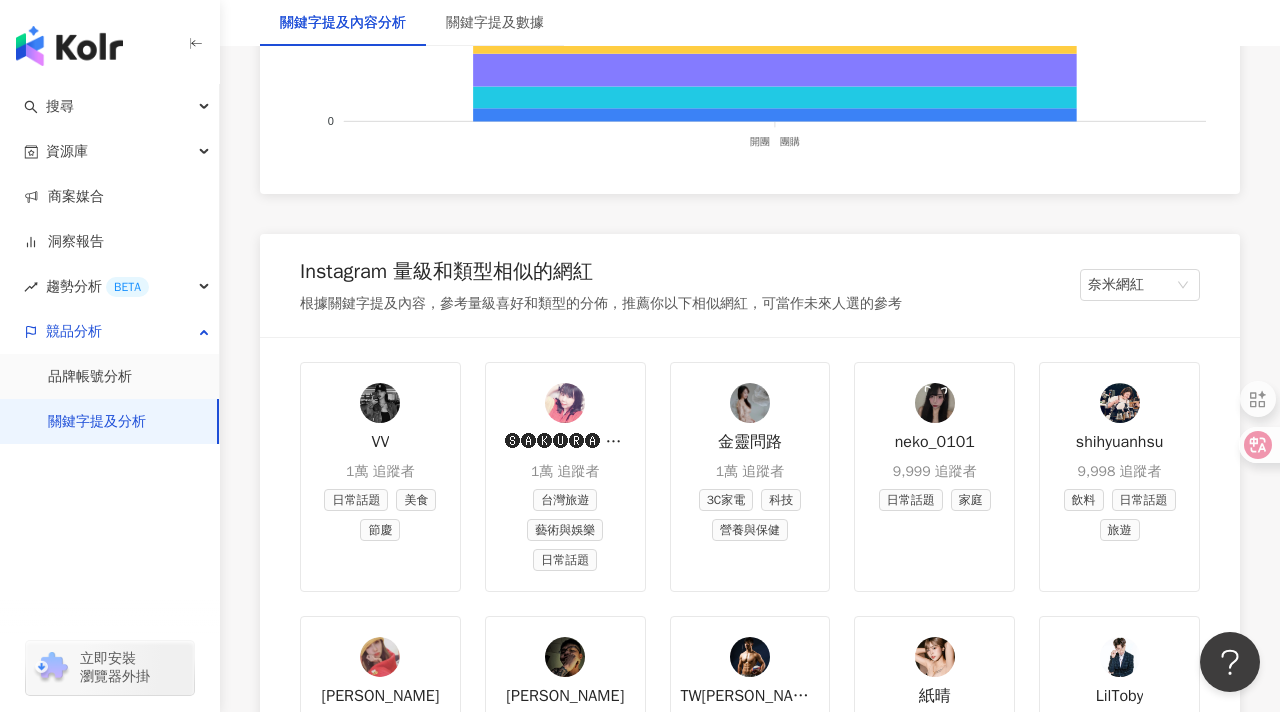 click on "🅢🅐🅚🅤🅡🅐 🌸 🅟🅐🅡🅥🅐🅣🅘 1萬 追蹤者 台灣旅遊 藝術與娛樂 日常話題" at bounding box center [565, 477] 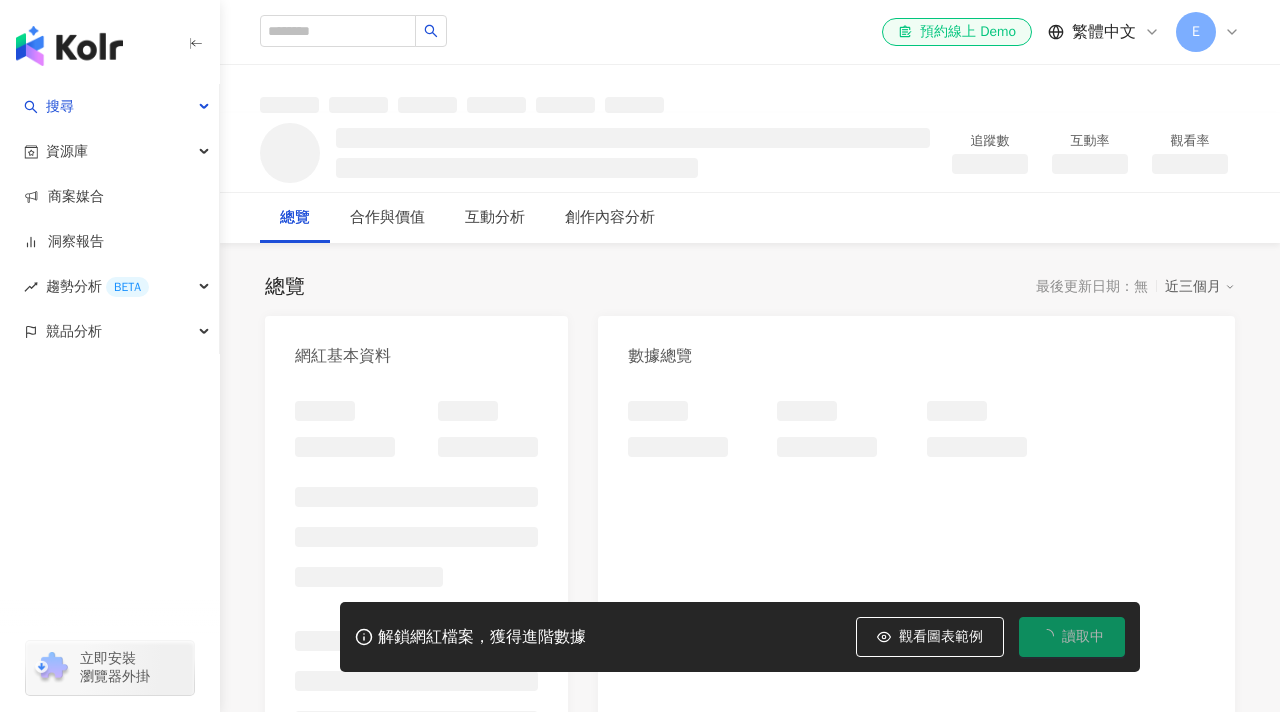 scroll, scrollTop: 0, scrollLeft: 0, axis: both 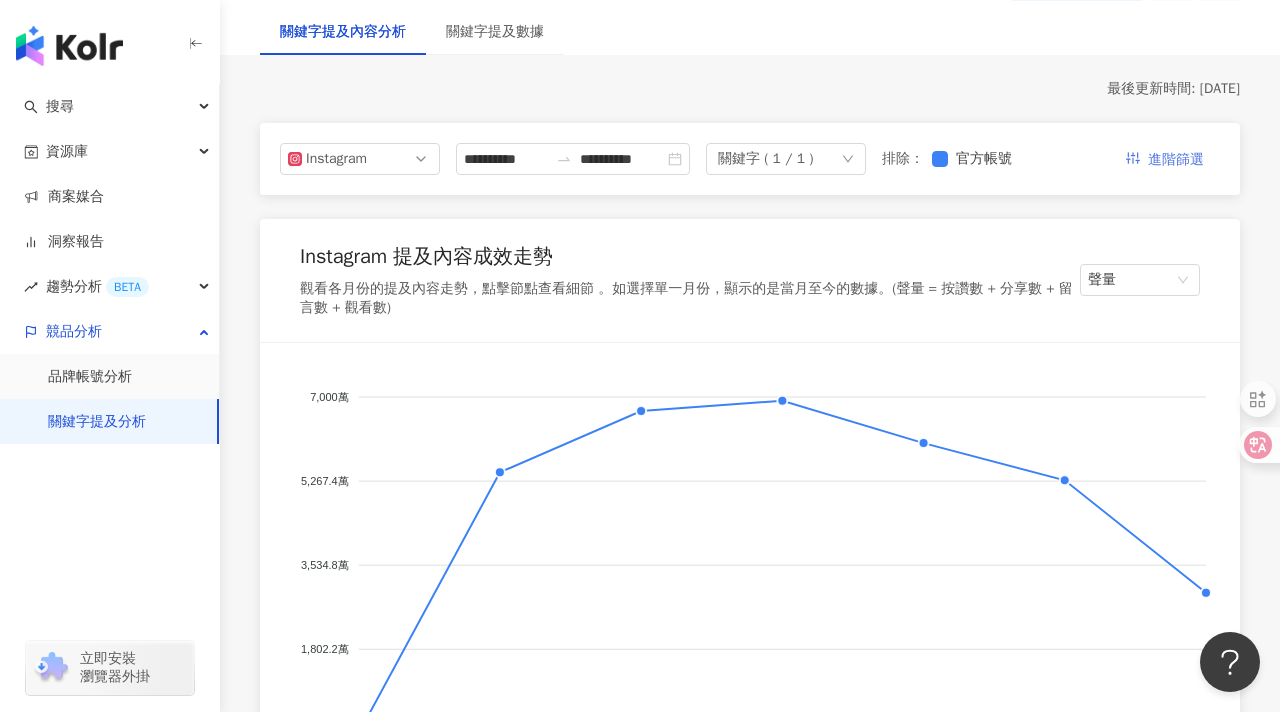 click on "進階篩選" at bounding box center [1176, 160] 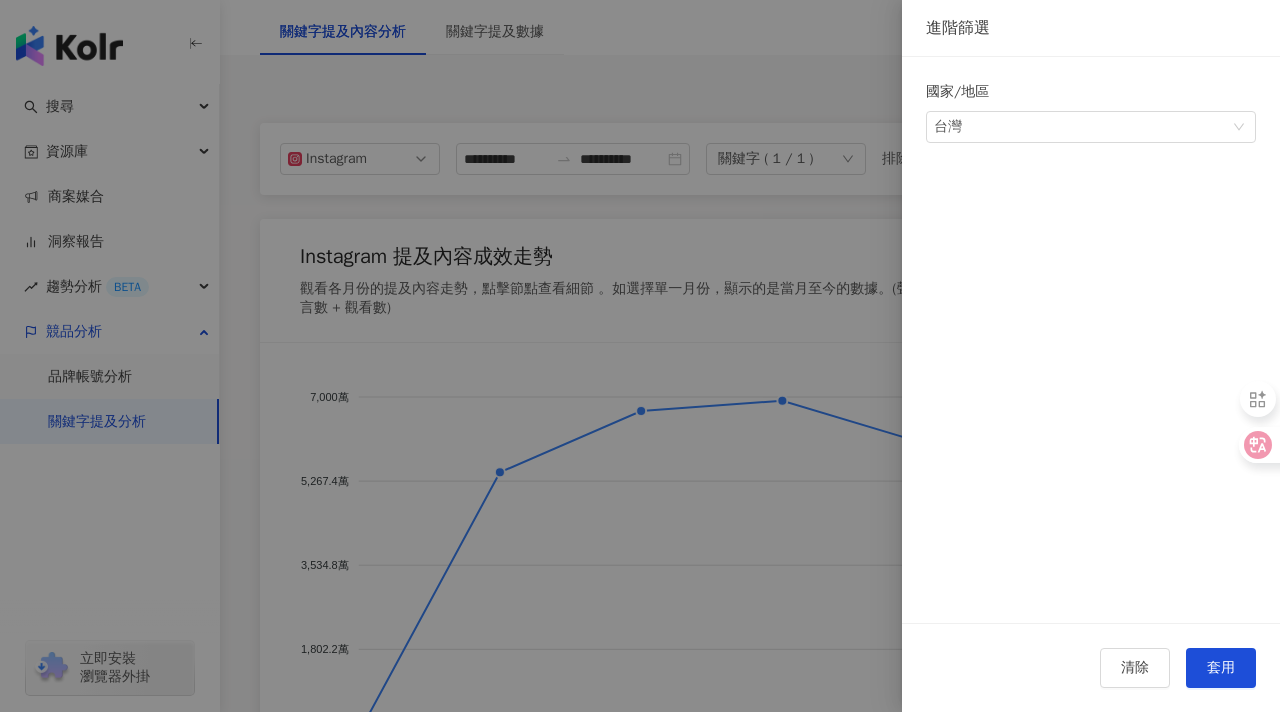 click at bounding box center (640, 356) 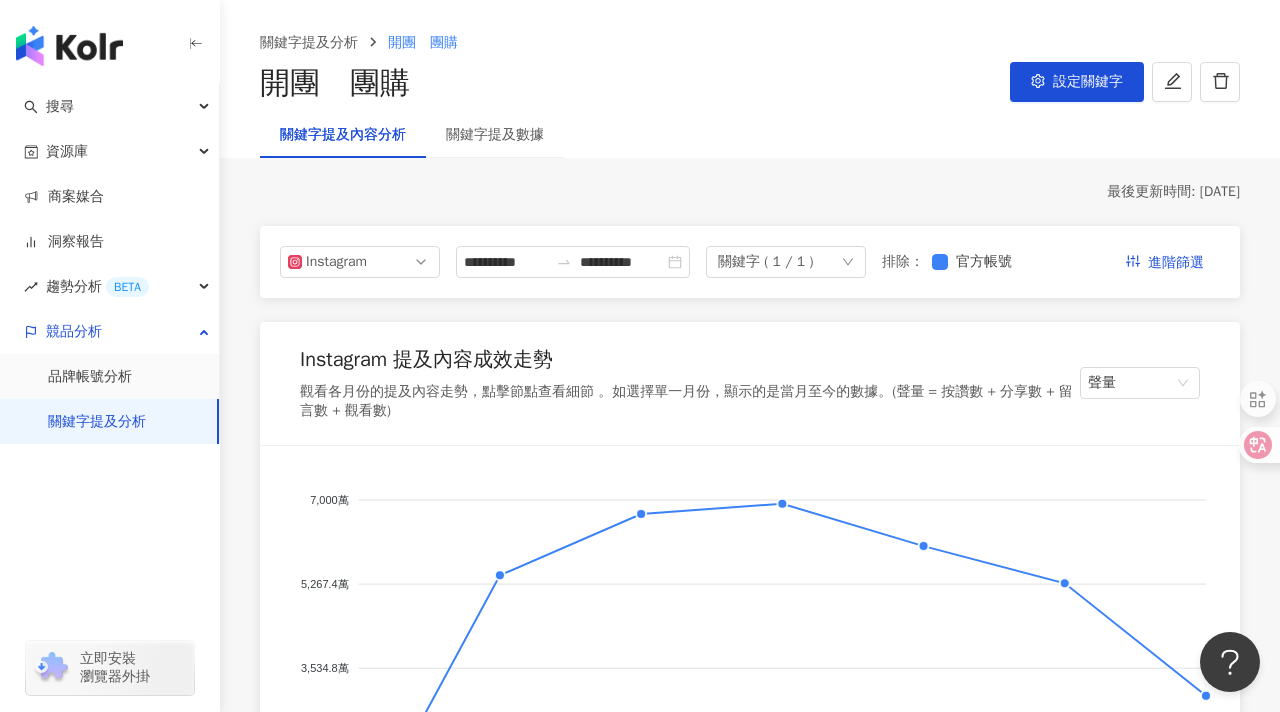 scroll, scrollTop: 0, scrollLeft: 0, axis: both 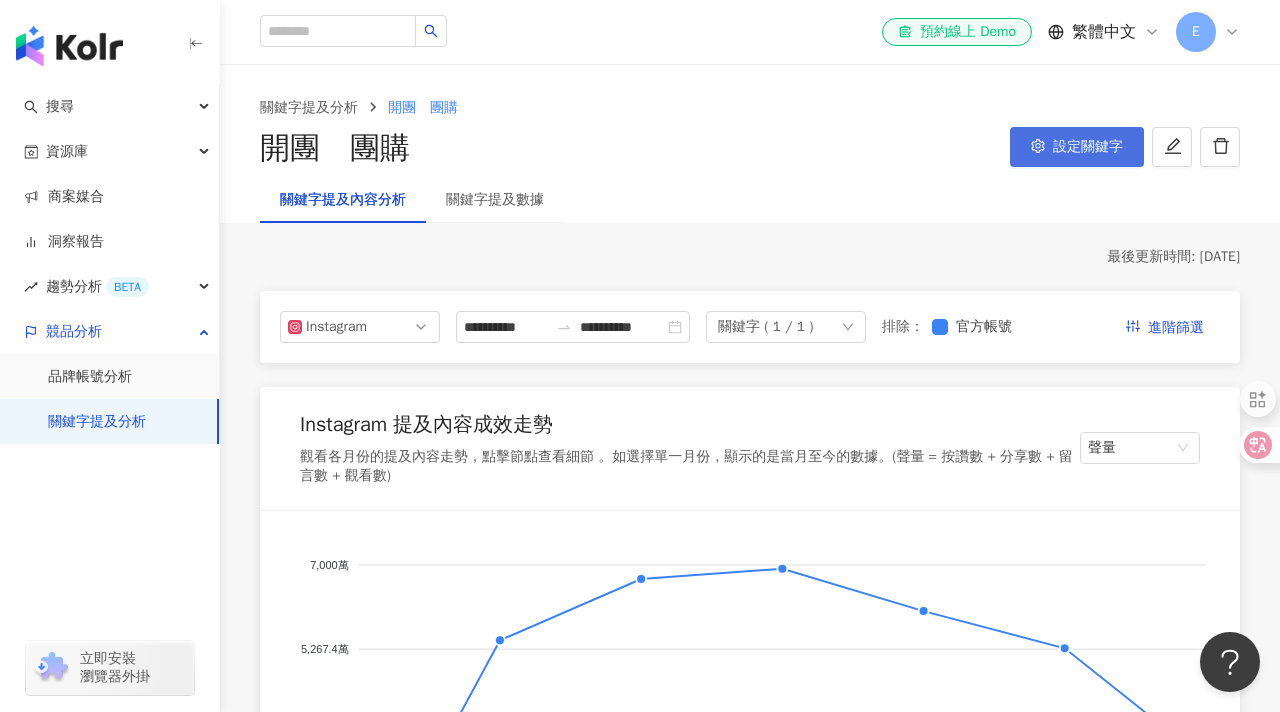 click on "設定關鍵字" at bounding box center [1088, 147] 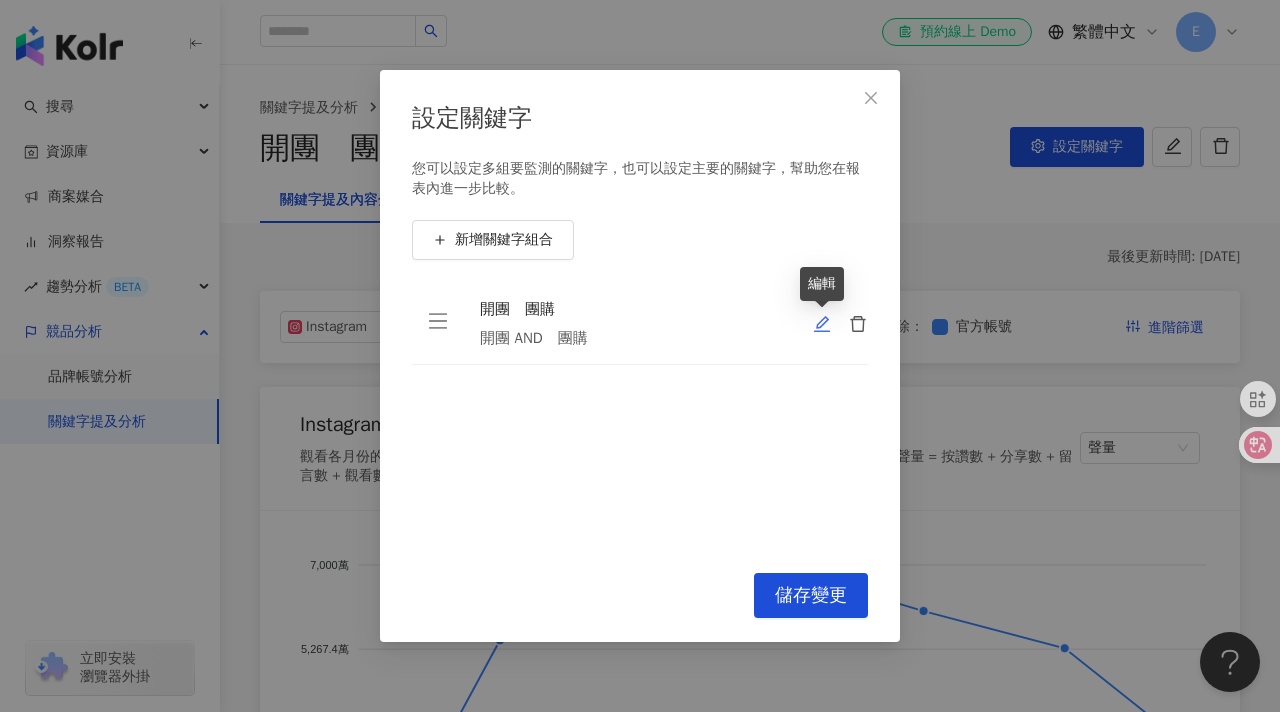 click 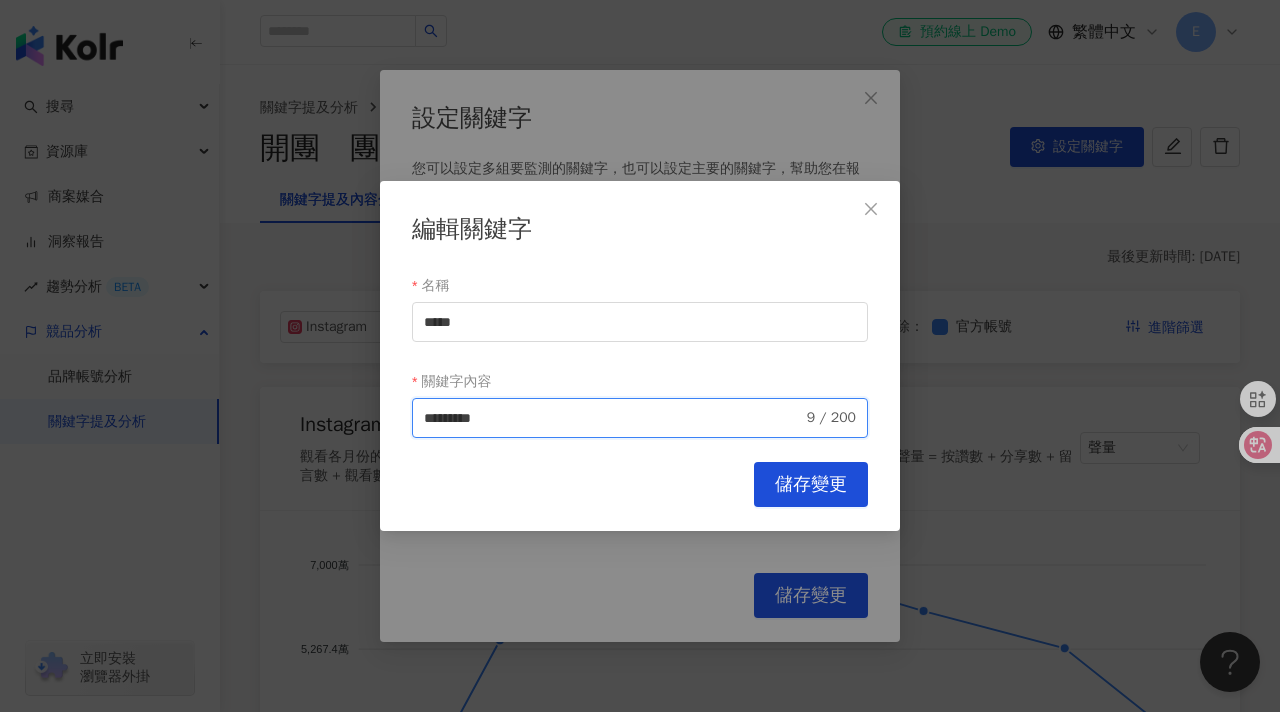 drag, startPoint x: 455, startPoint y: 416, endPoint x: 482, endPoint y: 419, distance: 27.166155 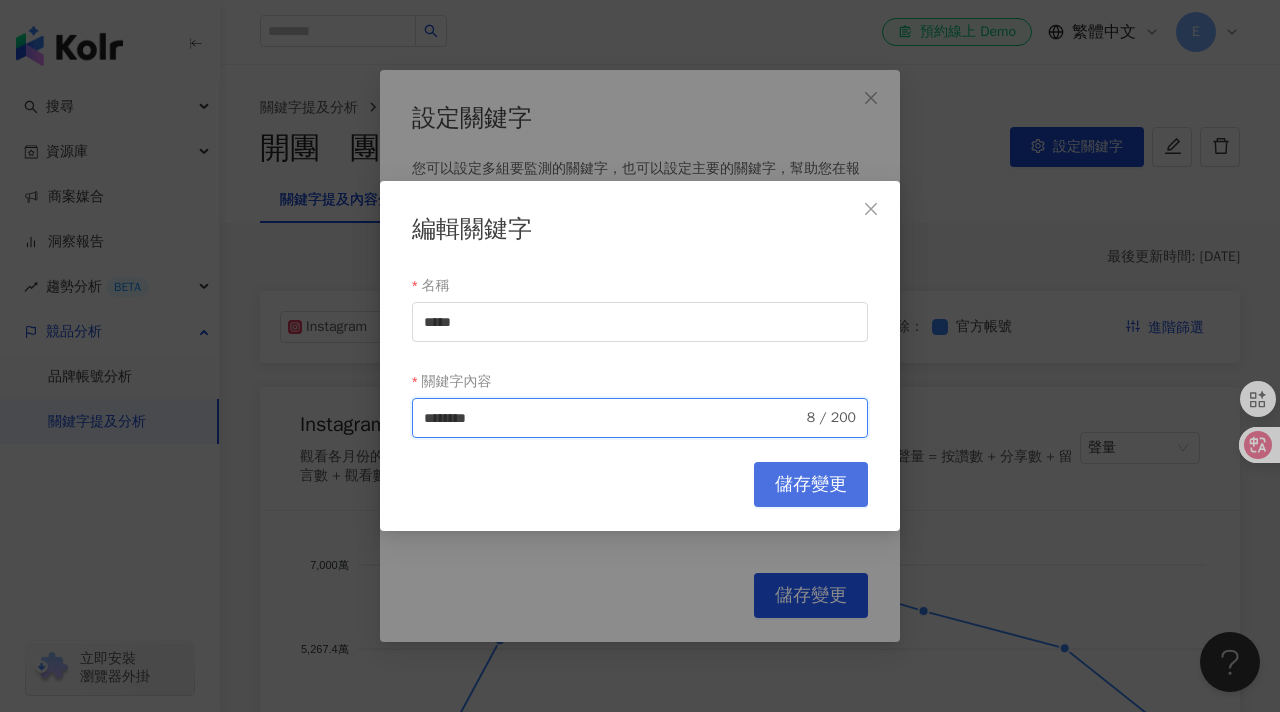 type on "********" 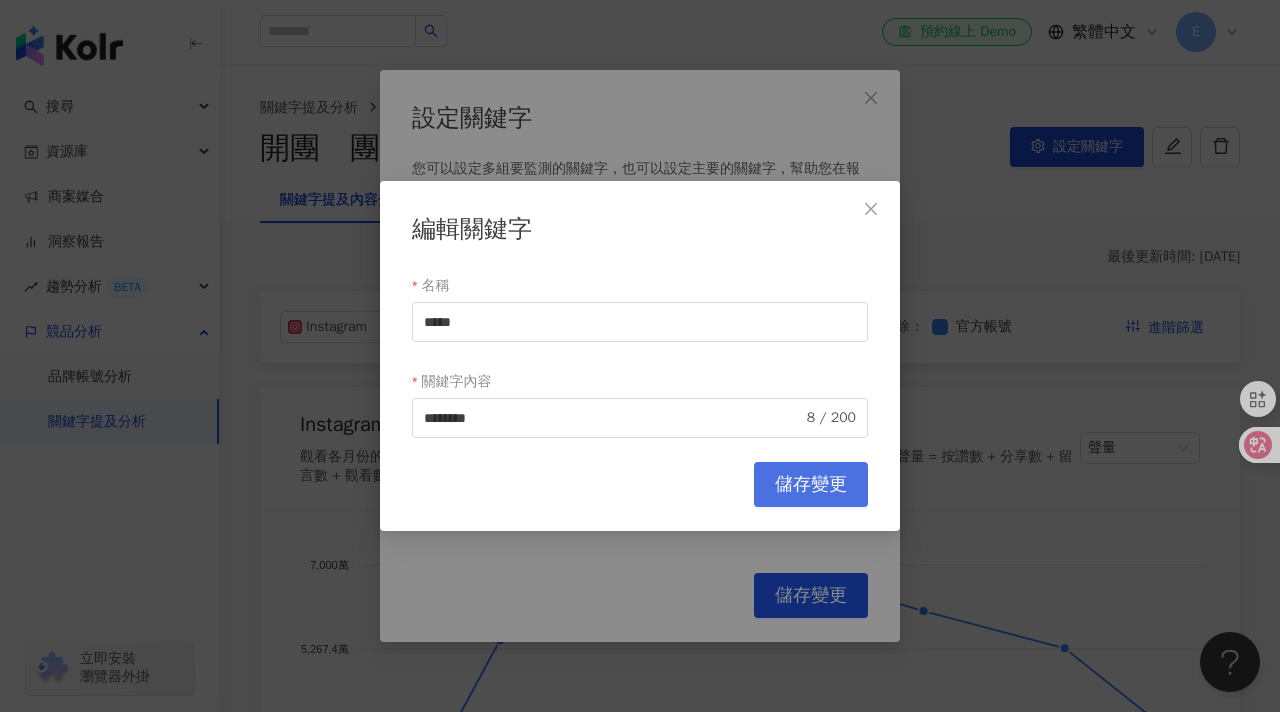 click on "儲存變更" at bounding box center (811, 485) 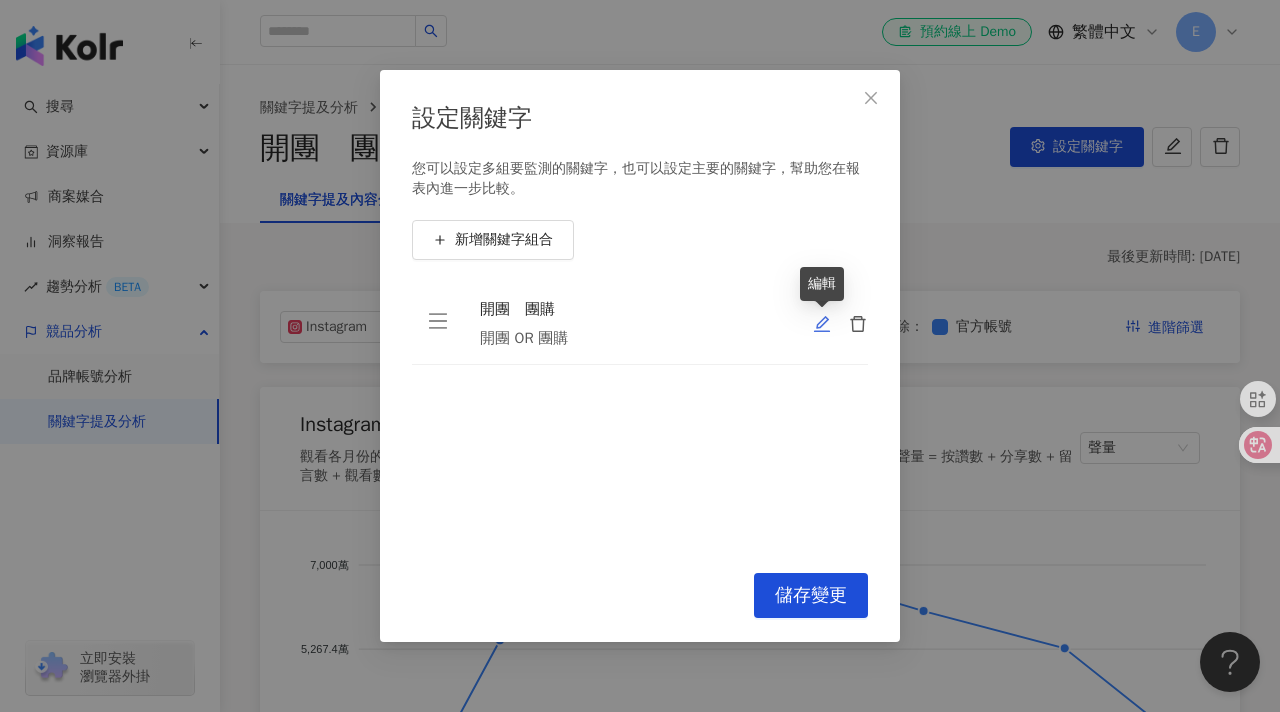 click 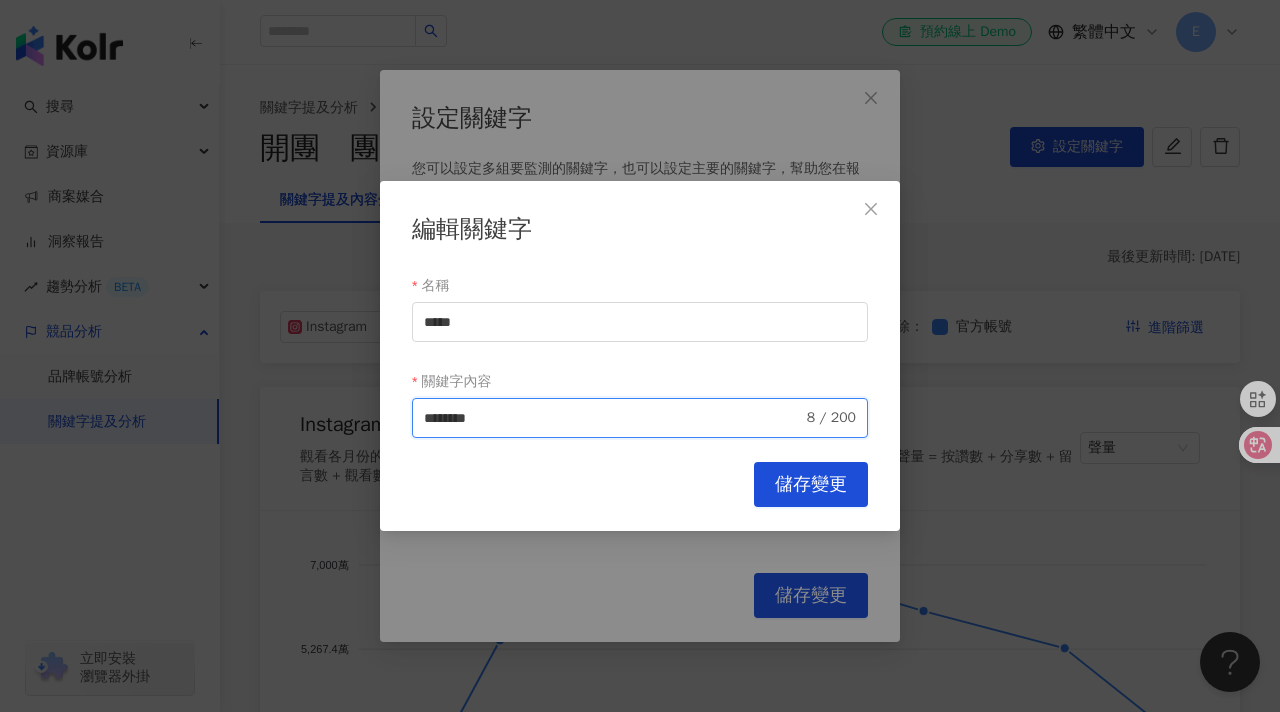 click on "********" at bounding box center (613, 418) 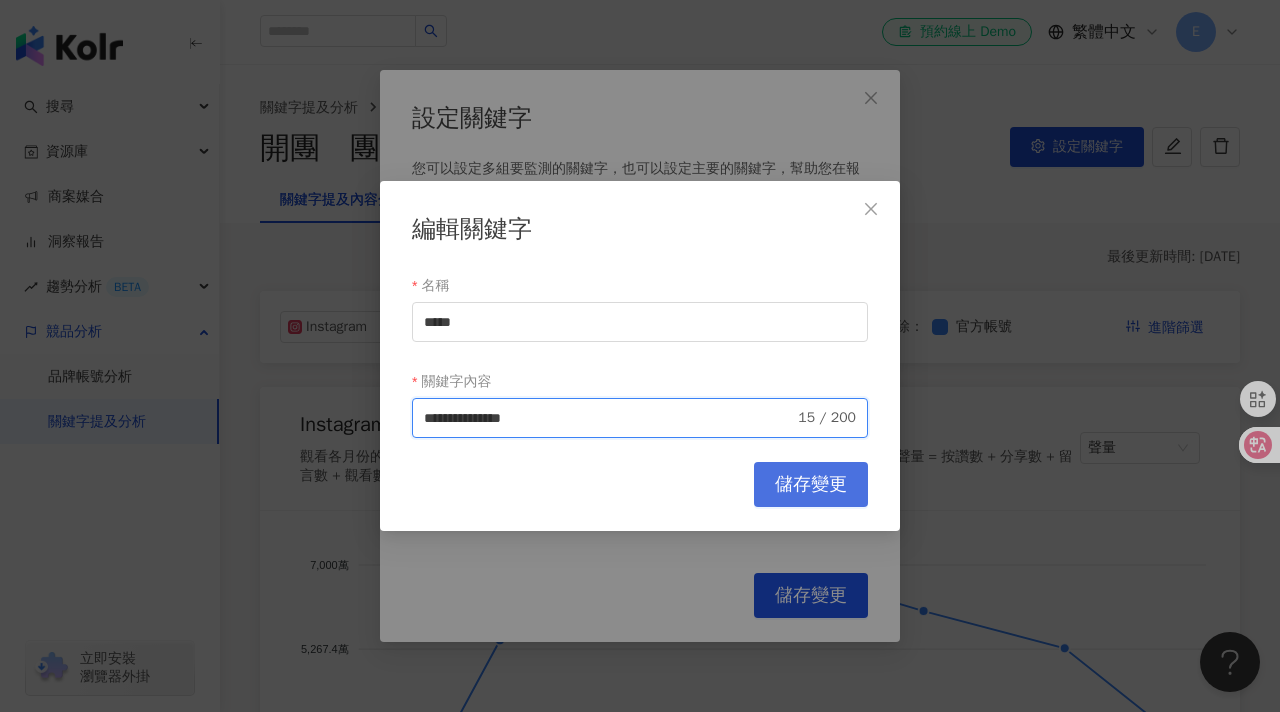 type on "**********" 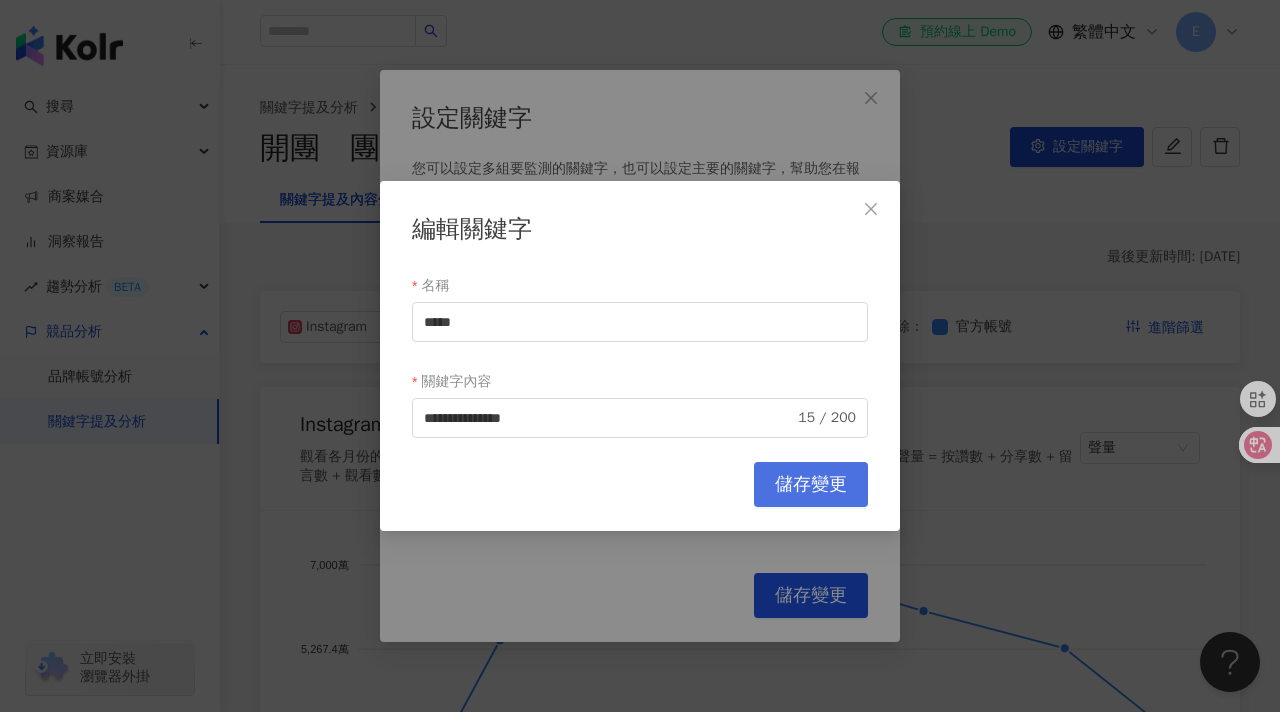 click on "儲存變更" at bounding box center [811, 485] 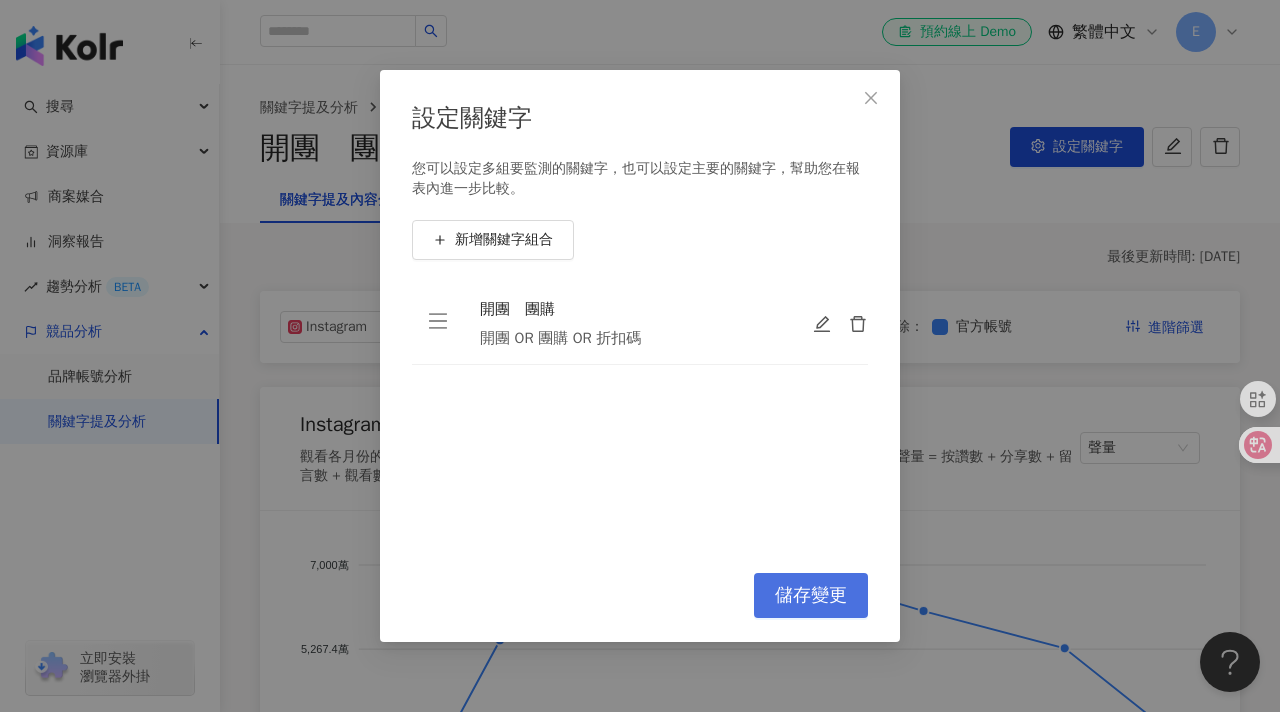 click on "儲存變更" at bounding box center (811, 596) 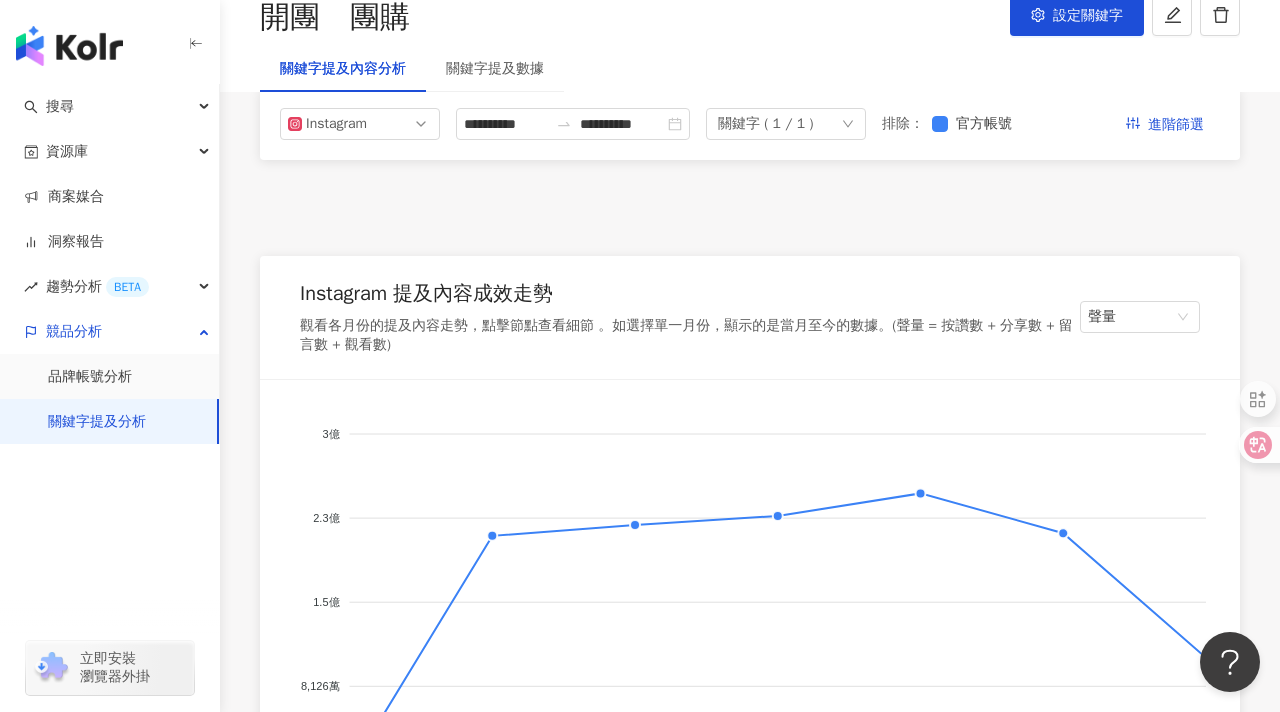 scroll, scrollTop: 29, scrollLeft: 0, axis: vertical 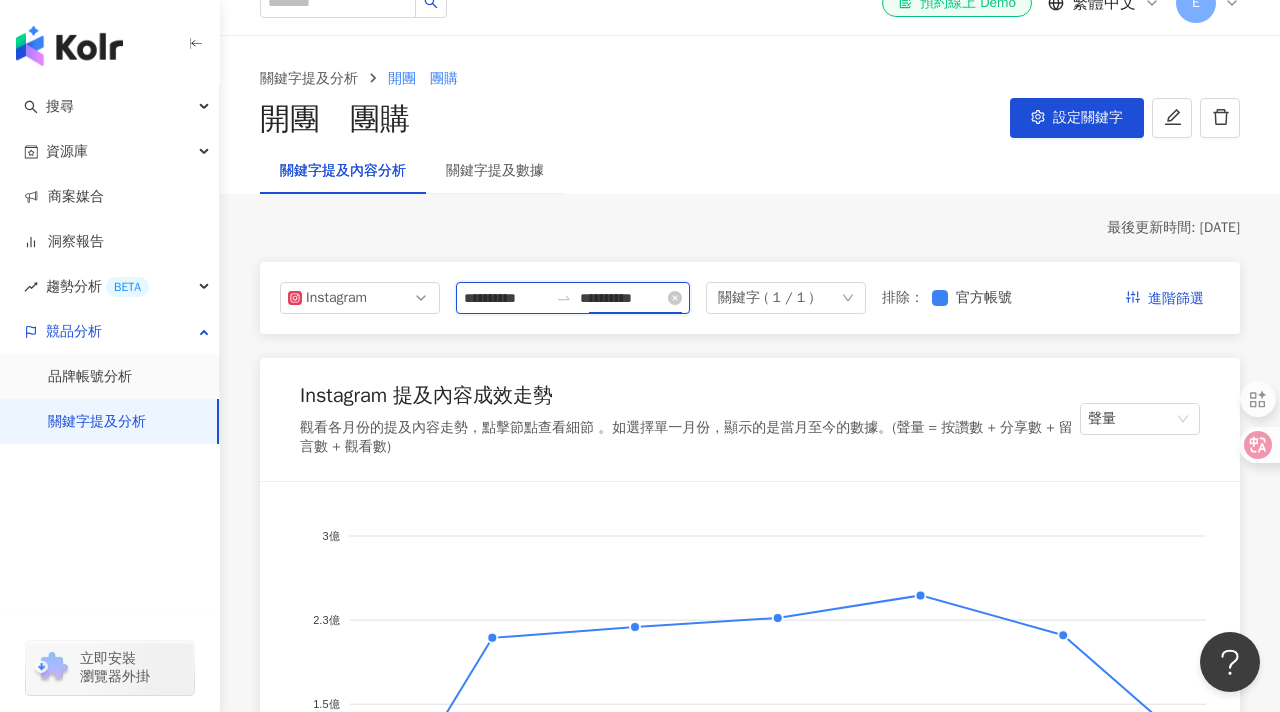click on "**********" at bounding box center (622, 298) 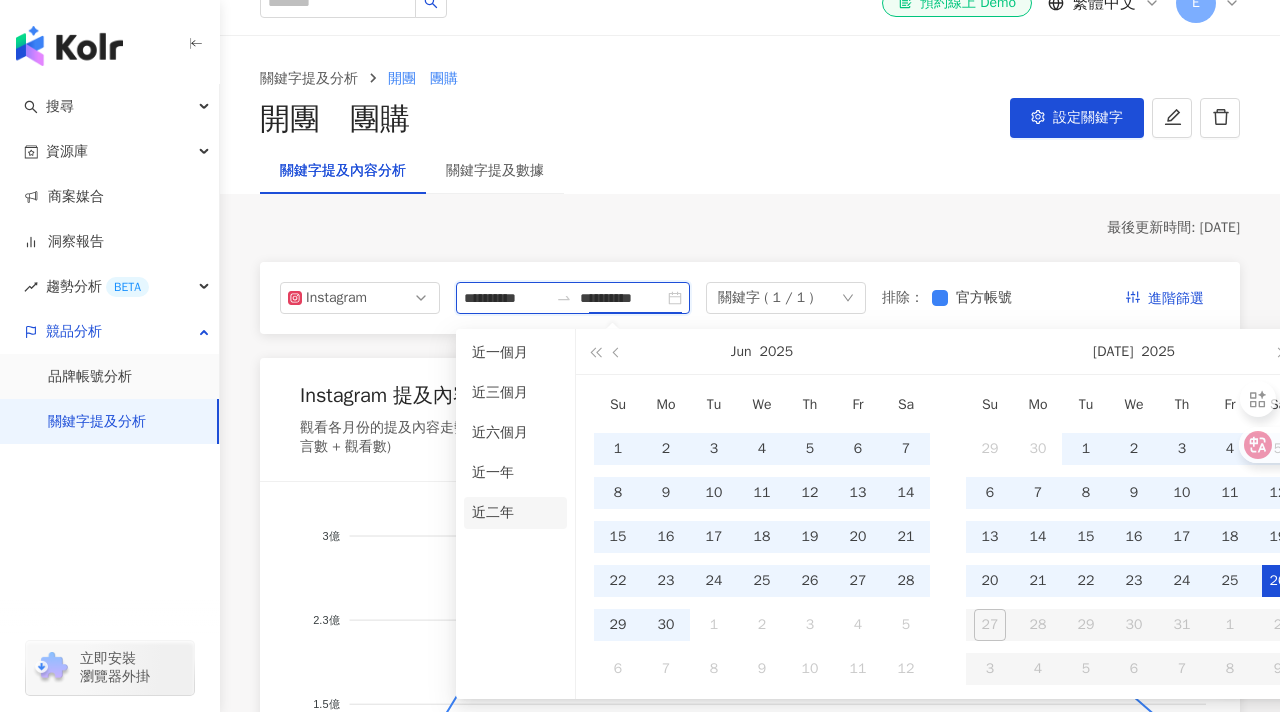 type on "**********" 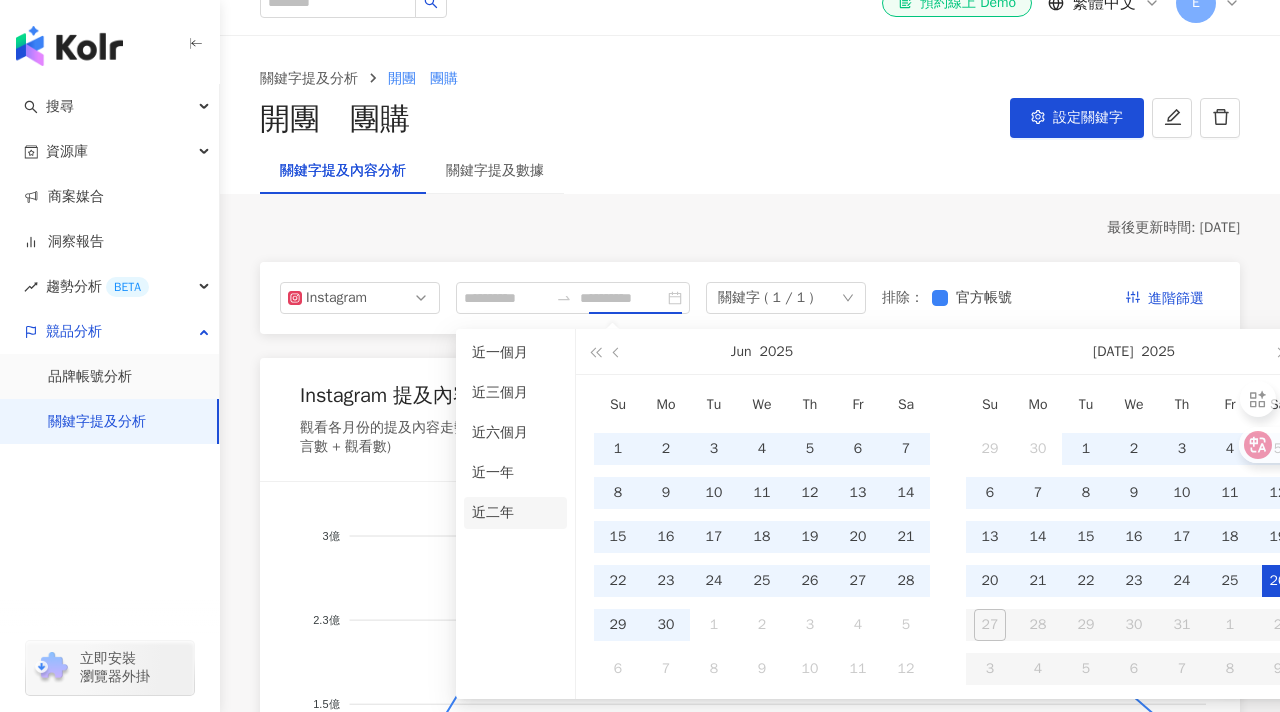 click on "近二年" at bounding box center [515, 513] 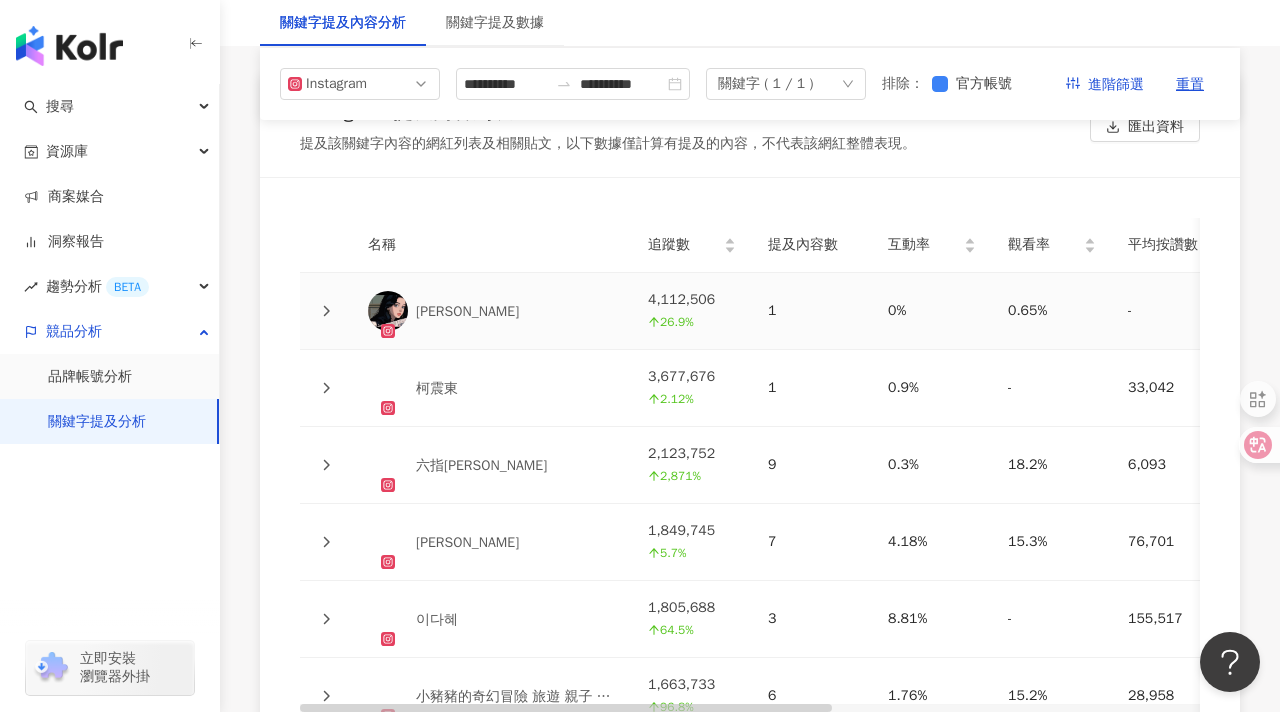 scroll, scrollTop: 3936, scrollLeft: 0, axis: vertical 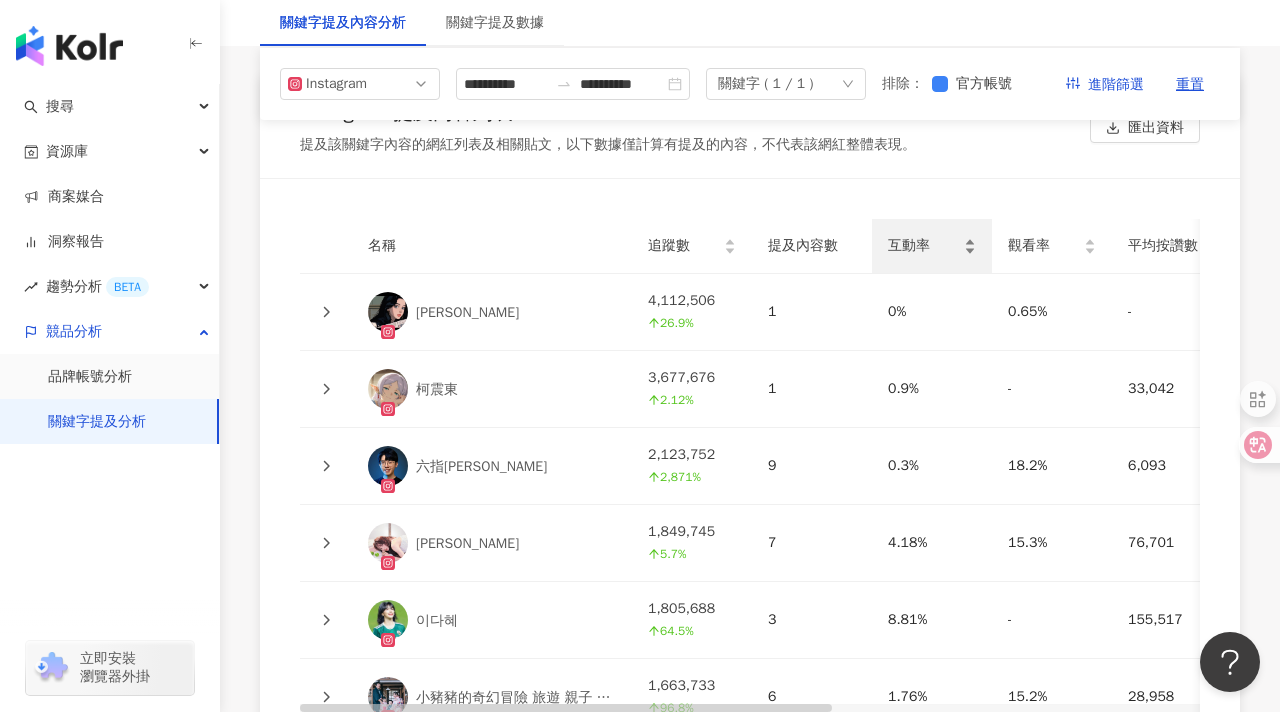 click on "互動率" at bounding box center (924, 246) 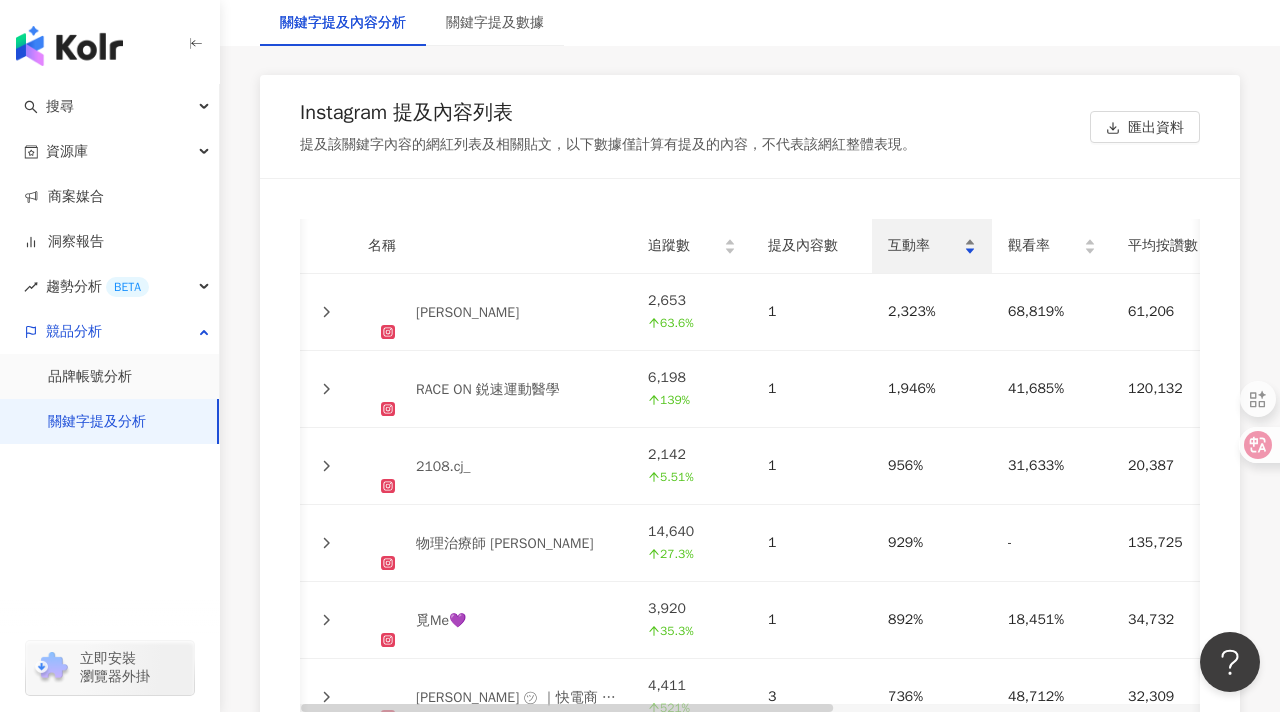 scroll, scrollTop: 3961, scrollLeft: 0, axis: vertical 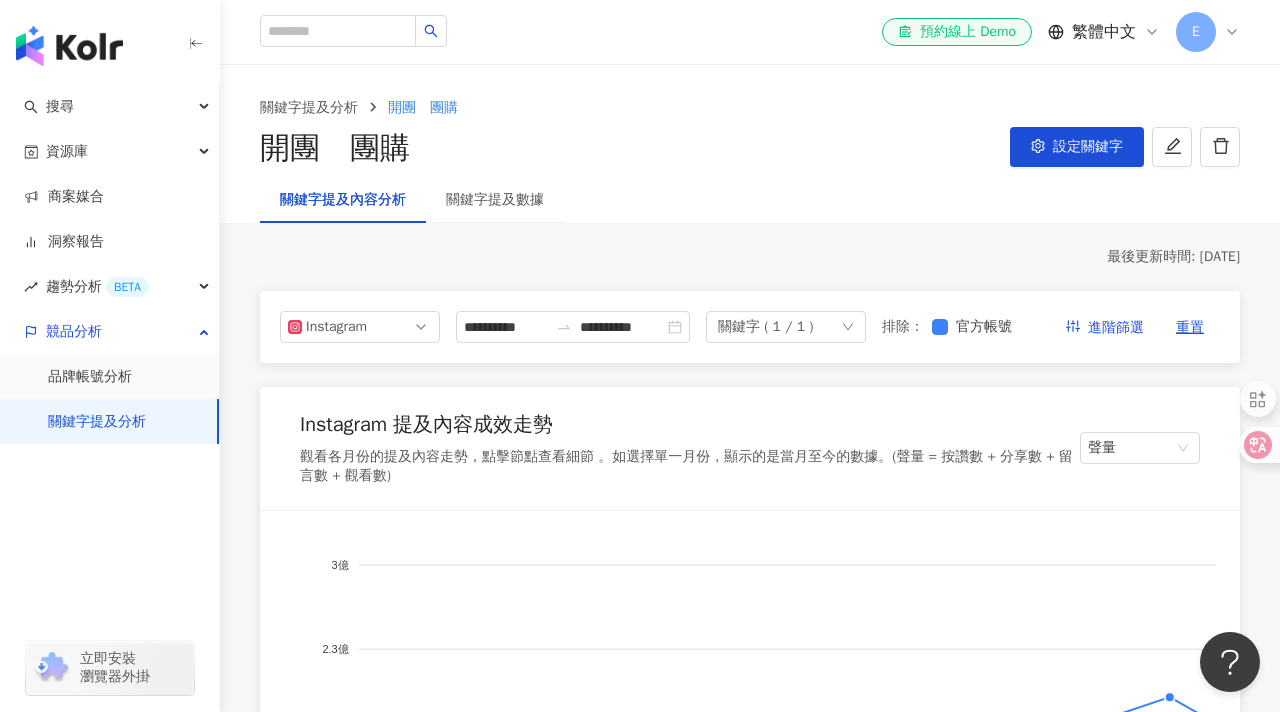 click on "關鍵字提及分析" at bounding box center (97, 422) 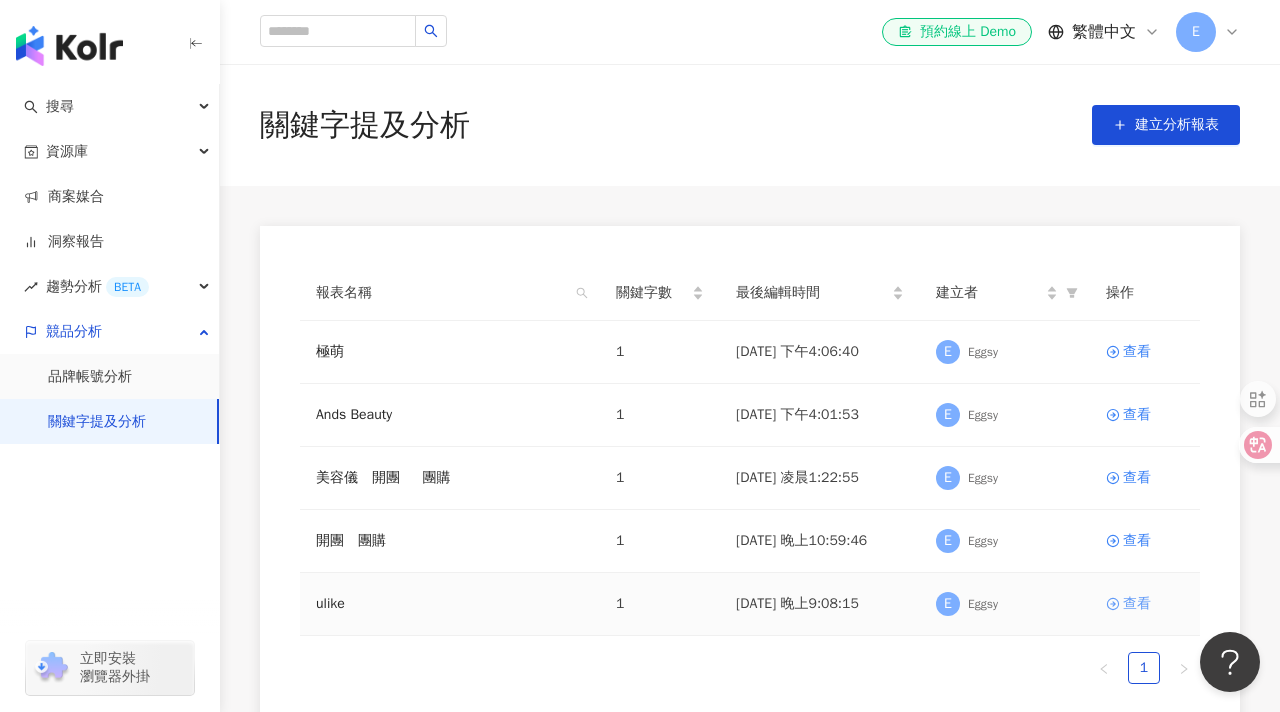 click on "查看" at bounding box center (1137, 604) 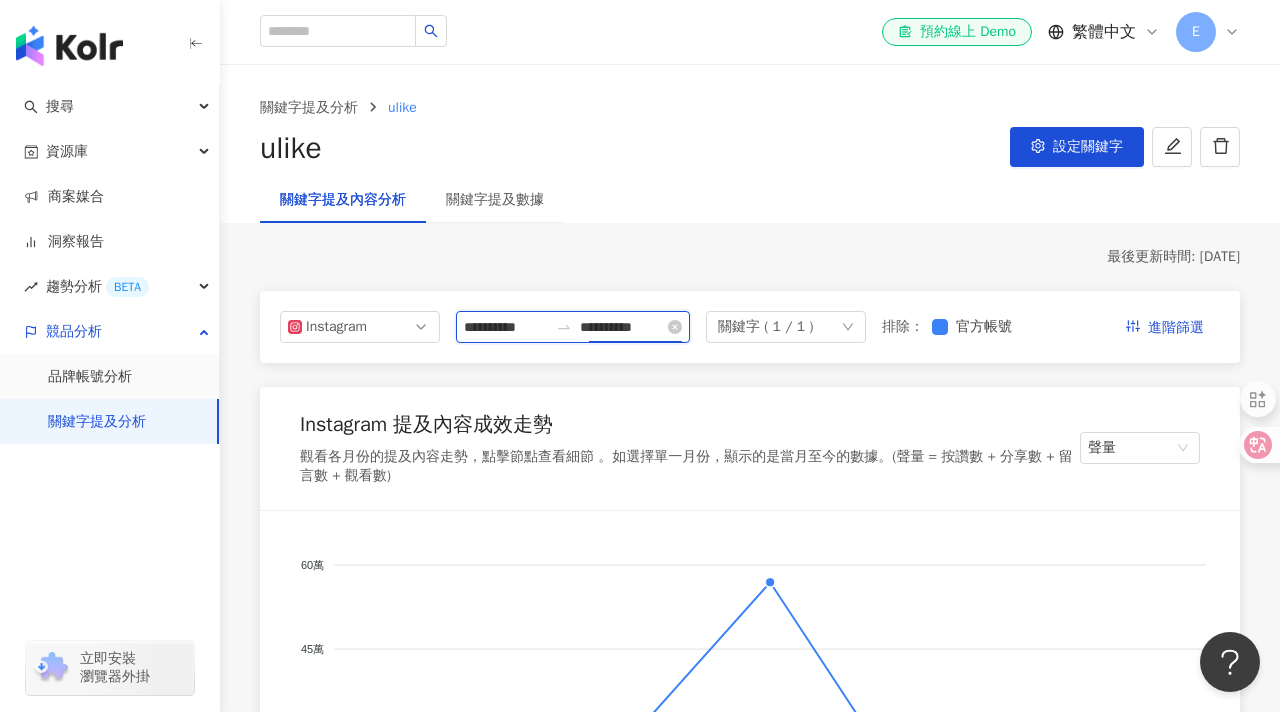 click on "**********" at bounding box center (622, 327) 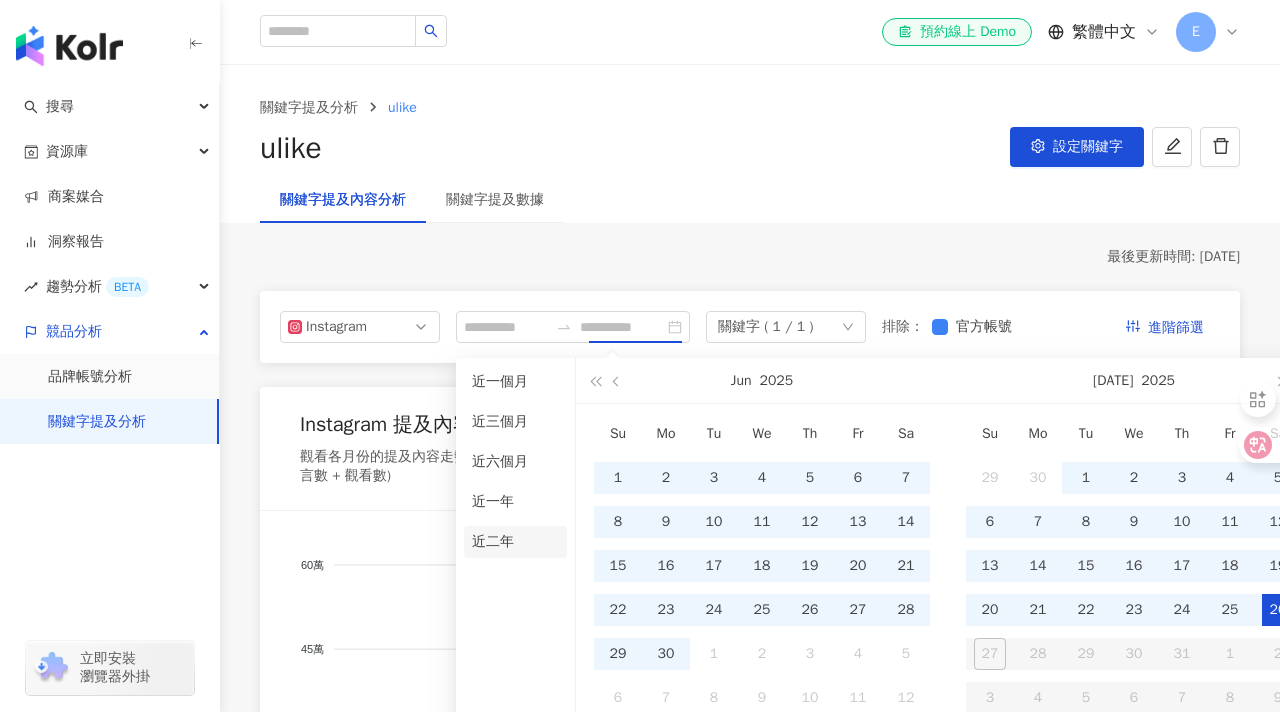 click on "近二年" at bounding box center (515, 542) 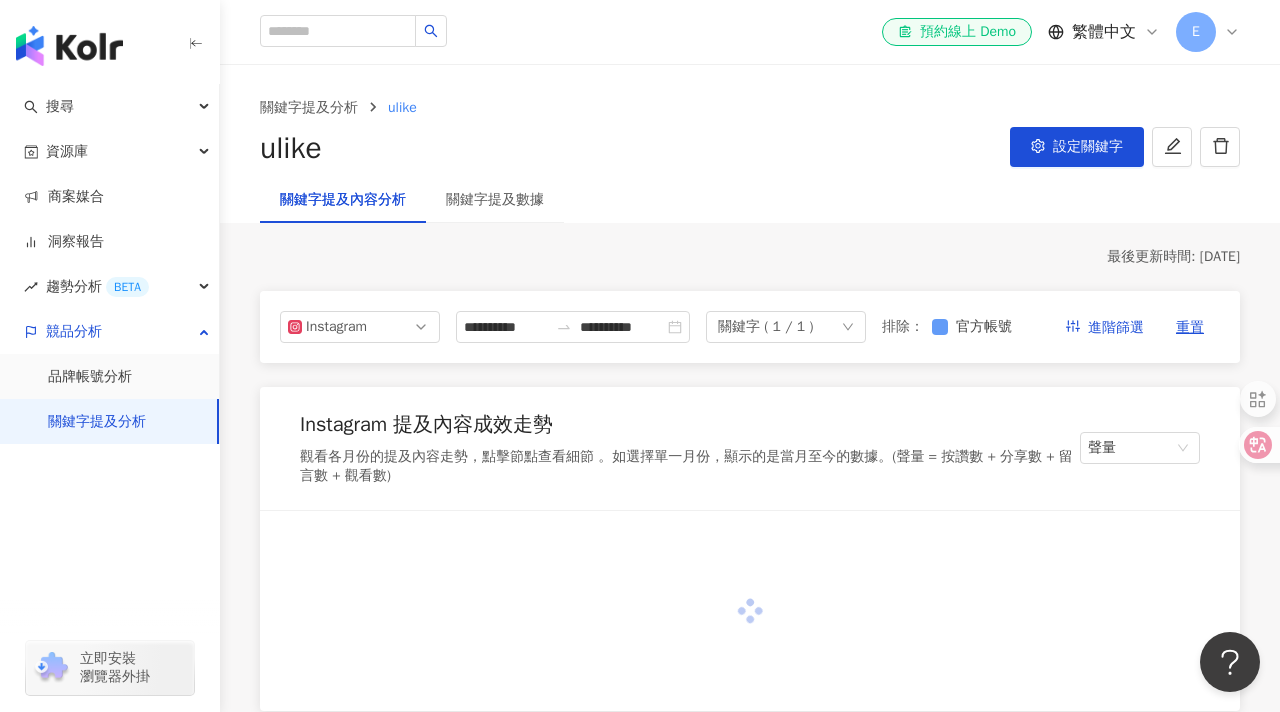 type on "**********" 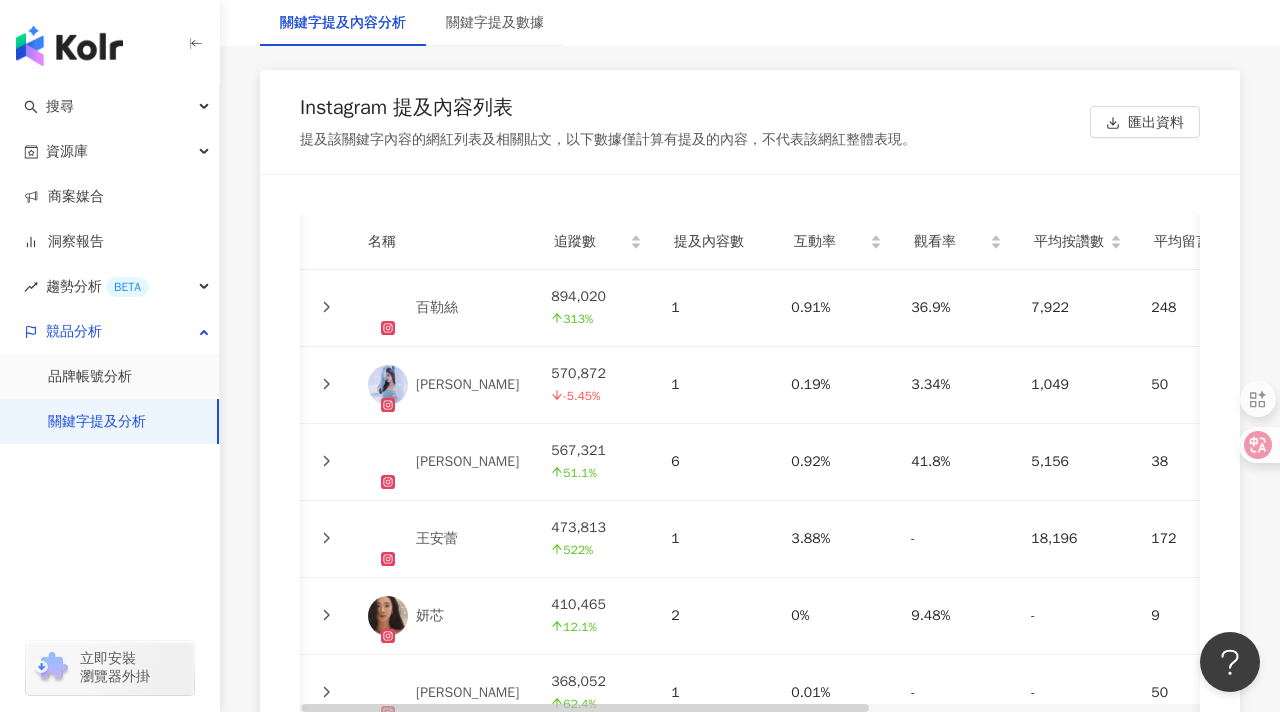 scroll, scrollTop: 4877, scrollLeft: 0, axis: vertical 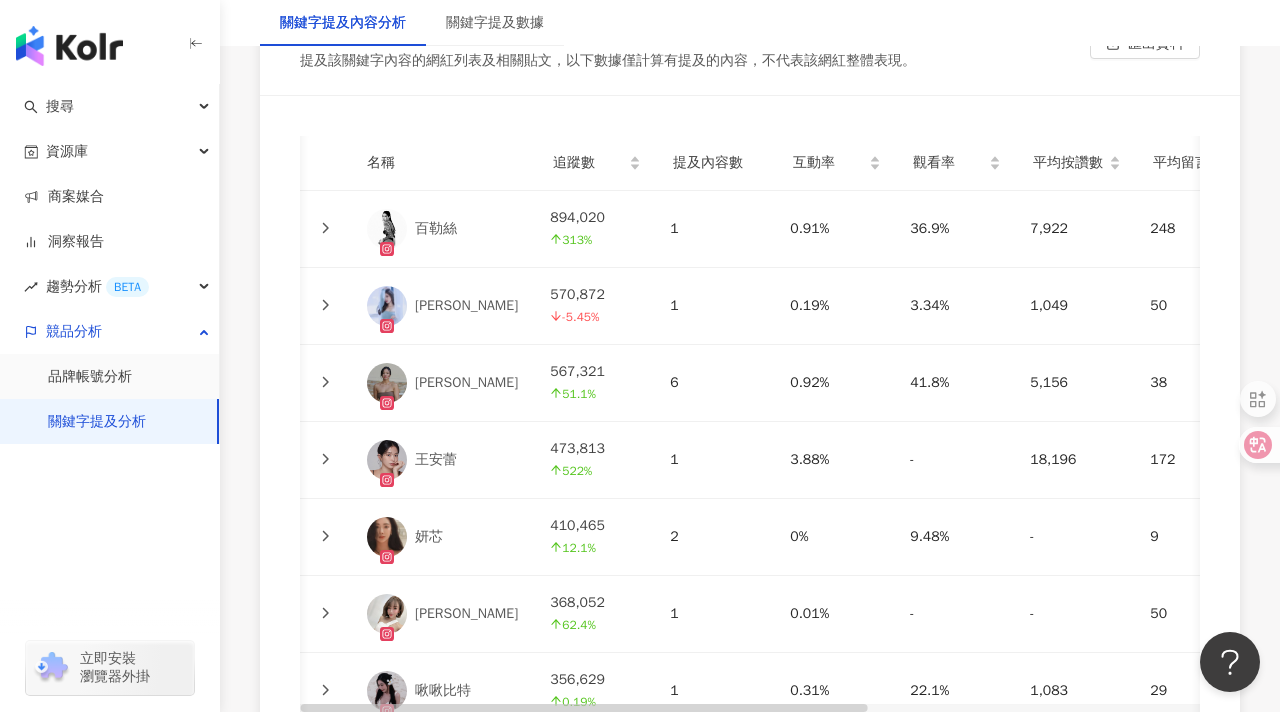 click on "妍芯" at bounding box center [429, 537] 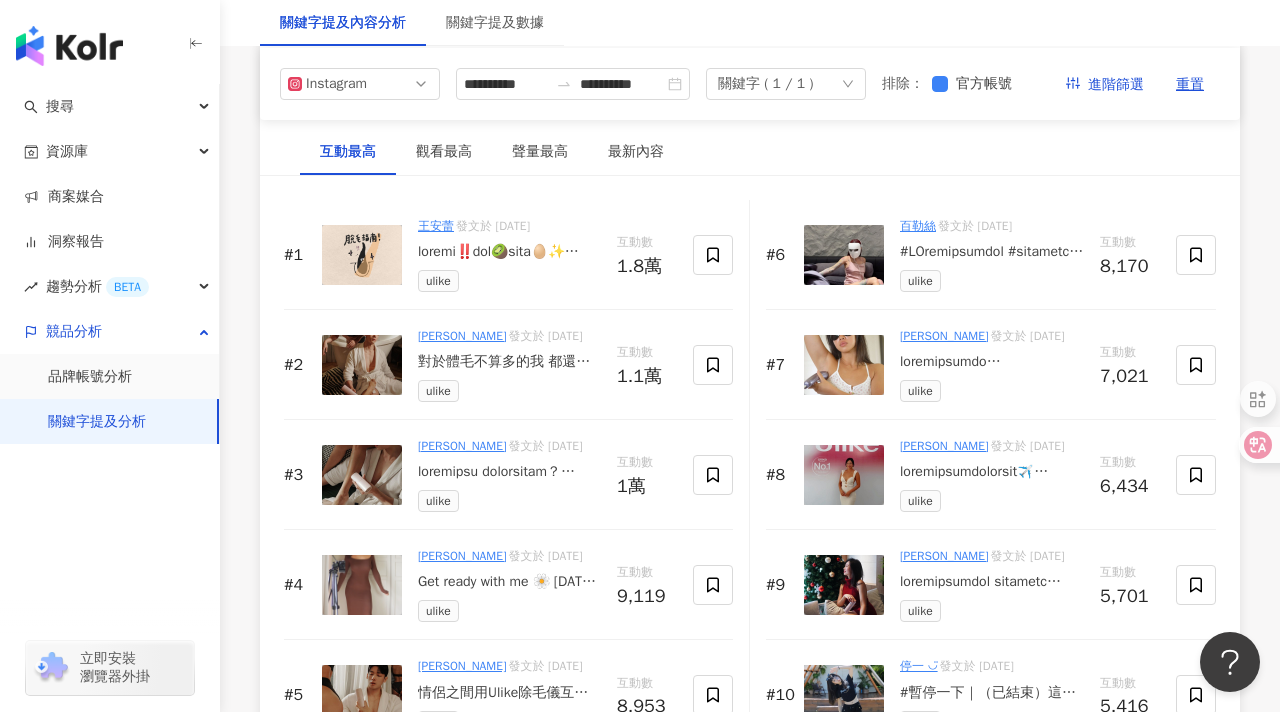 scroll, scrollTop: 3098, scrollLeft: 0, axis: vertical 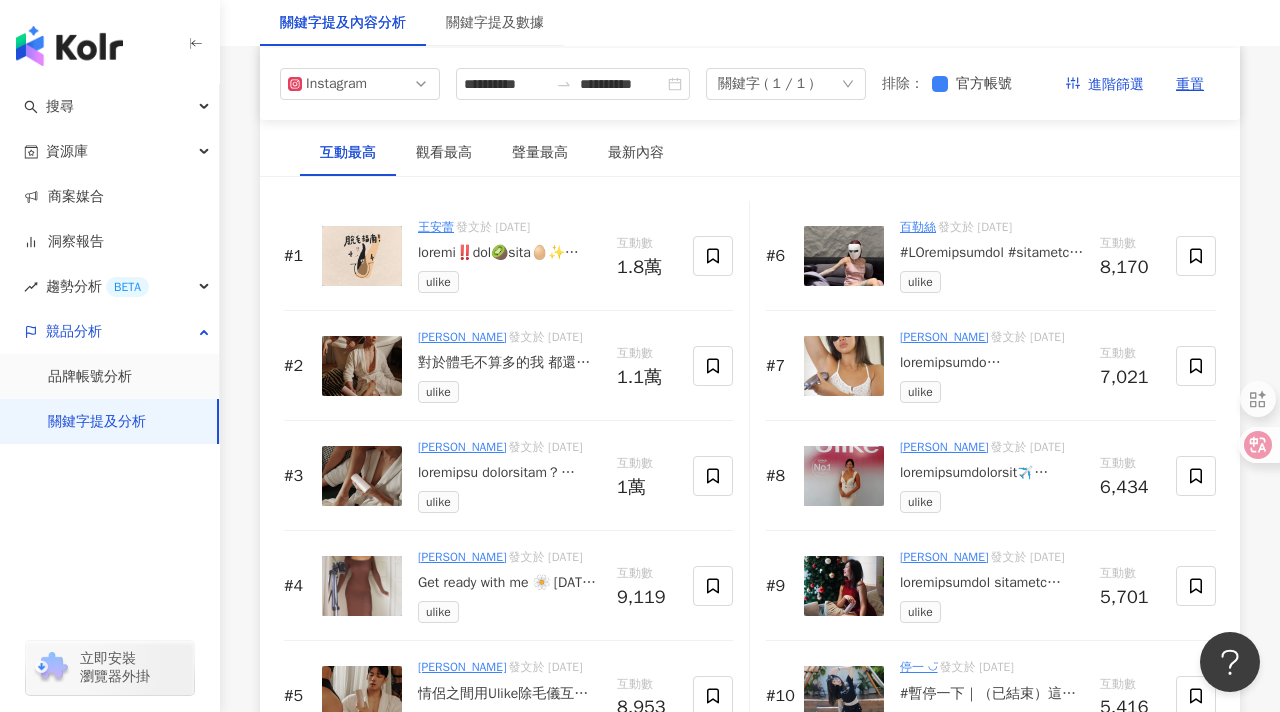 click at bounding box center [750, 176] 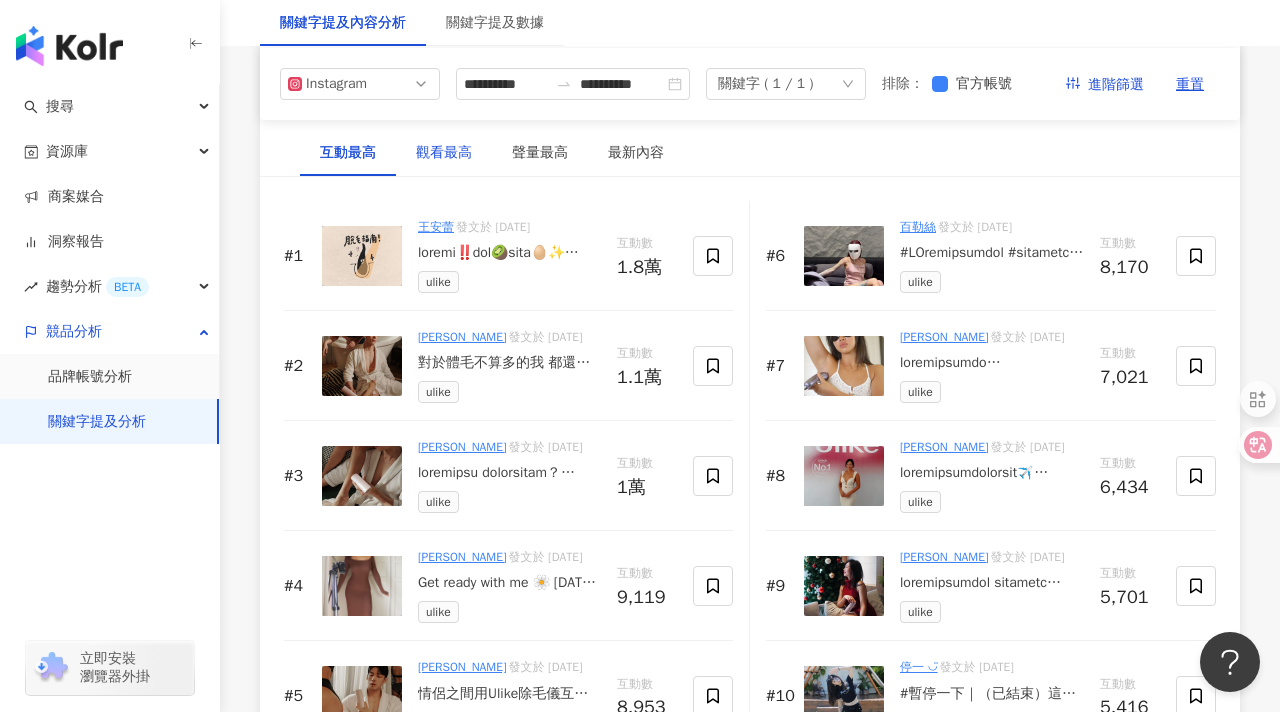 click on "觀看最高" at bounding box center (444, 153) 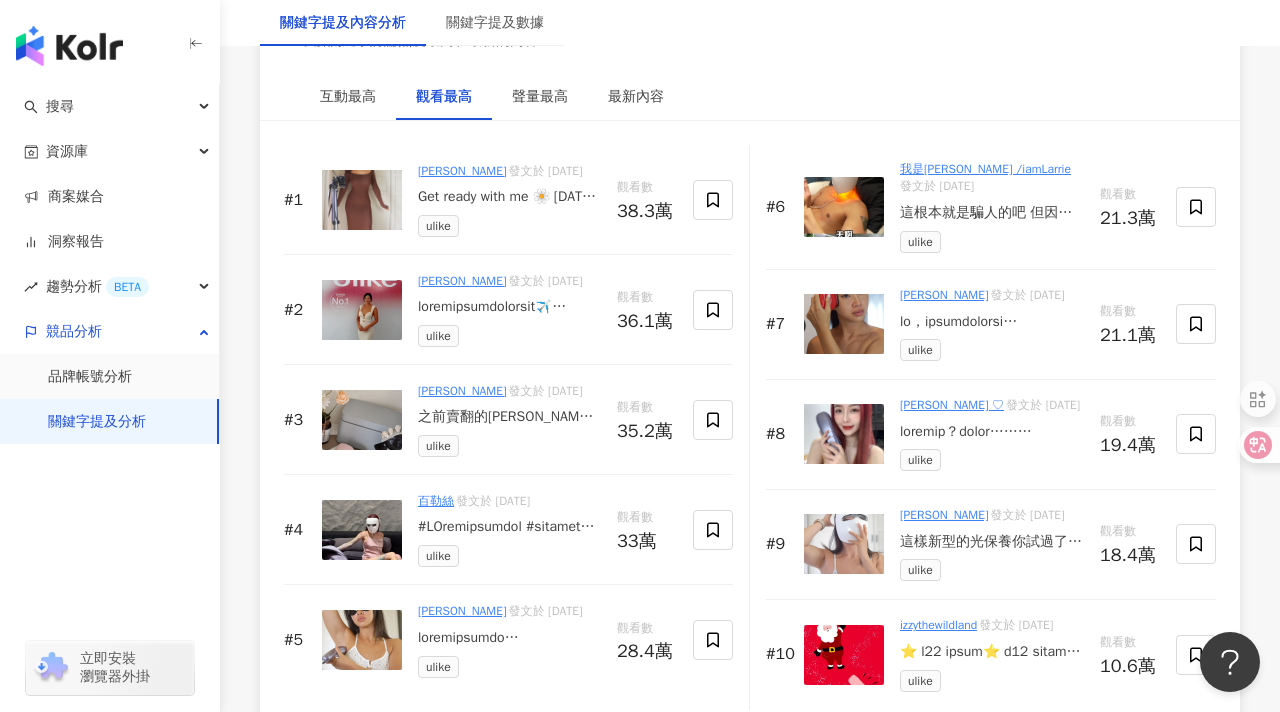 scroll, scrollTop: 3159, scrollLeft: 0, axis: vertical 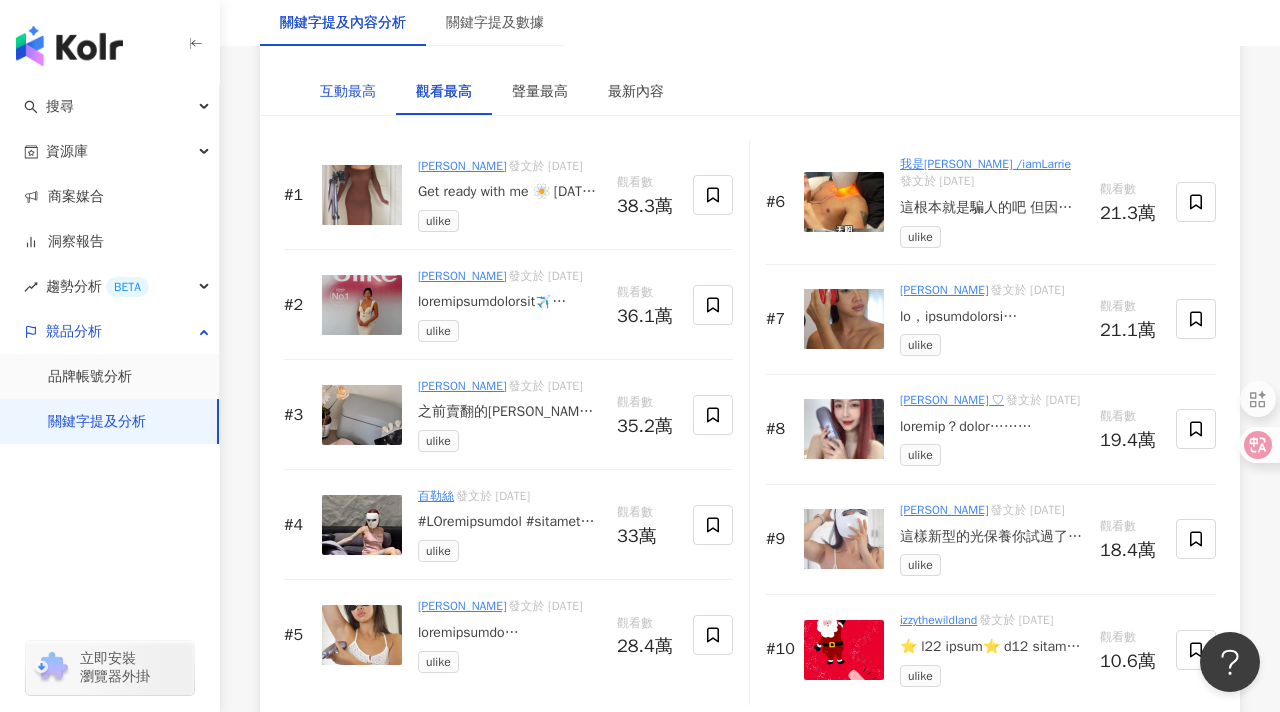 click on "互動最高" at bounding box center (348, 92) 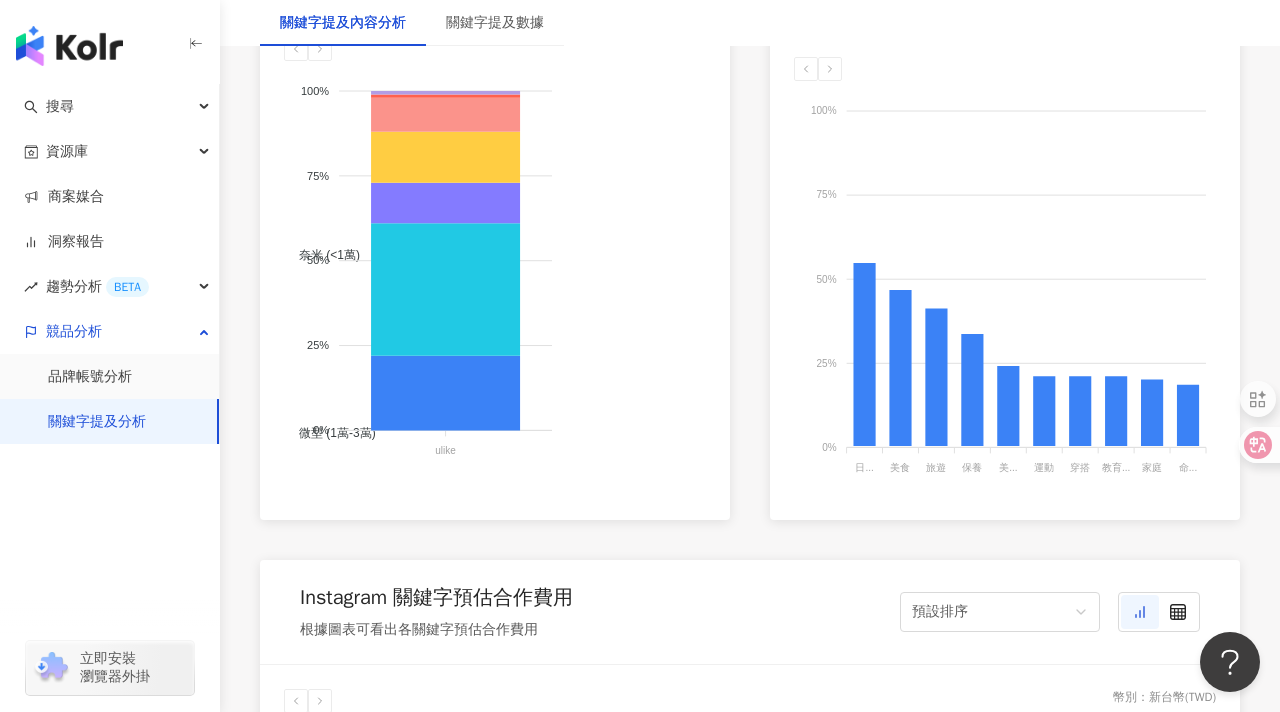 scroll, scrollTop: 0, scrollLeft: 0, axis: both 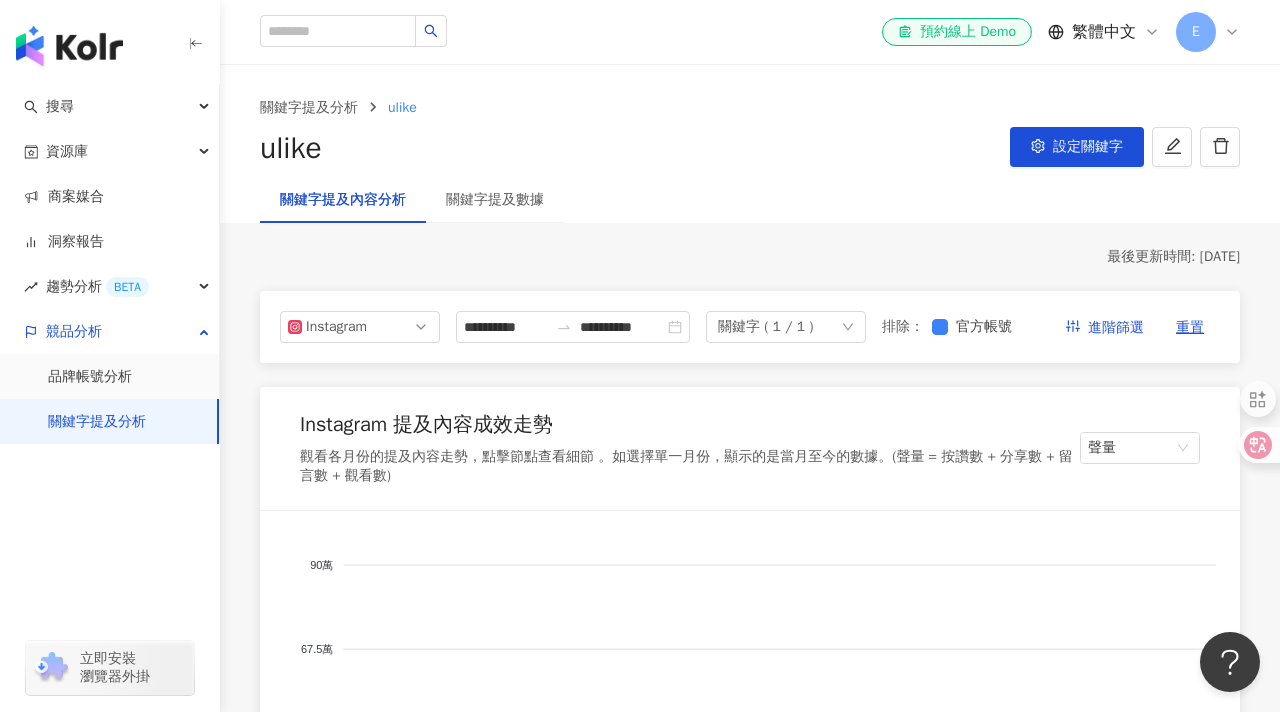 click on "關鍵字提及分析" at bounding box center (97, 422) 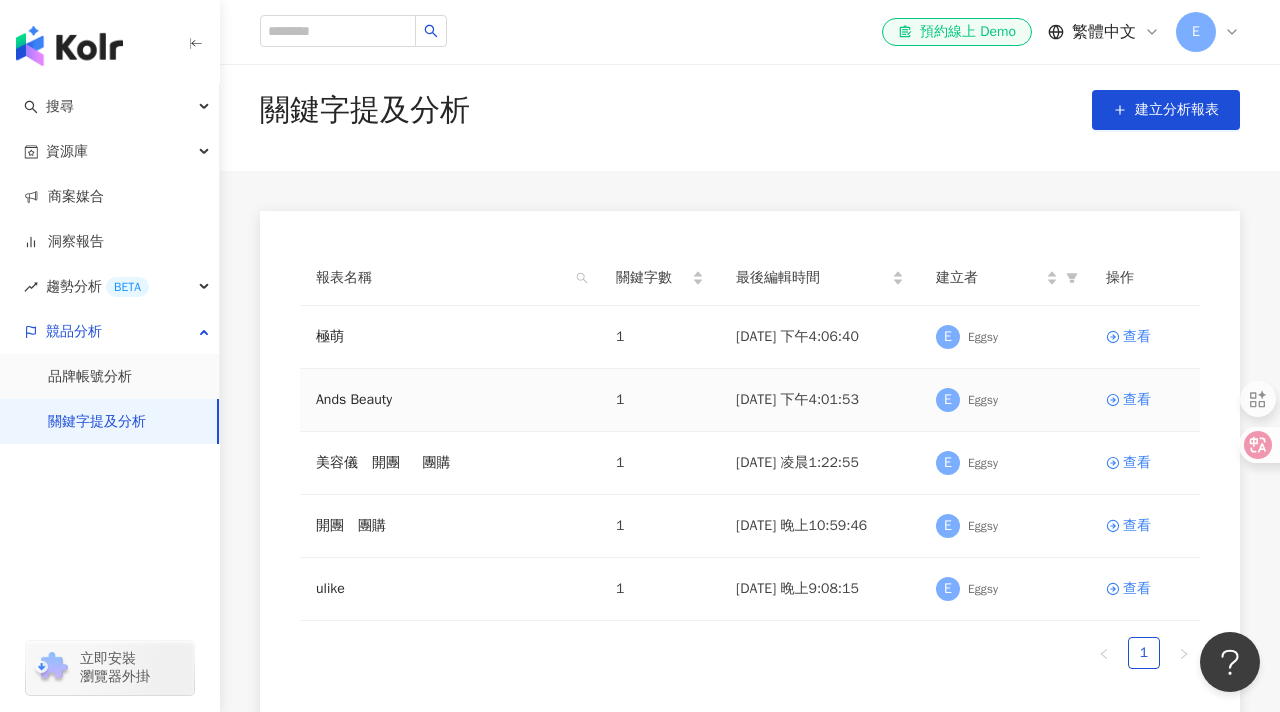scroll, scrollTop: 16, scrollLeft: 0, axis: vertical 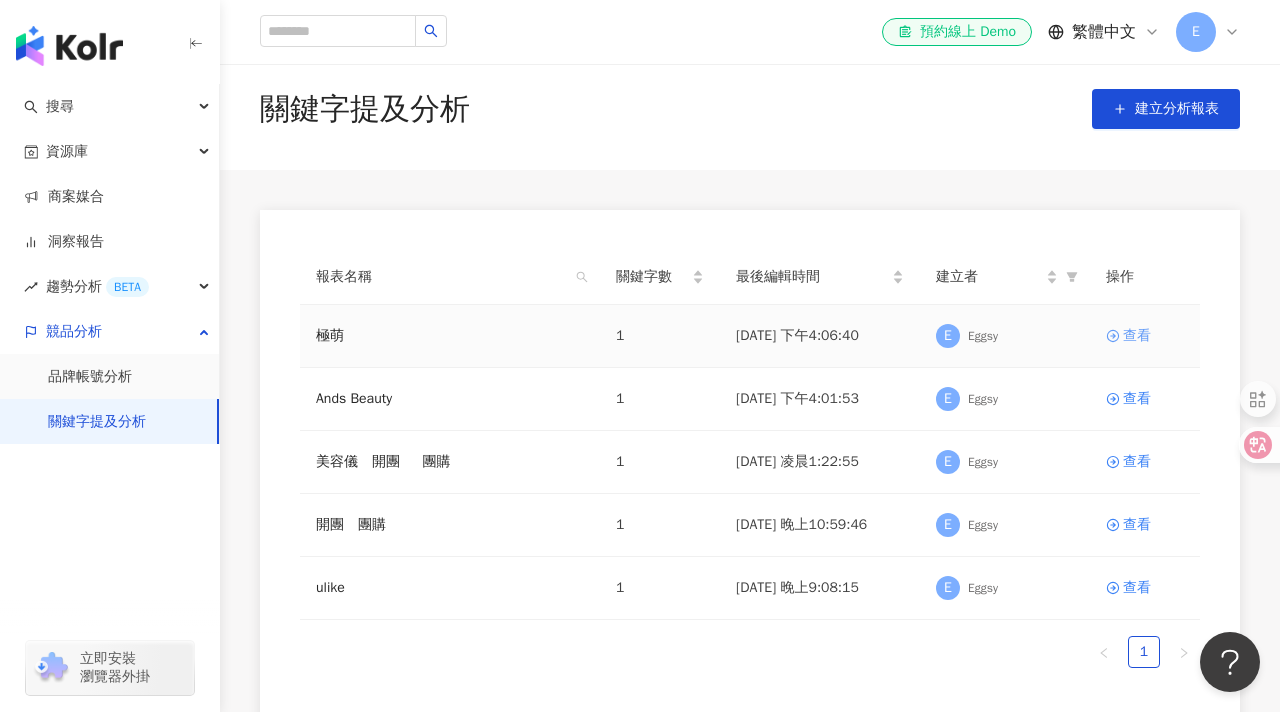 click on "查看" at bounding box center (1137, 336) 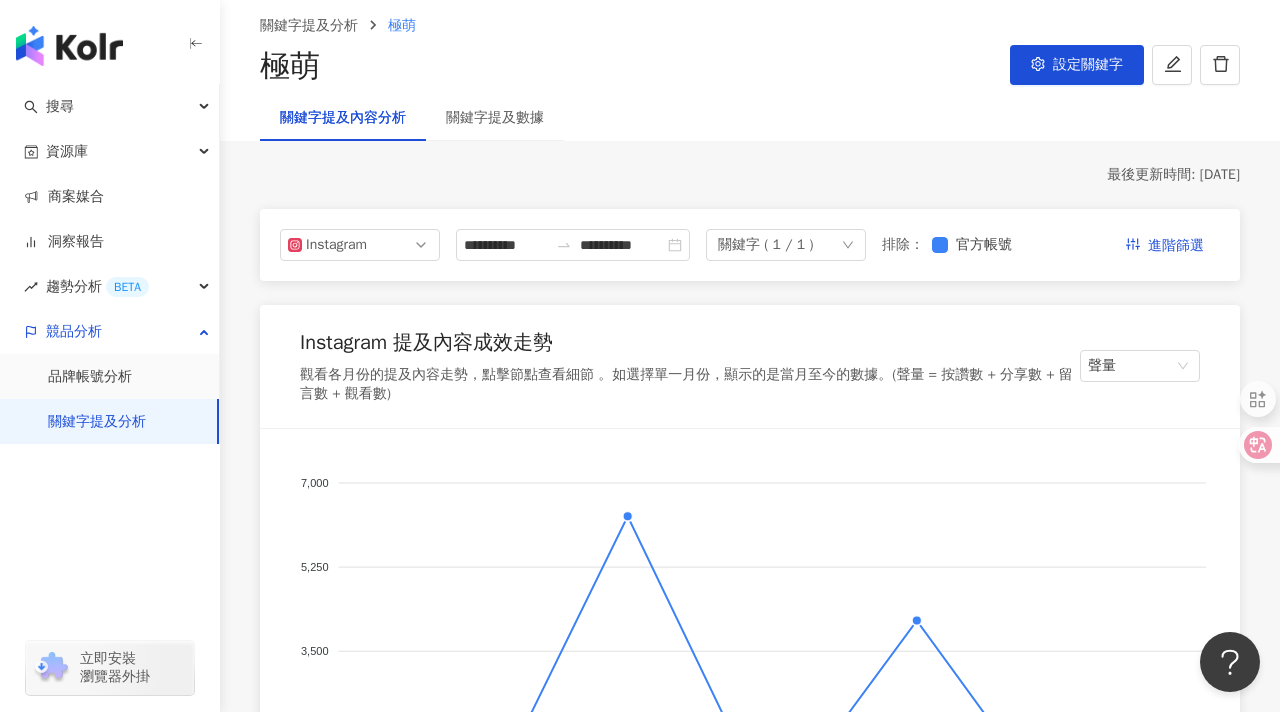 scroll, scrollTop: 0, scrollLeft: 0, axis: both 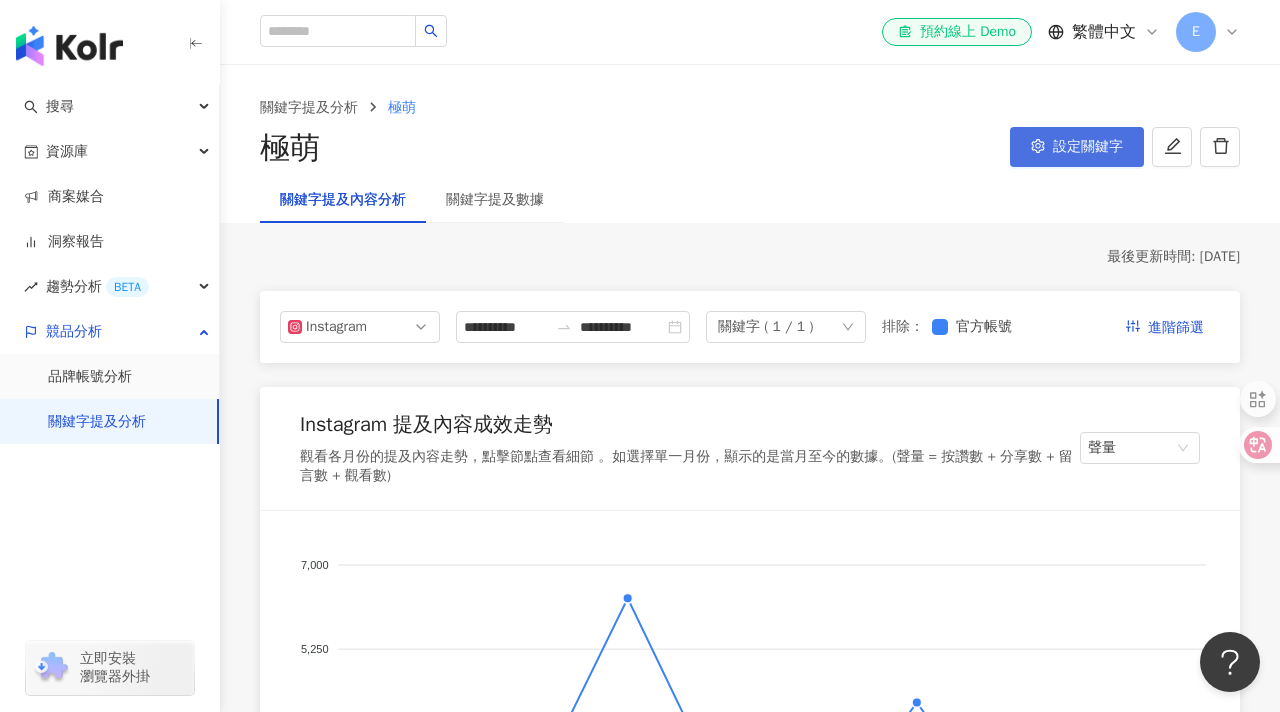 click on "設定關鍵字" at bounding box center (1088, 147) 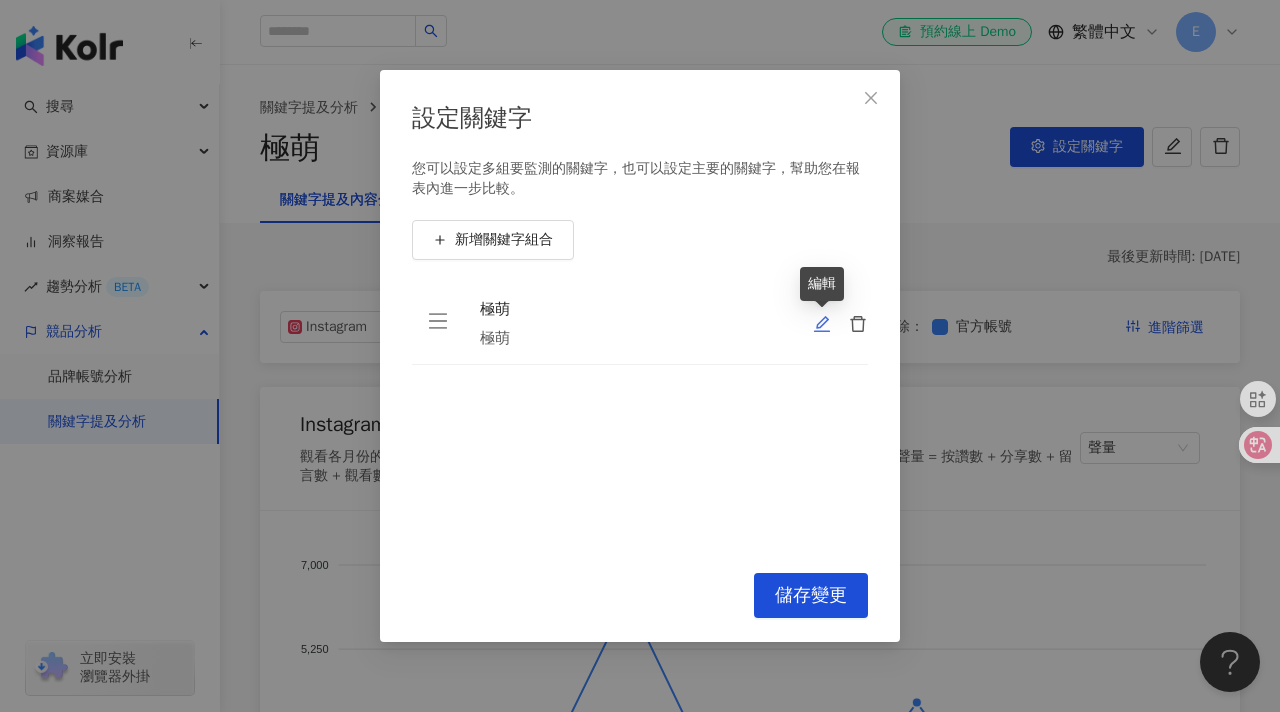 click 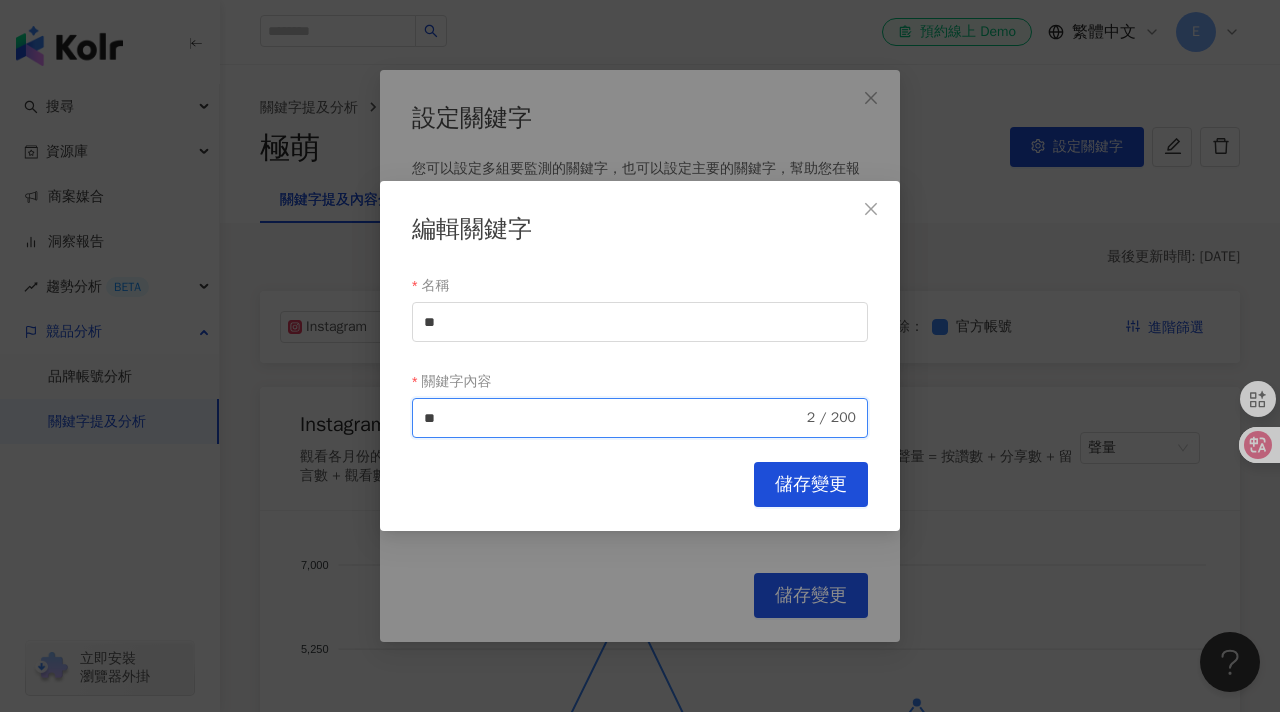 click on "**" at bounding box center (613, 418) 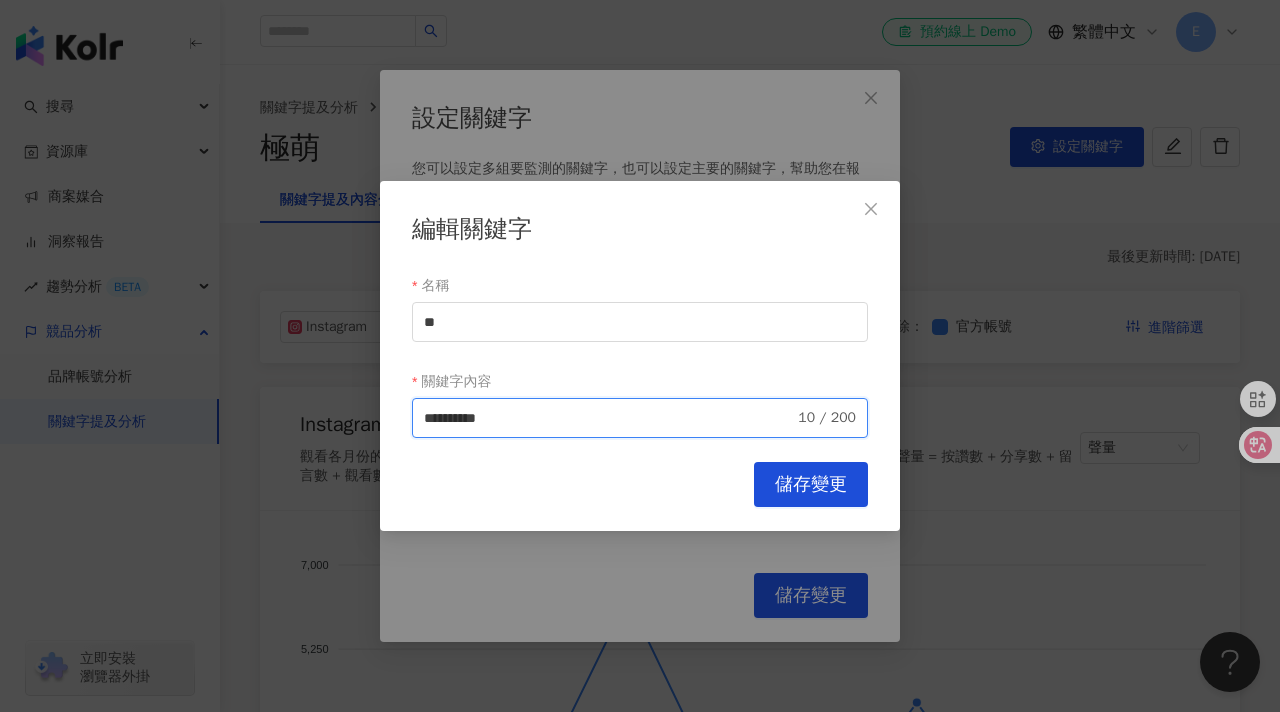 type on "**********" 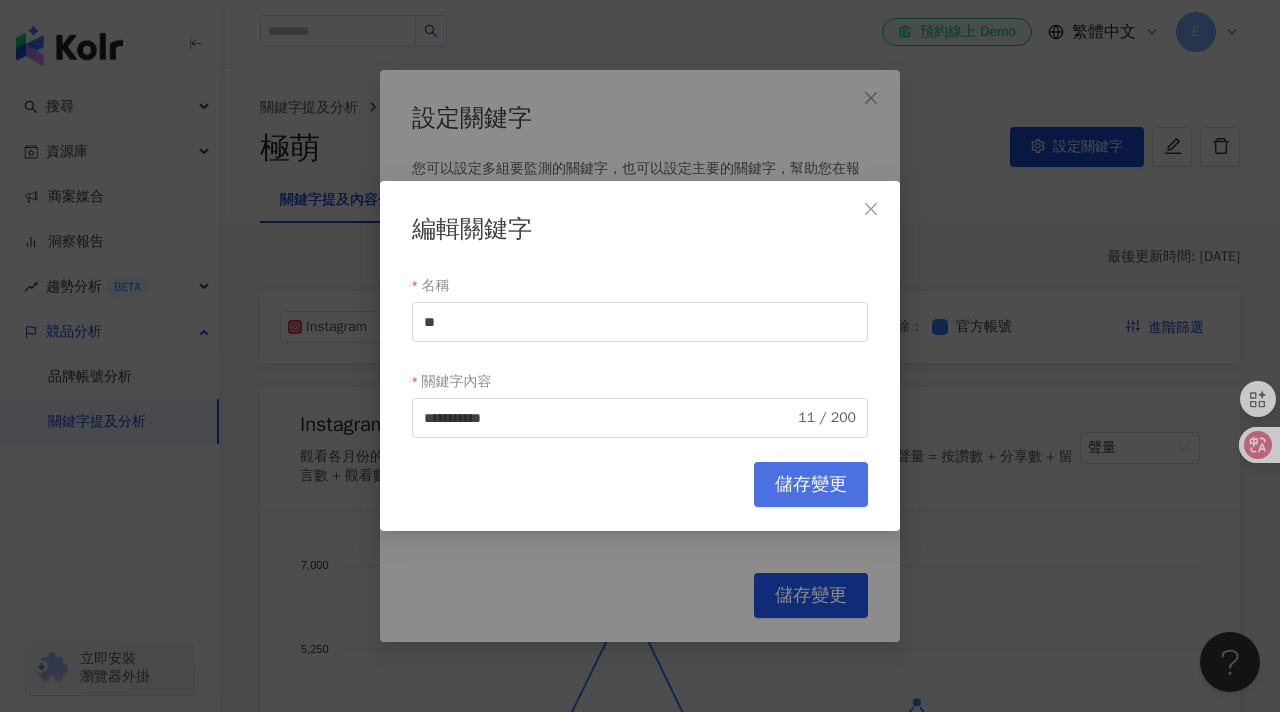 click on "儲存變更" at bounding box center (811, 485) 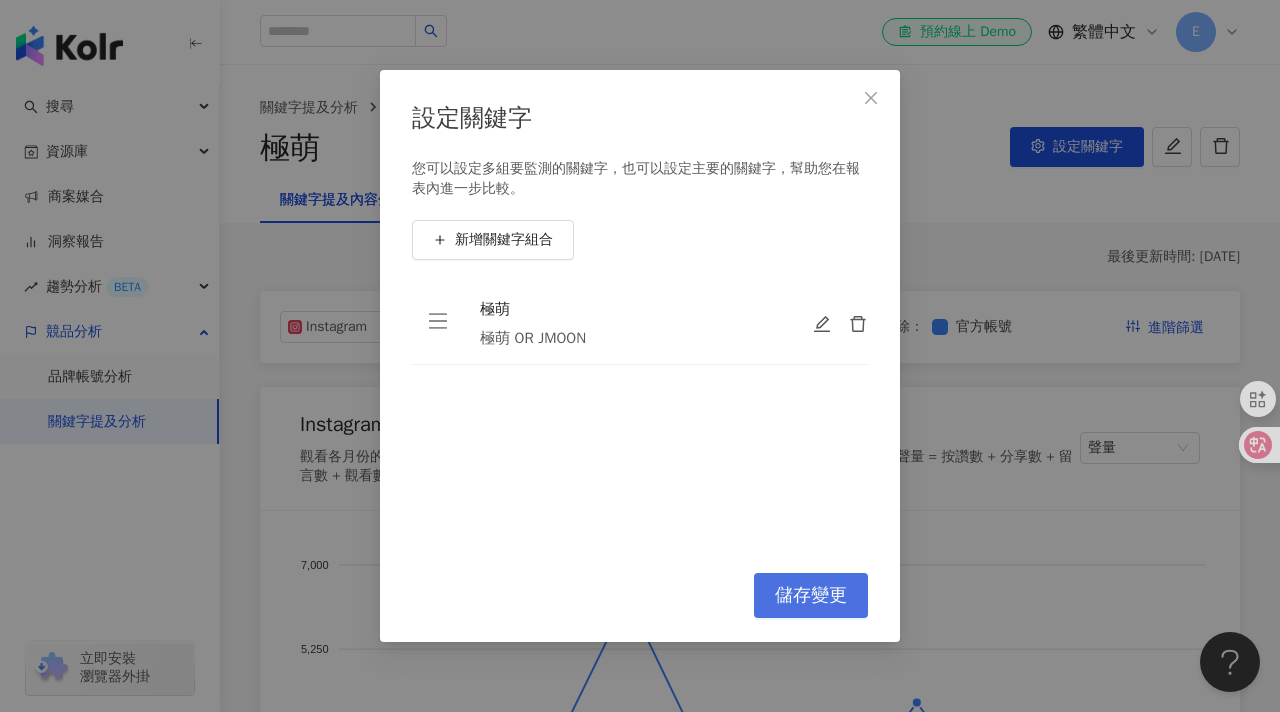 click on "儲存變更" at bounding box center [811, 595] 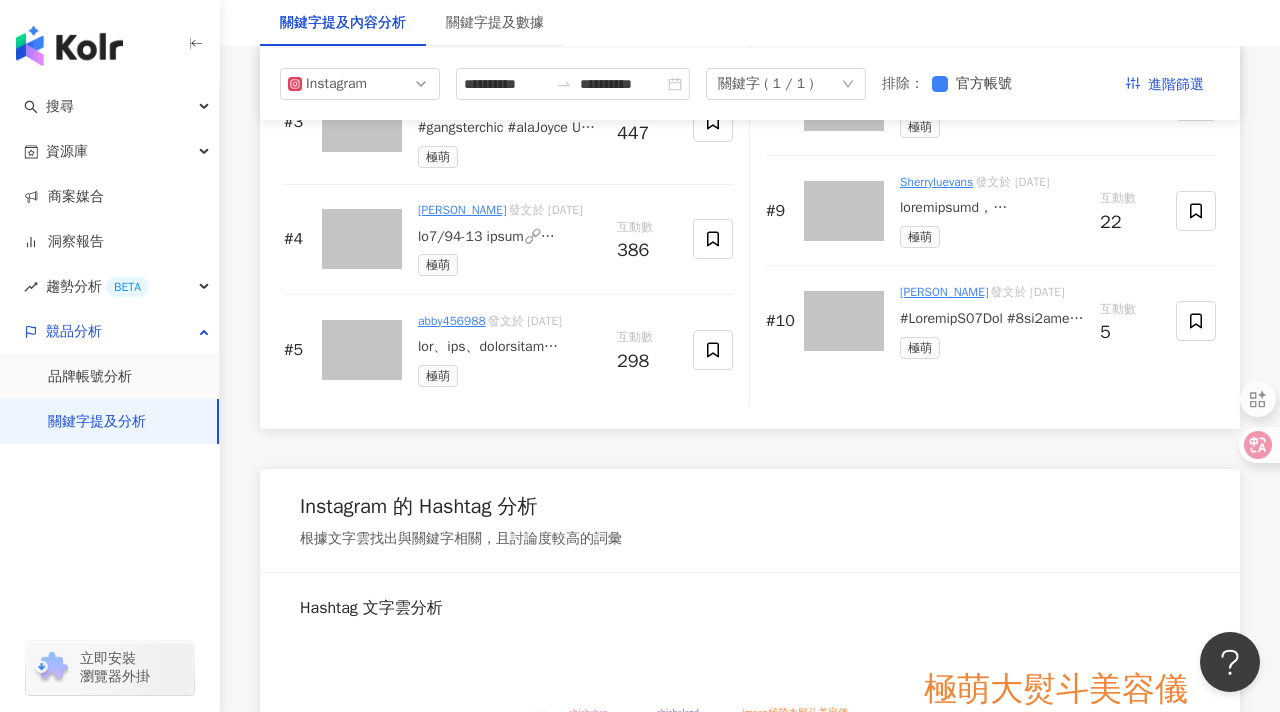 scroll, scrollTop: 3066, scrollLeft: 0, axis: vertical 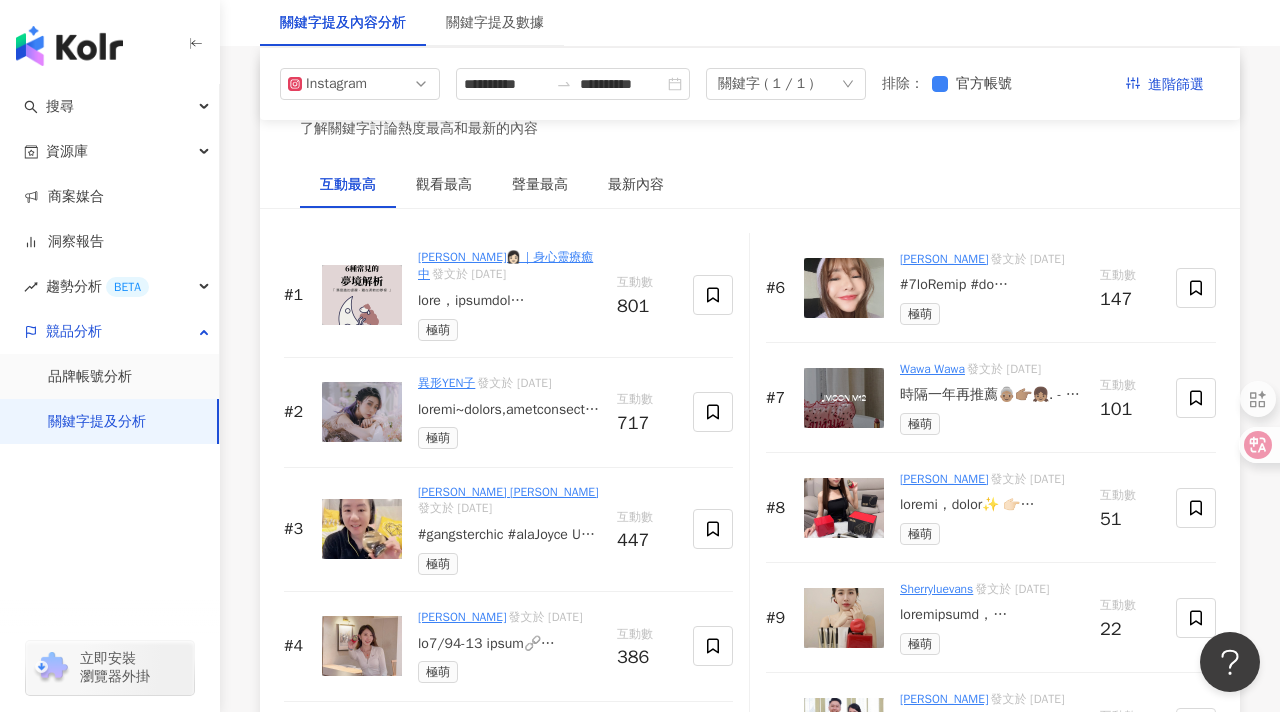 click on "異形YEN子" at bounding box center [446, 383] 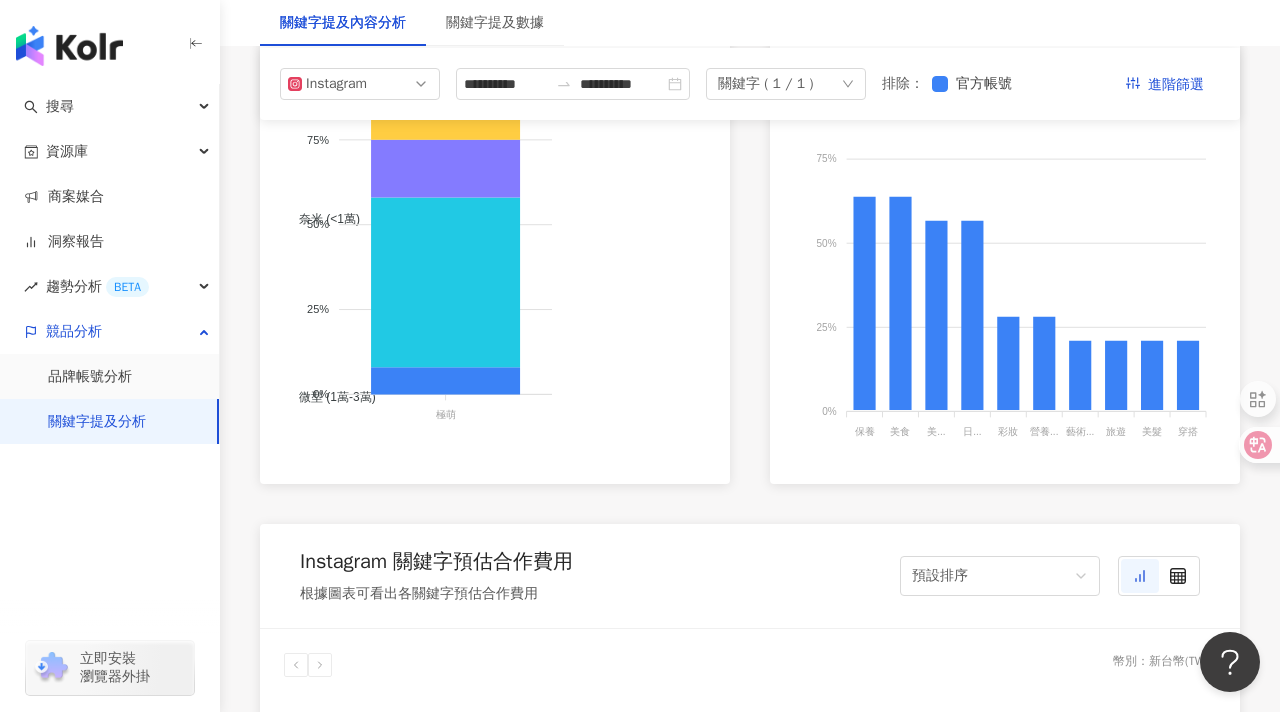 scroll, scrollTop: 954, scrollLeft: 0, axis: vertical 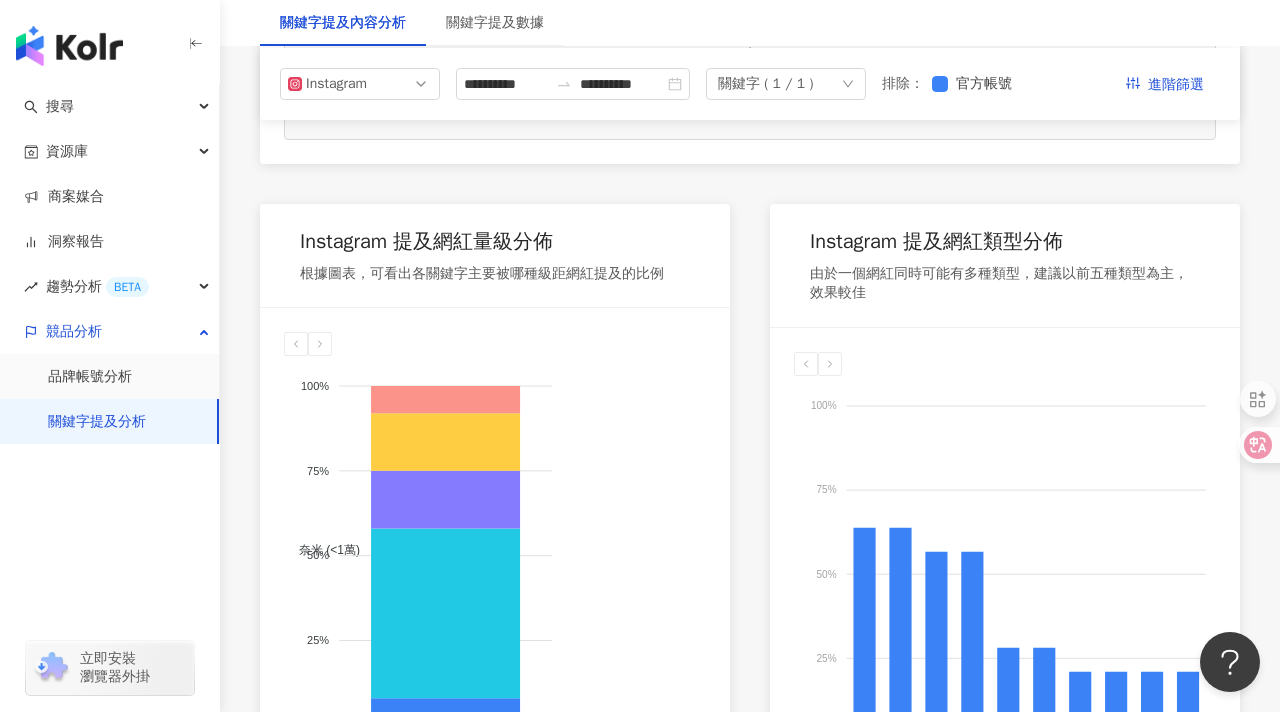 click on "關鍵字提及分析" at bounding box center (97, 422) 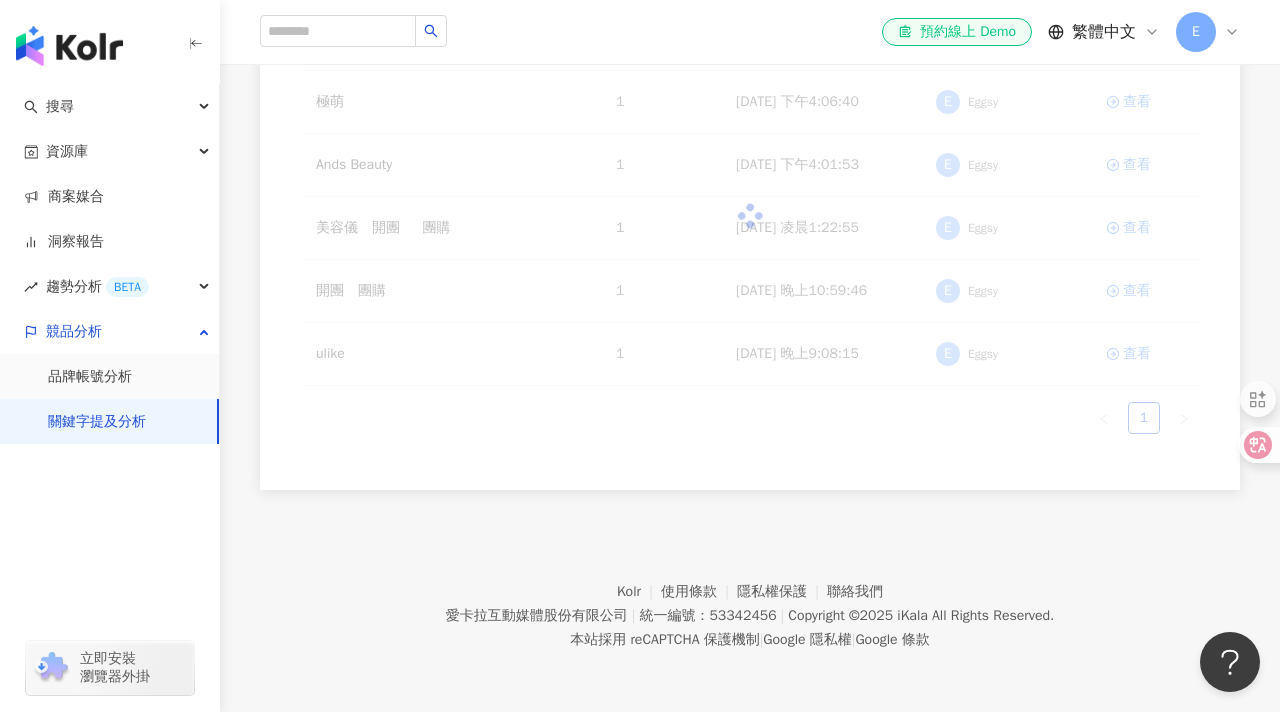 scroll, scrollTop: 0, scrollLeft: 0, axis: both 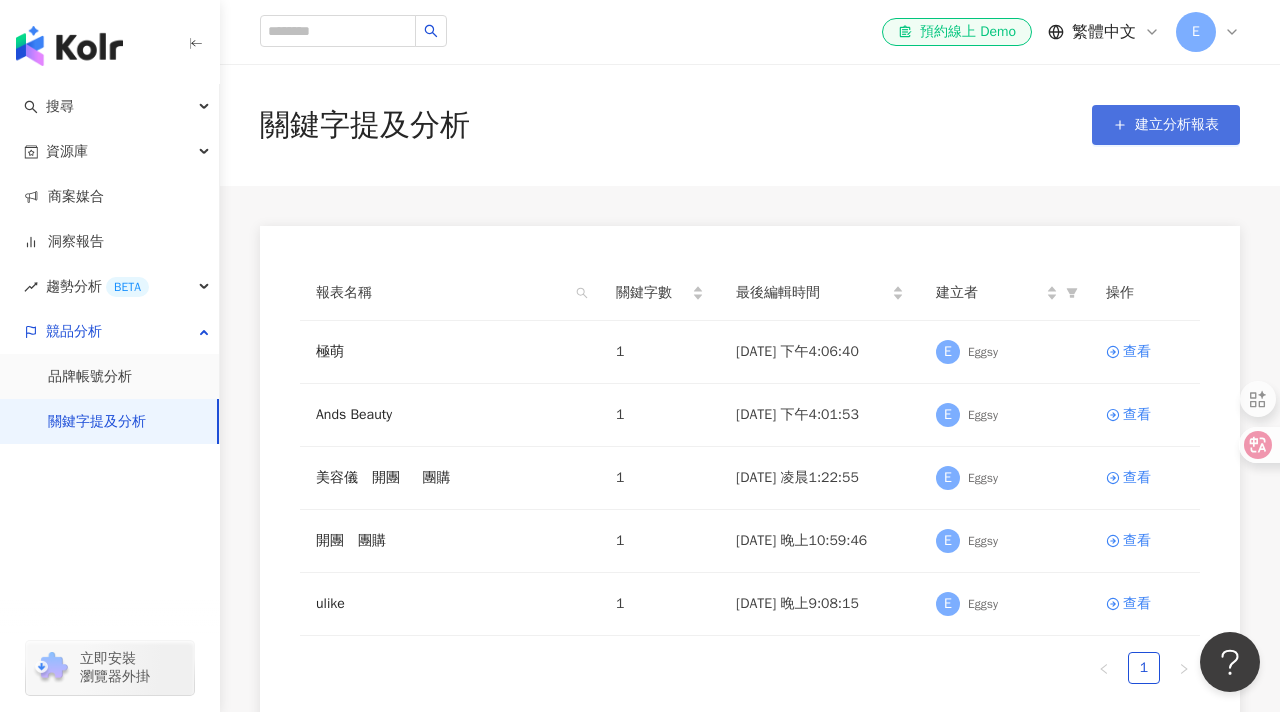 click on "建立分析報表" at bounding box center (1166, 125) 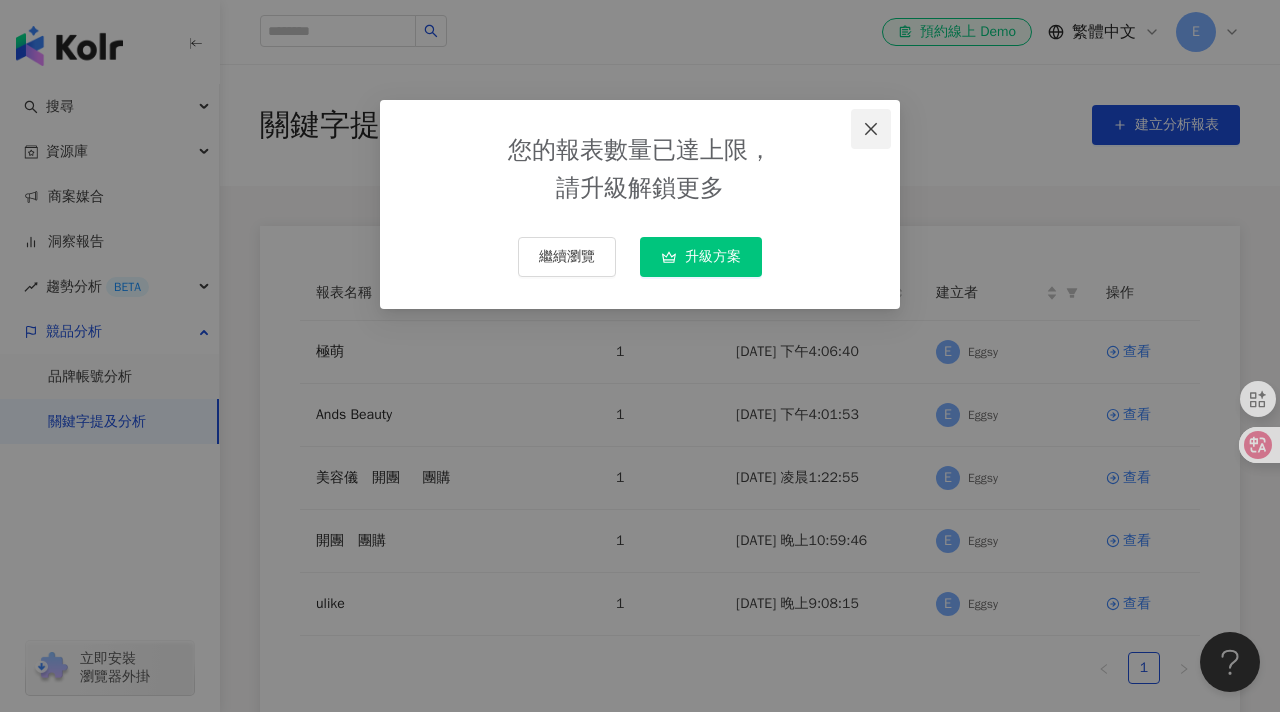click 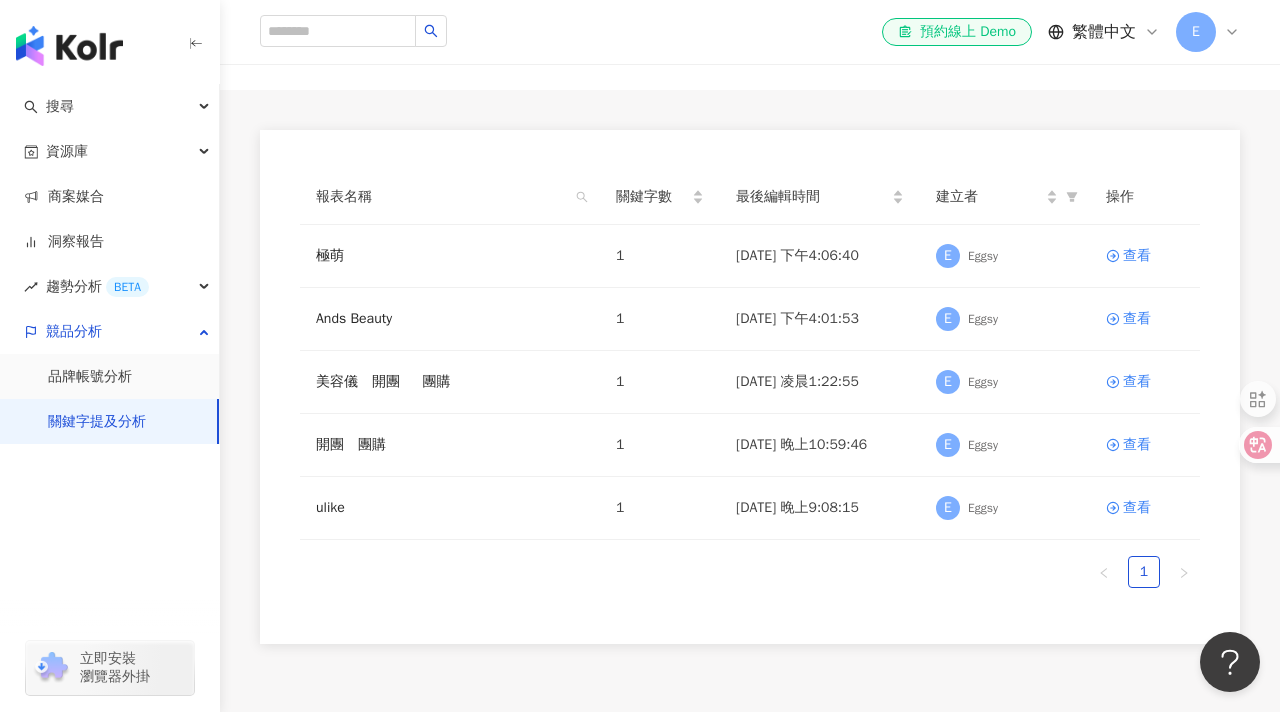 scroll, scrollTop: 180, scrollLeft: 0, axis: vertical 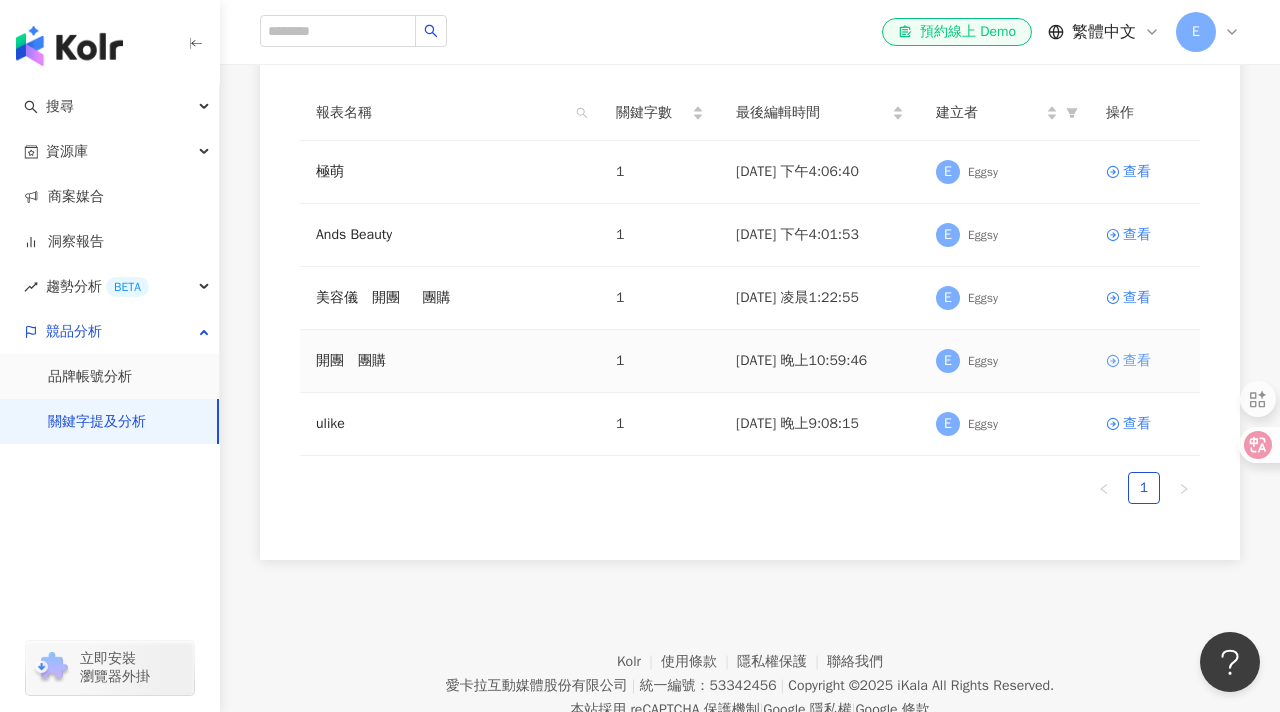 click 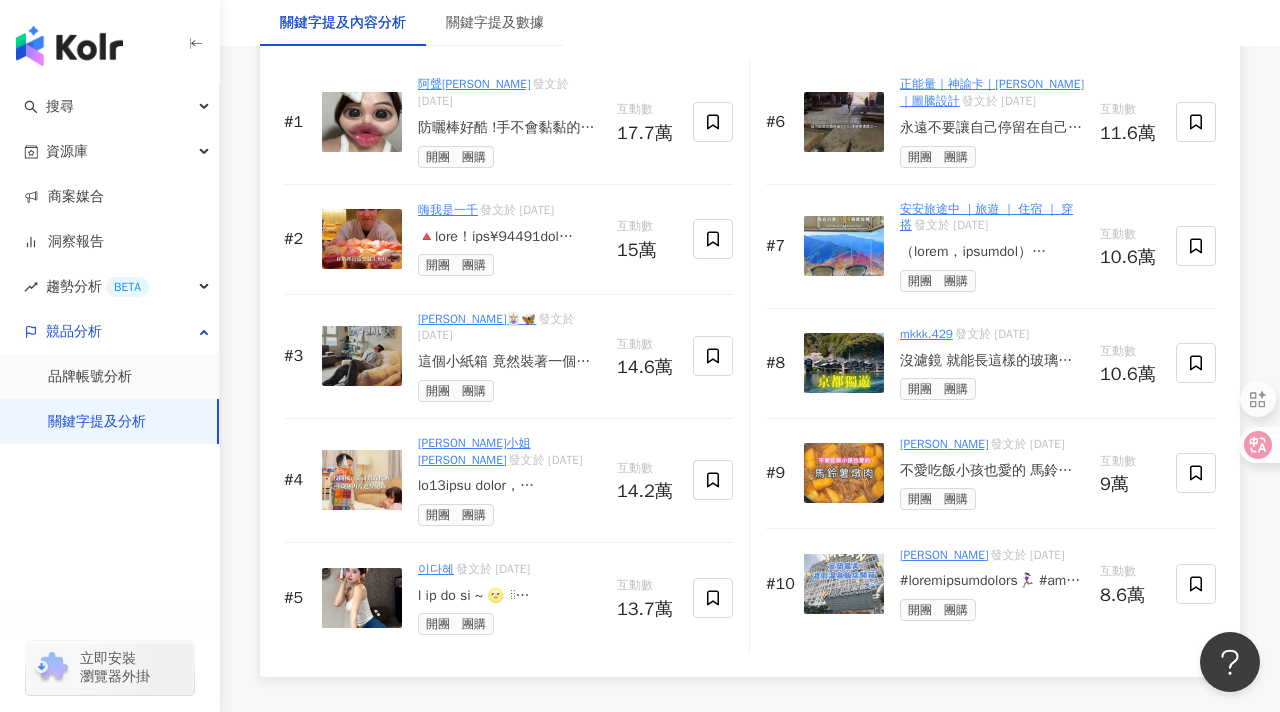 scroll, scrollTop: 3355, scrollLeft: 0, axis: vertical 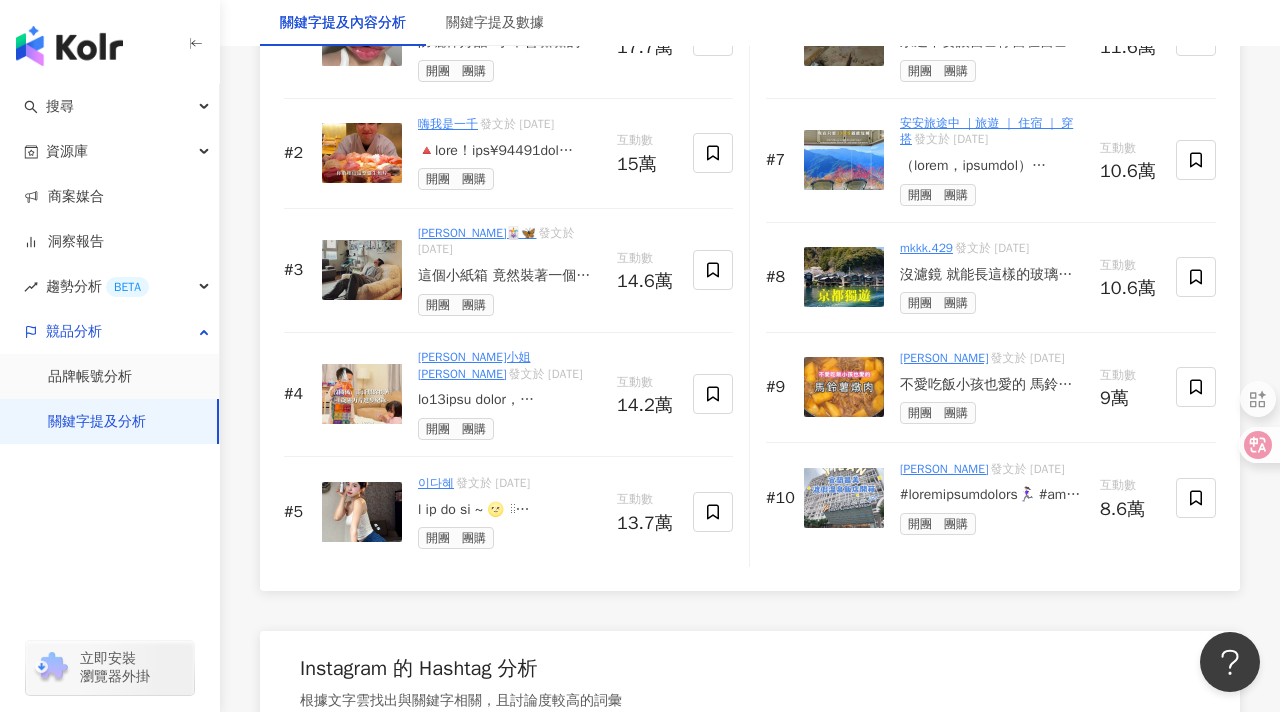 click on "이다혜" at bounding box center [436, 483] 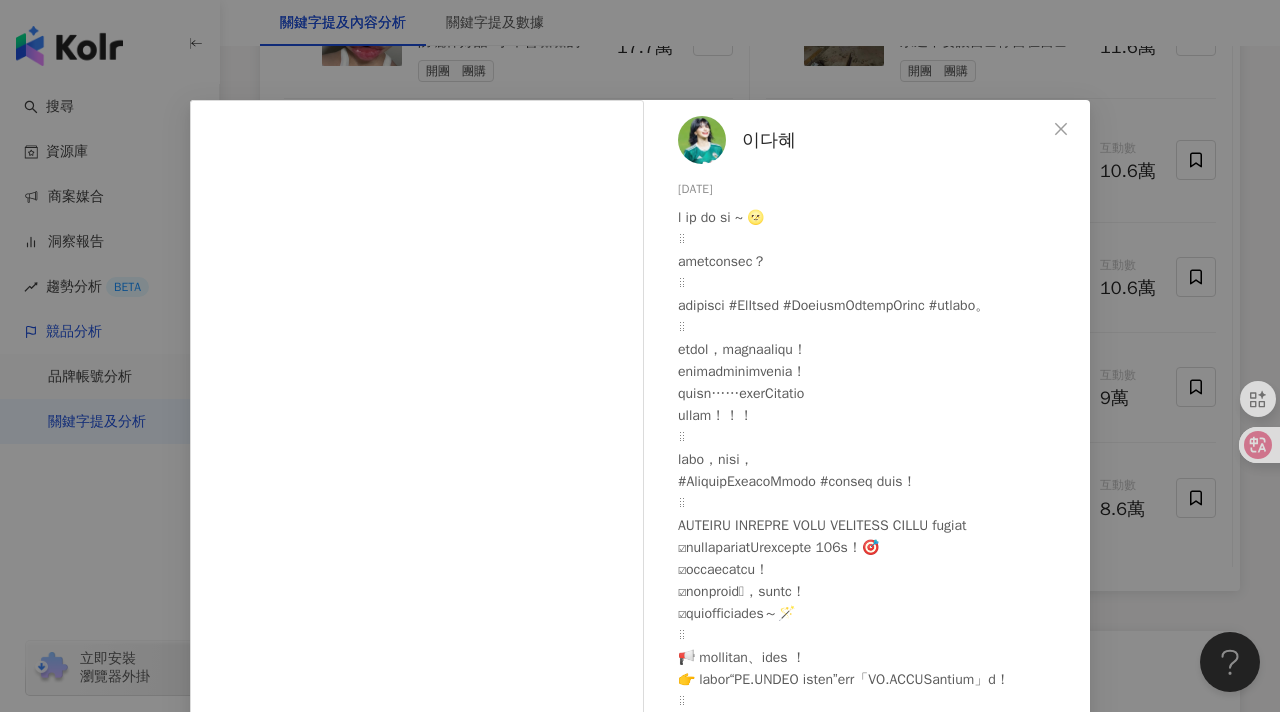 scroll, scrollTop: 65, scrollLeft: 0, axis: vertical 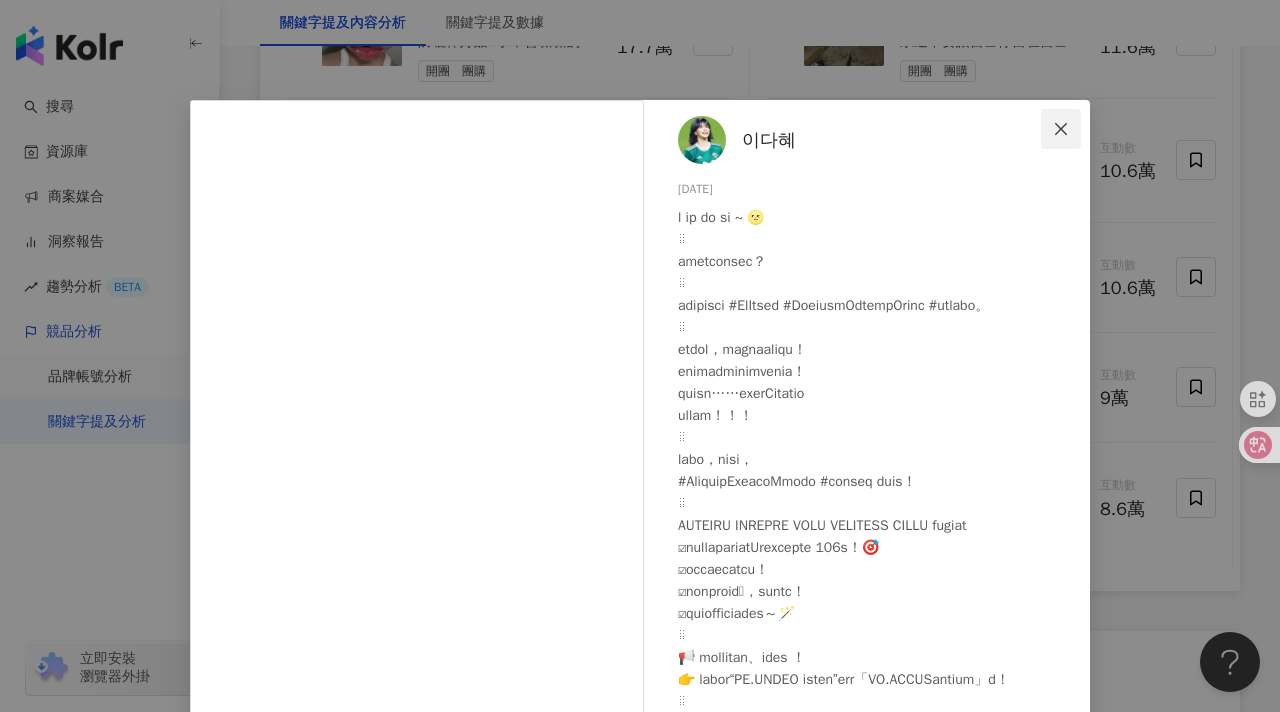 click 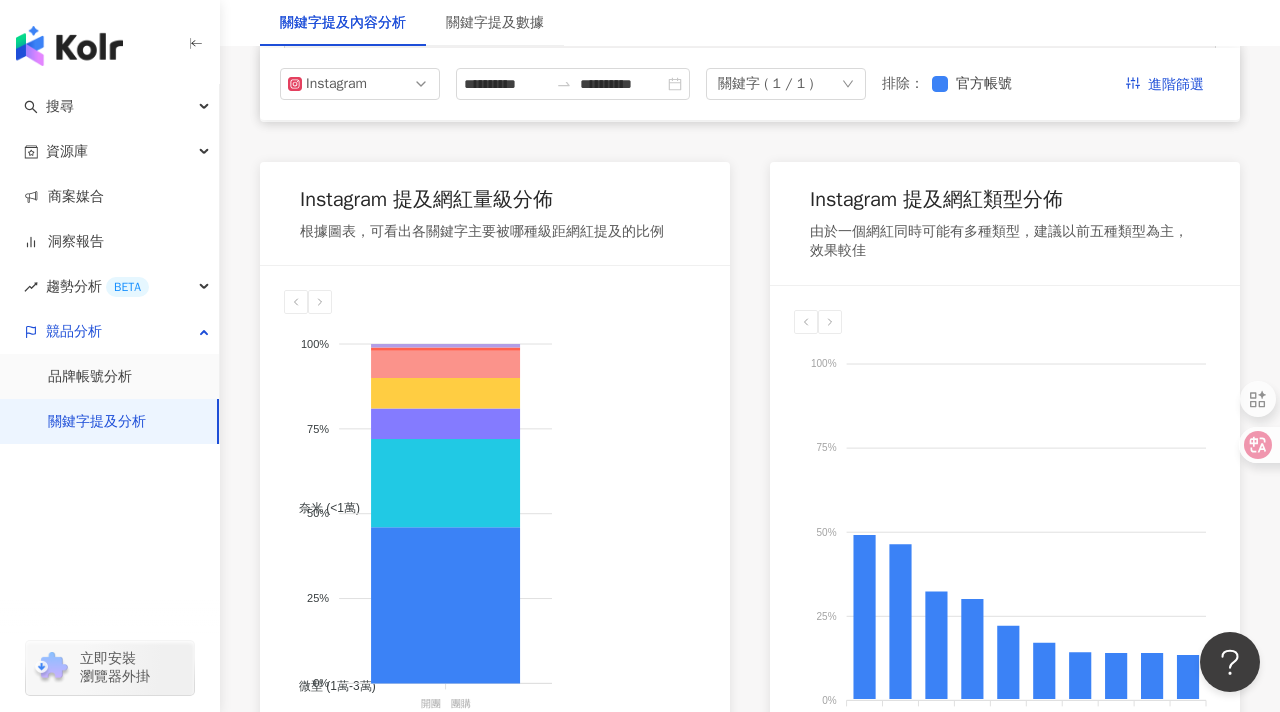 scroll, scrollTop: 0, scrollLeft: 0, axis: both 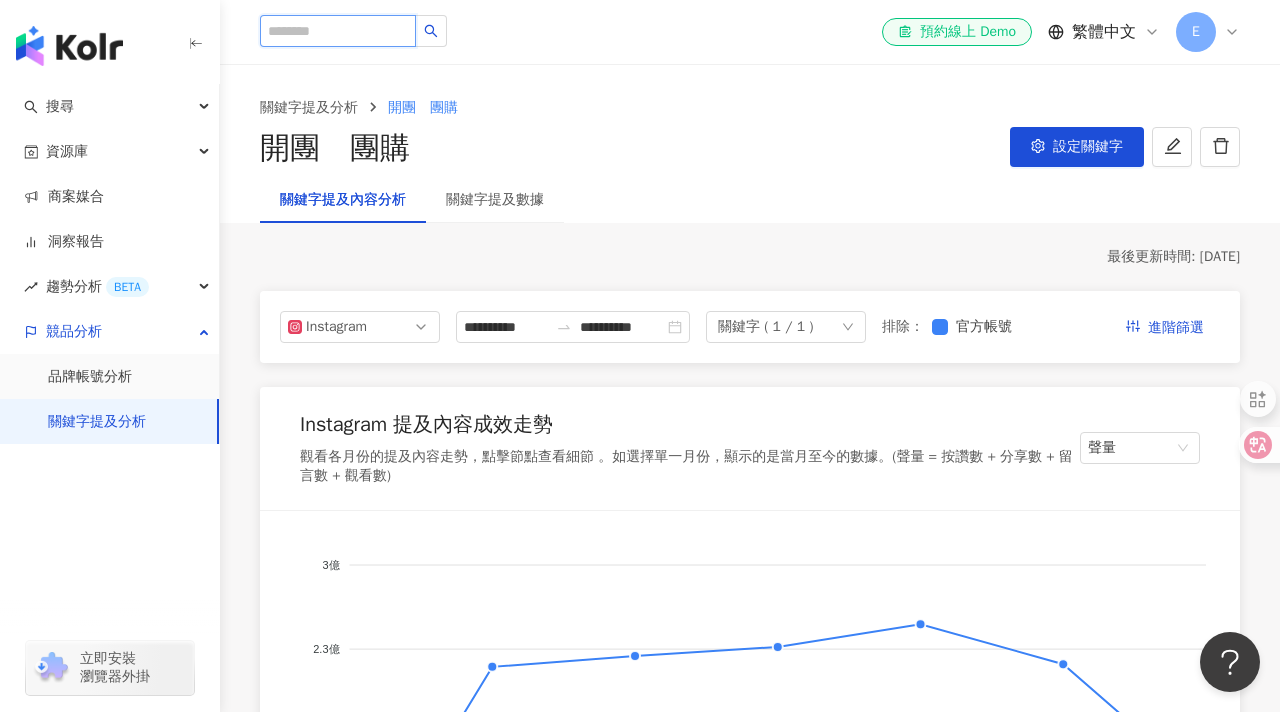 click at bounding box center [338, 31] 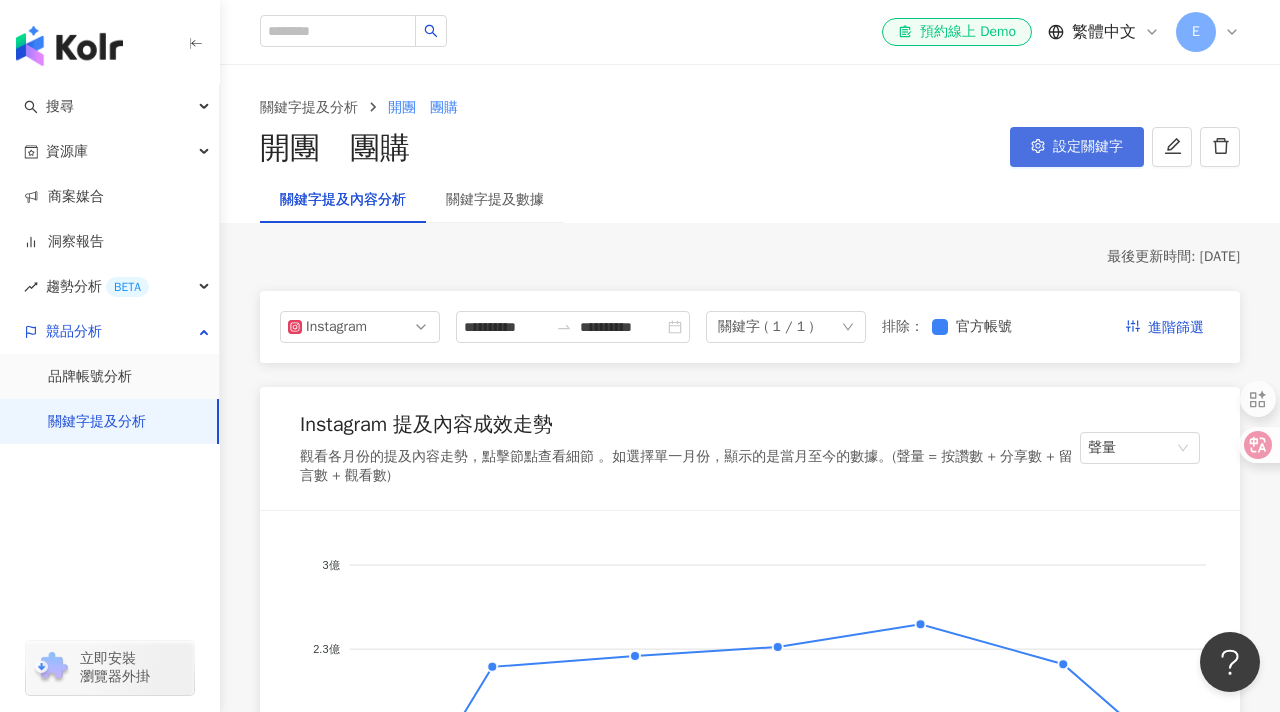 click on "設定關鍵字" at bounding box center [1088, 147] 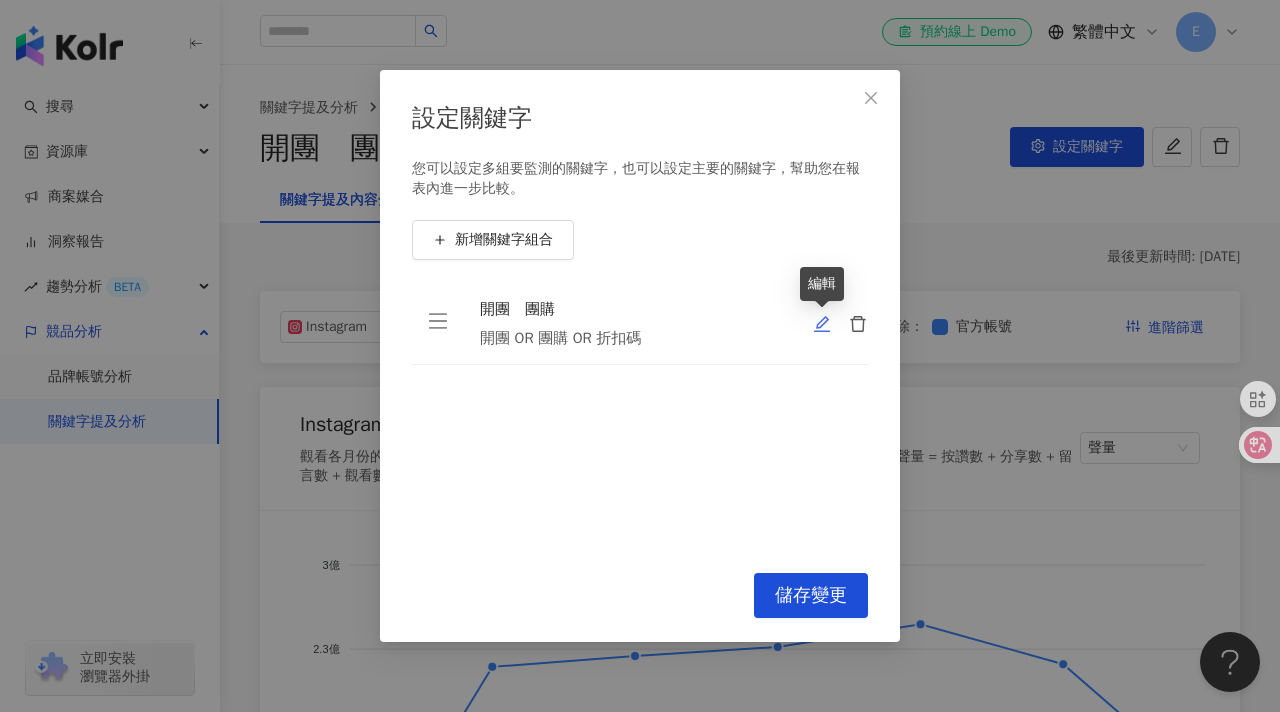 click 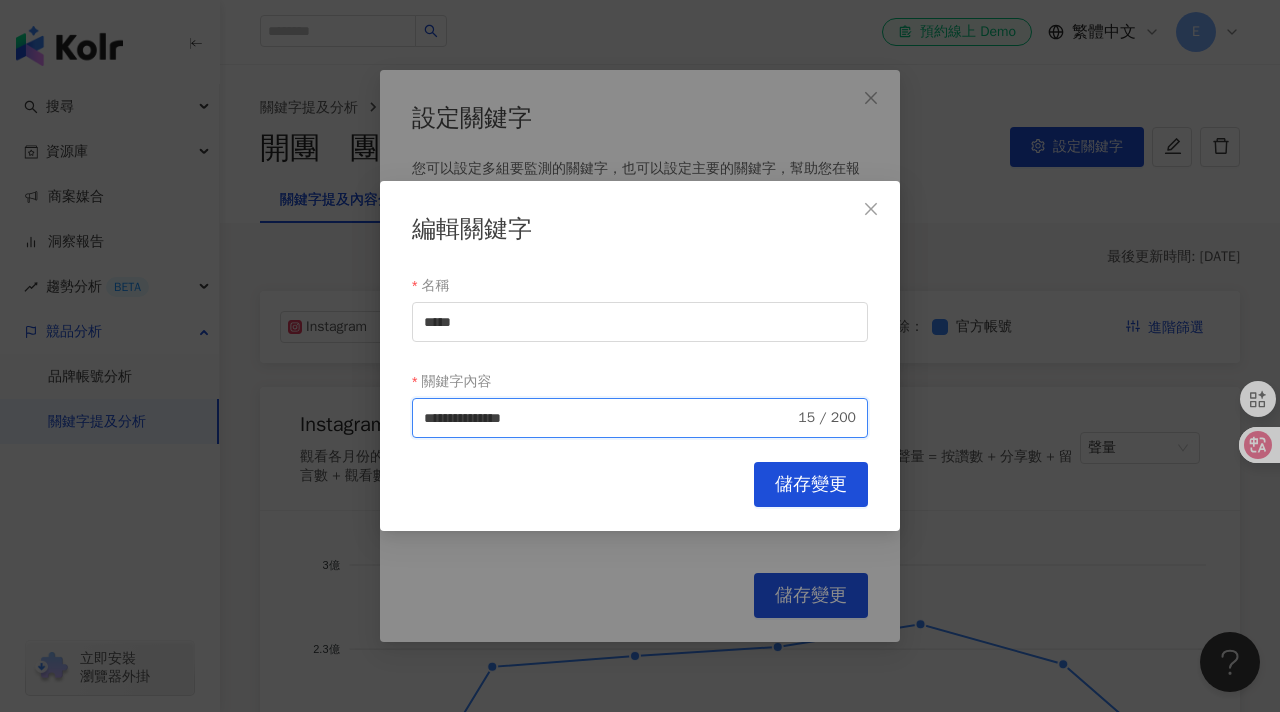 click on "**********" at bounding box center [609, 418] 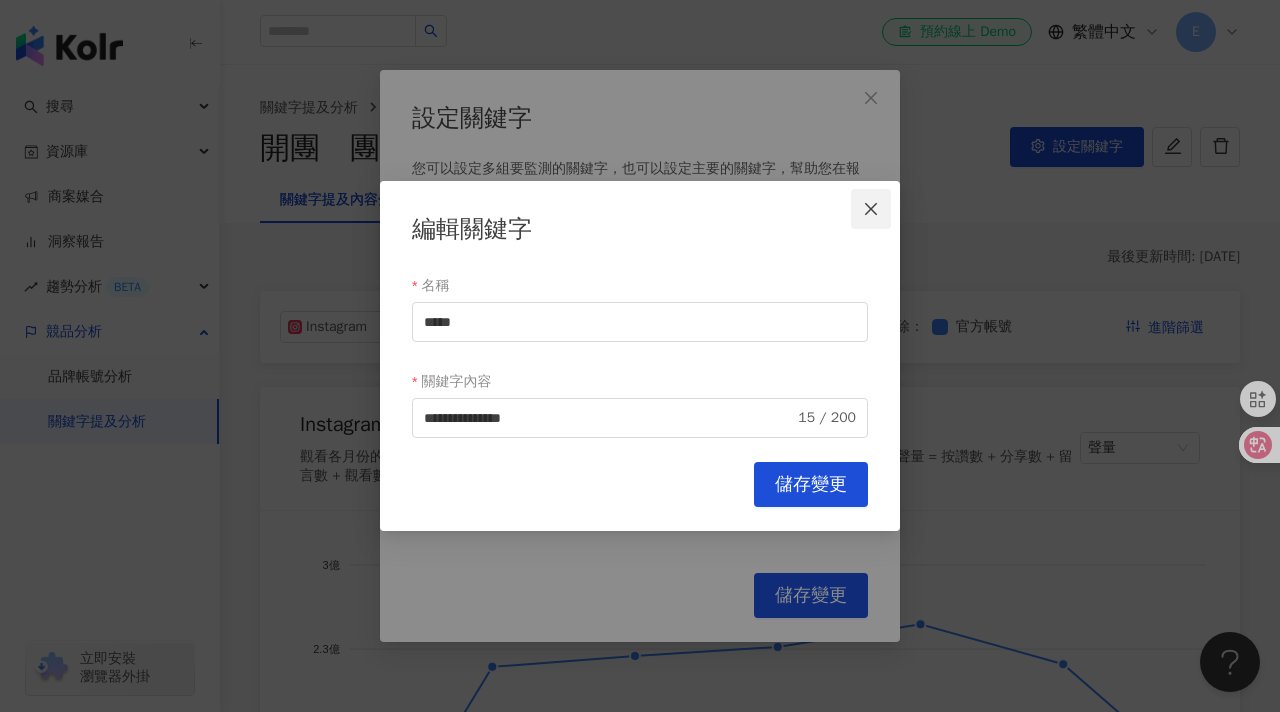 click at bounding box center [871, 209] 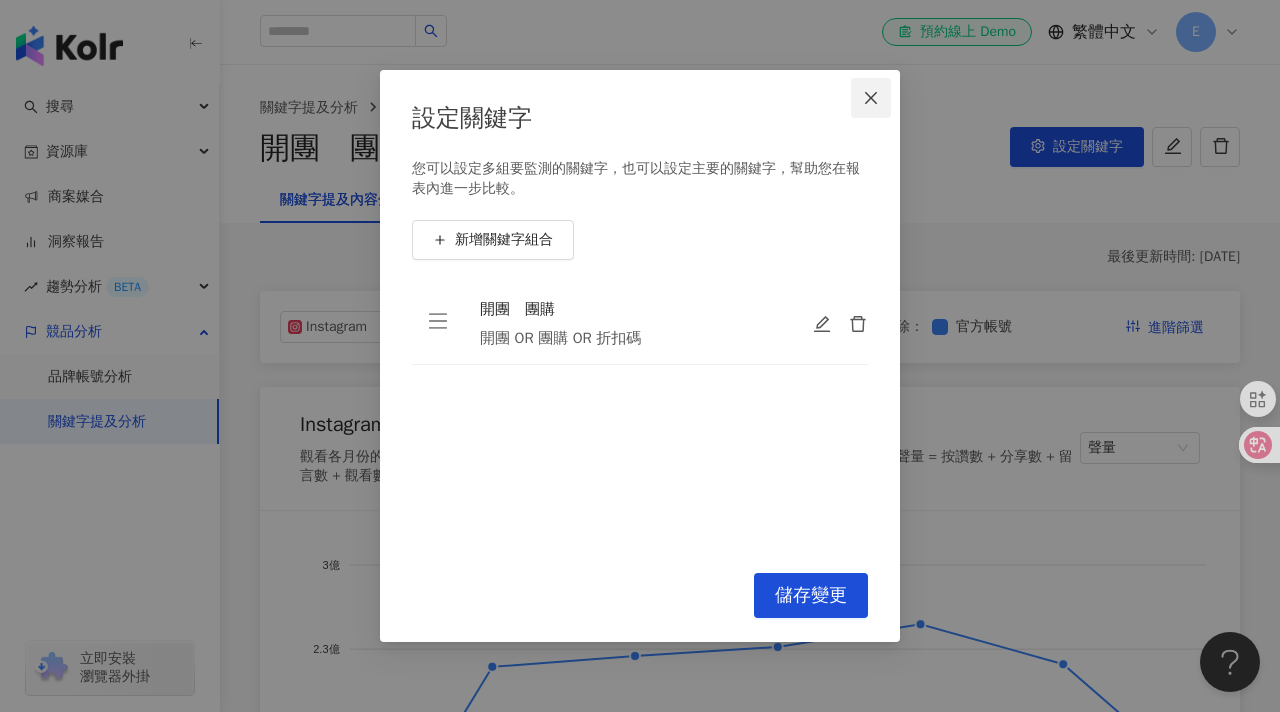 click 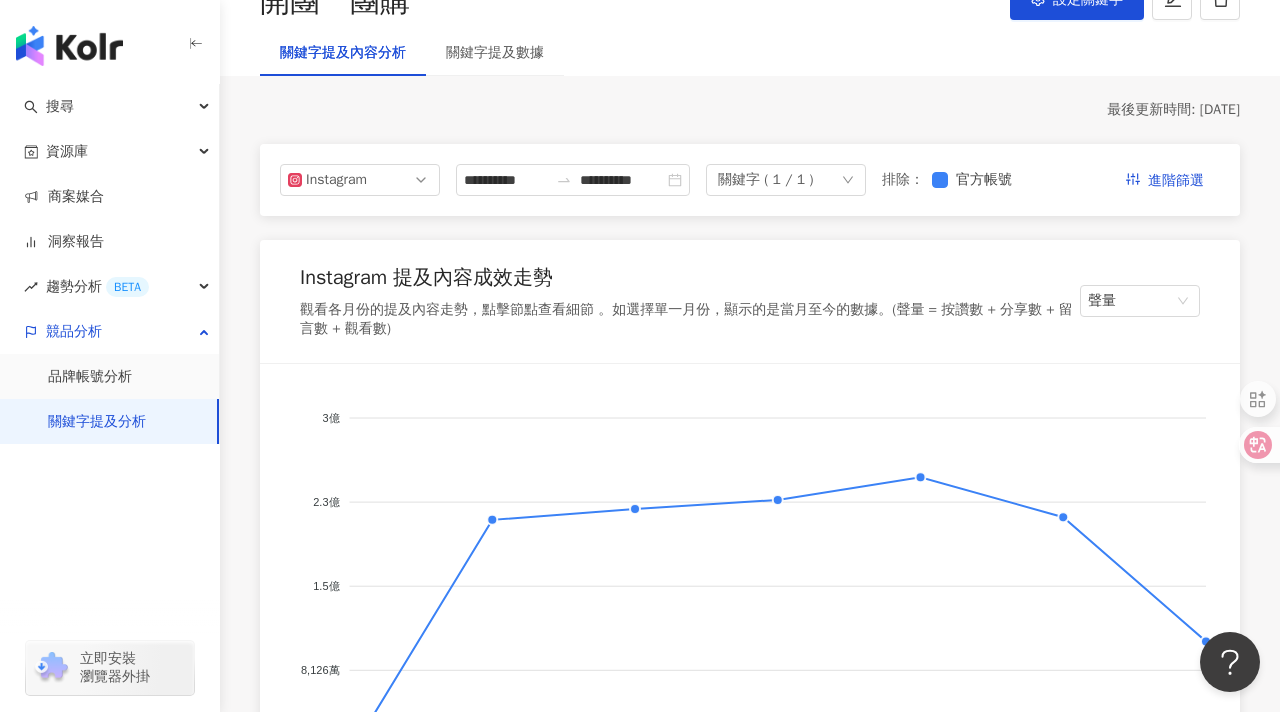 scroll, scrollTop: 0, scrollLeft: 0, axis: both 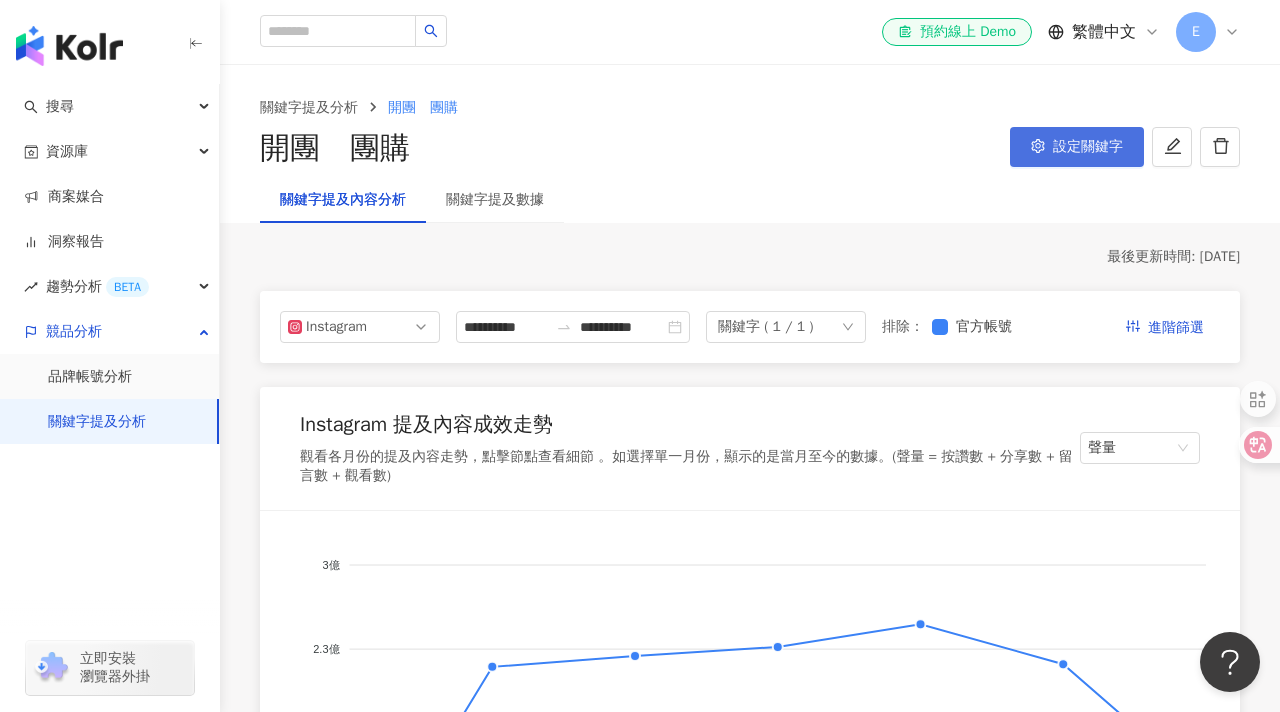 click on "設定關鍵字" at bounding box center [1088, 147] 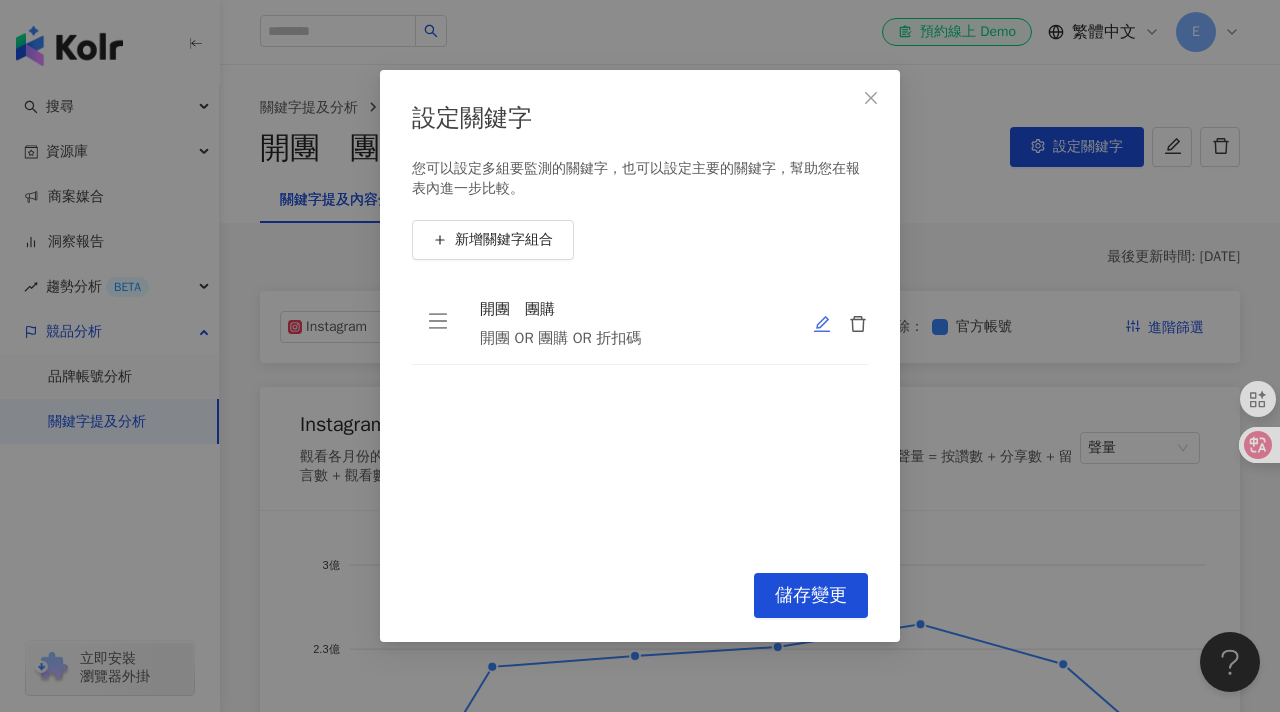 click 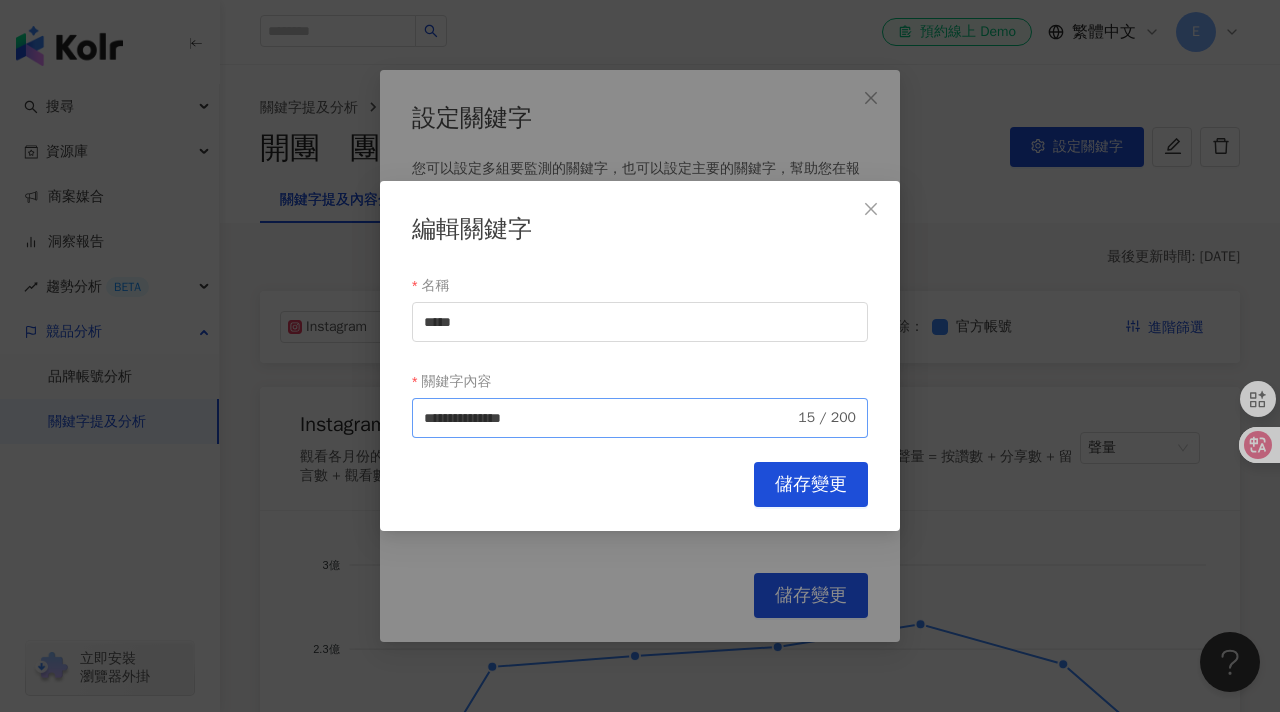 click on "**********" at bounding box center [640, 418] 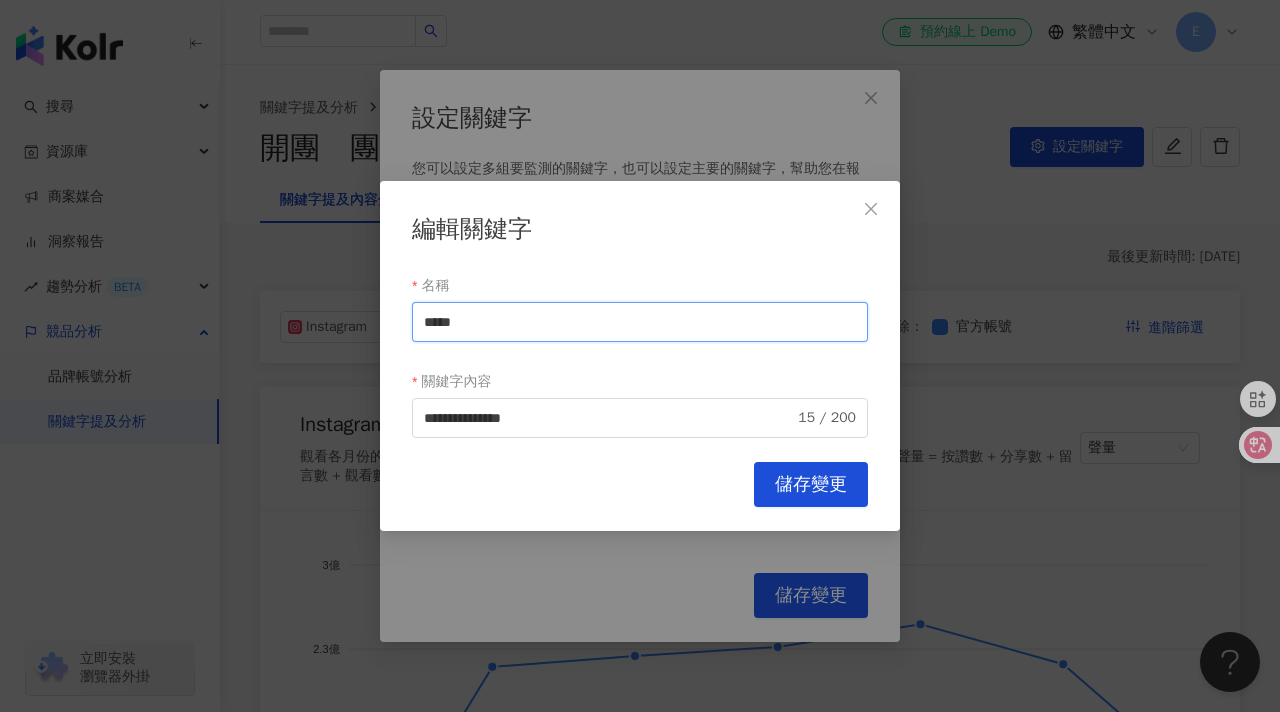 click on "*****" at bounding box center (640, 322) 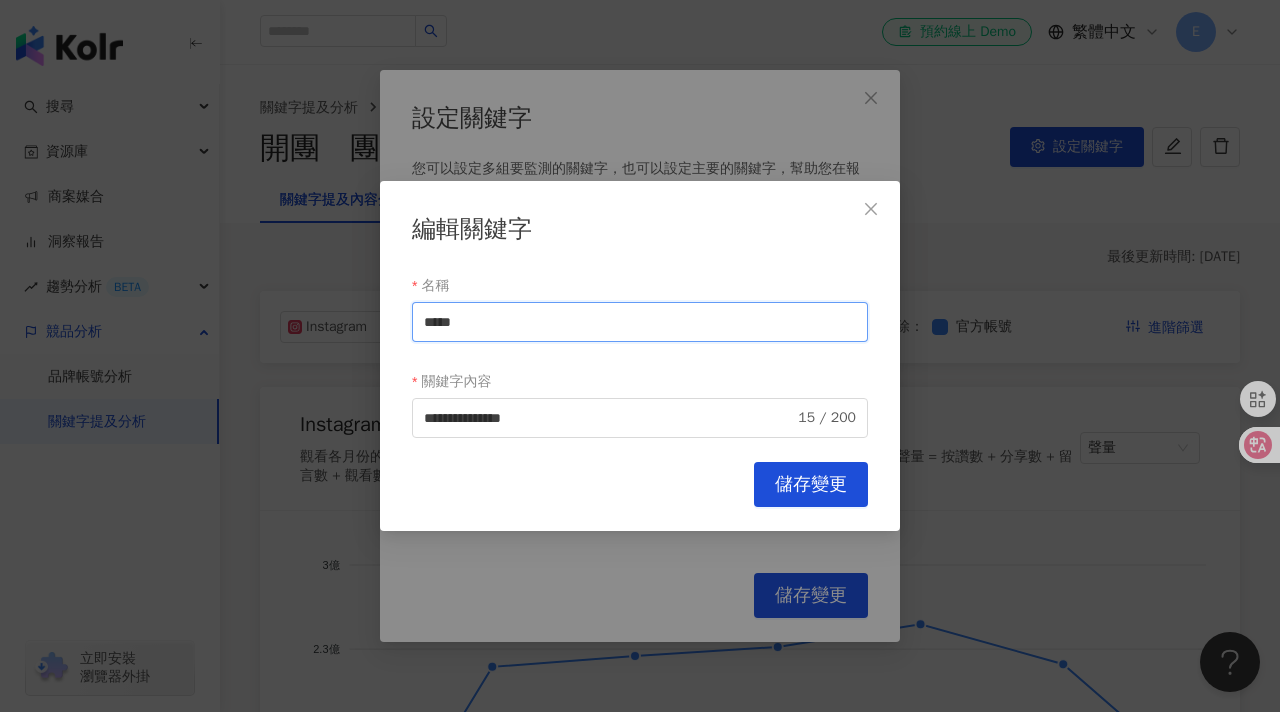 drag, startPoint x: 498, startPoint y: 330, endPoint x: 423, endPoint y: 323, distance: 75.32596 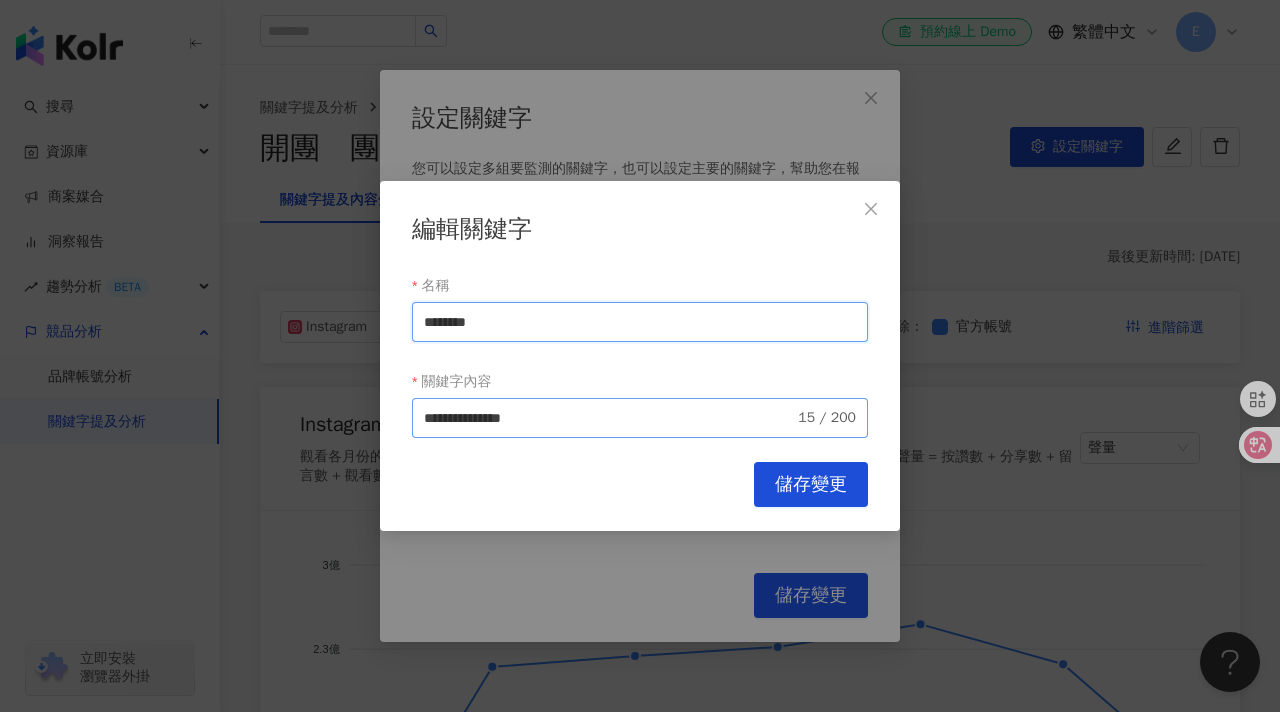 type on "********" 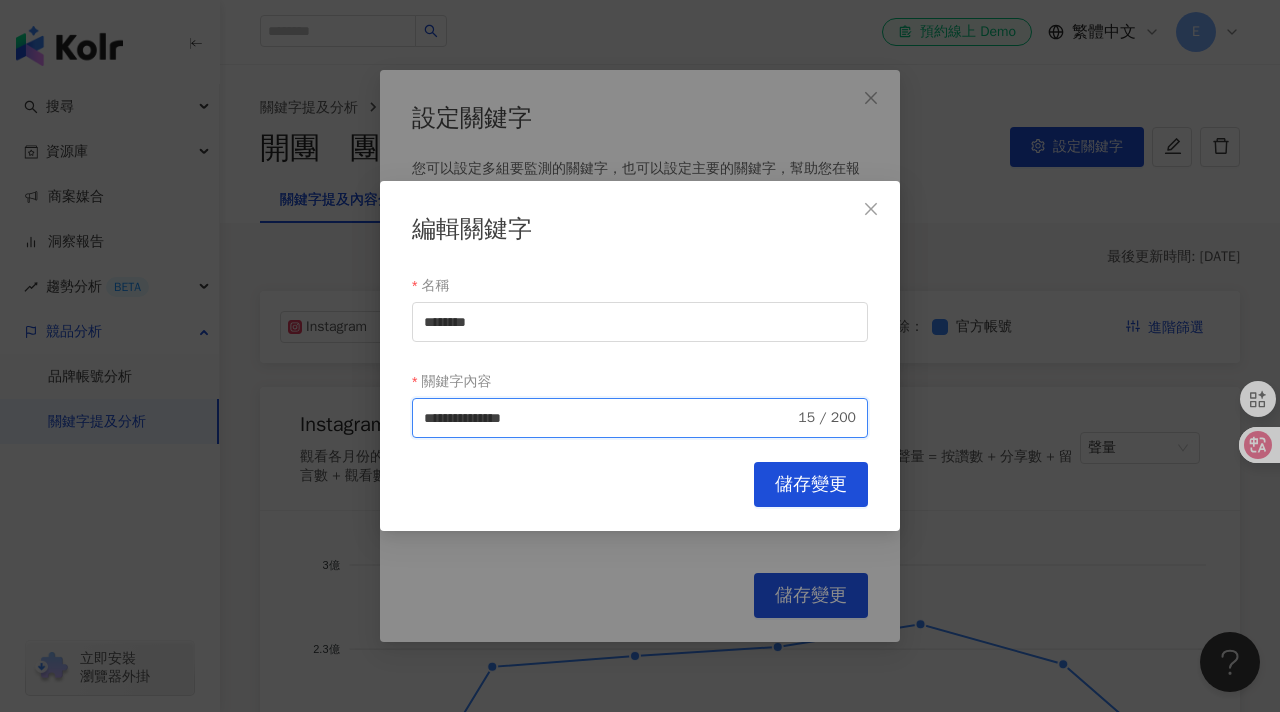 click on "**********" at bounding box center (609, 418) 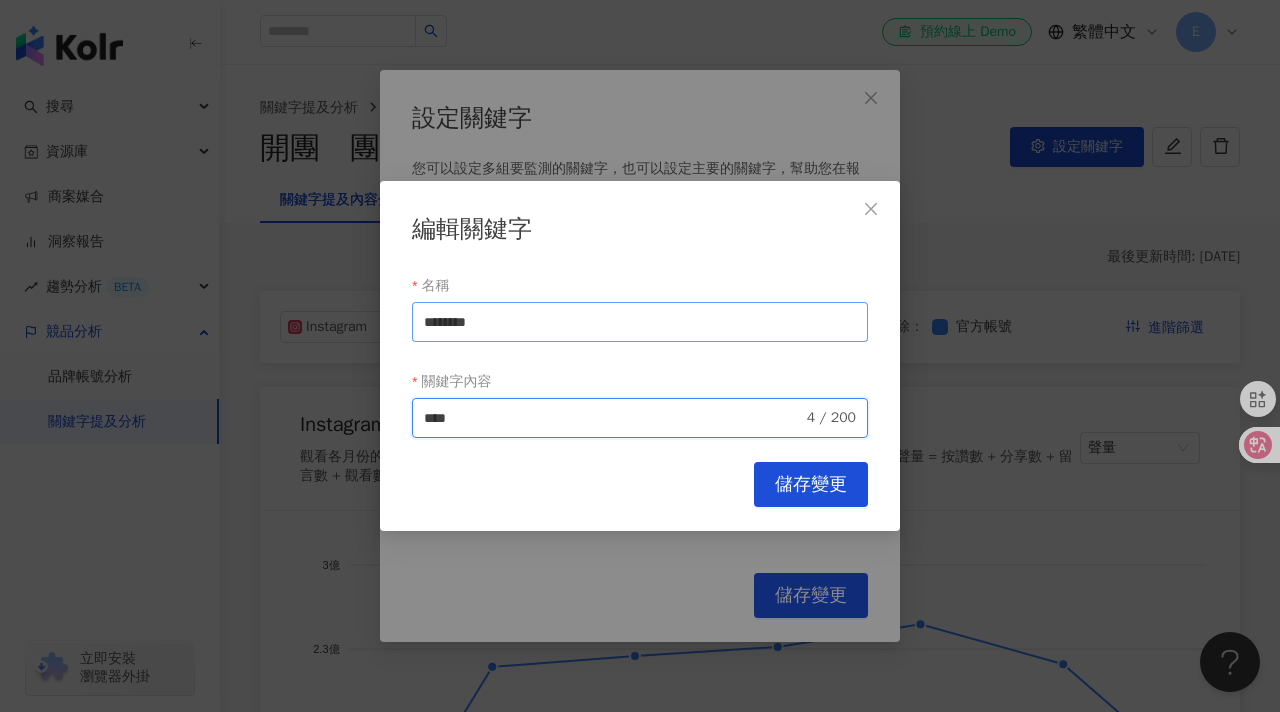 type on "****" 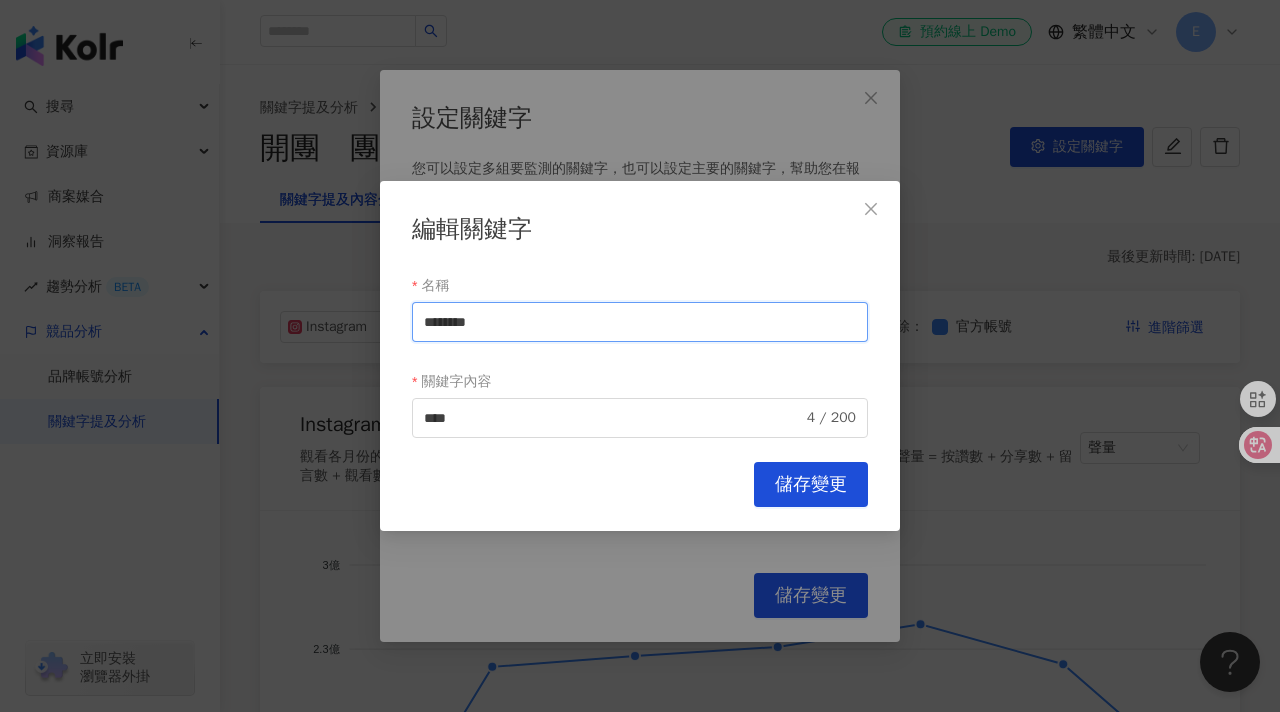 drag, startPoint x: 468, startPoint y: 323, endPoint x: 587, endPoint y: 326, distance: 119.03781 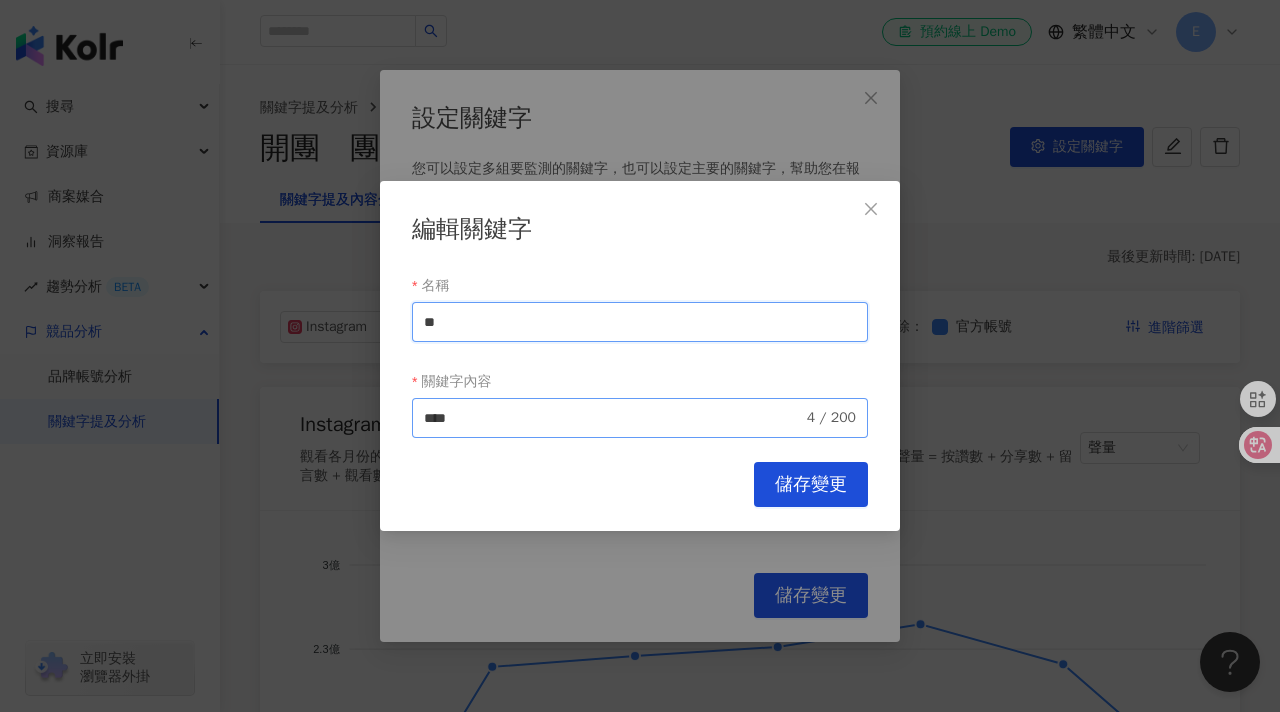 type on "**" 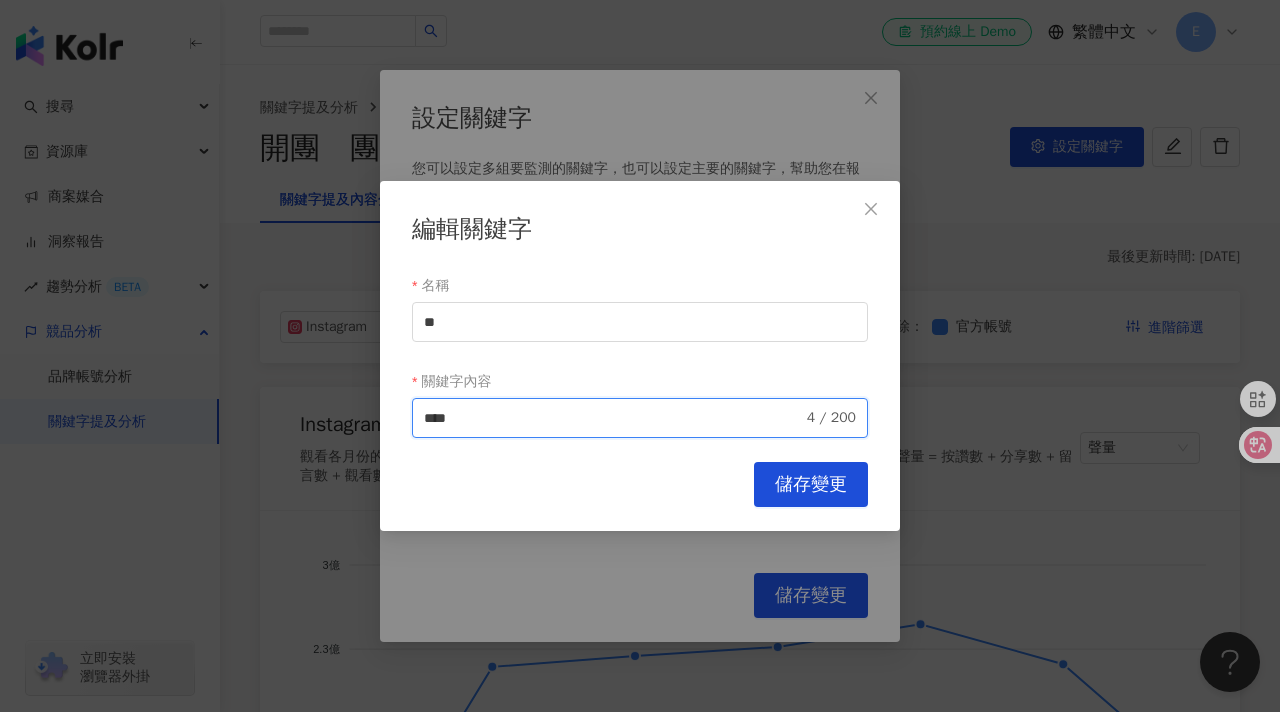 click on "****" at bounding box center (613, 418) 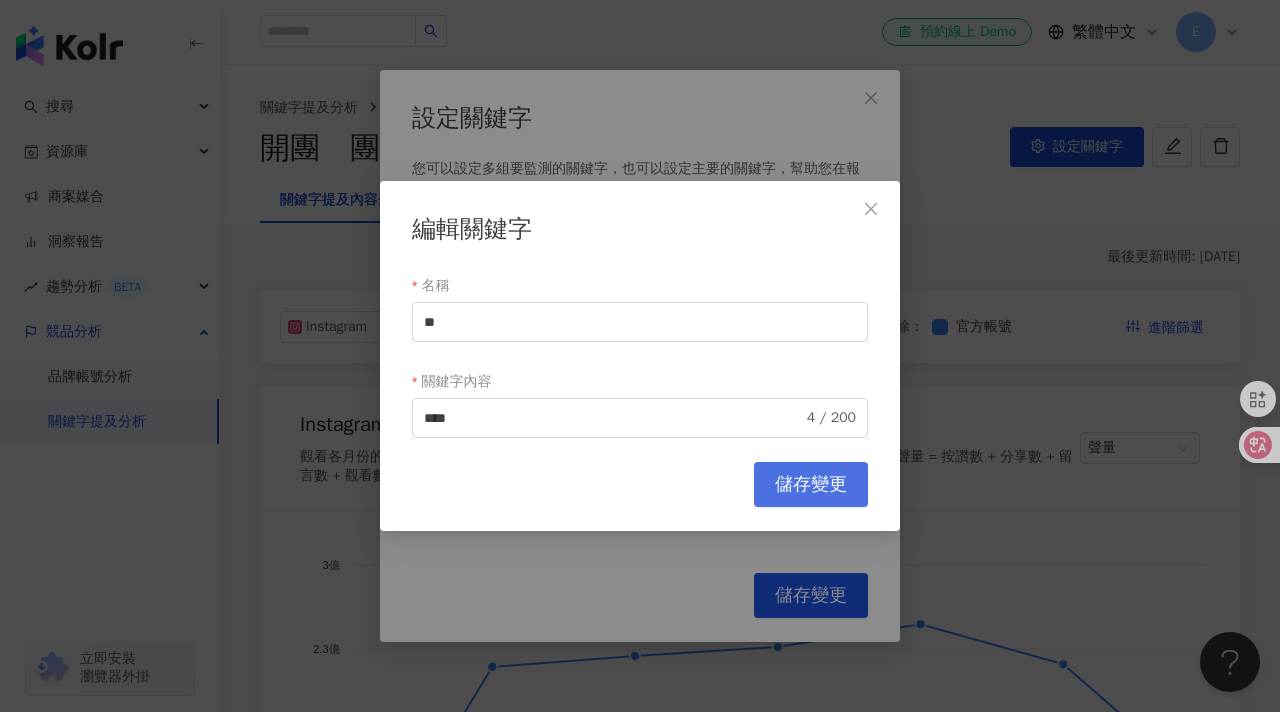 click on "儲存變更" at bounding box center (811, 485) 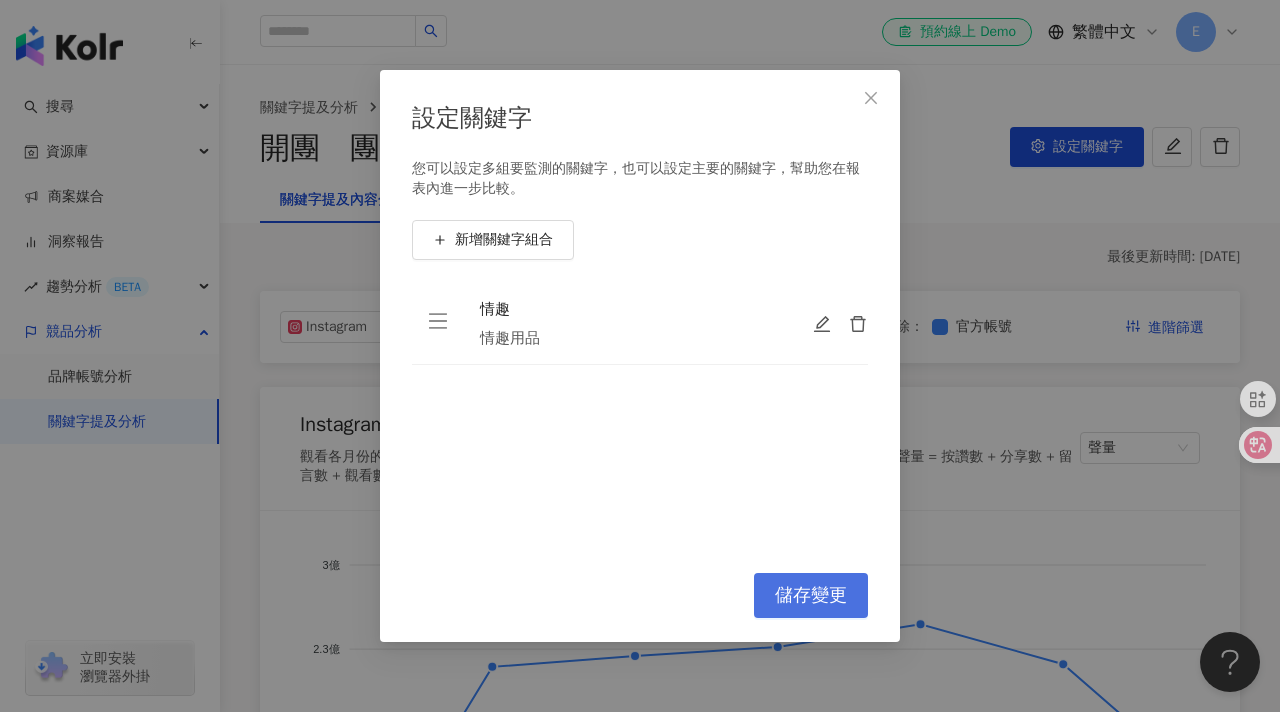 click on "儲存變更" at bounding box center (811, 596) 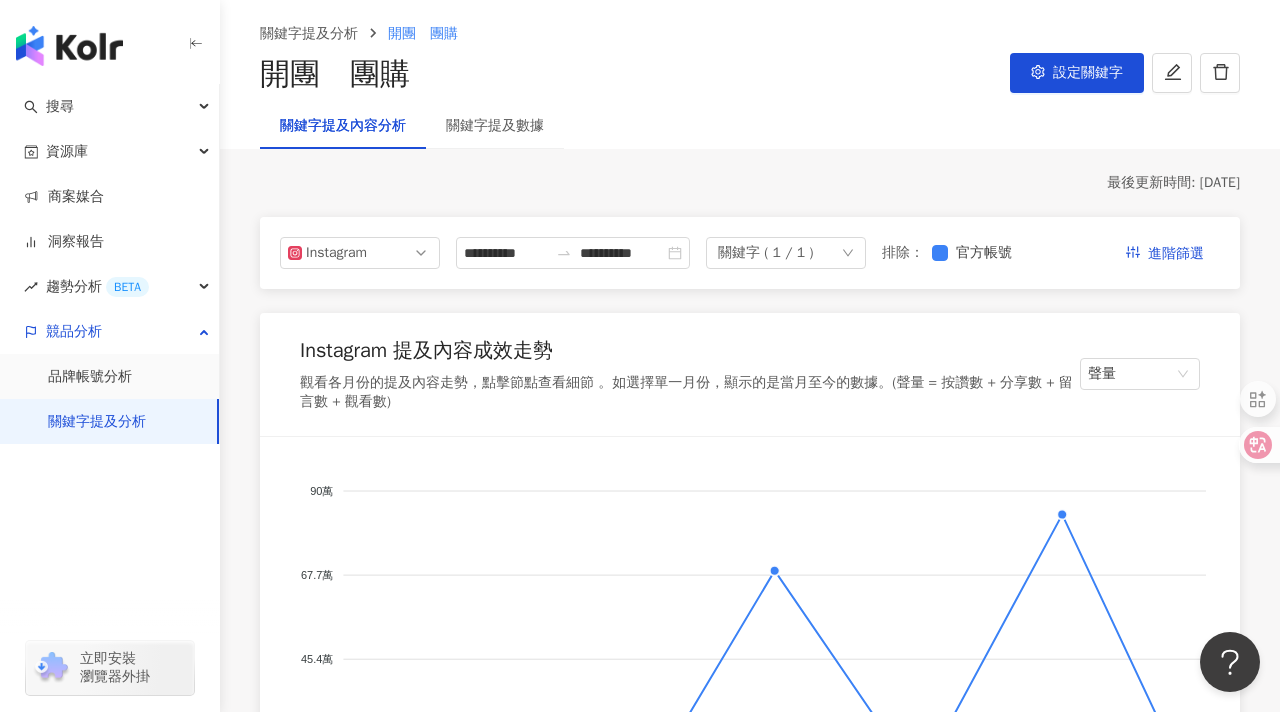 scroll, scrollTop: 0, scrollLeft: 0, axis: both 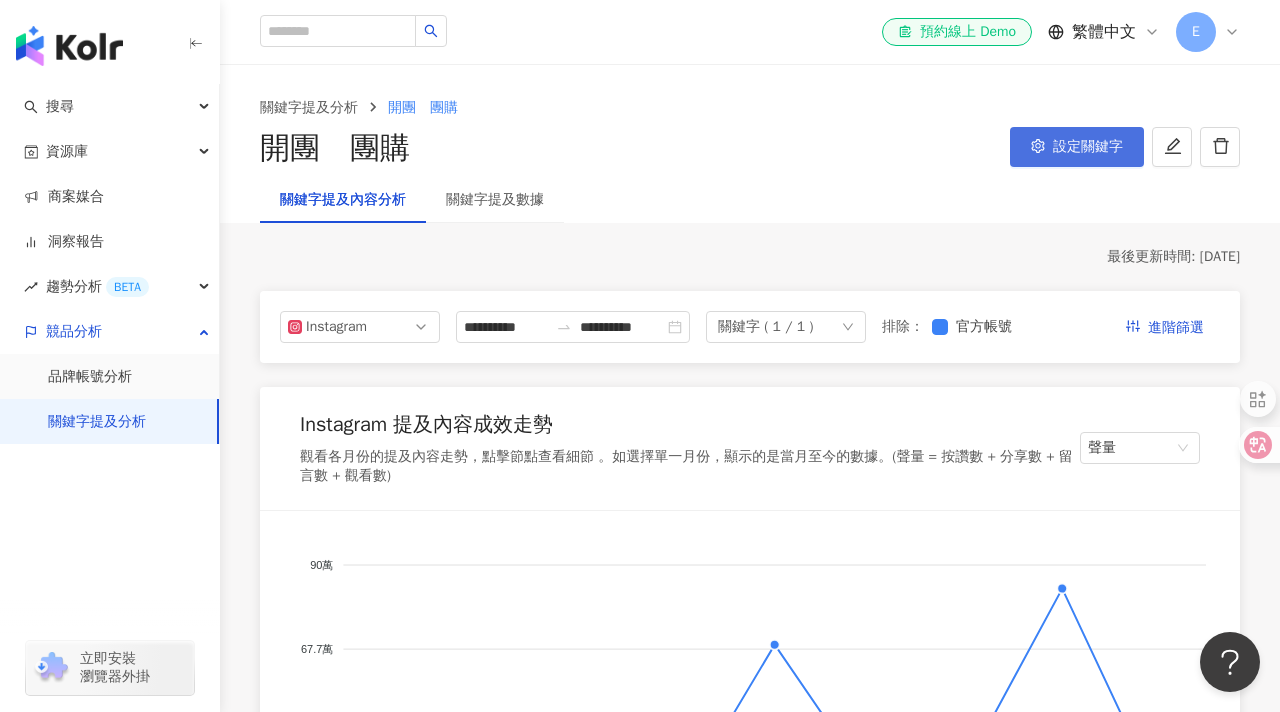 click on "設定關鍵字" at bounding box center [1088, 147] 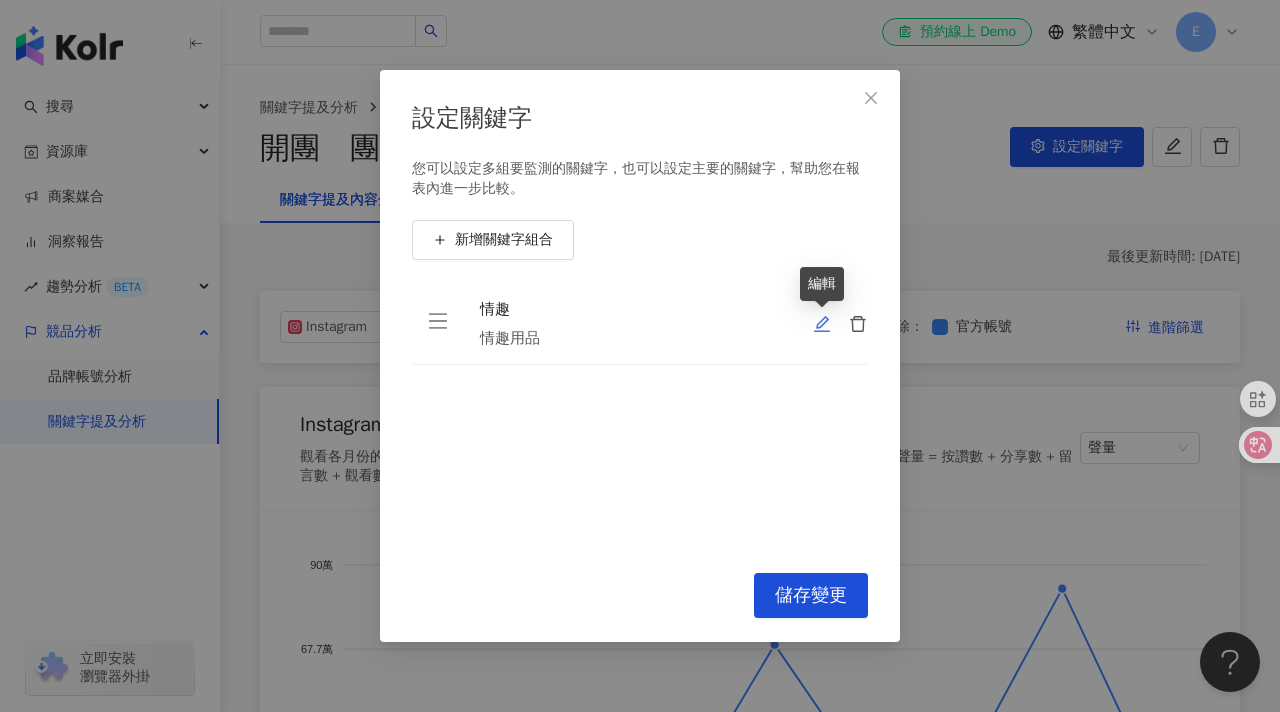 click 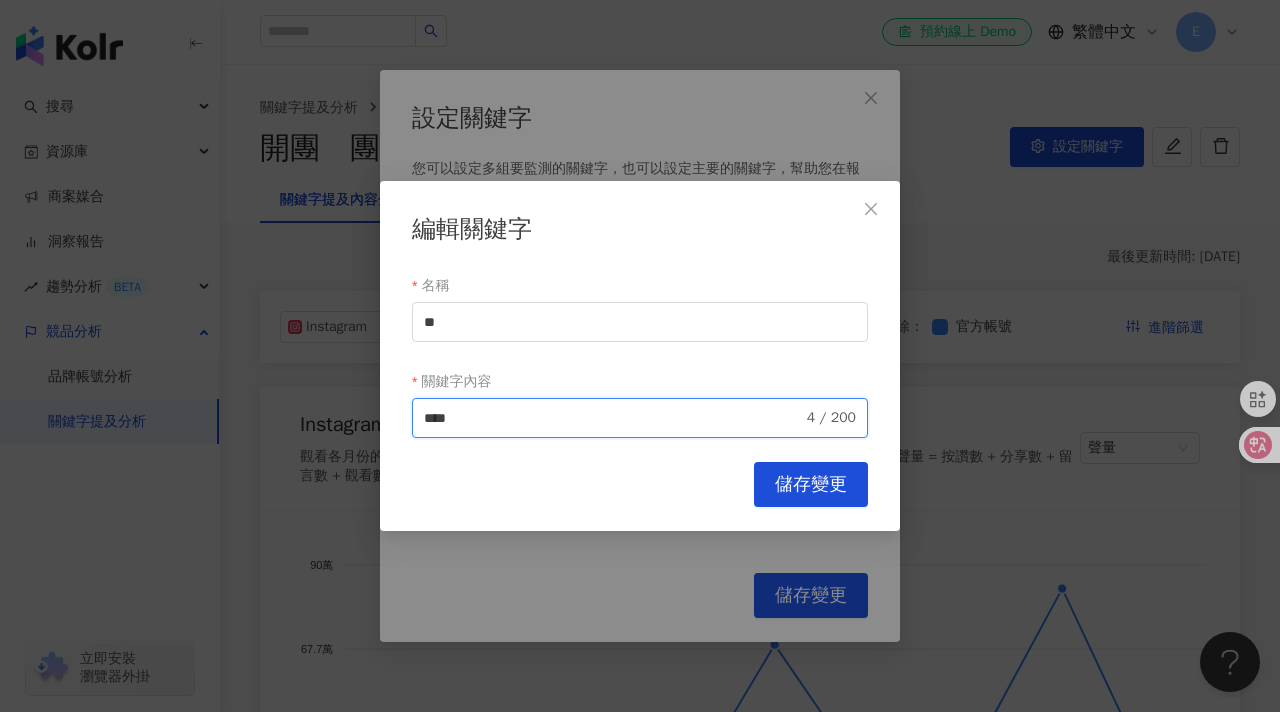 click on "****" at bounding box center (613, 418) 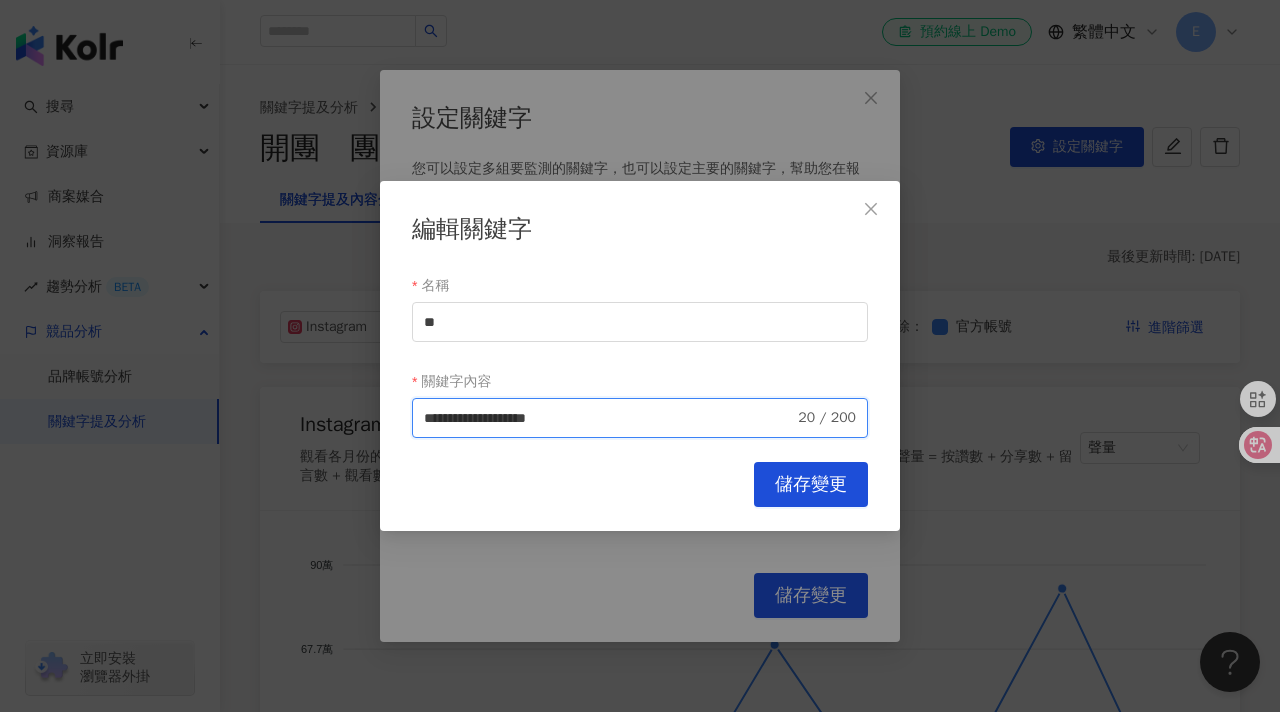 drag, startPoint x: 450, startPoint y: 415, endPoint x: 474, endPoint y: 420, distance: 24.5153 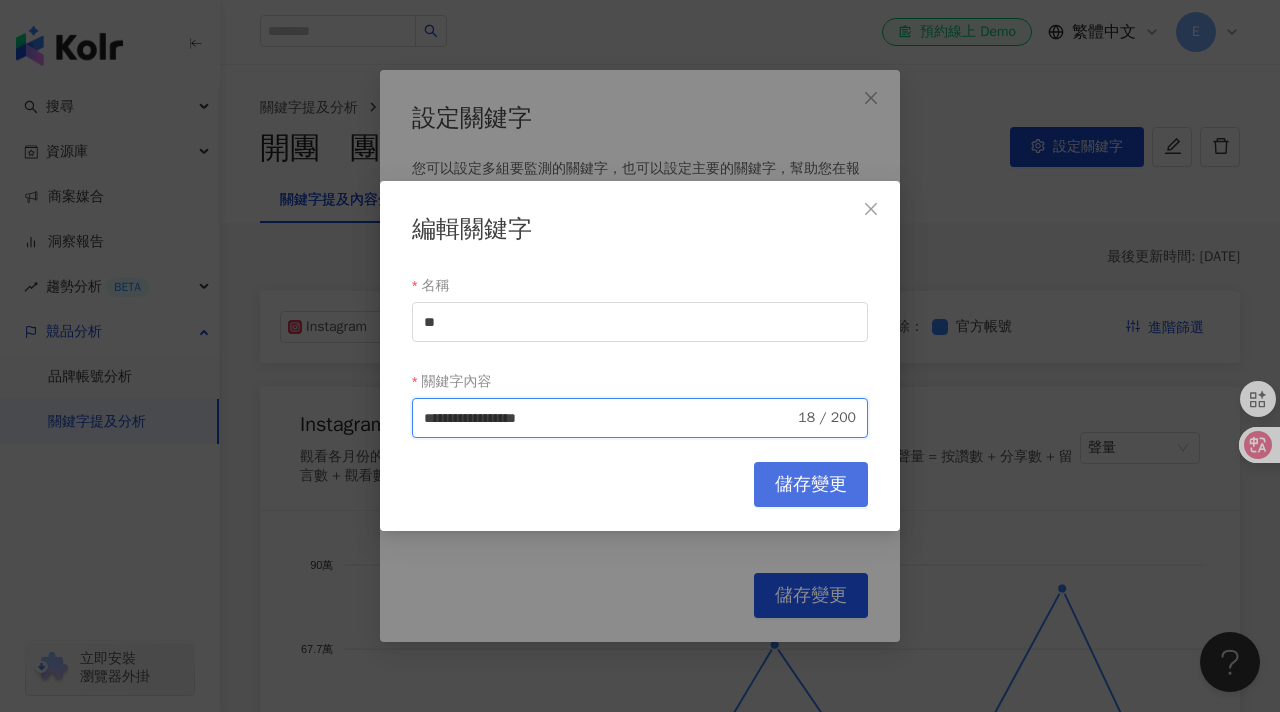 type on "**********" 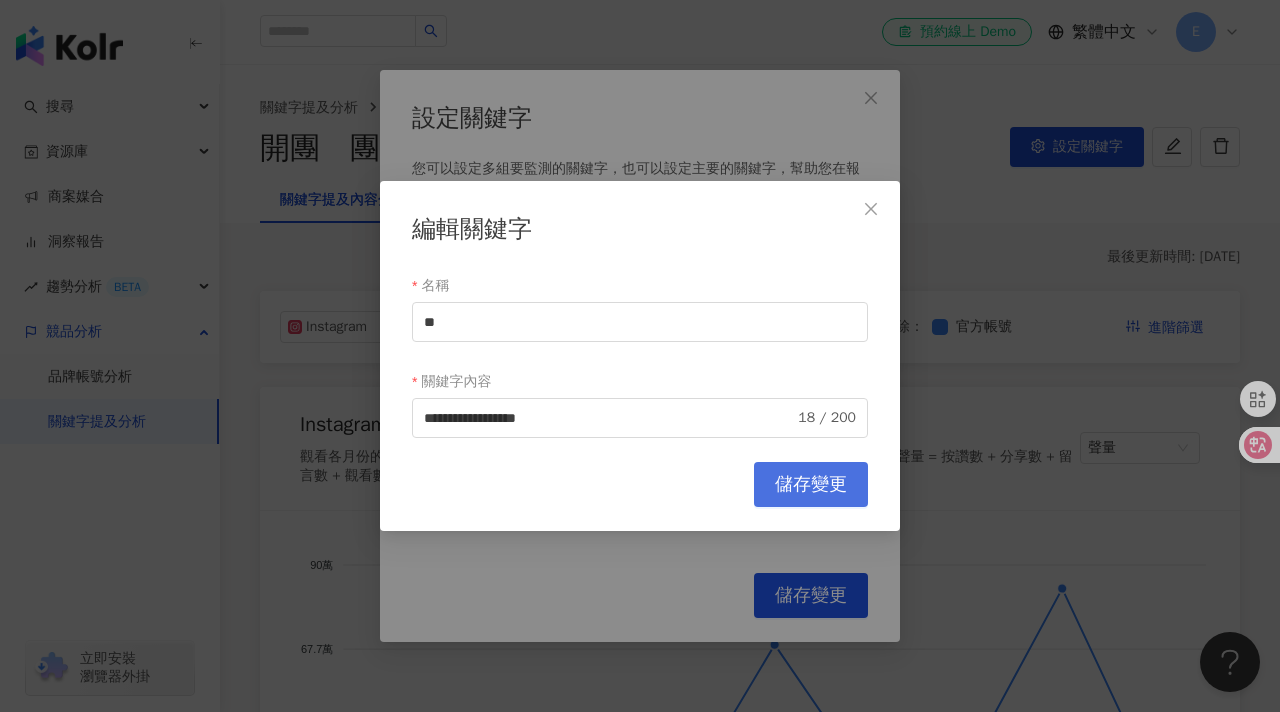 click on "儲存變更" at bounding box center (811, 485) 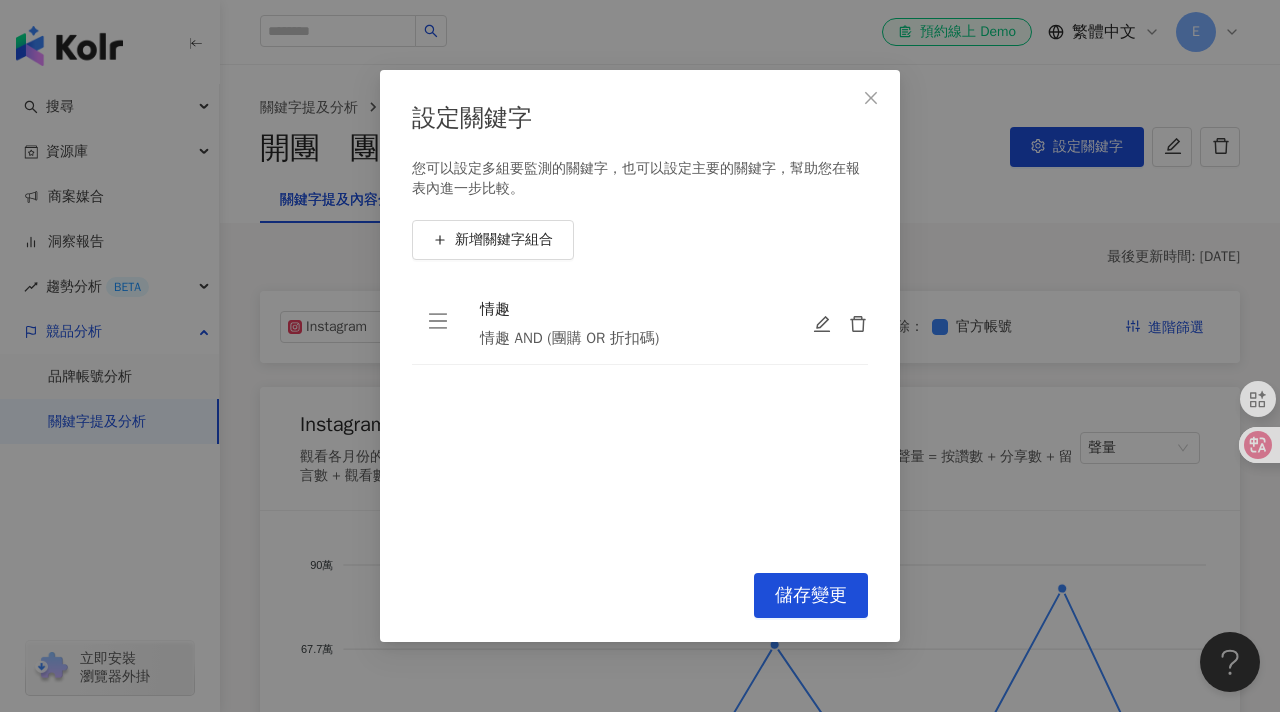 click at bounding box center [832, 323] 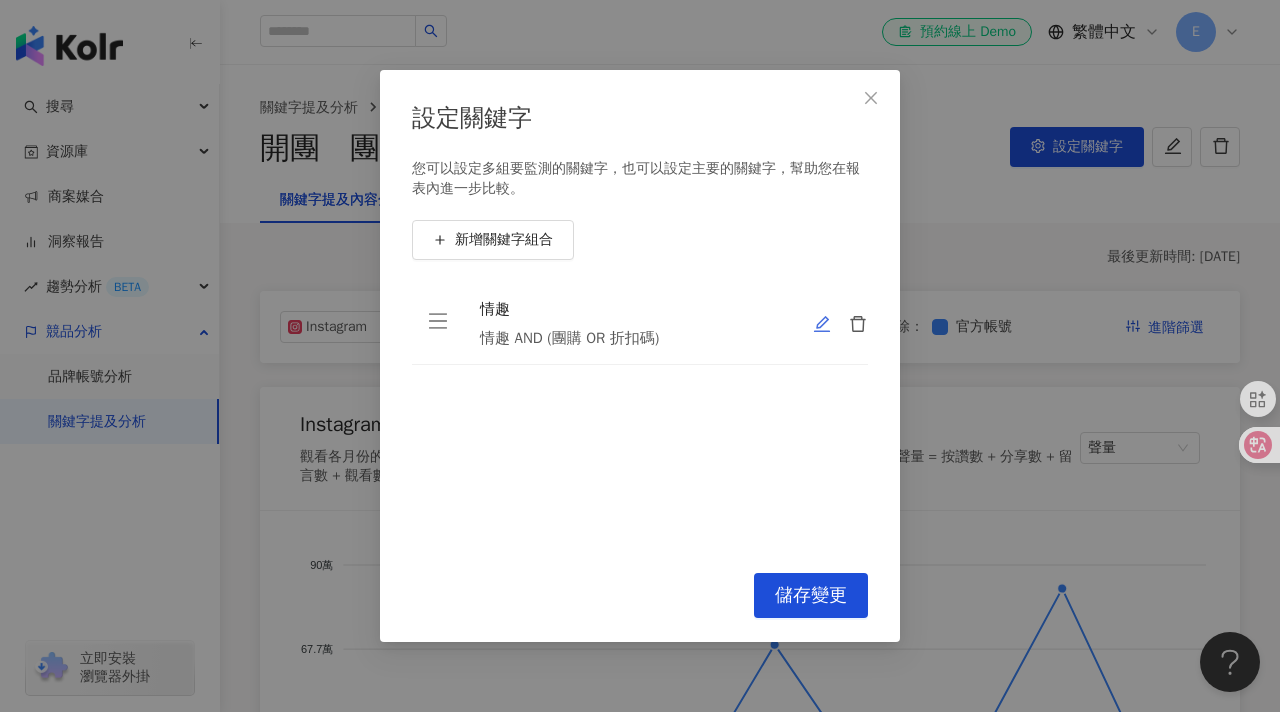 click 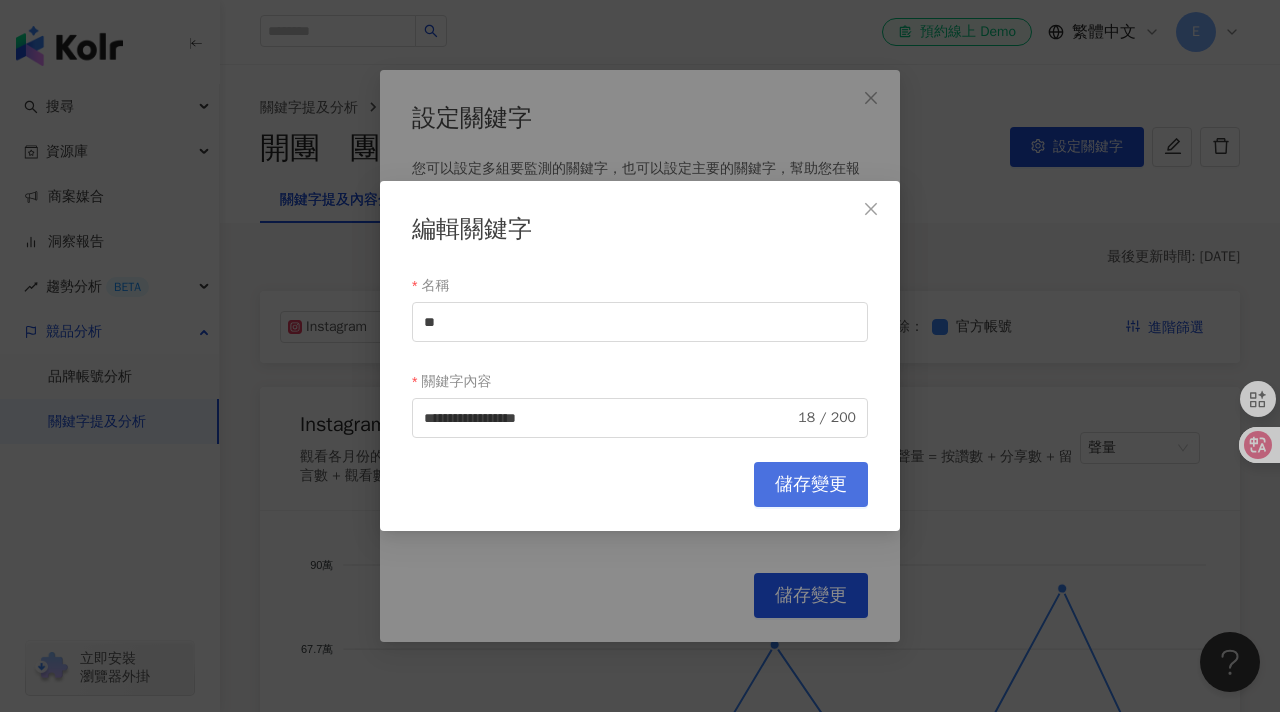 click on "儲存變更" at bounding box center [811, 485] 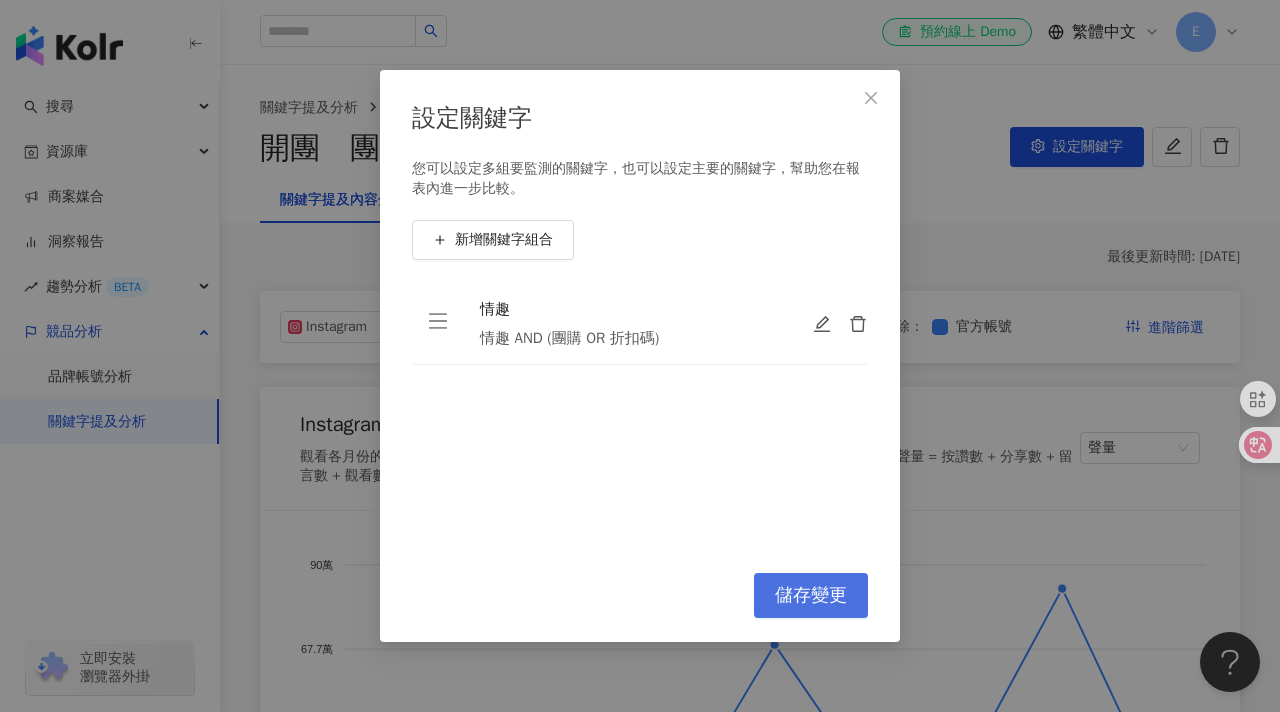 click on "儲存變更" at bounding box center [811, 596] 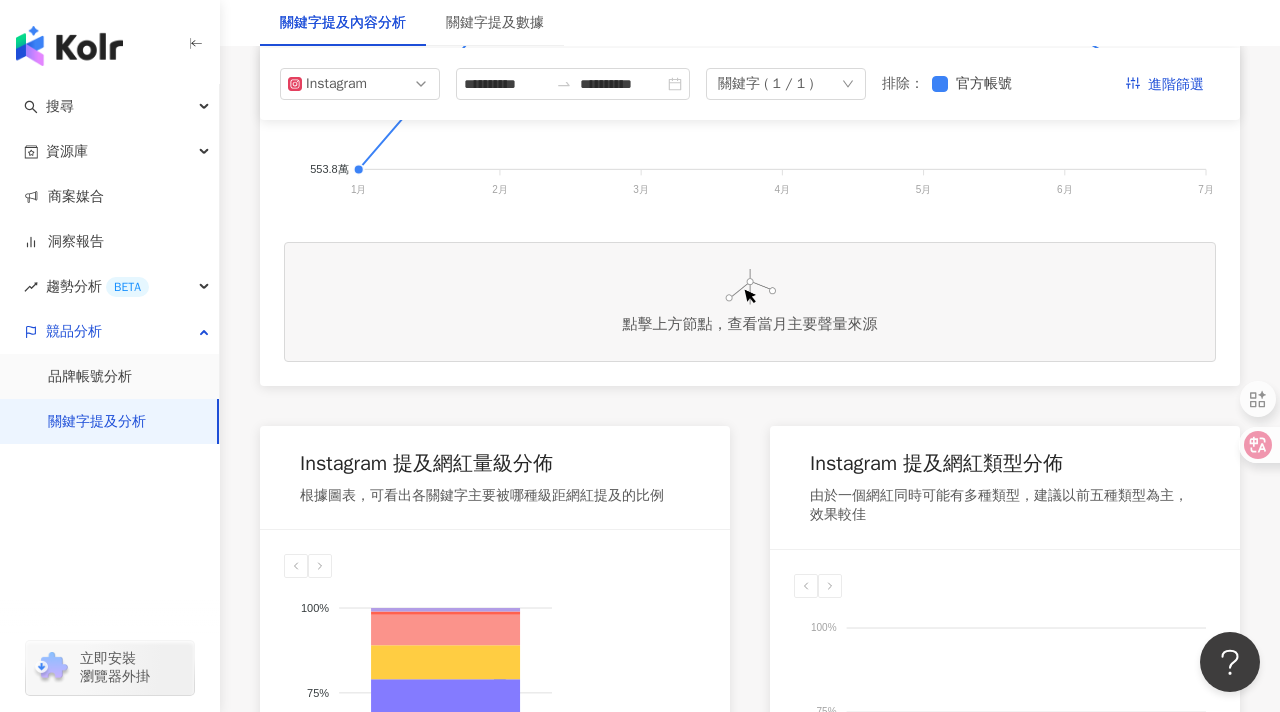 scroll, scrollTop: 0, scrollLeft: 0, axis: both 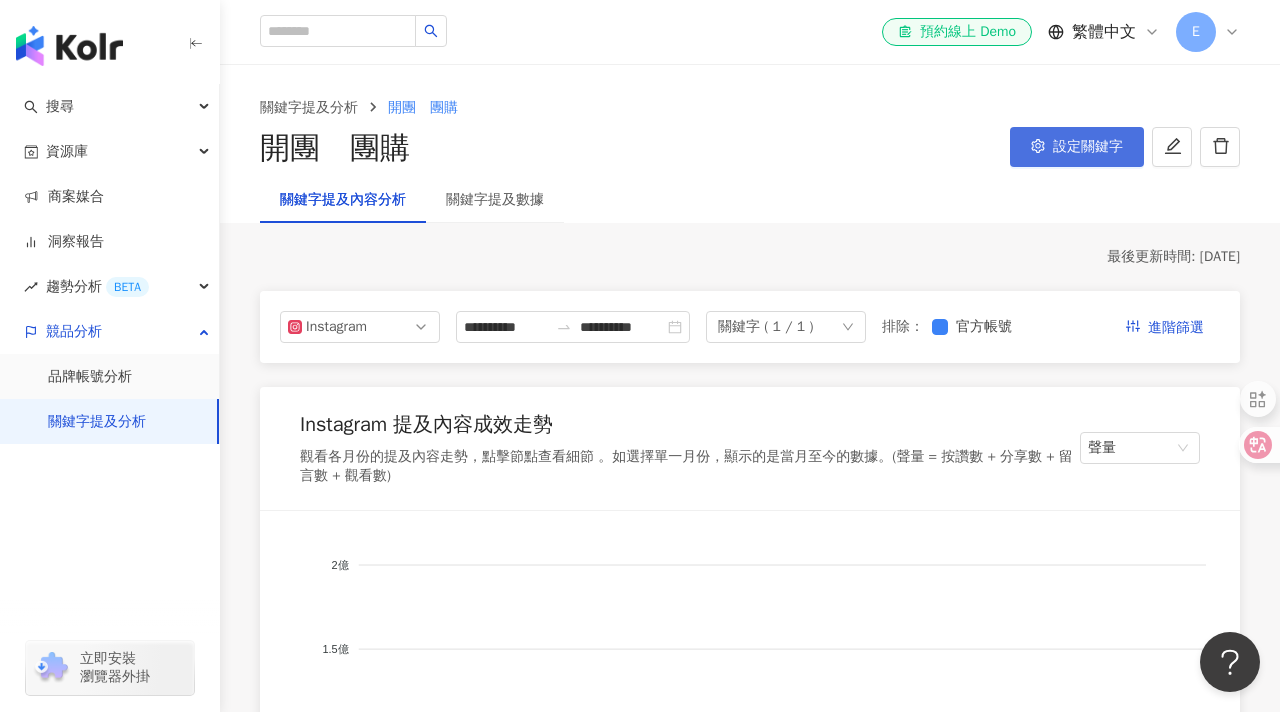 click on "設定關鍵字" at bounding box center (1088, 147) 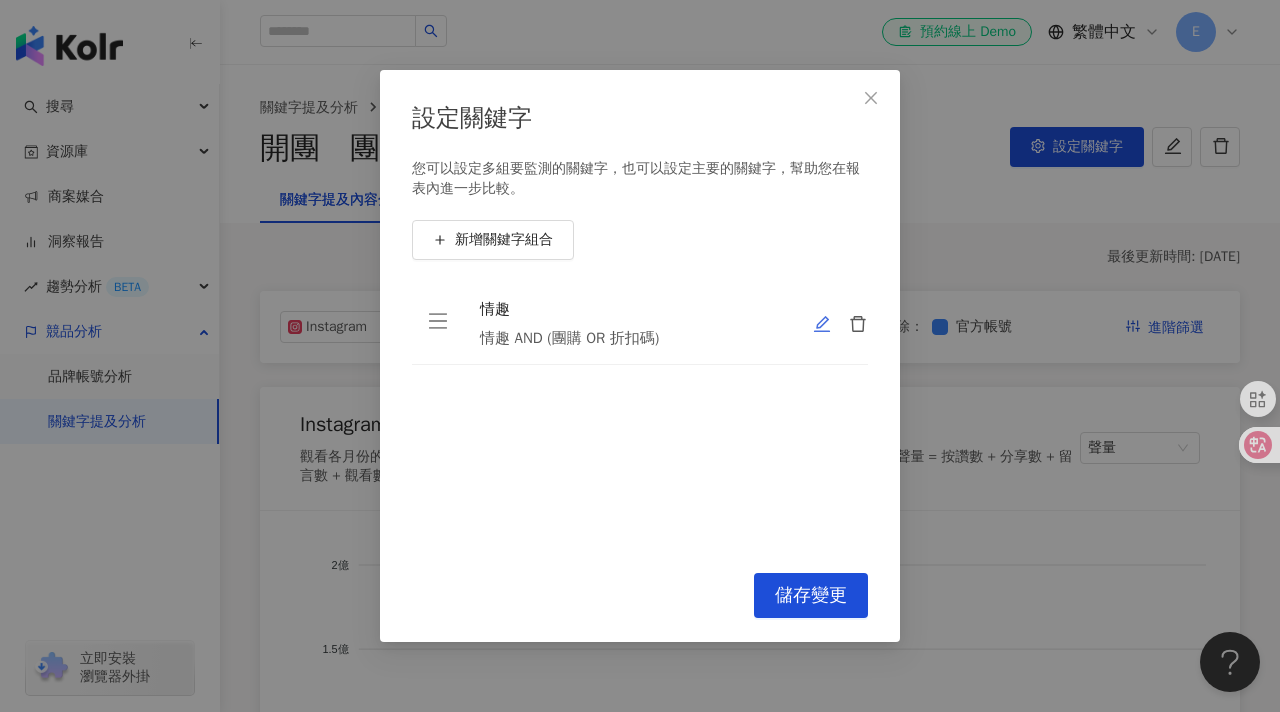 click 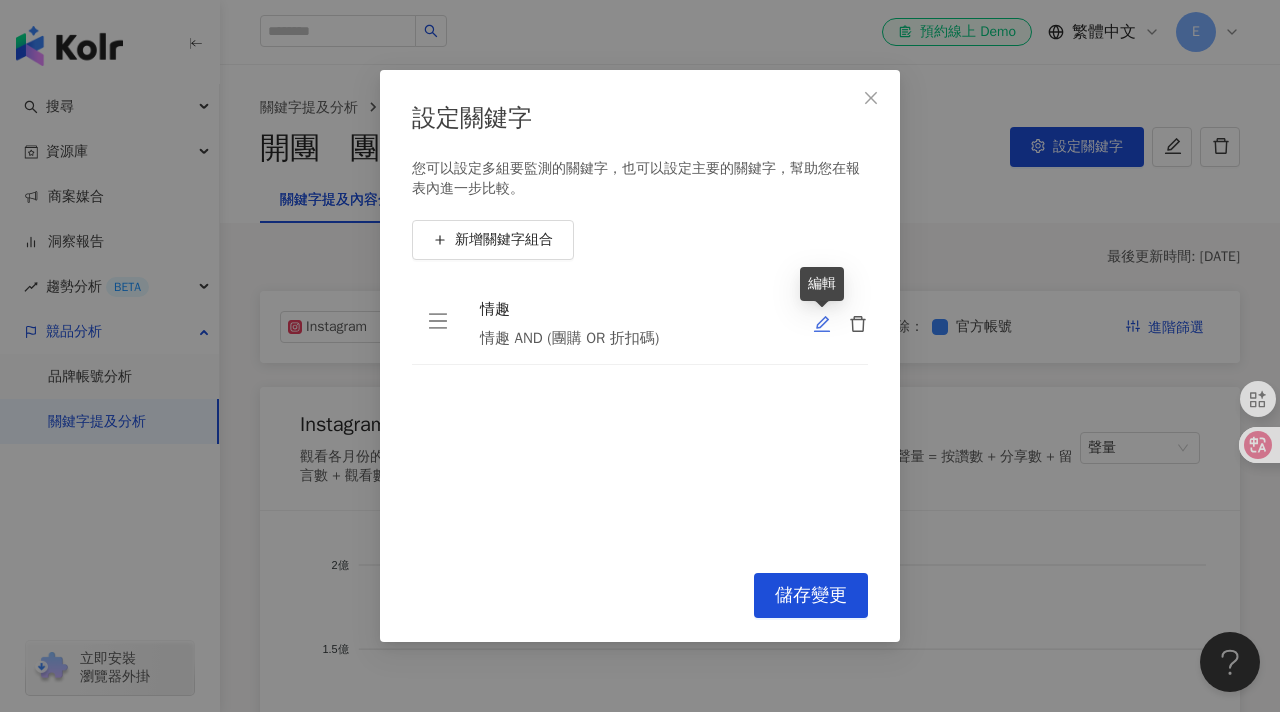 type on "**" 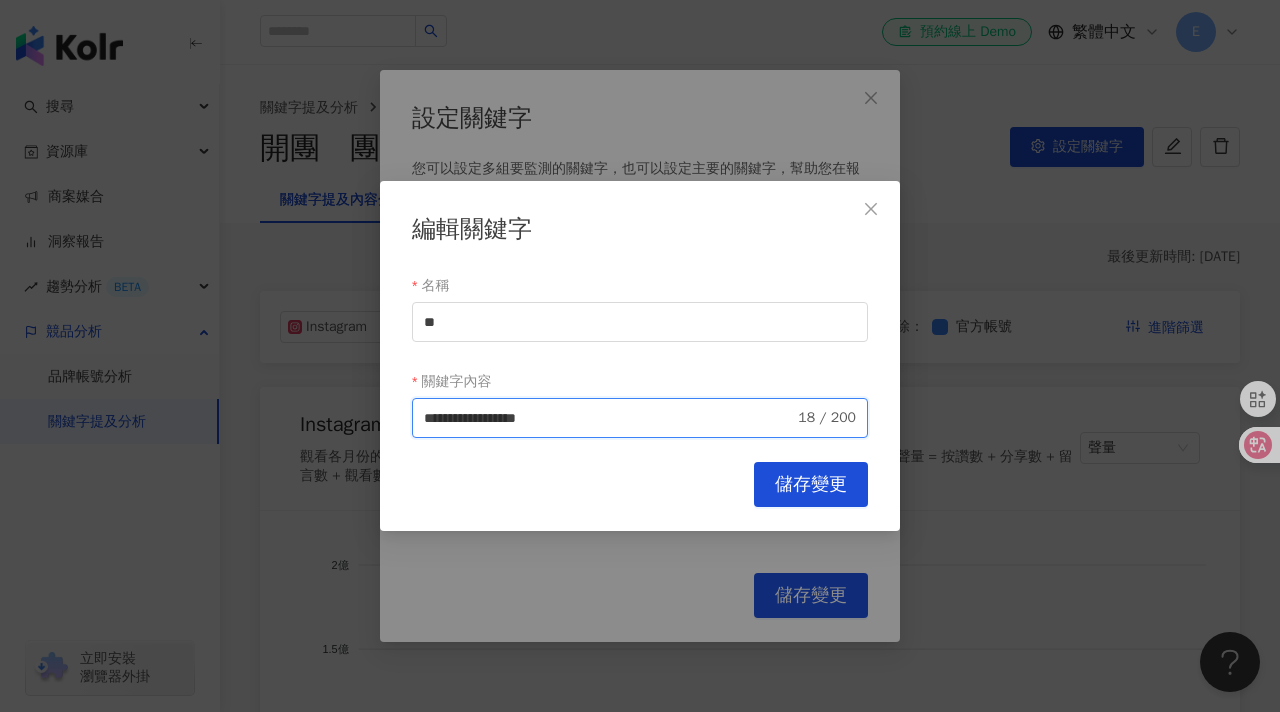 click on "**********" at bounding box center (609, 418) 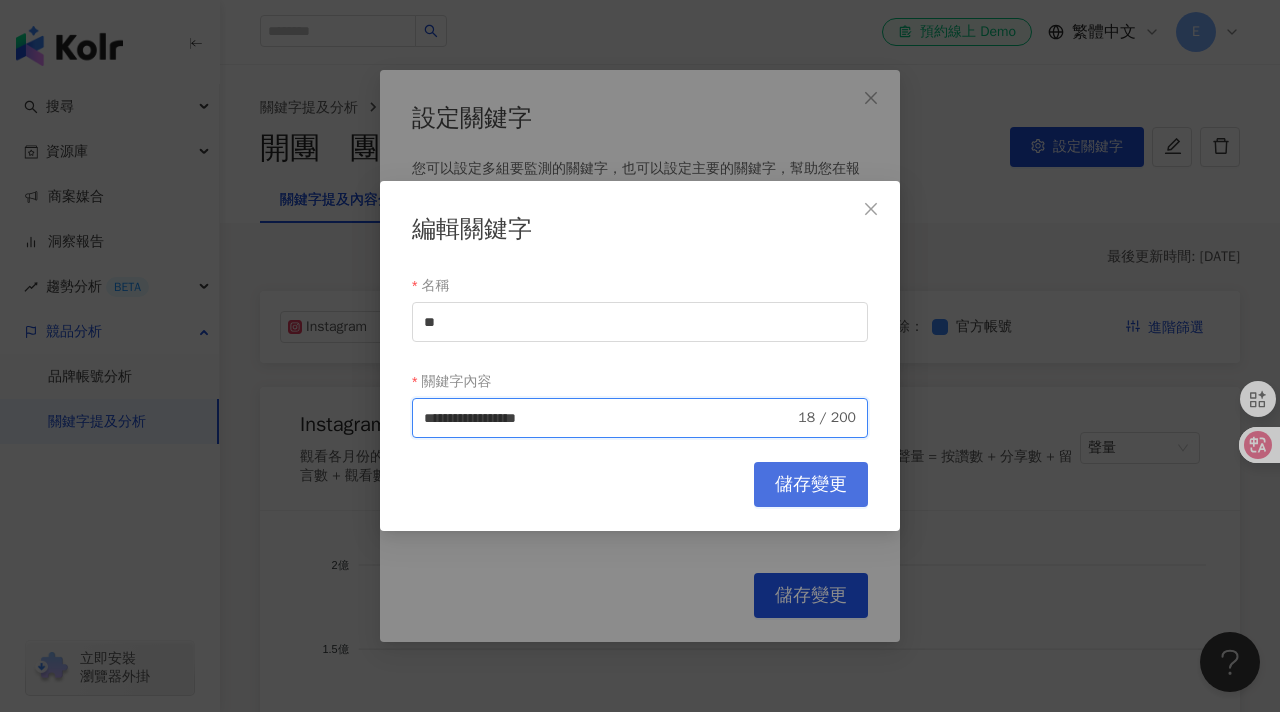 type on "**********" 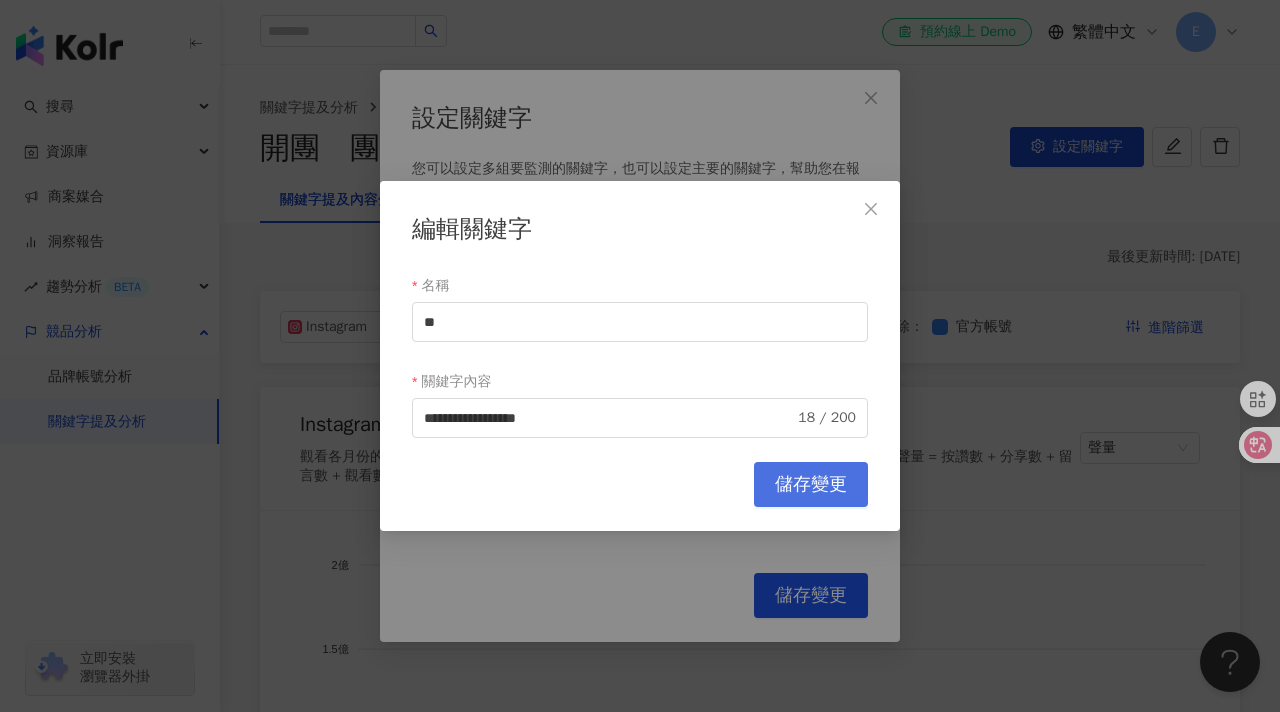 click on "儲存變更" at bounding box center (811, 485) 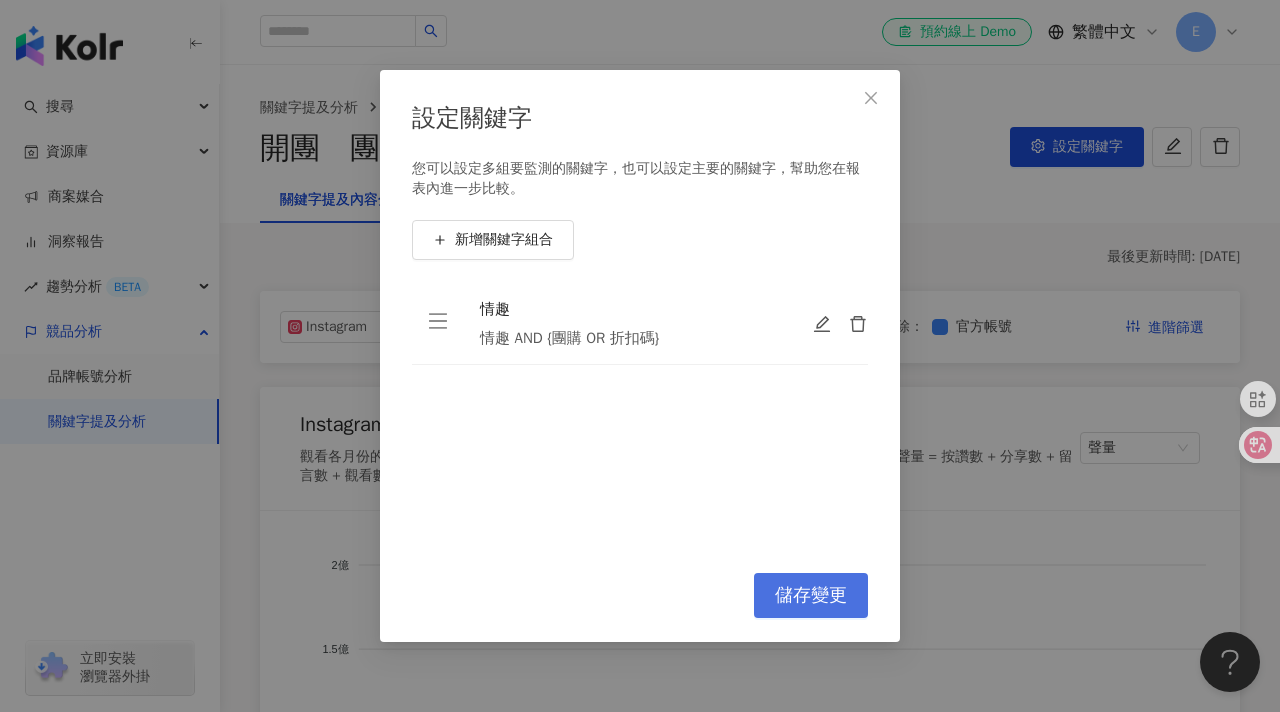 click on "儲存變更" at bounding box center (811, 595) 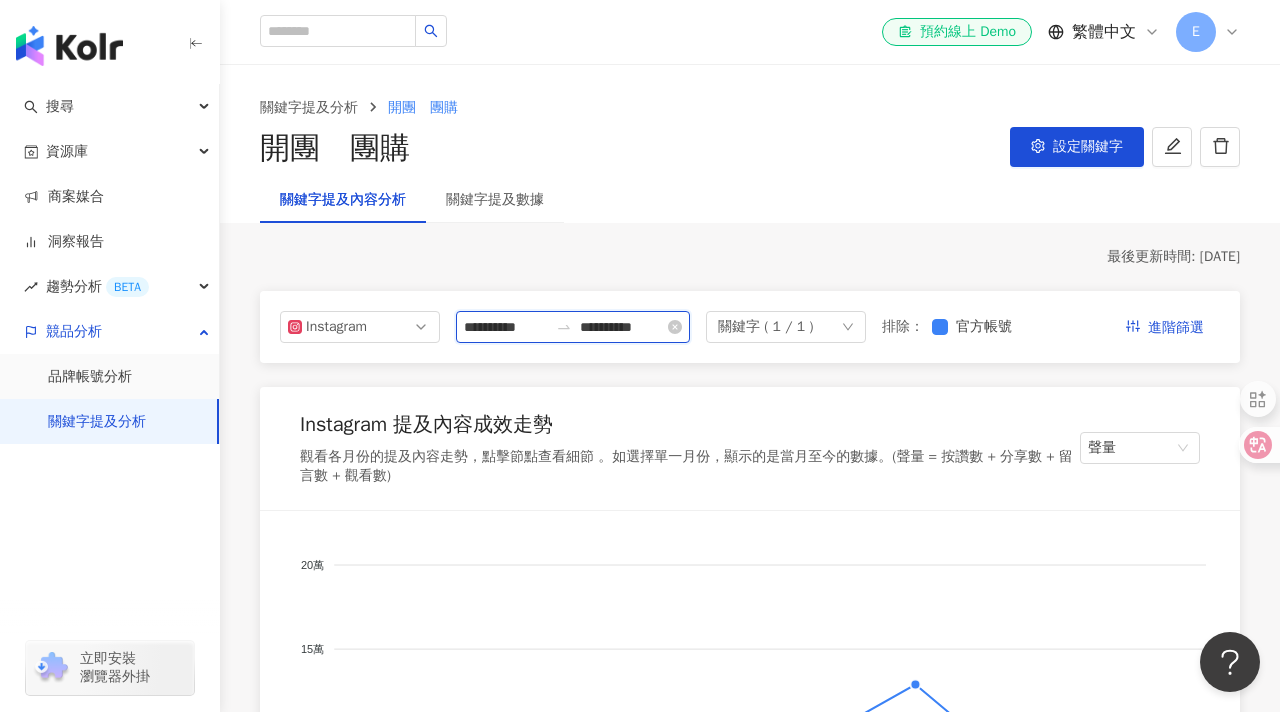 click on "**********" at bounding box center (622, 327) 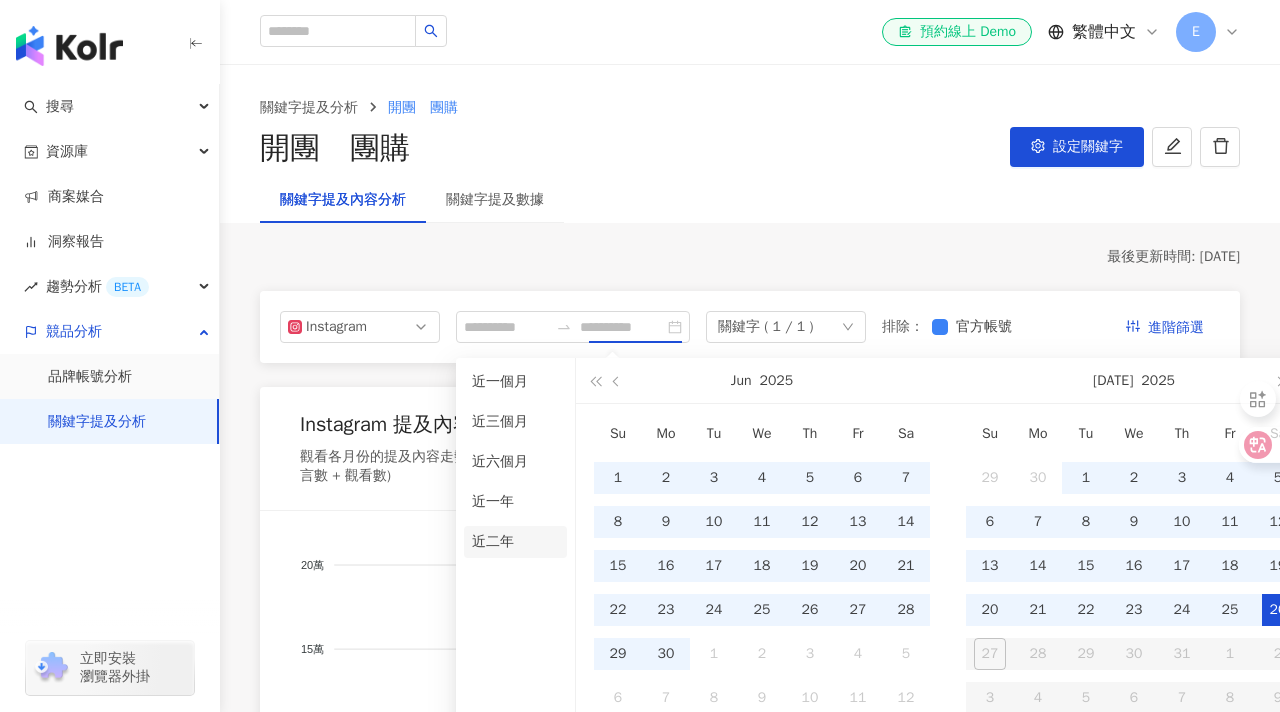 click on "近二年" at bounding box center (515, 542) 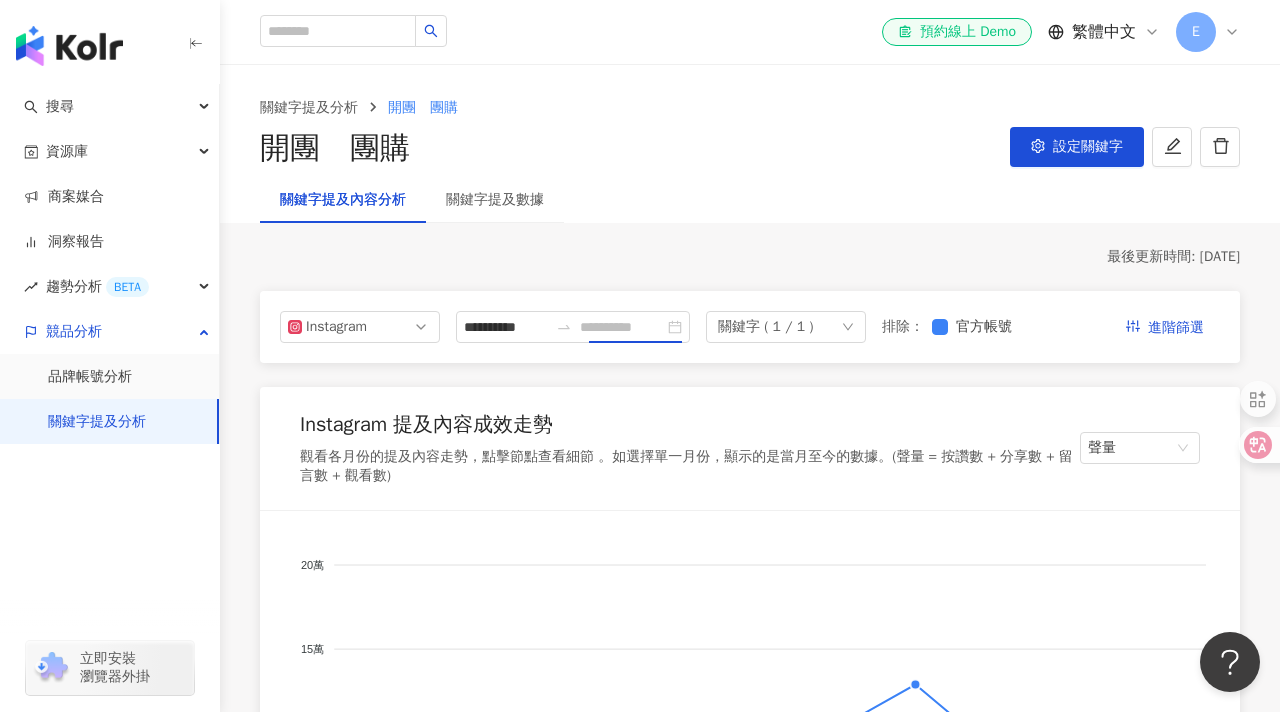 type on "**********" 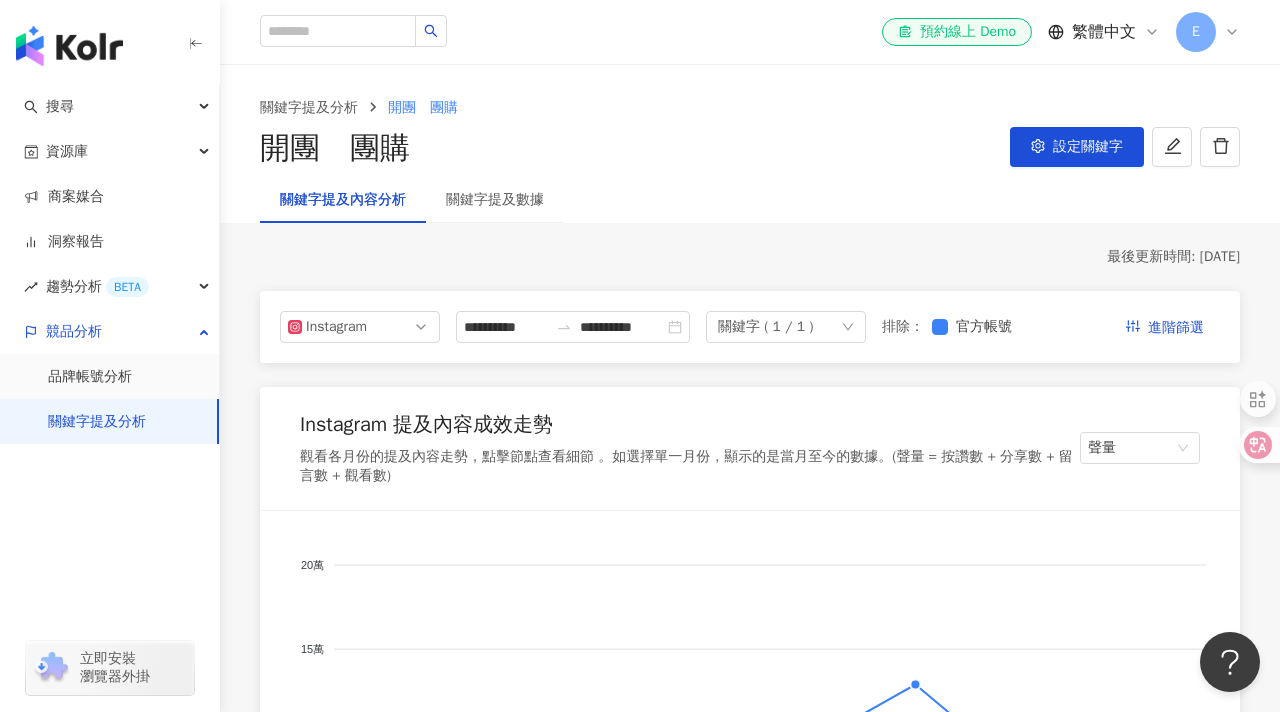 type on "**********" 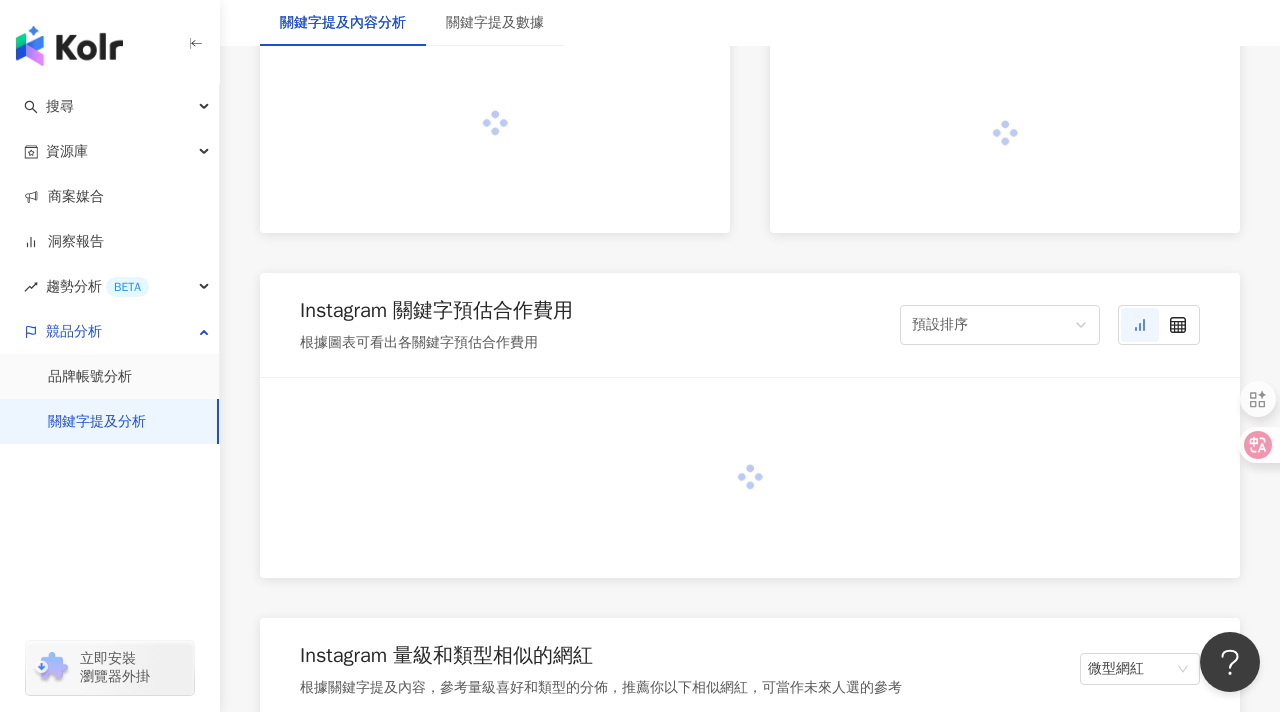 type on "**********" 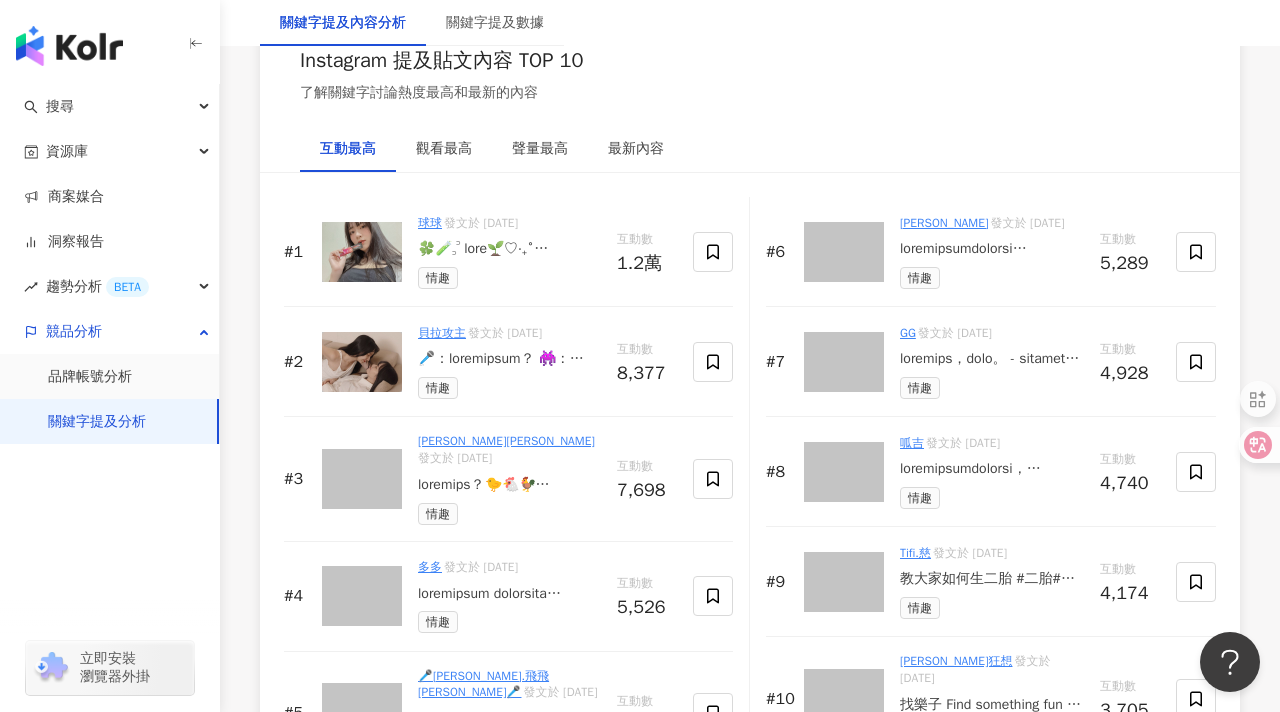 scroll, scrollTop: 3145, scrollLeft: 0, axis: vertical 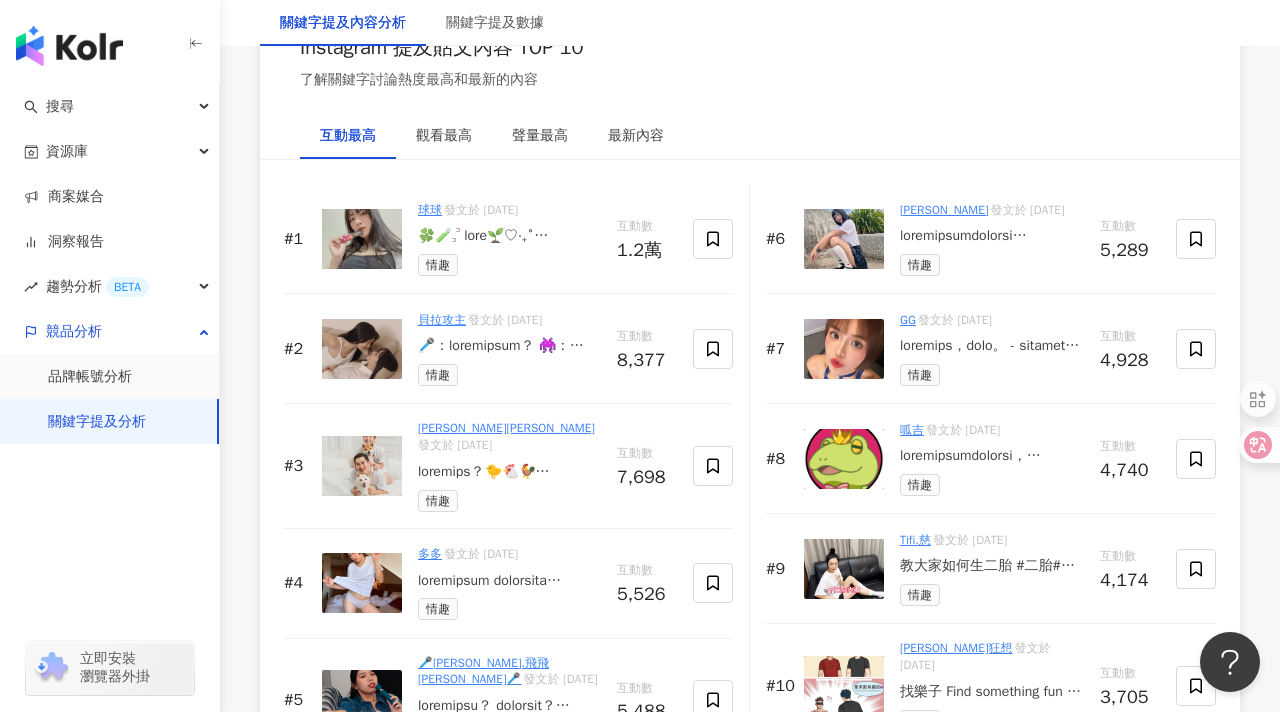 click at bounding box center [509, 236] 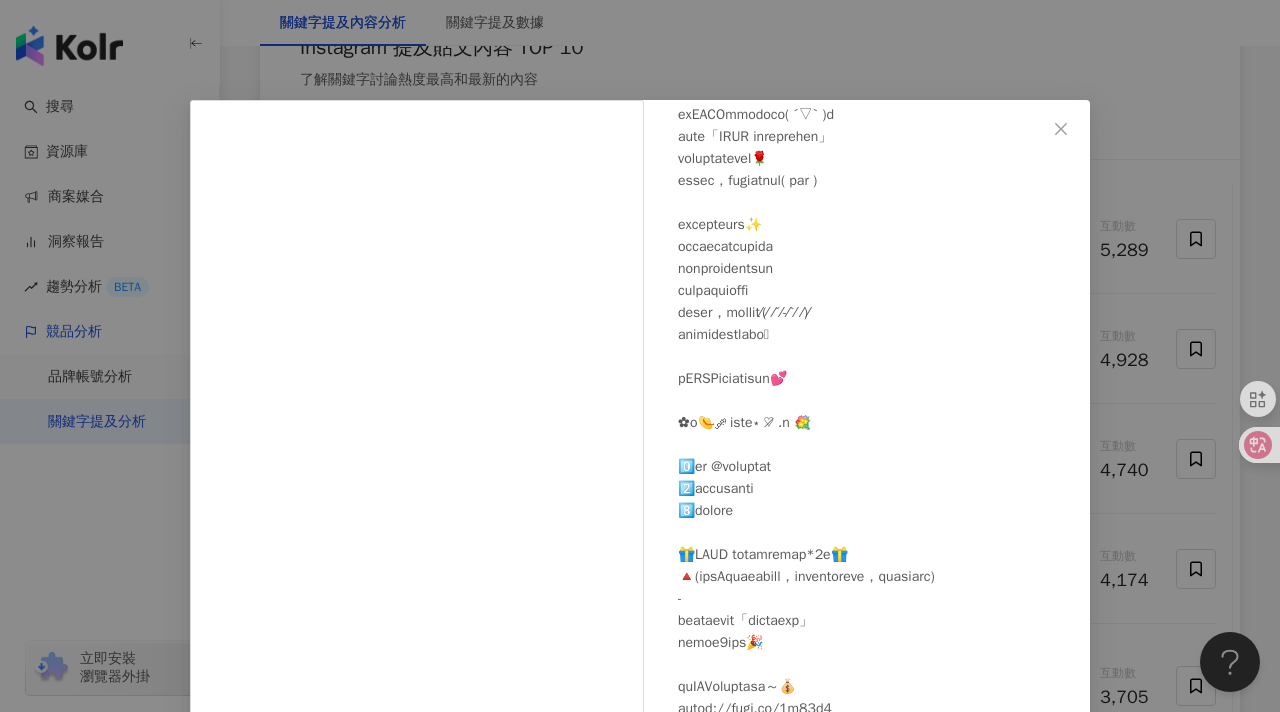 scroll, scrollTop: 389, scrollLeft: 0, axis: vertical 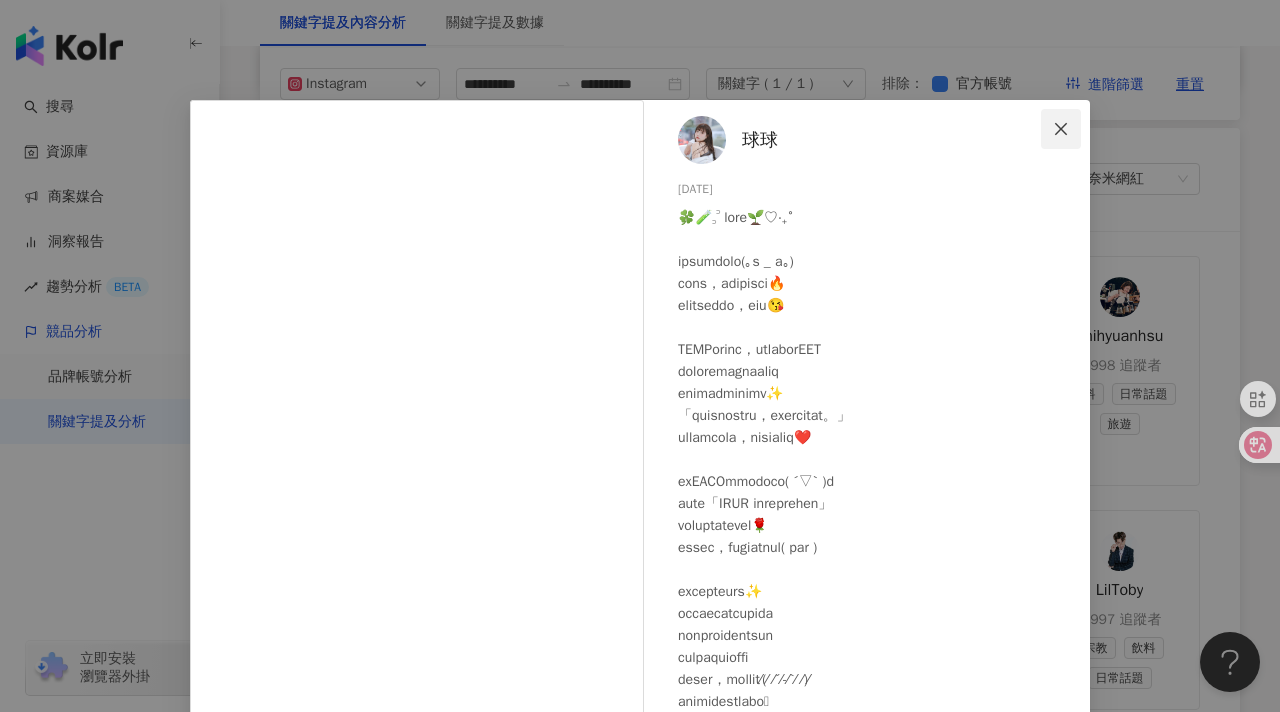 click 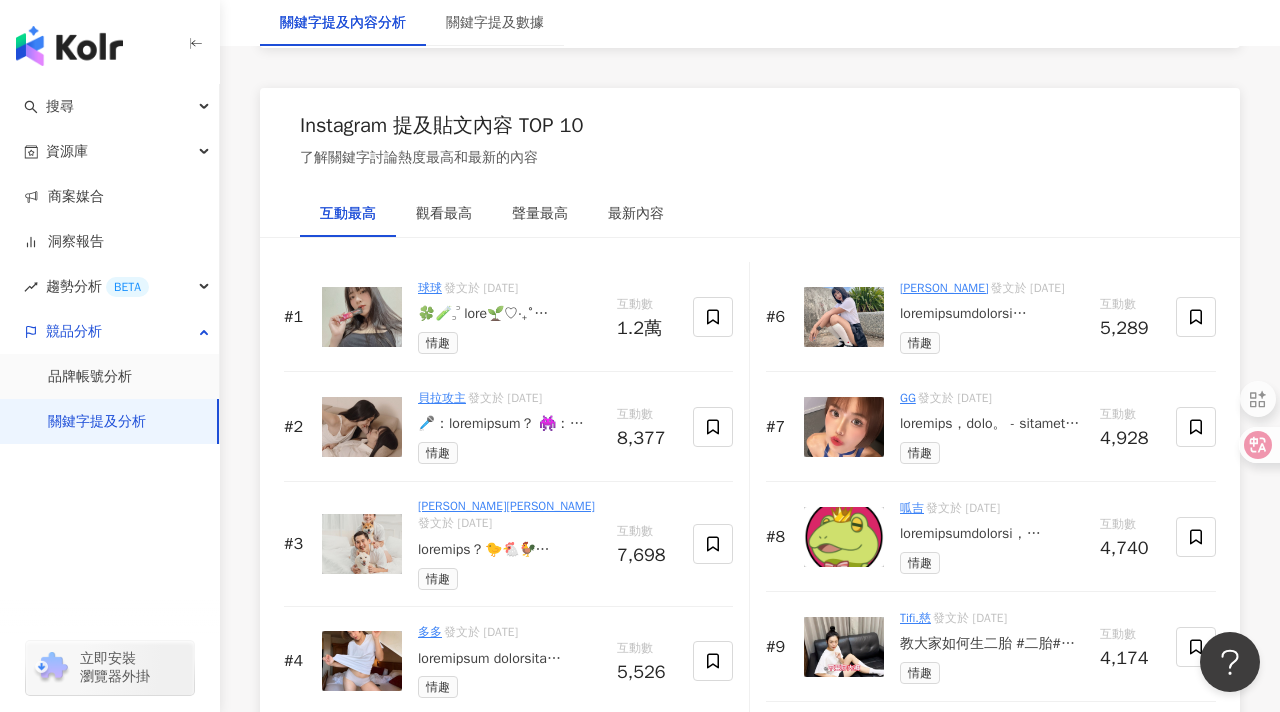 scroll, scrollTop: 3092, scrollLeft: 0, axis: vertical 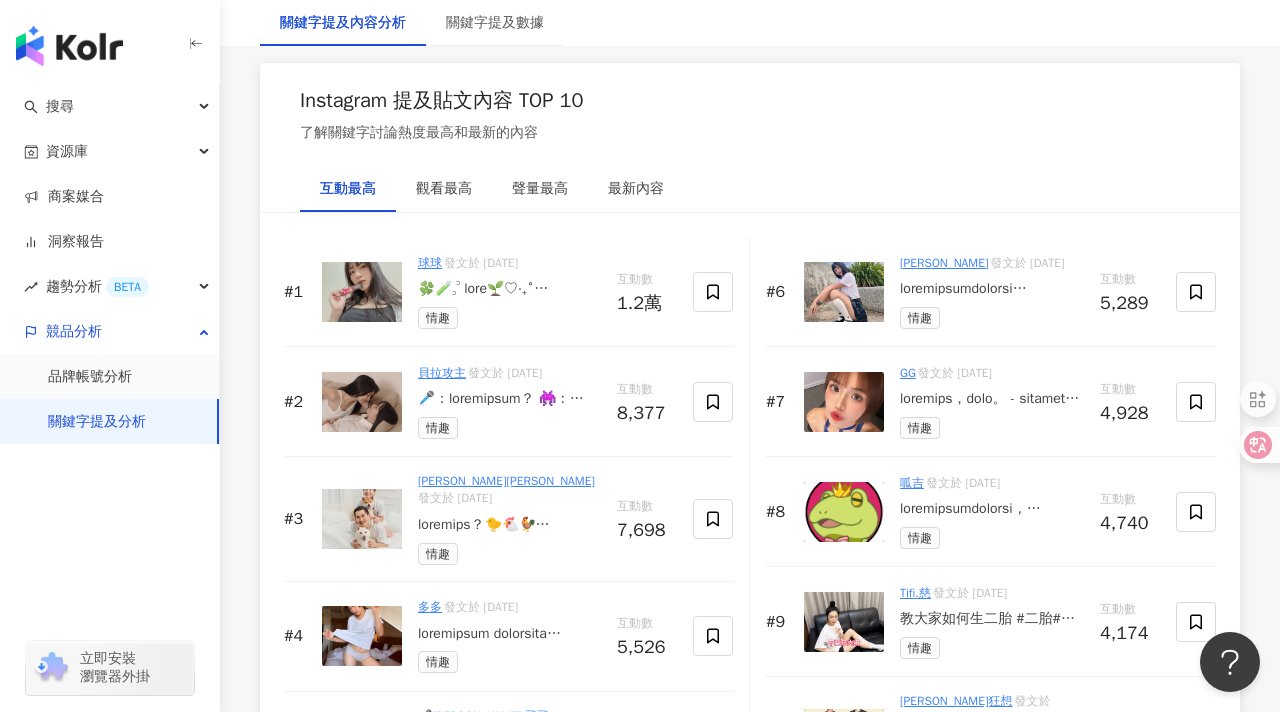 click at bounding box center [509, 399] 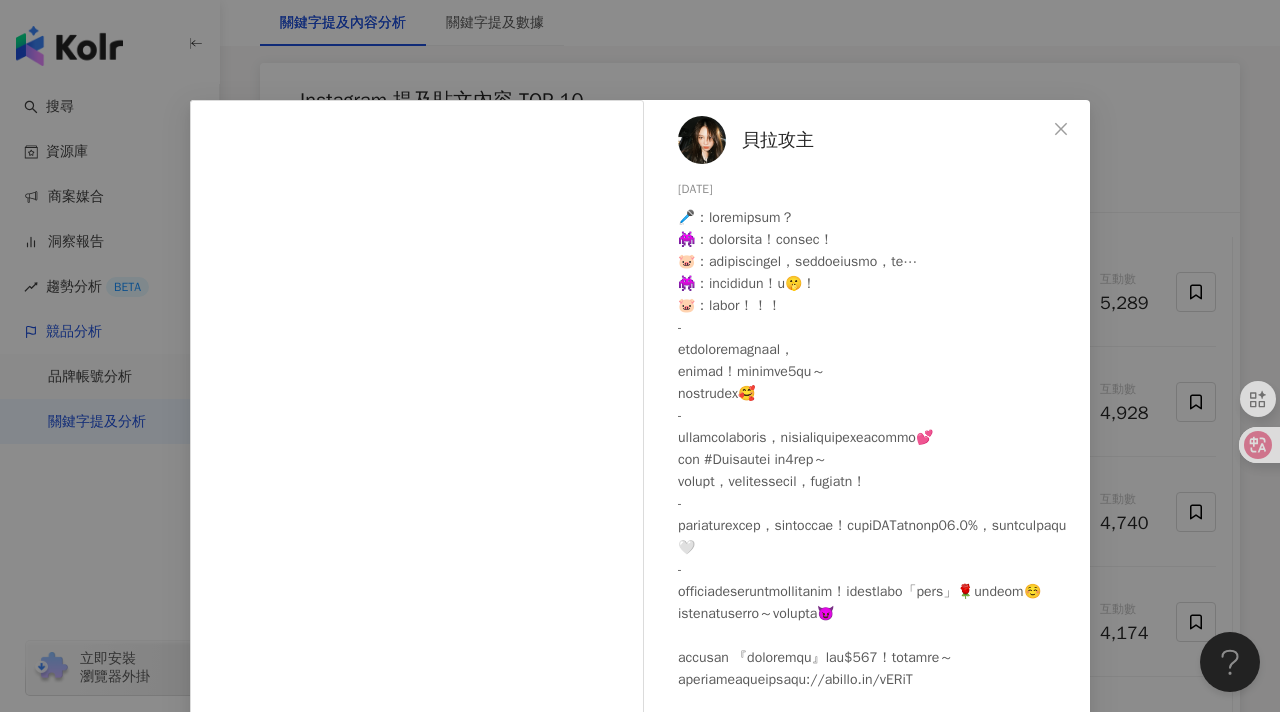 scroll, scrollTop: 37, scrollLeft: 0, axis: vertical 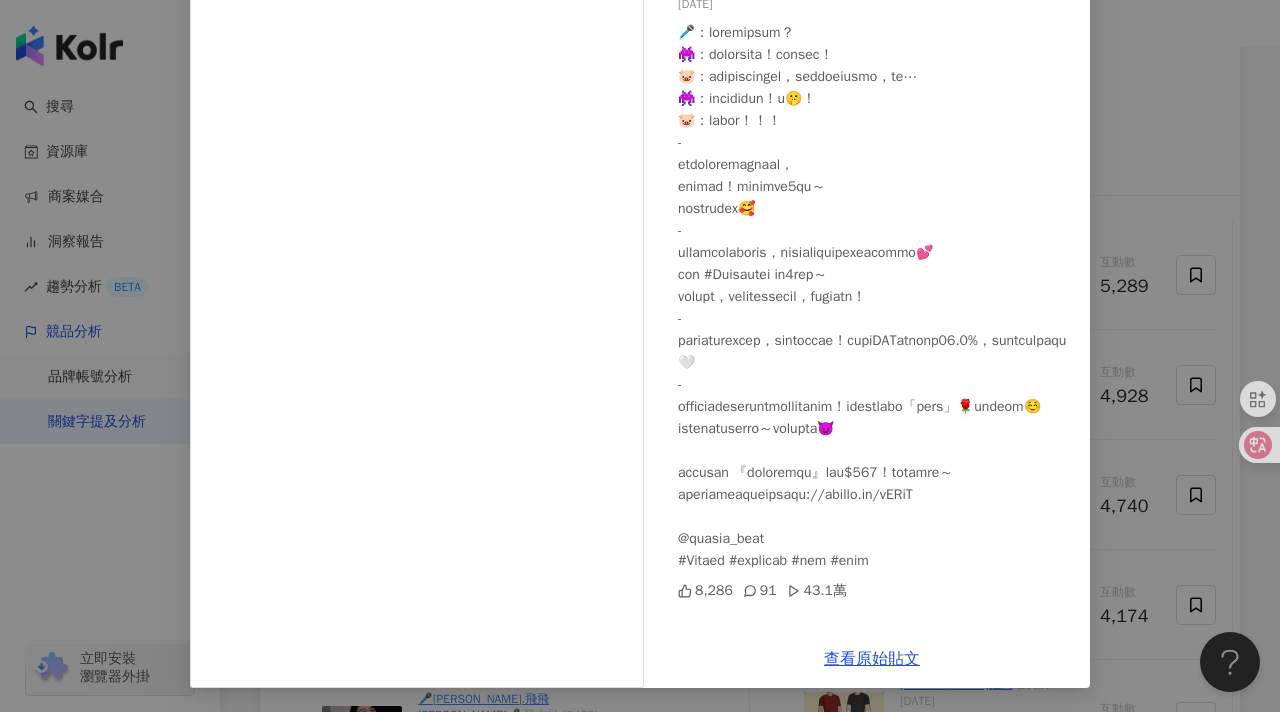 click on "貝拉攻主 2024/7/23 8,286 91 43.1萬 查看原始貼文" at bounding box center (640, 356) 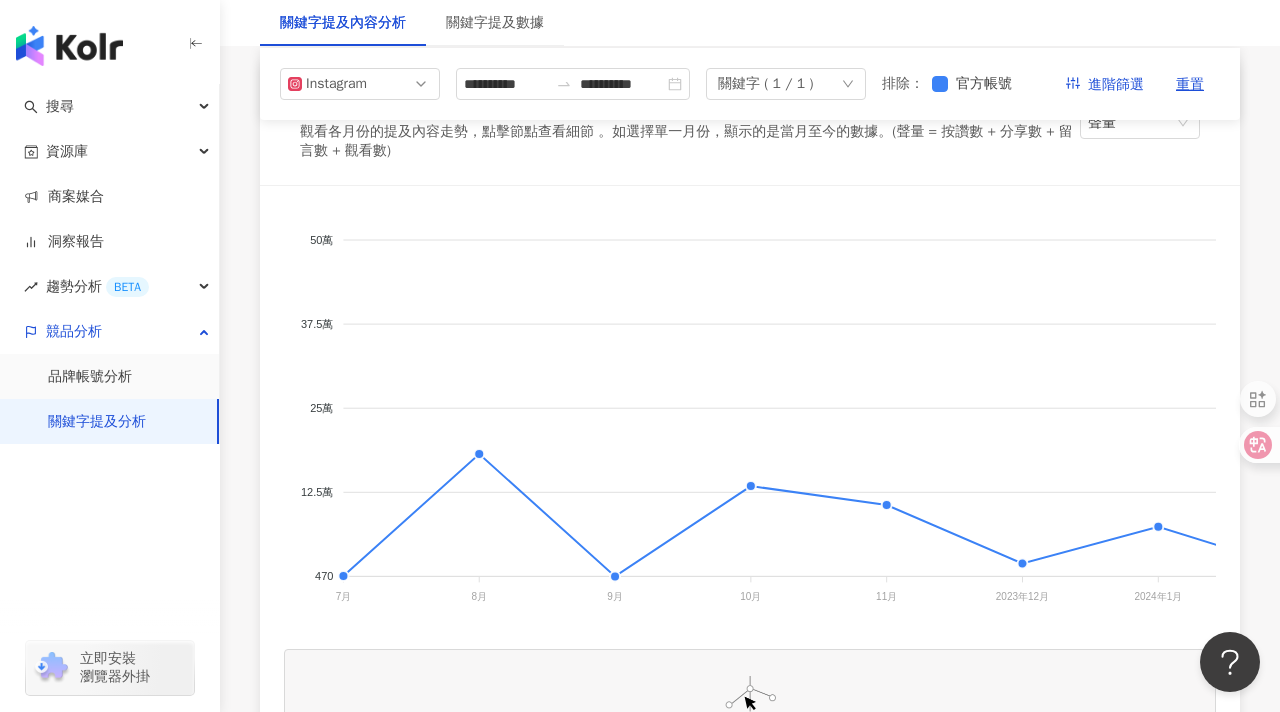 scroll, scrollTop: 0, scrollLeft: 0, axis: both 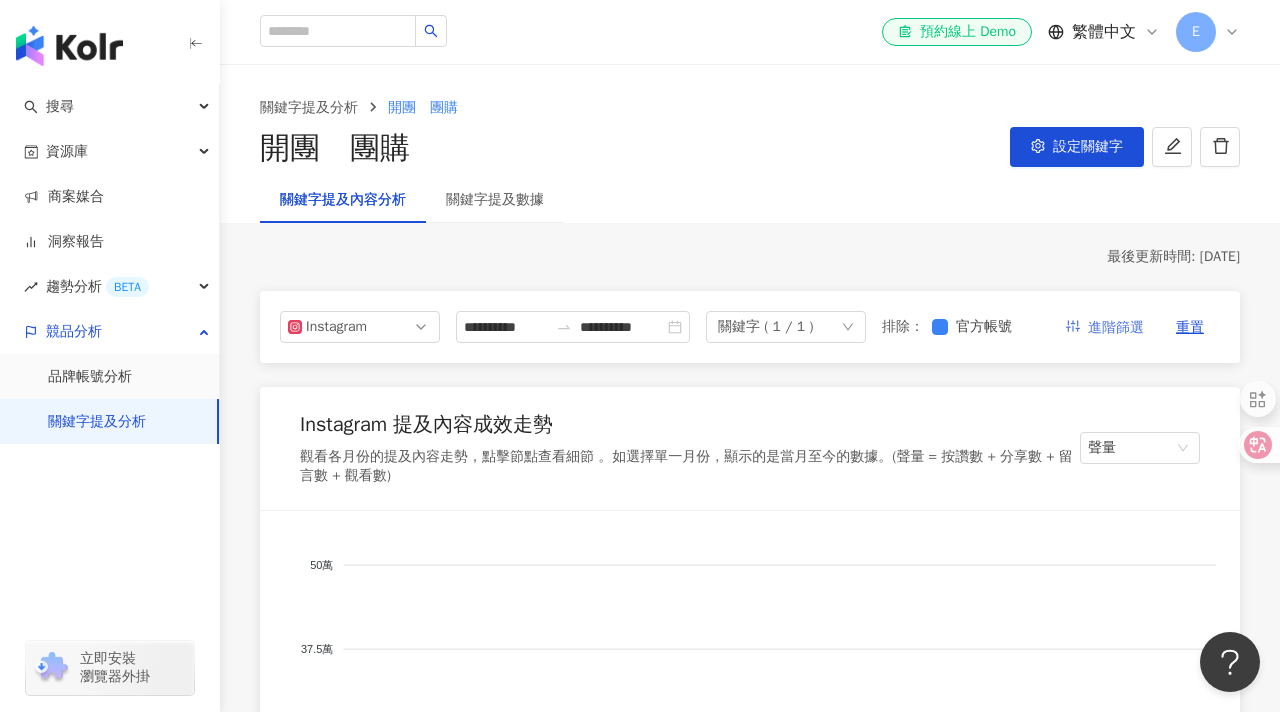 click on "進階篩選" at bounding box center (1116, 328) 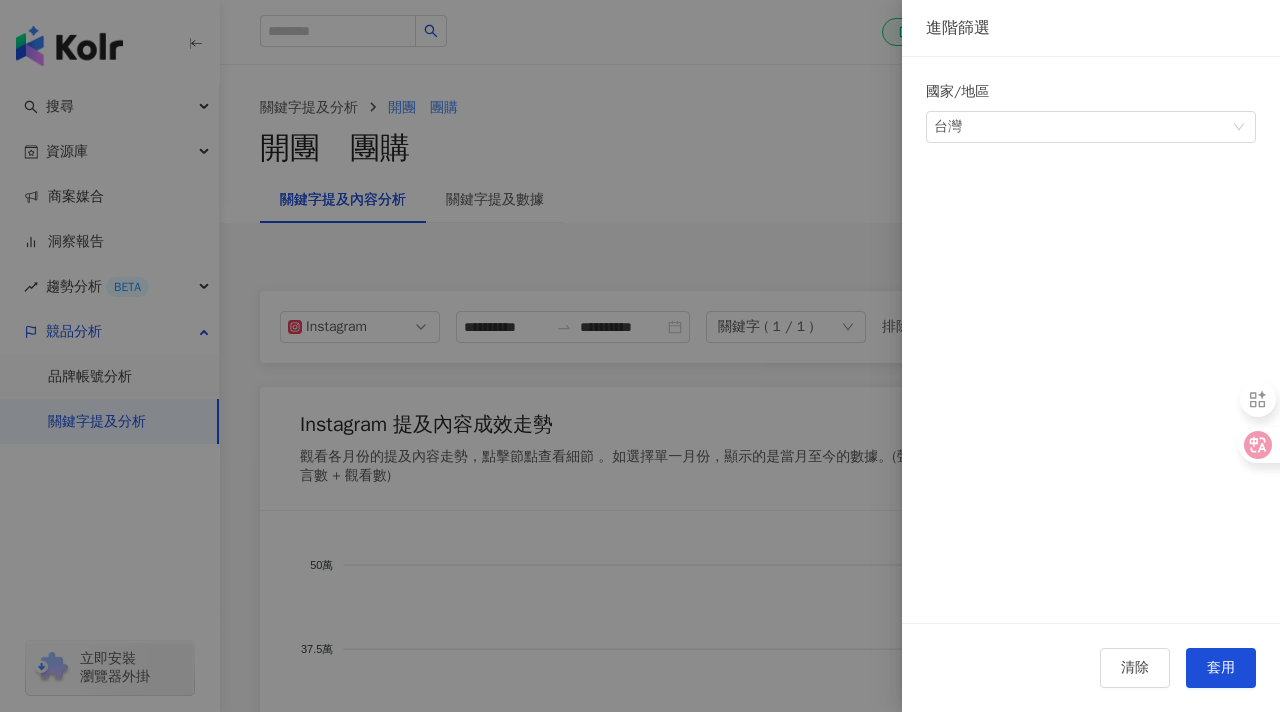 click at bounding box center (640, 356) 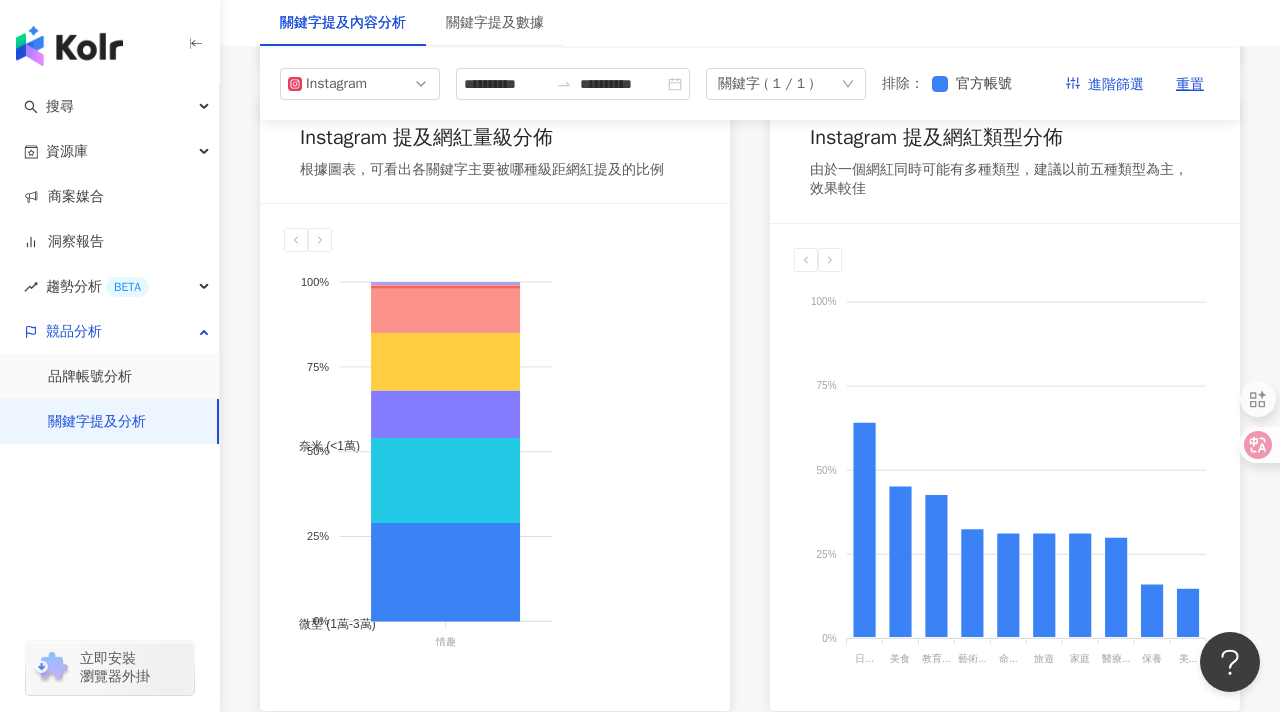 scroll, scrollTop: 0, scrollLeft: 0, axis: both 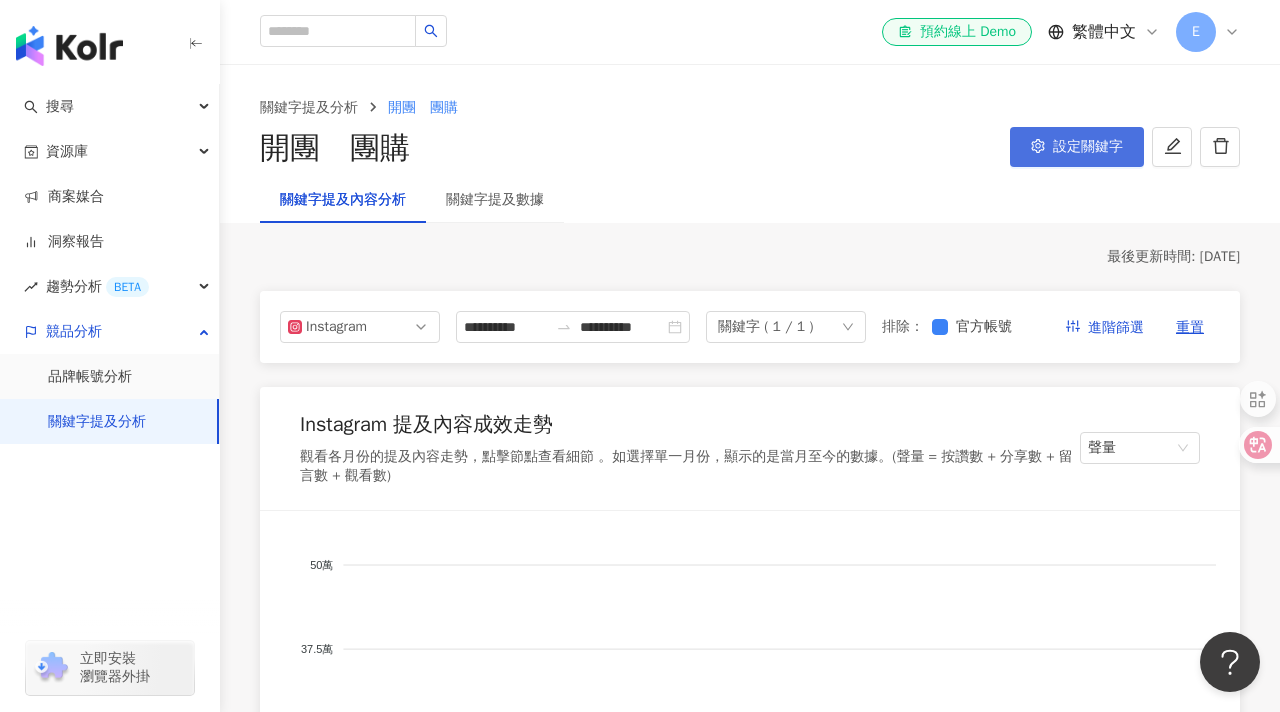 click on "設定關鍵字" at bounding box center [1088, 147] 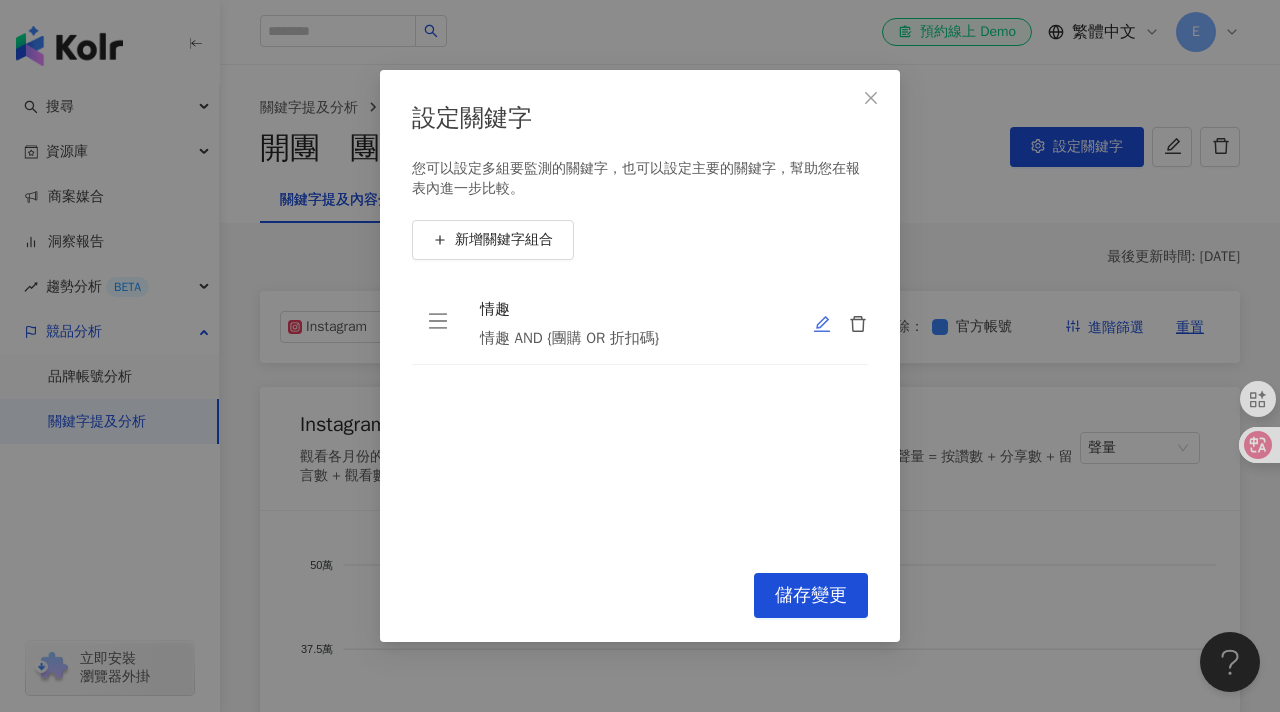 click 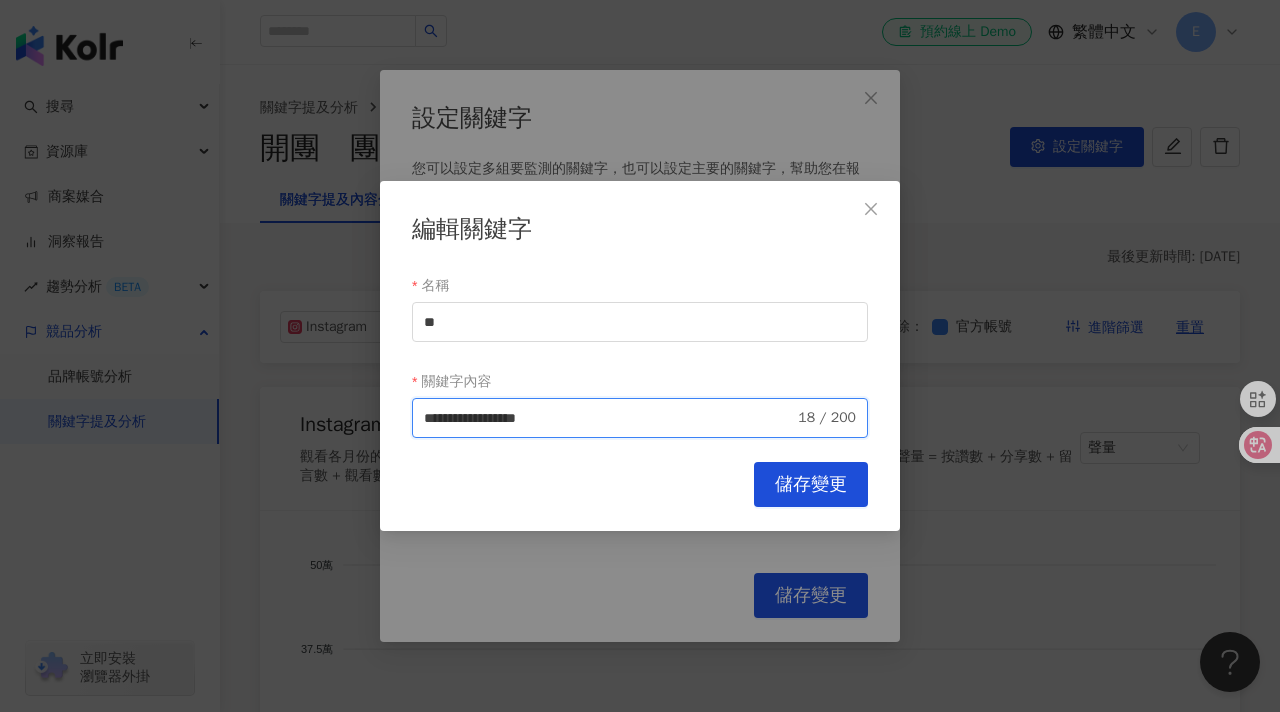 click on "**********" at bounding box center [609, 418] 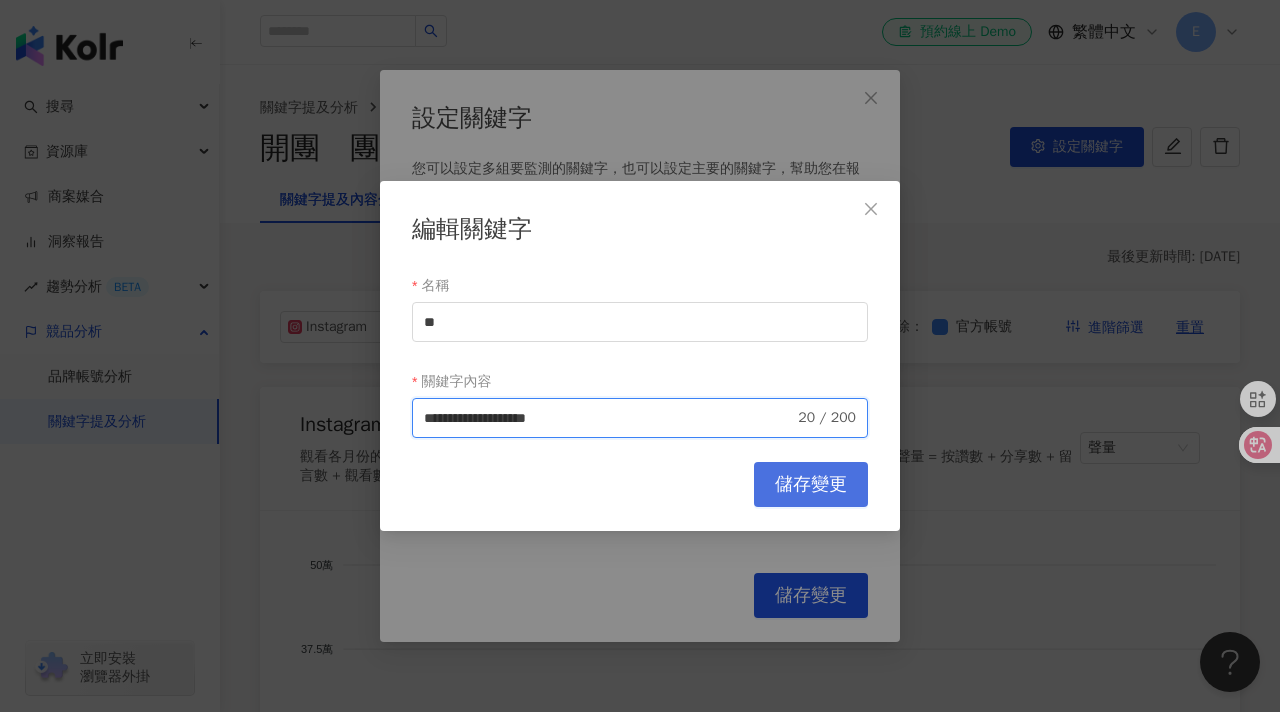 type on "**********" 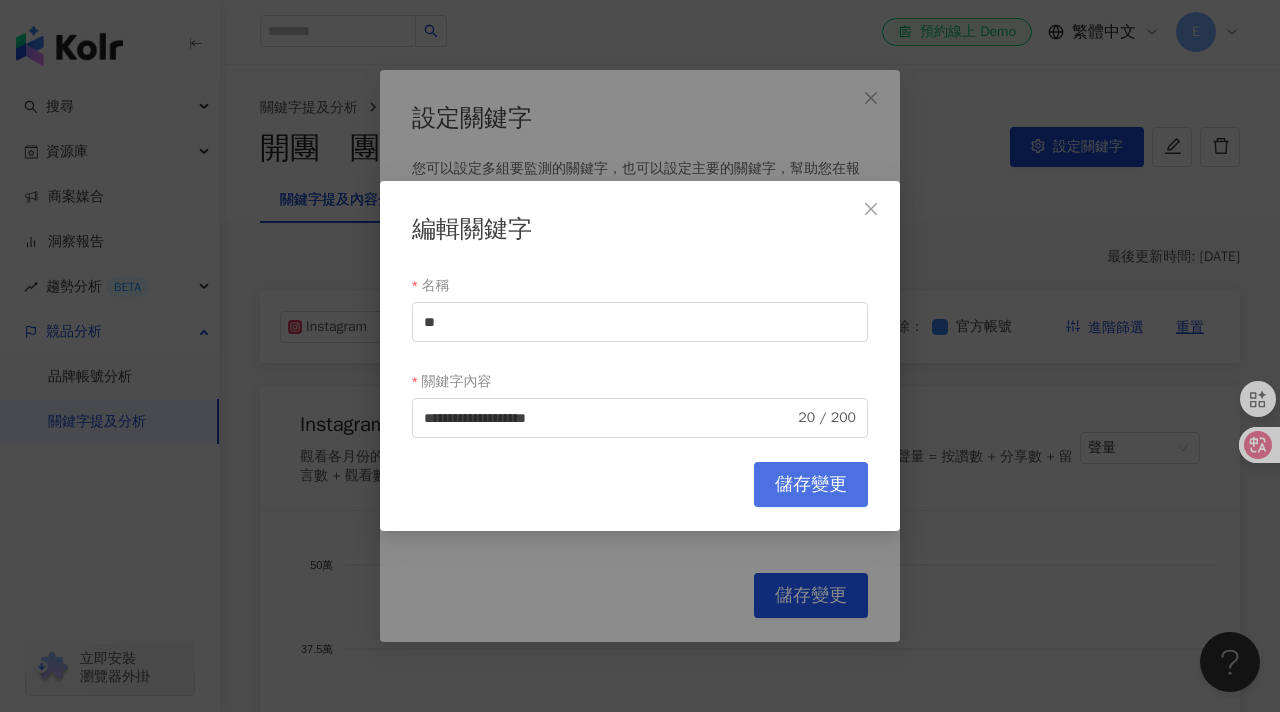 click on "儲存變更" at bounding box center (811, 484) 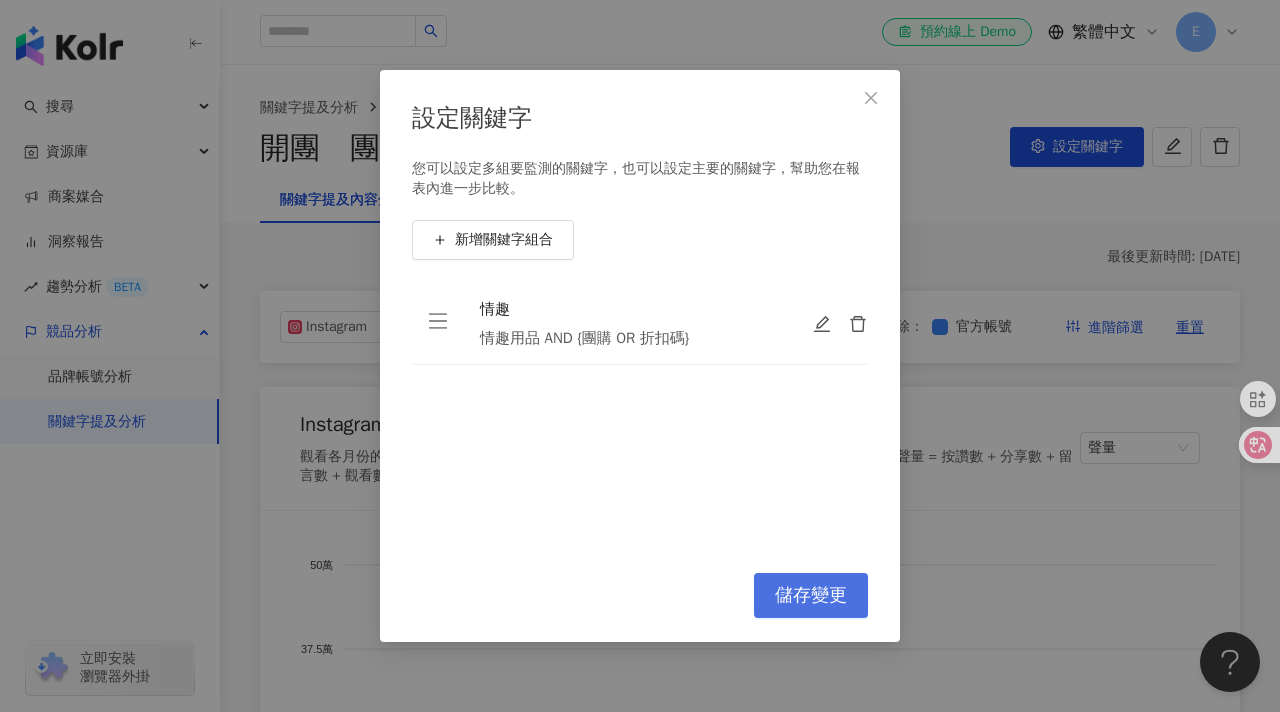 click on "儲存變更" at bounding box center (811, 595) 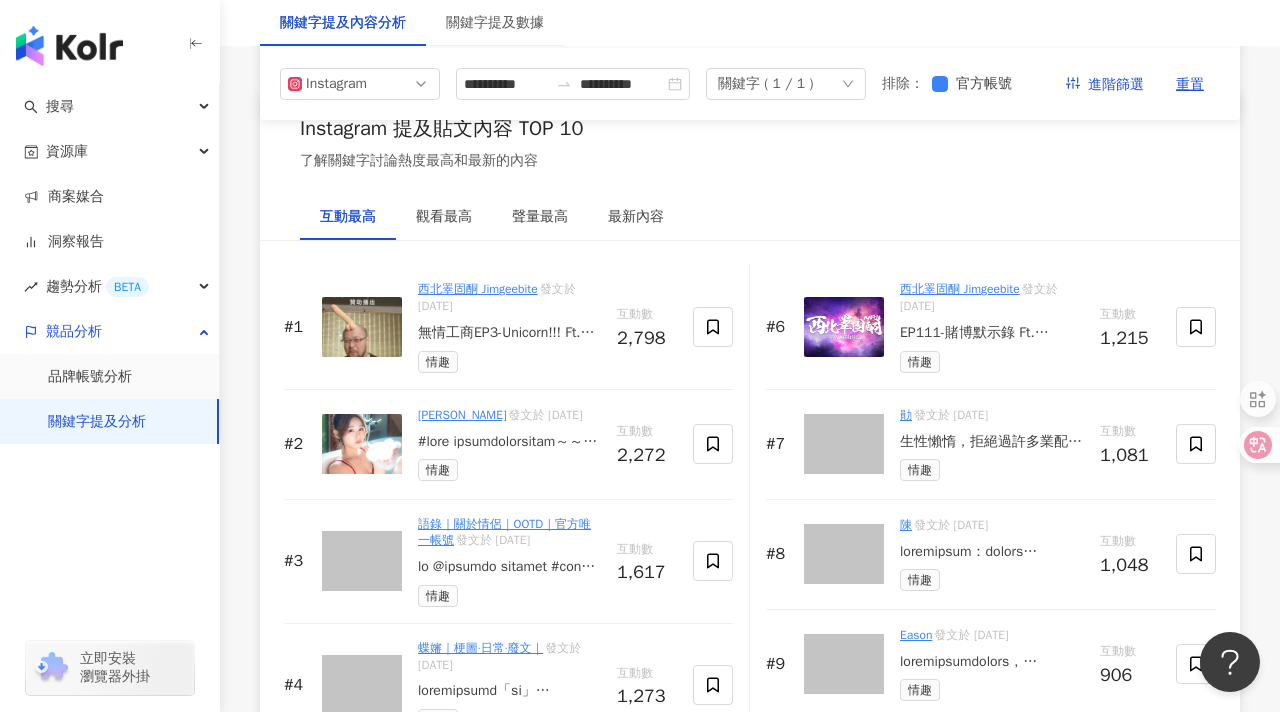scroll, scrollTop: 3058, scrollLeft: 0, axis: vertical 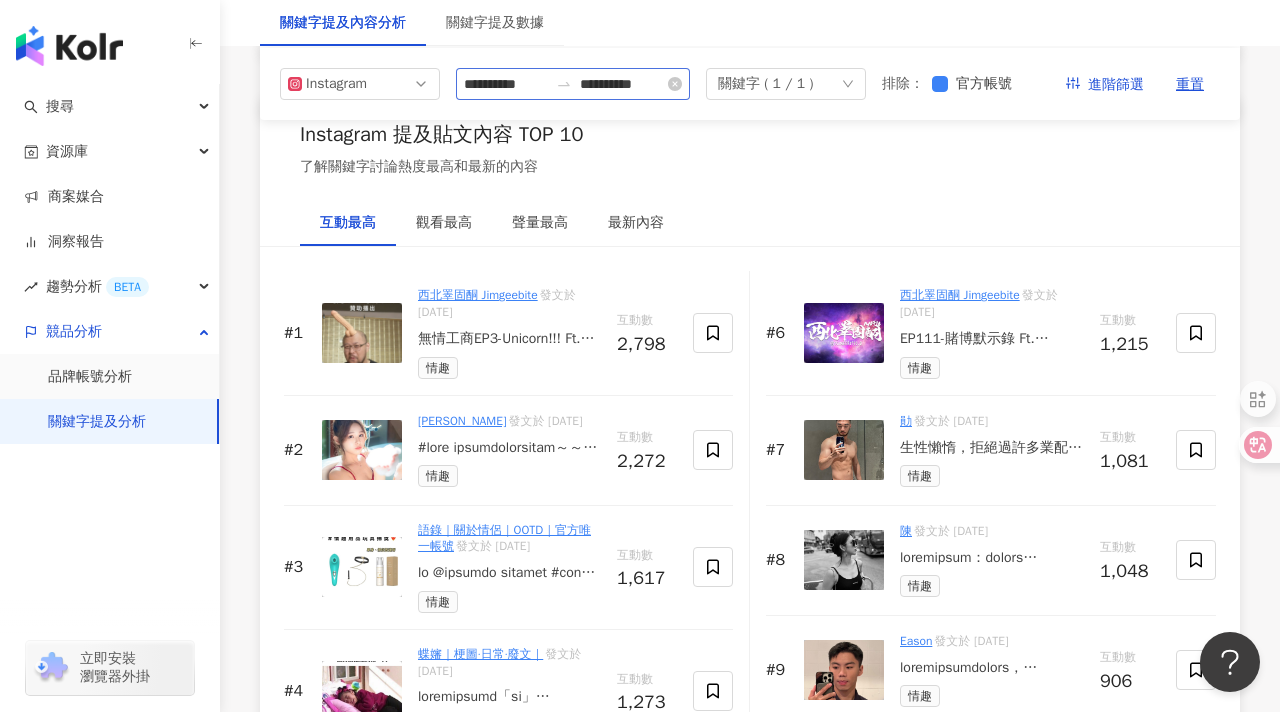 click on "**********" at bounding box center [573, 84] 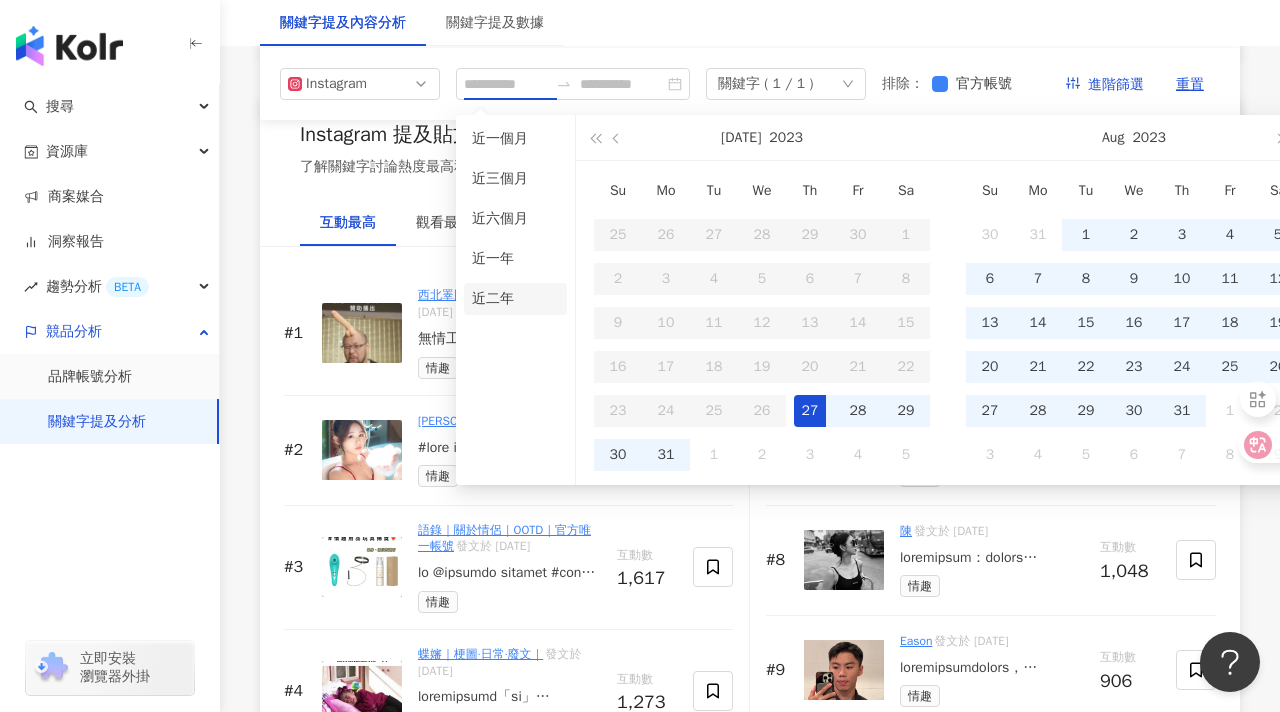 click on "近二年" at bounding box center [515, 299] 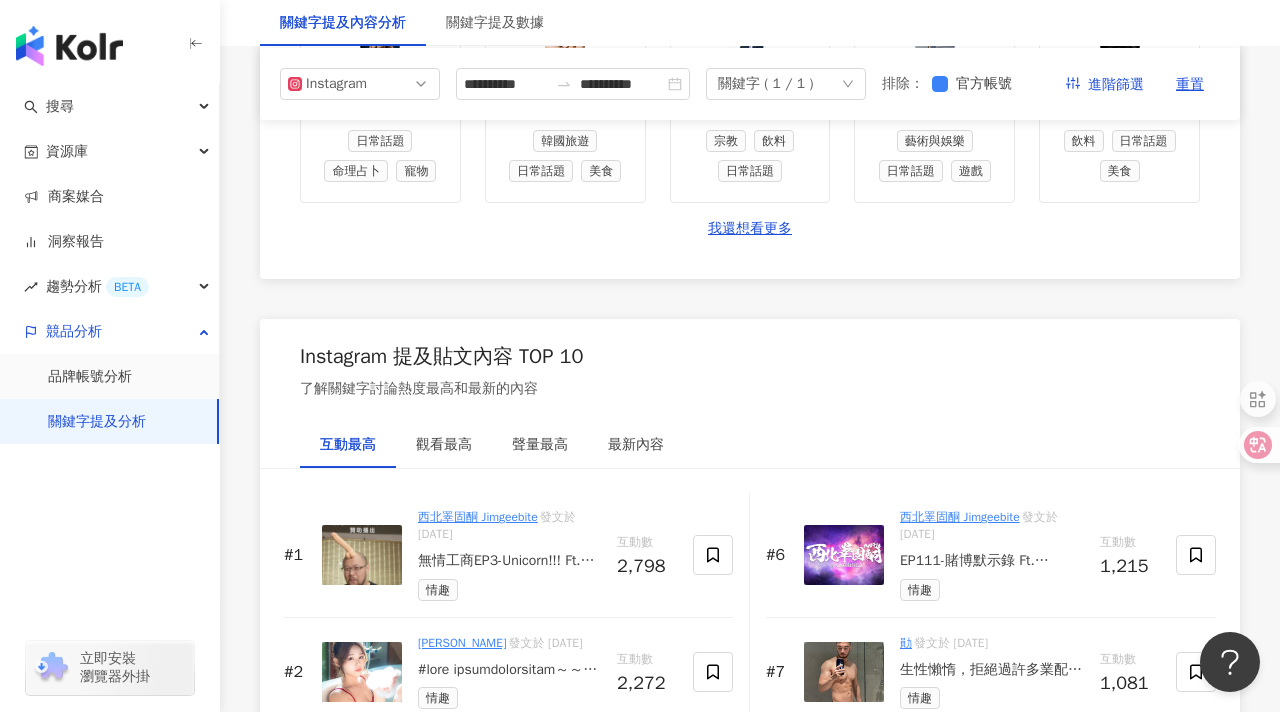 scroll, scrollTop: 2546, scrollLeft: 0, axis: vertical 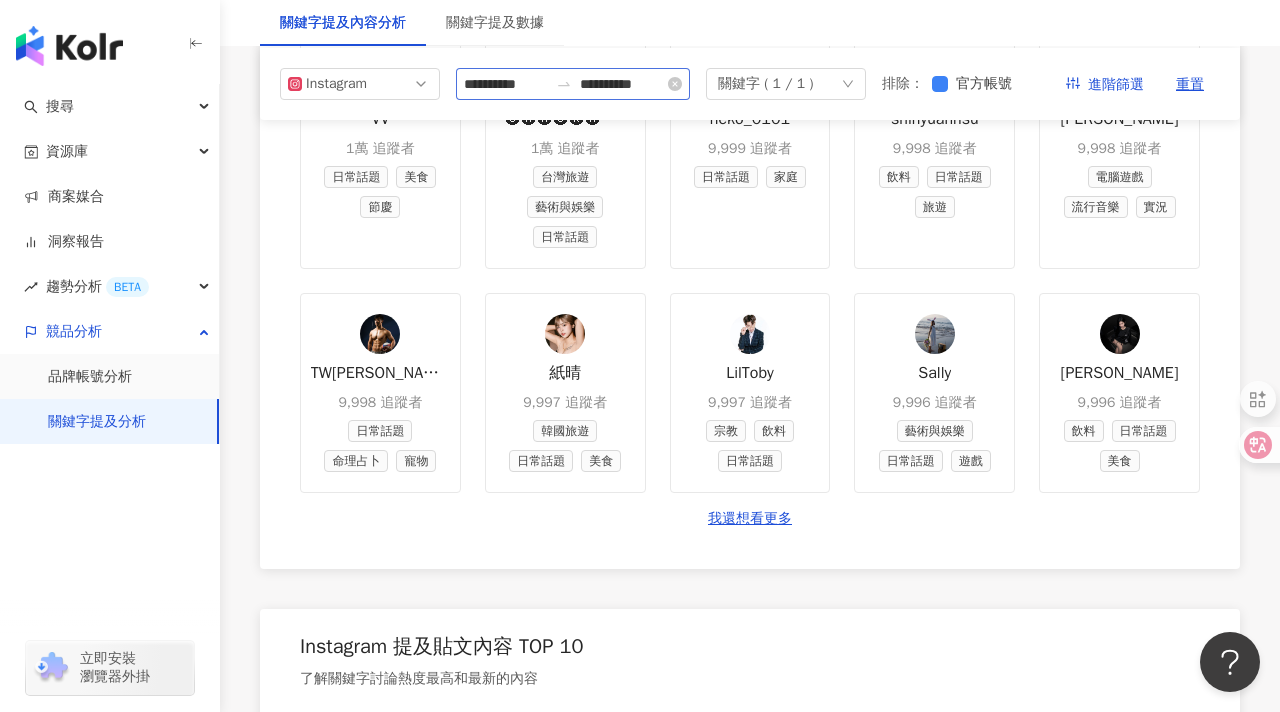 click on "**********" at bounding box center [573, 84] 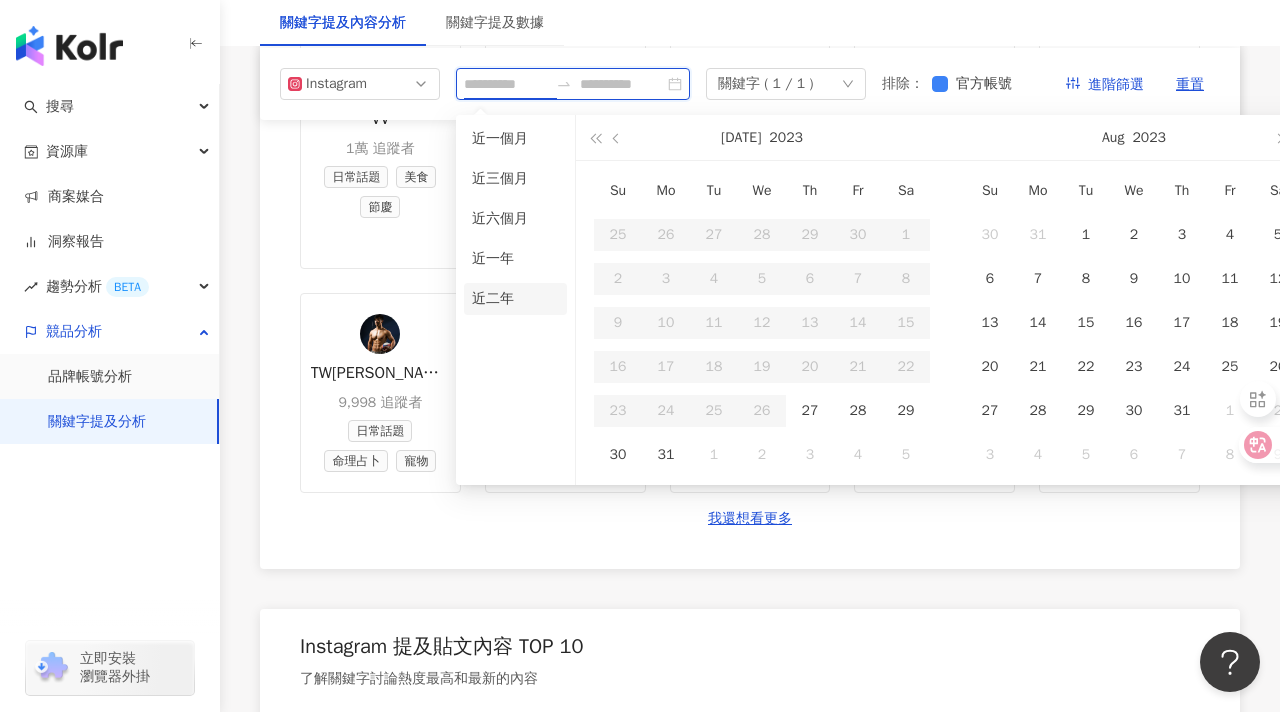type on "**********" 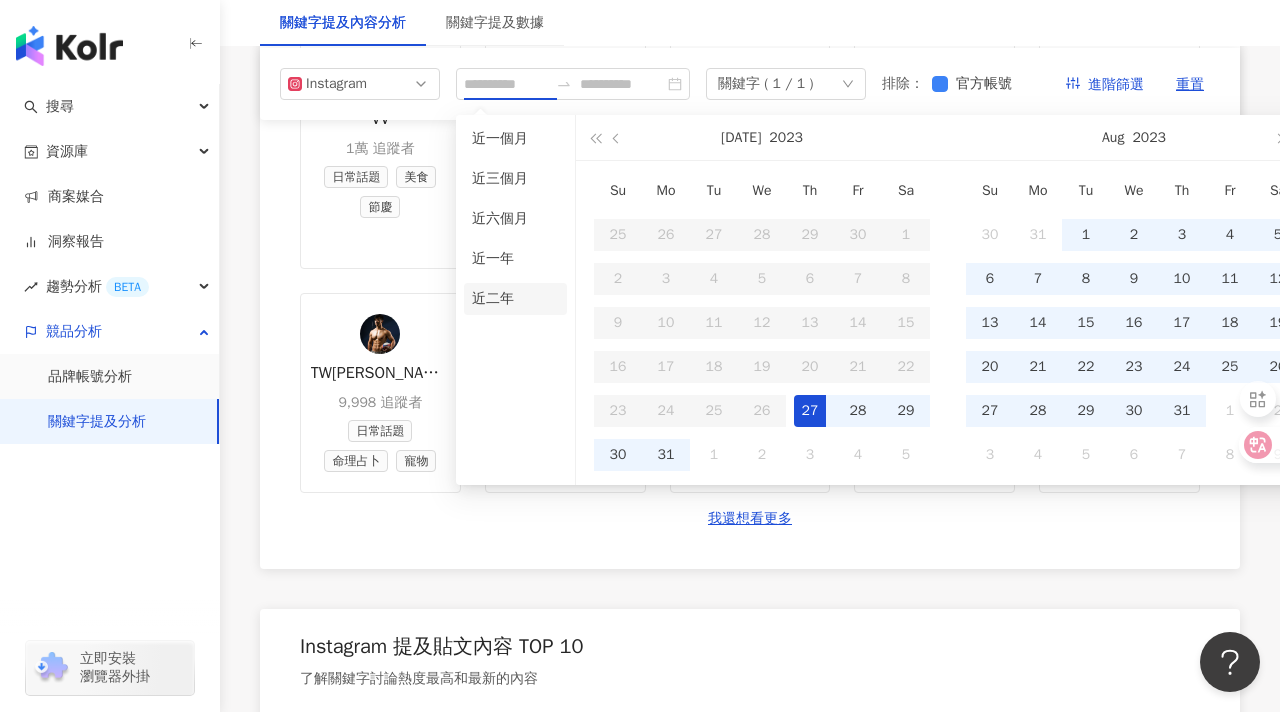 click on "近二年" at bounding box center [515, 299] 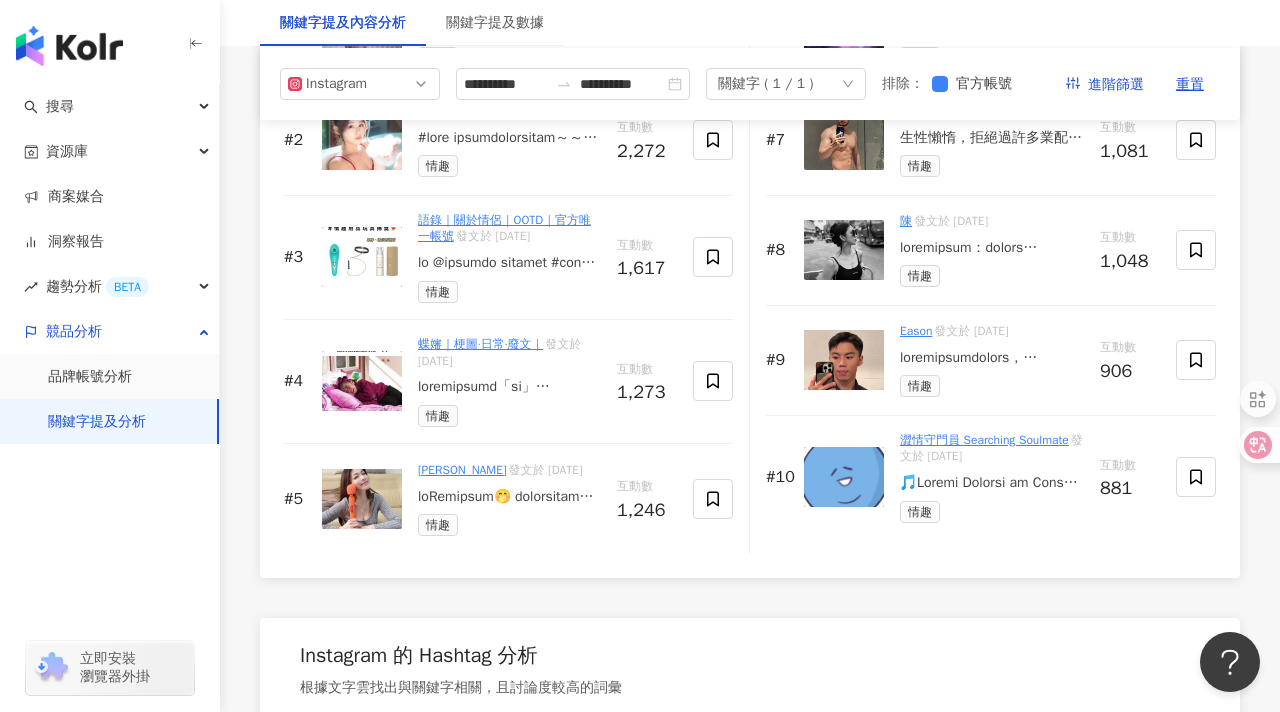 scroll, scrollTop: 3251, scrollLeft: 0, axis: vertical 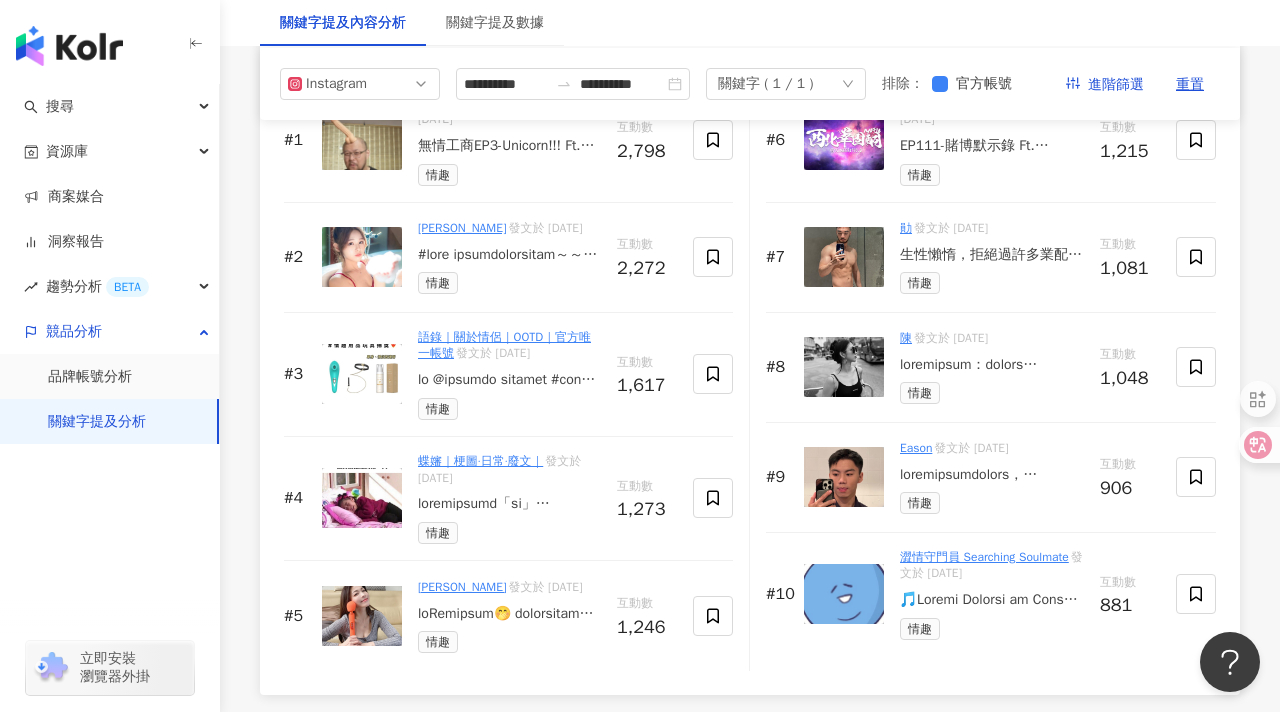 click at bounding box center [509, 504] 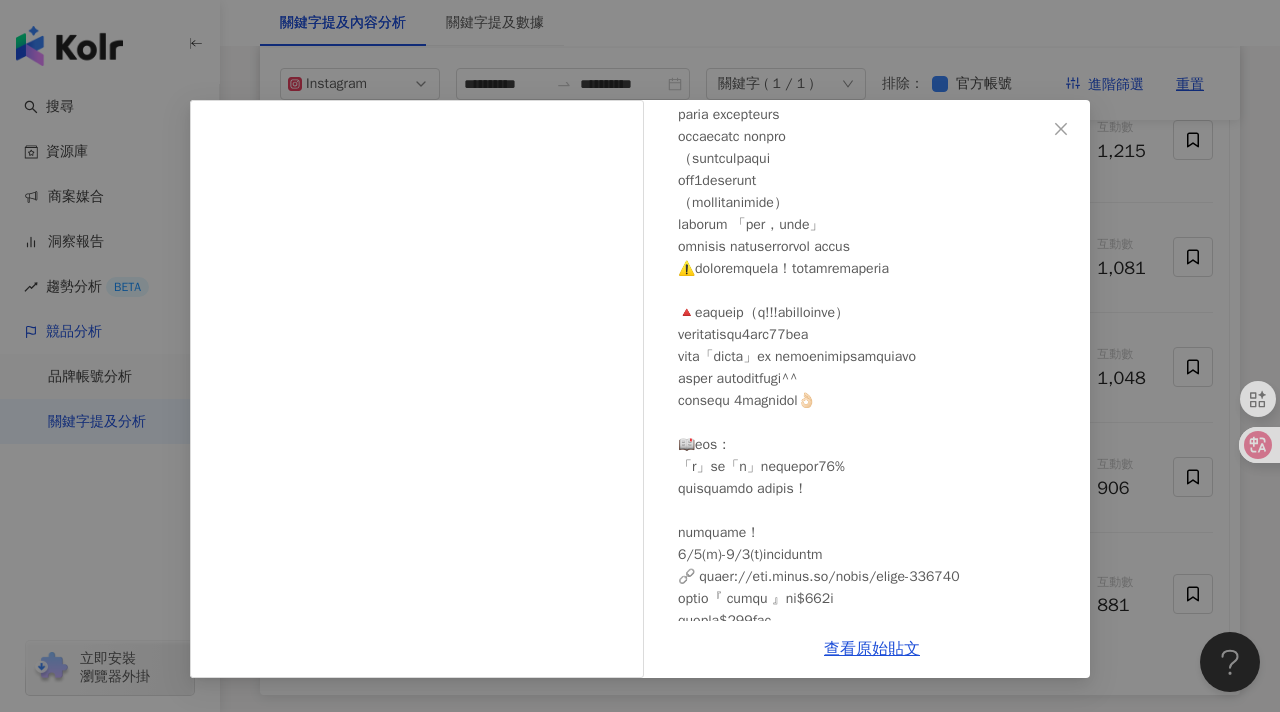 scroll, scrollTop: 562, scrollLeft: 0, axis: vertical 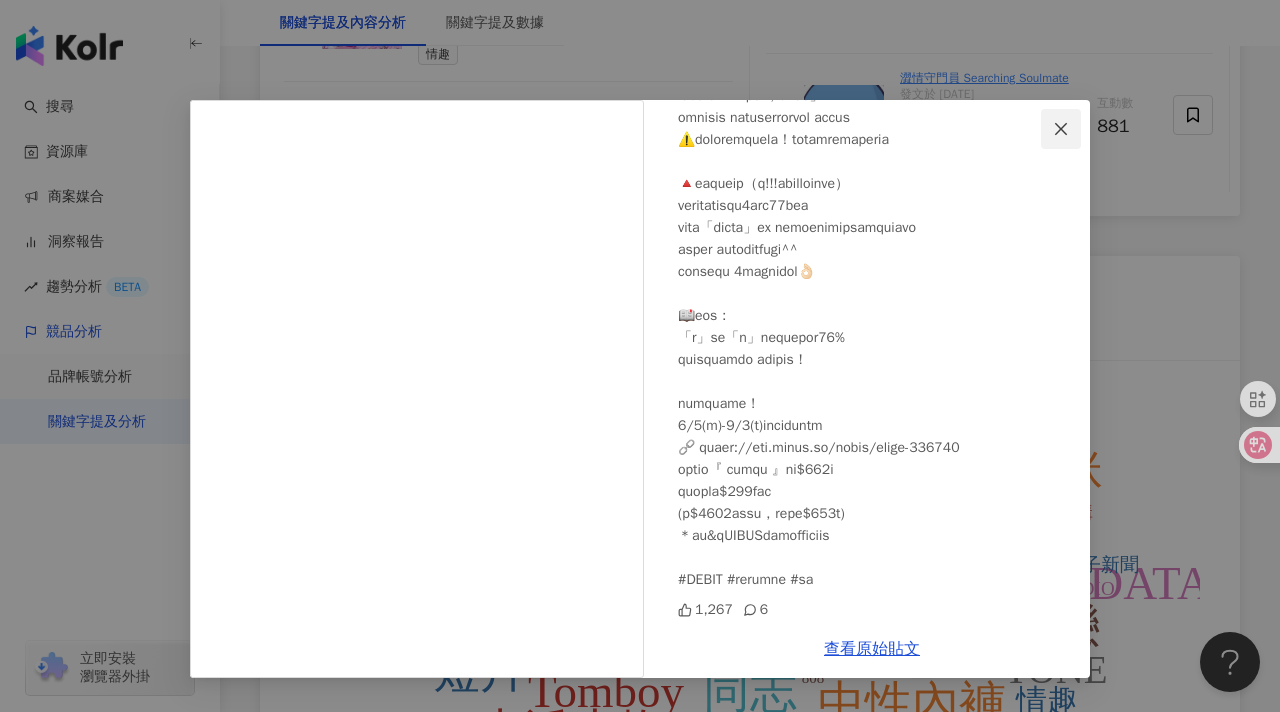 click 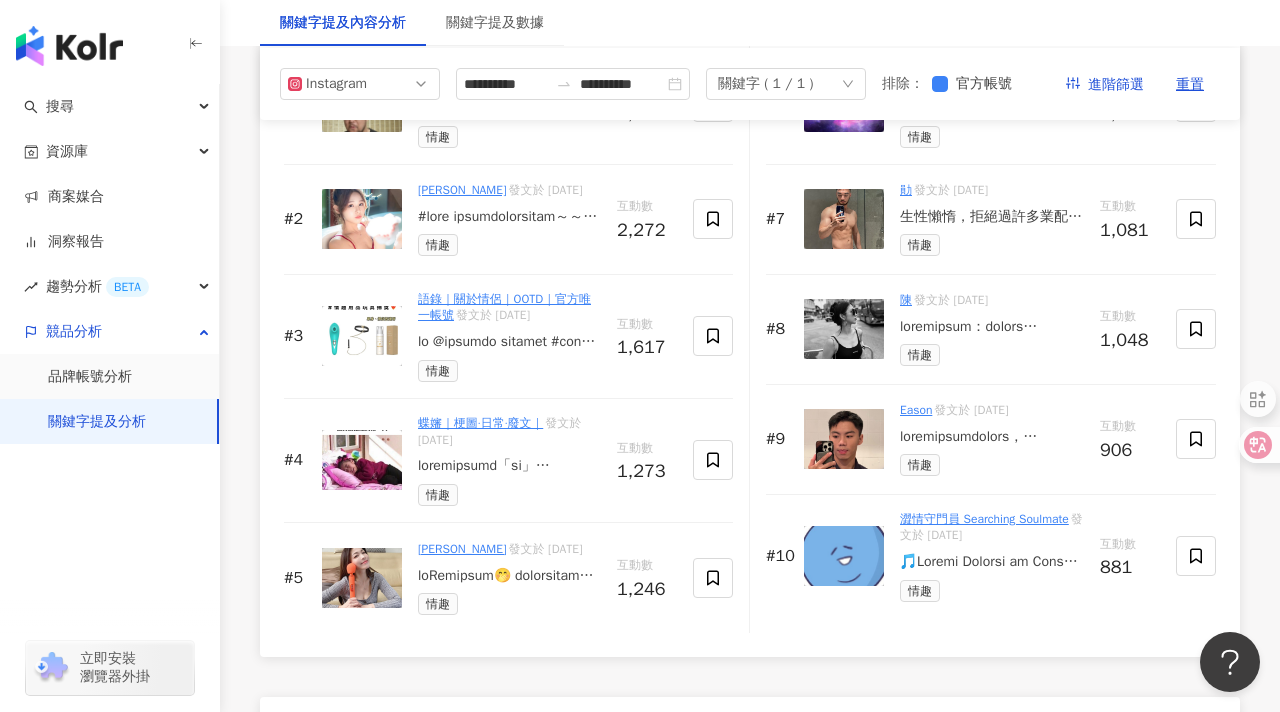 scroll, scrollTop: 3265, scrollLeft: 0, axis: vertical 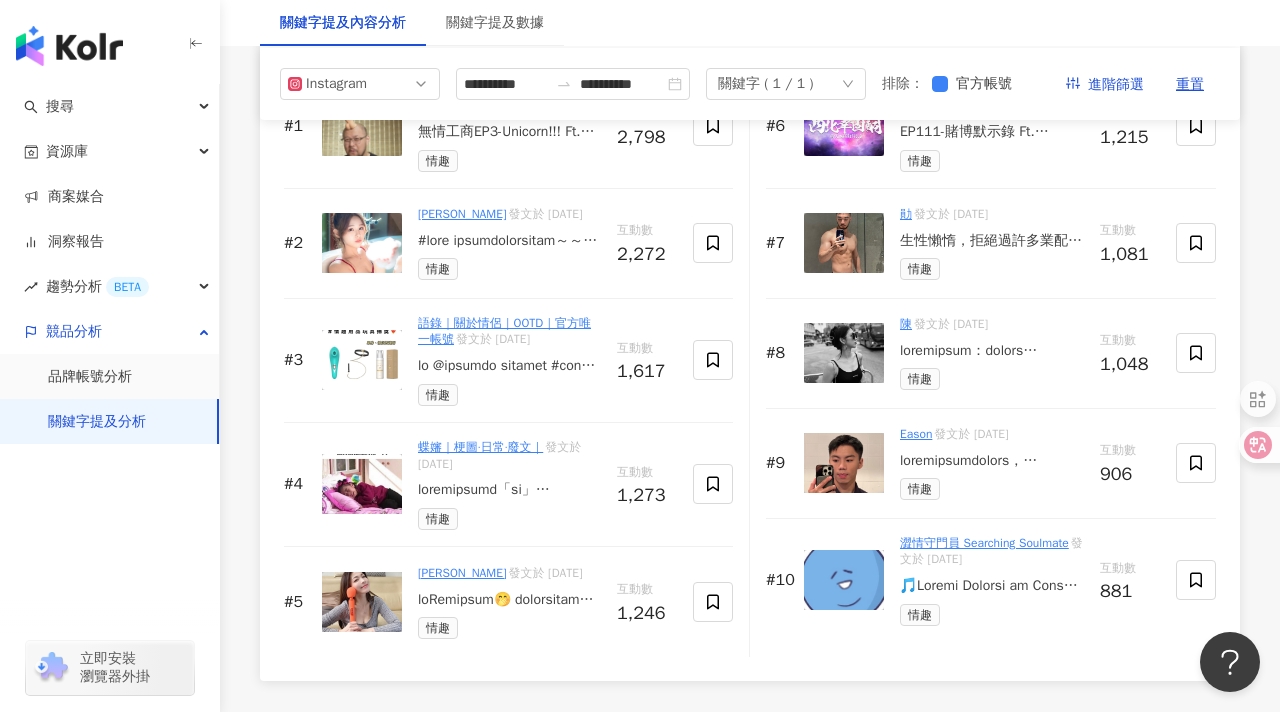 click at bounding box center [509, 241] 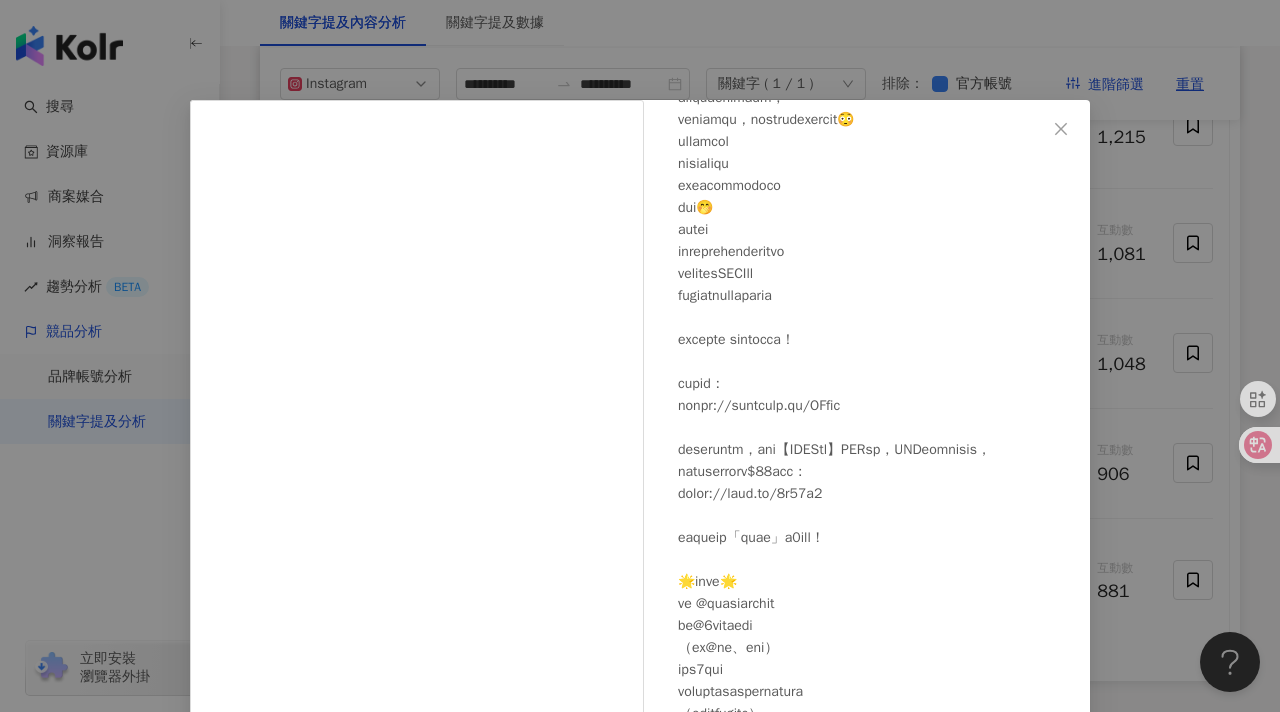 scroll, scrollTop: 323, scrollLeft: 0, axis: vertical 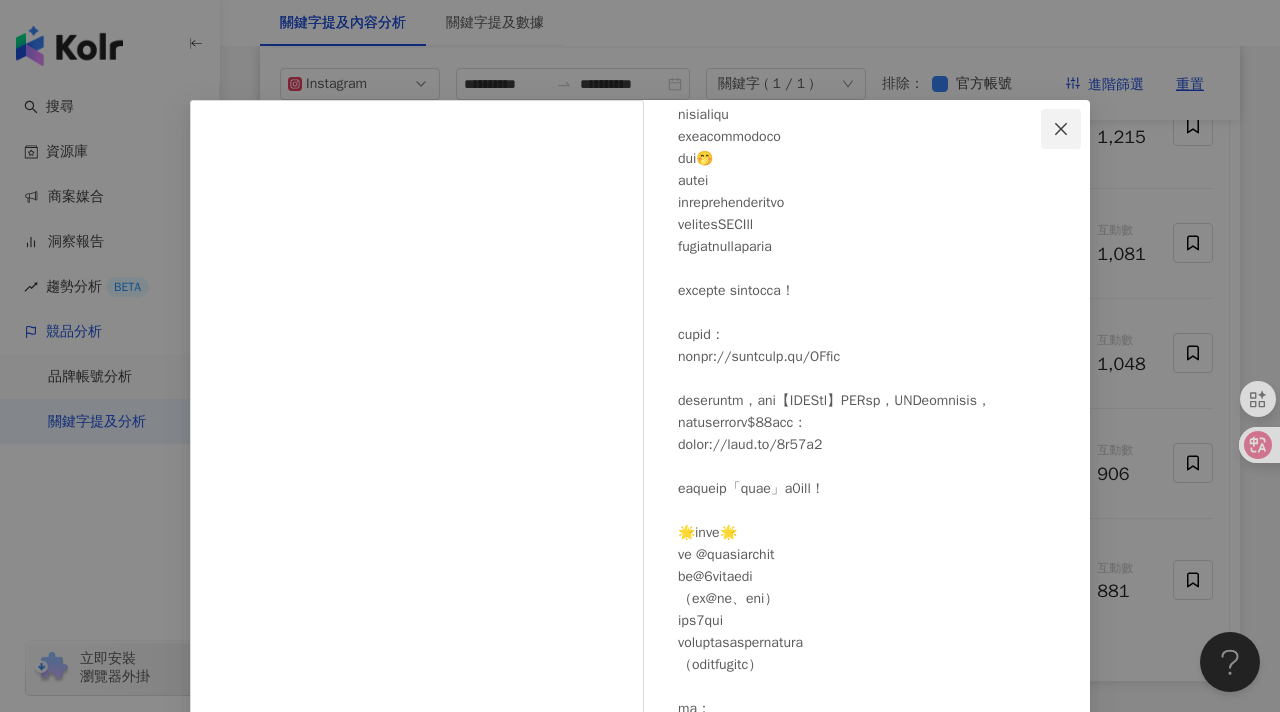 click 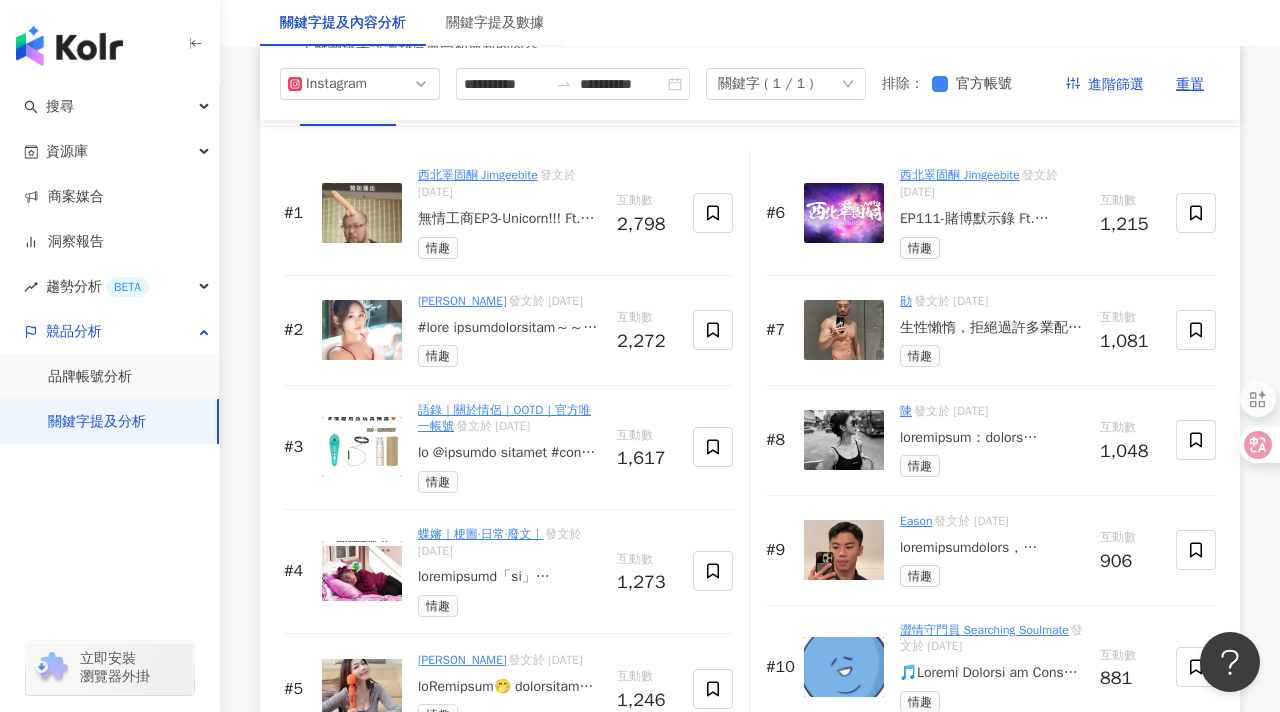 scroll, scrollTop: 3169, scrollLeft: 0, axis: vertical 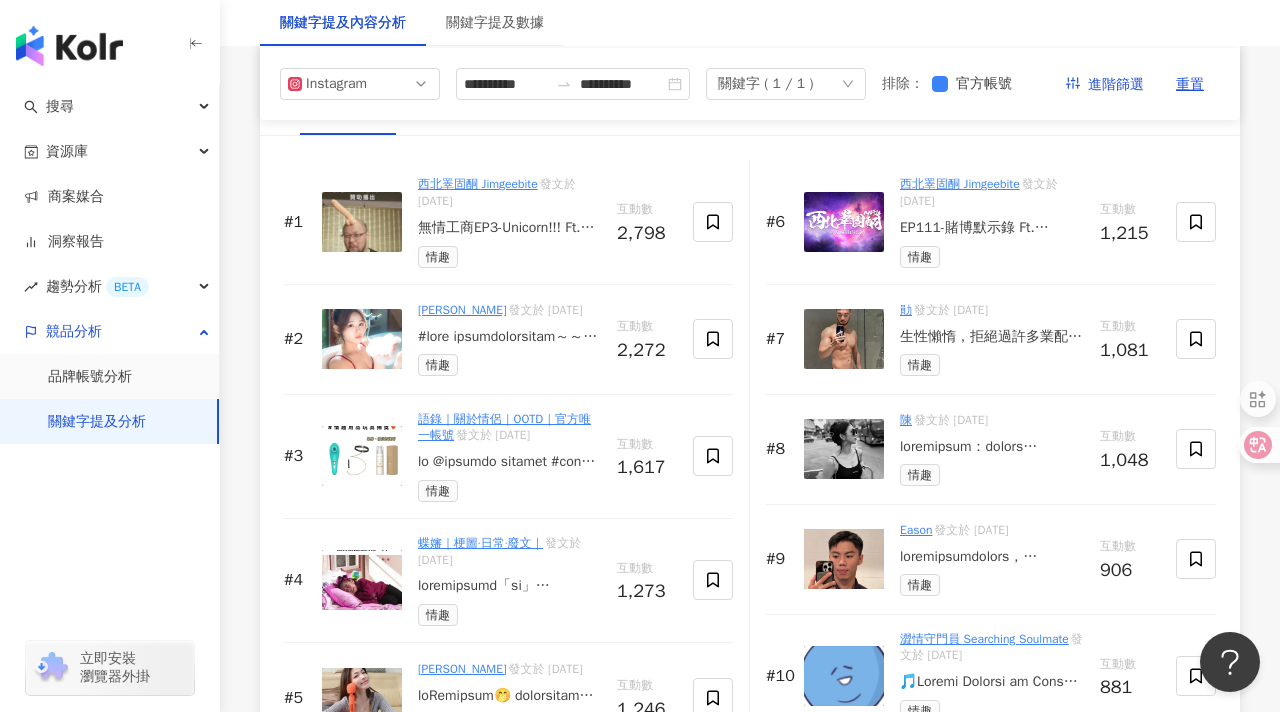 click on "無情工商EP3-Unicorn!!! Ft. @sextoy_craftsman
本集影片由［情趣職人］贊助播出。
https://lihi2.com/F9Tjs
情趣職人是全台灣最大的情趣用品代理商，
他們賣的‘’民生‘’用品，比你家樓下小北賣得還多。
即日起至情趣職人官網購買商品 ，
全館滿千85折,1500免運，輸入西北折扣碼［jgb]
再送你送高質感收納袋！讓你邊用邊喊爺射兒🍆💦
特別感謝:拎北歐郎 @big_niger__ & 酉草喫父子 @alcweeat 客串演出。
場地租借 @who_fun234
攝影剪輯 @irexho622  @azure.production
小額贊助杰哥迎娶越南新娘：https://p.ecpay.com.tw/1243295
歡迎各式商業合作: jimgeebite@gmail.com
#taiwanpodcast #kkboxpodcast #spotifypodcast #applepodcasts #podcast #台灣podcast #西北睪固酮 #西北Mafia" at bounding box center [509, 228] 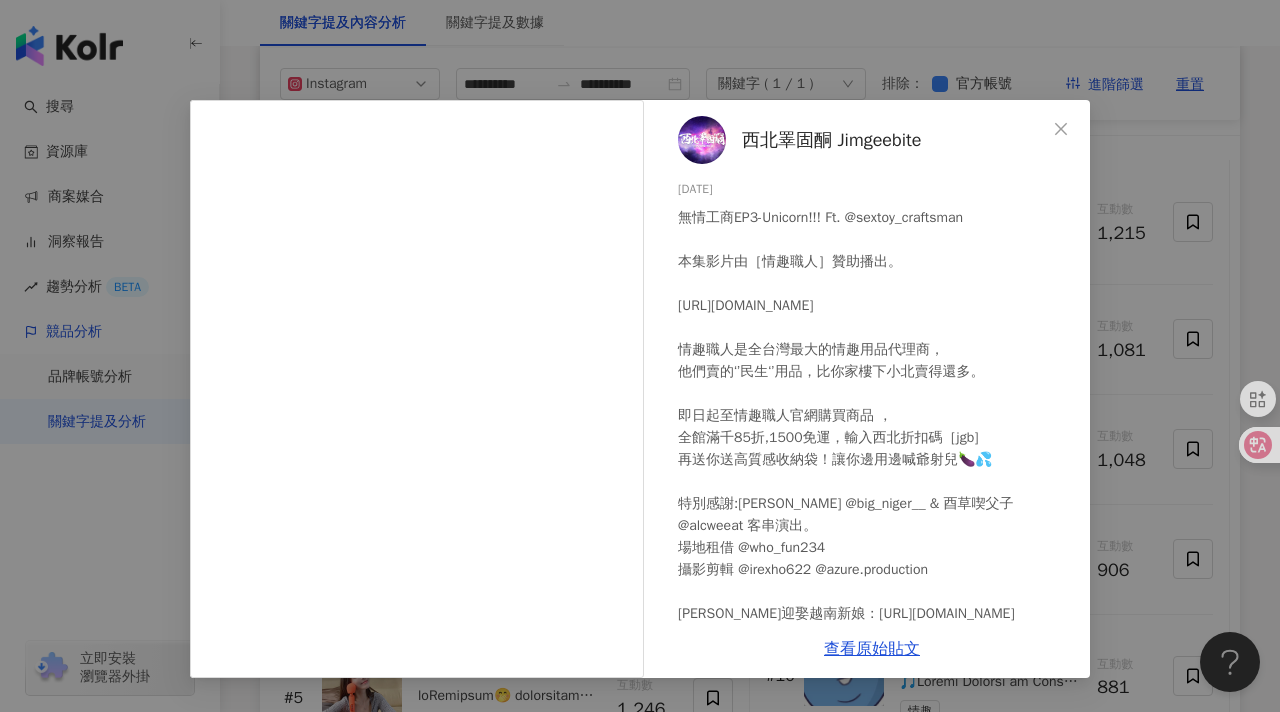 scroll, scrollTop: 144, scrollLeft: 0, axis: vertical 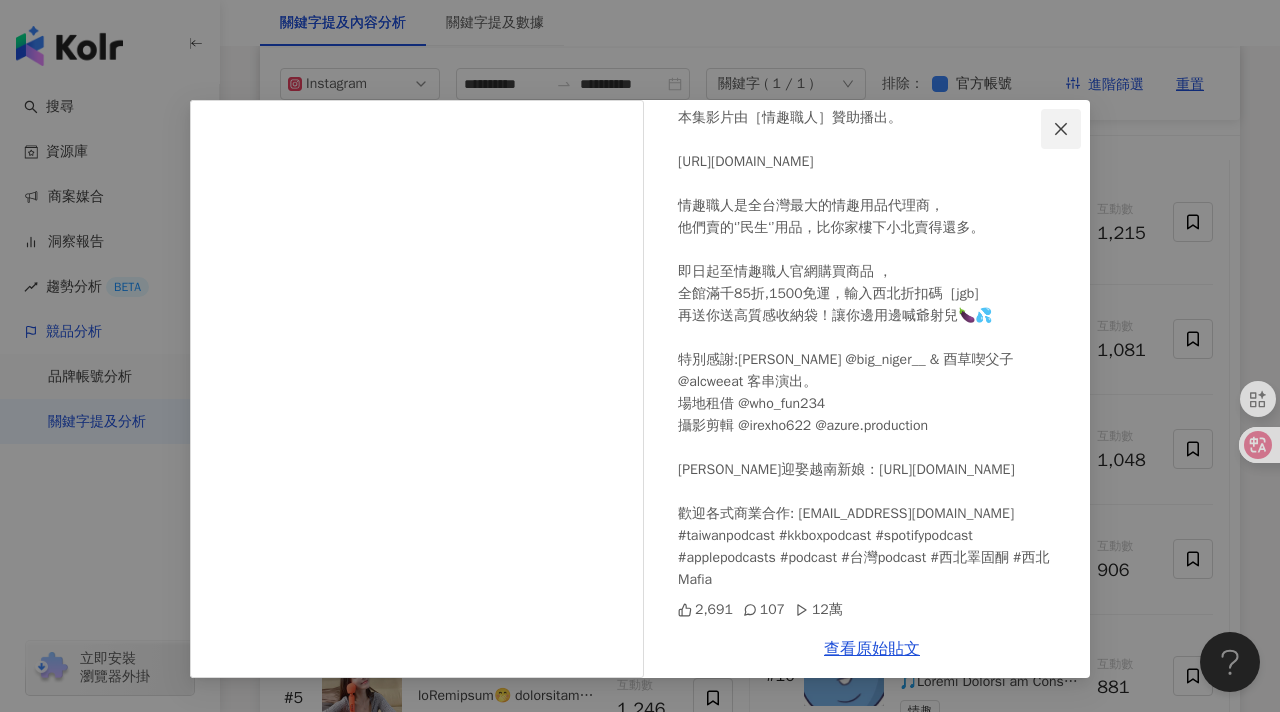 click at bounding box center [1061, 129] 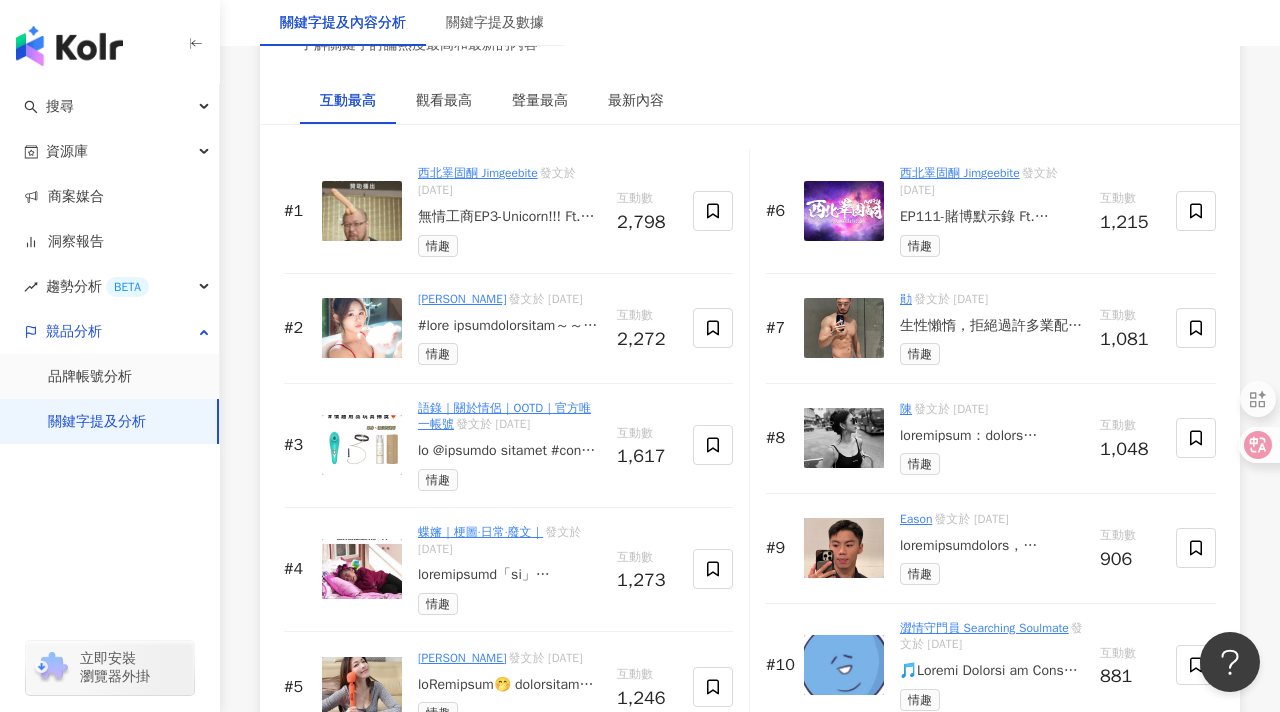 scroll, scrollTop: 3182, scrollLeft: 0, axis: vertical 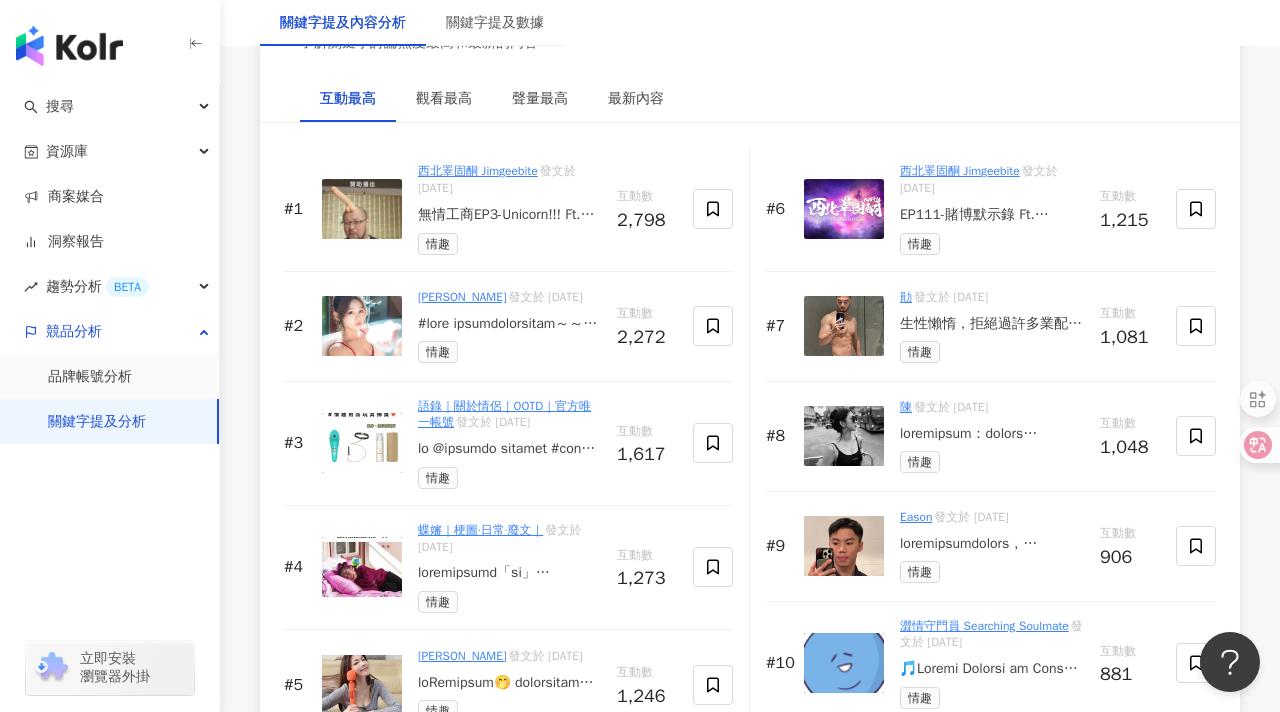 click at bounding box center [992, 434] 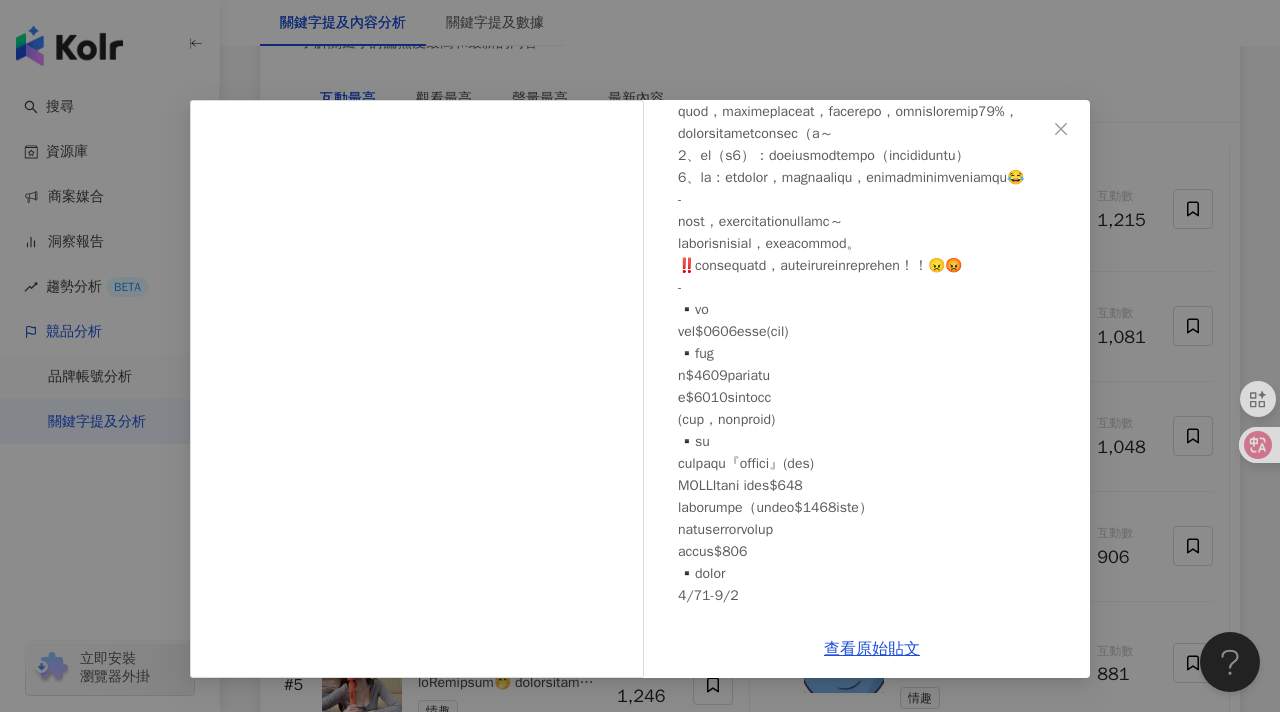 scroll, scrollTop: 1376, scrollLeft: 0, axis: vertical 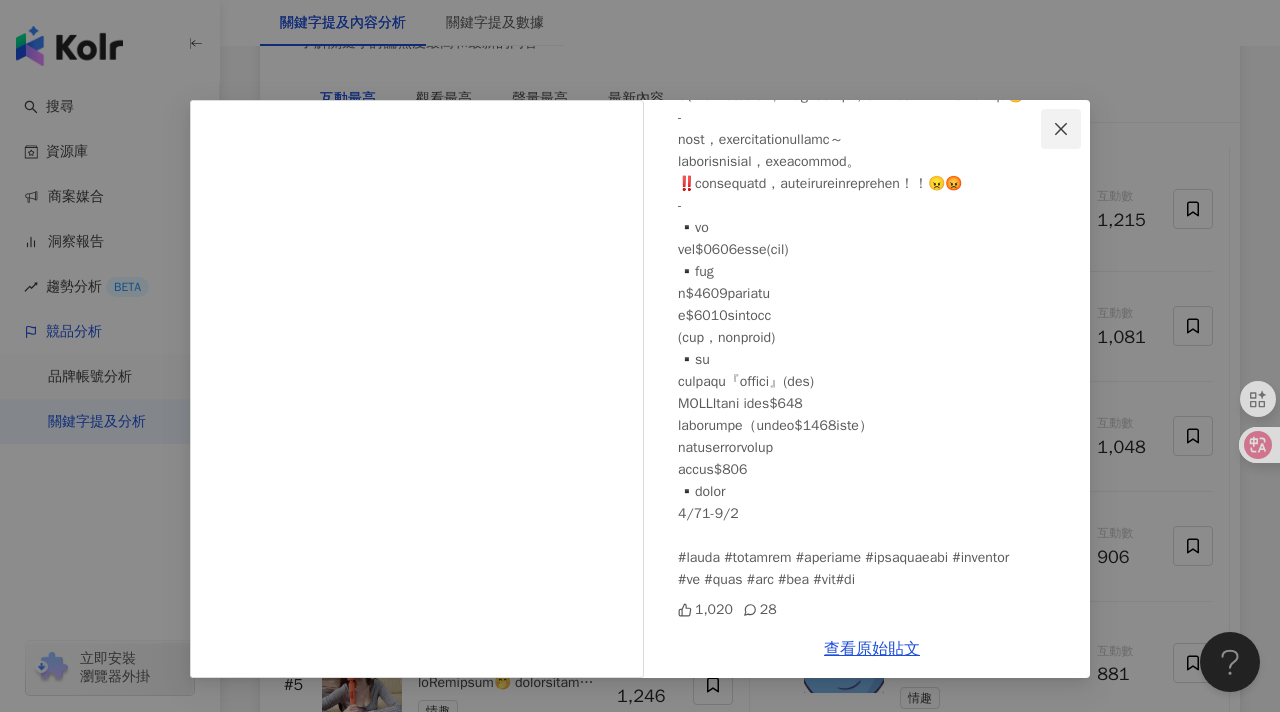 click at bounding box center (1061, 129) 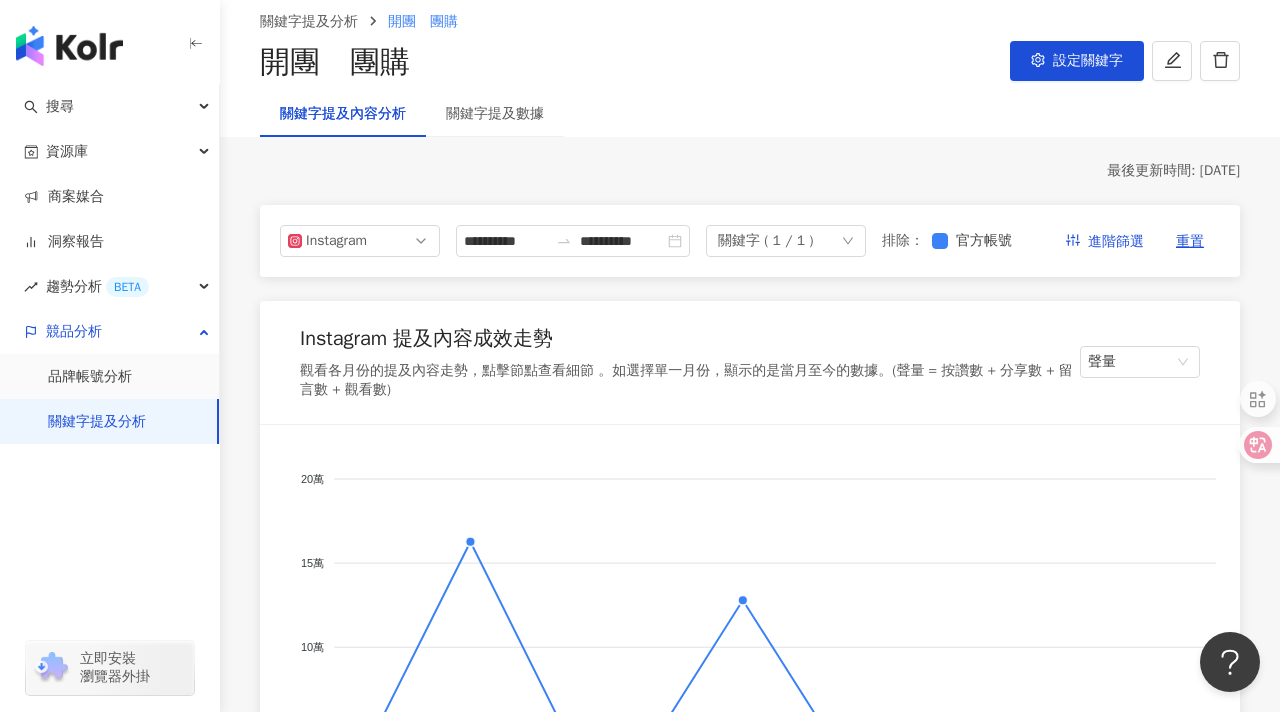 scroll, scrollTop: 0, scrollLeft: 0, axis: both 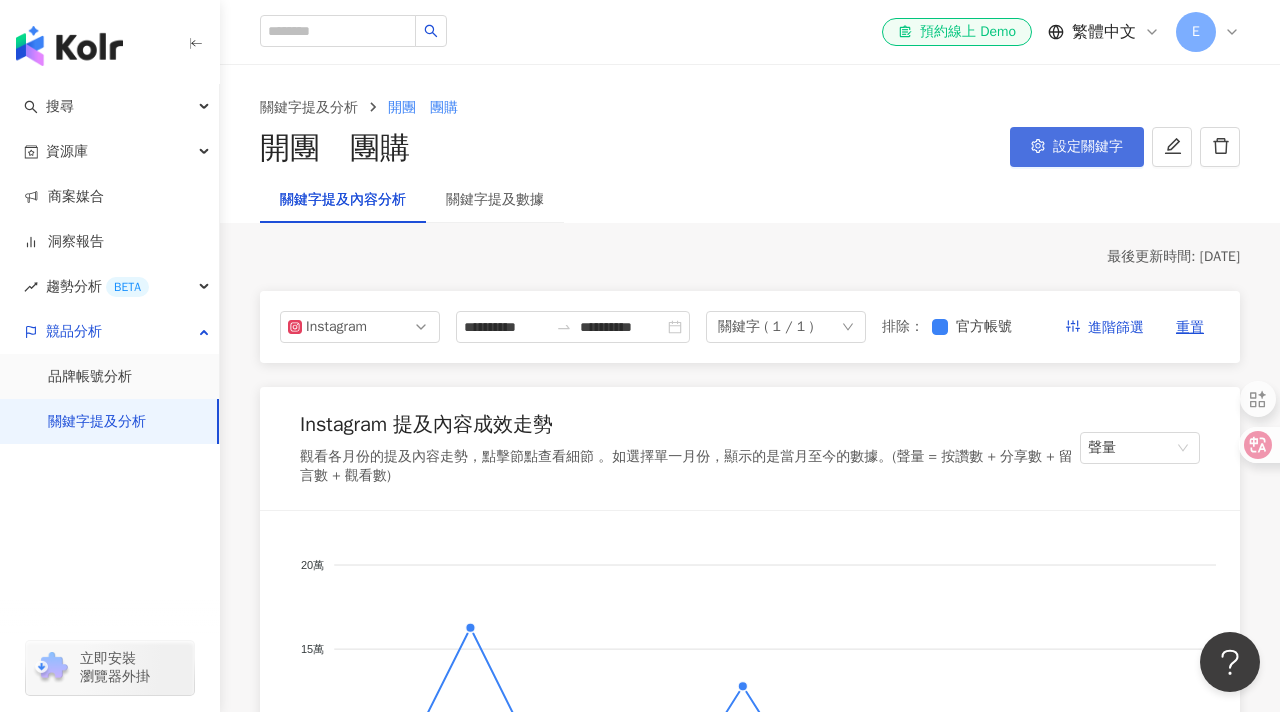 click on "設定關鍵字" at bounding box center [1088, 147] 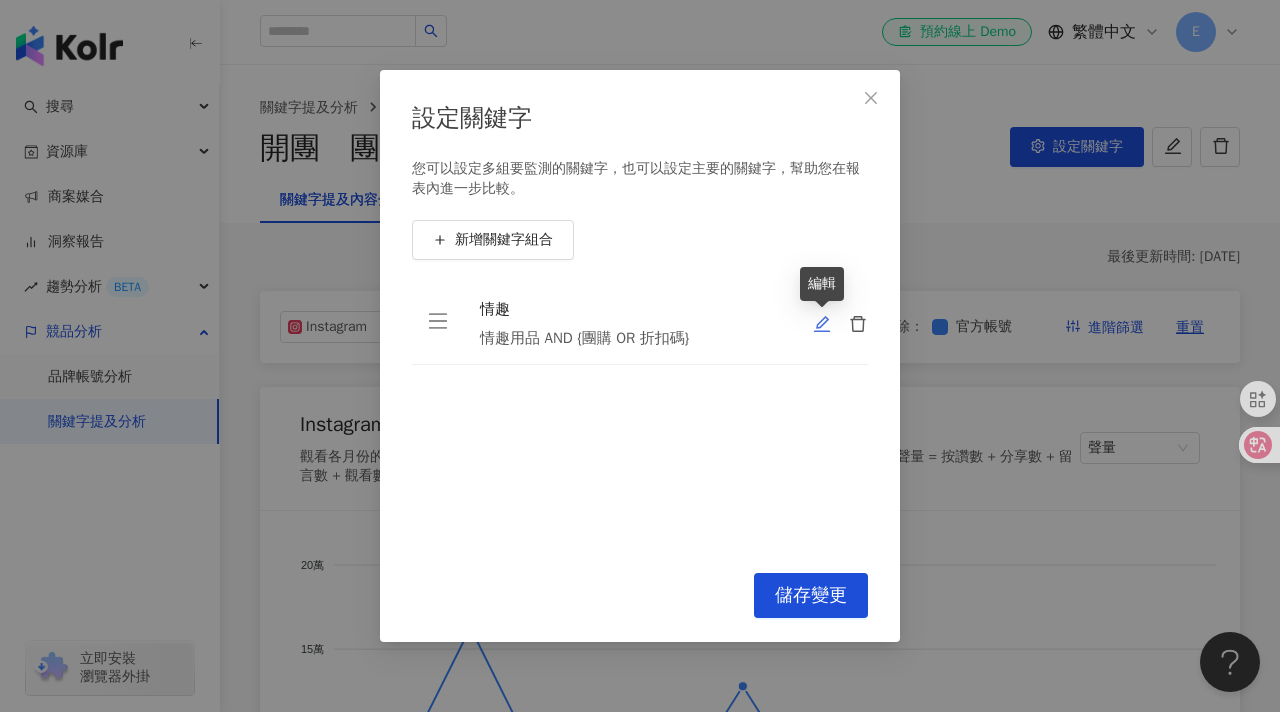 click 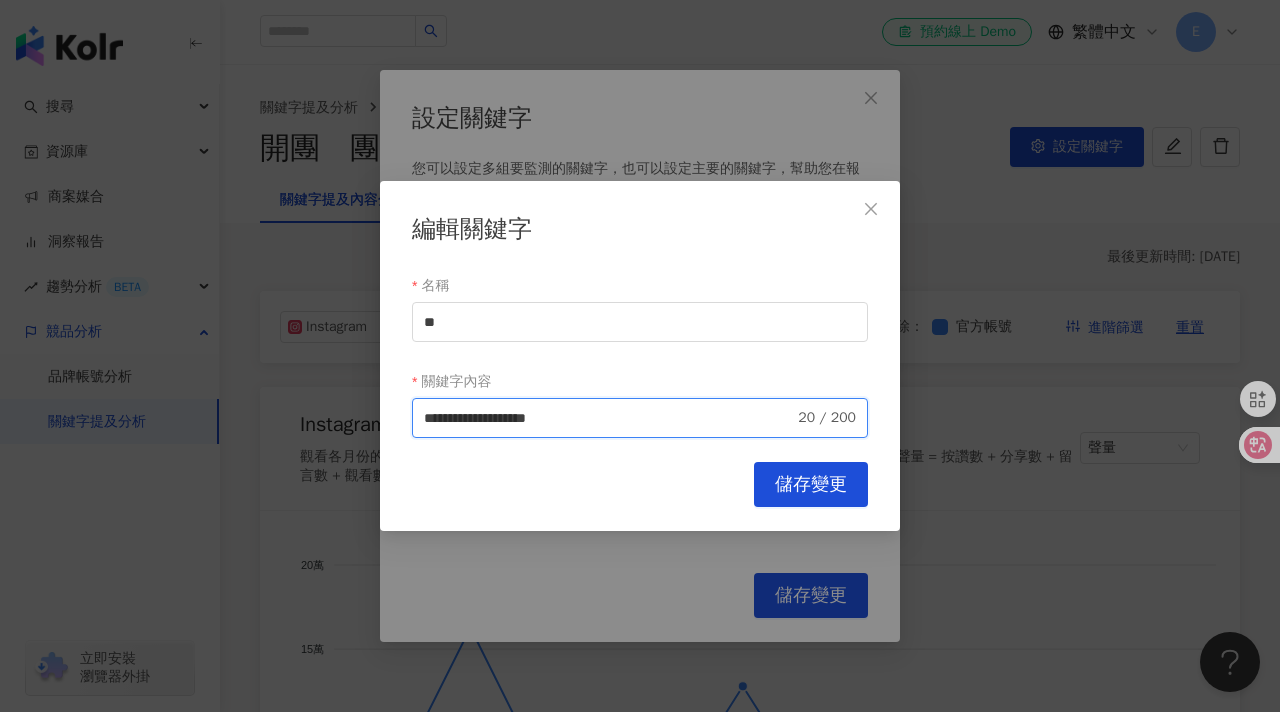 click on "**********" at bounding box center [609, 418] 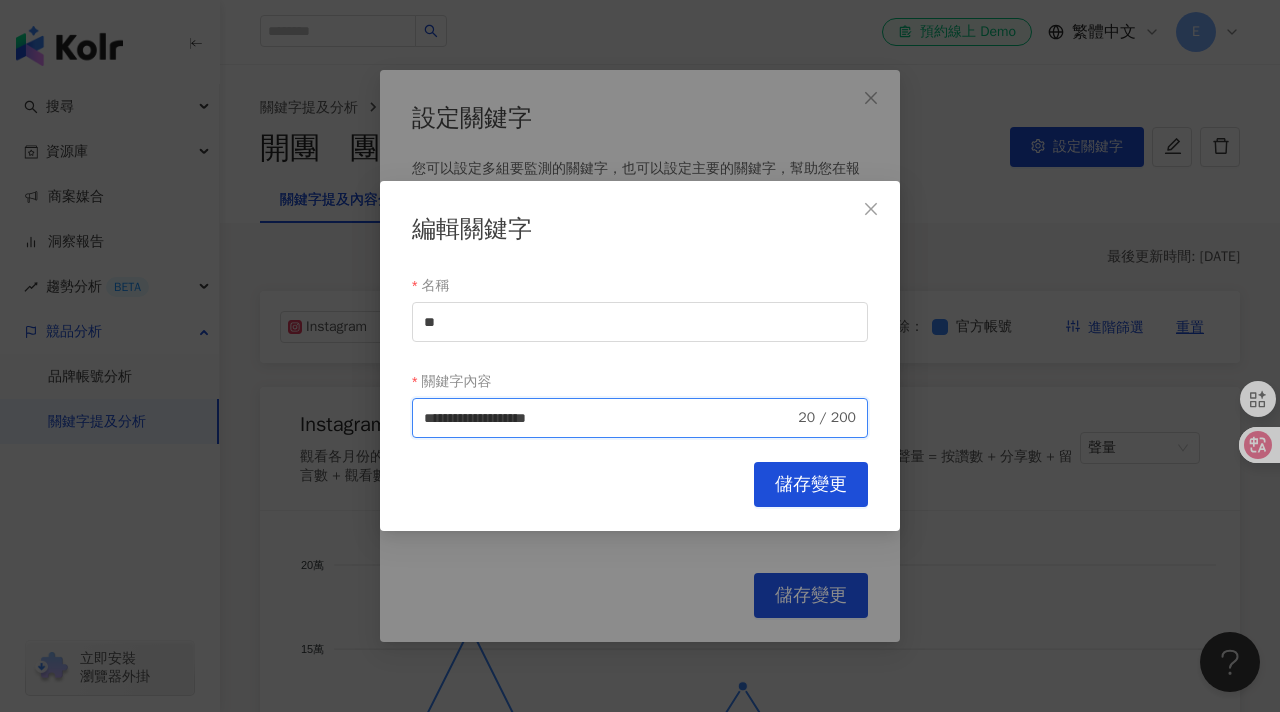 drag, startPoint x: 510, startPoint y: 418, endPoint x: 422, endPoint y: 414, distance: 88.09086 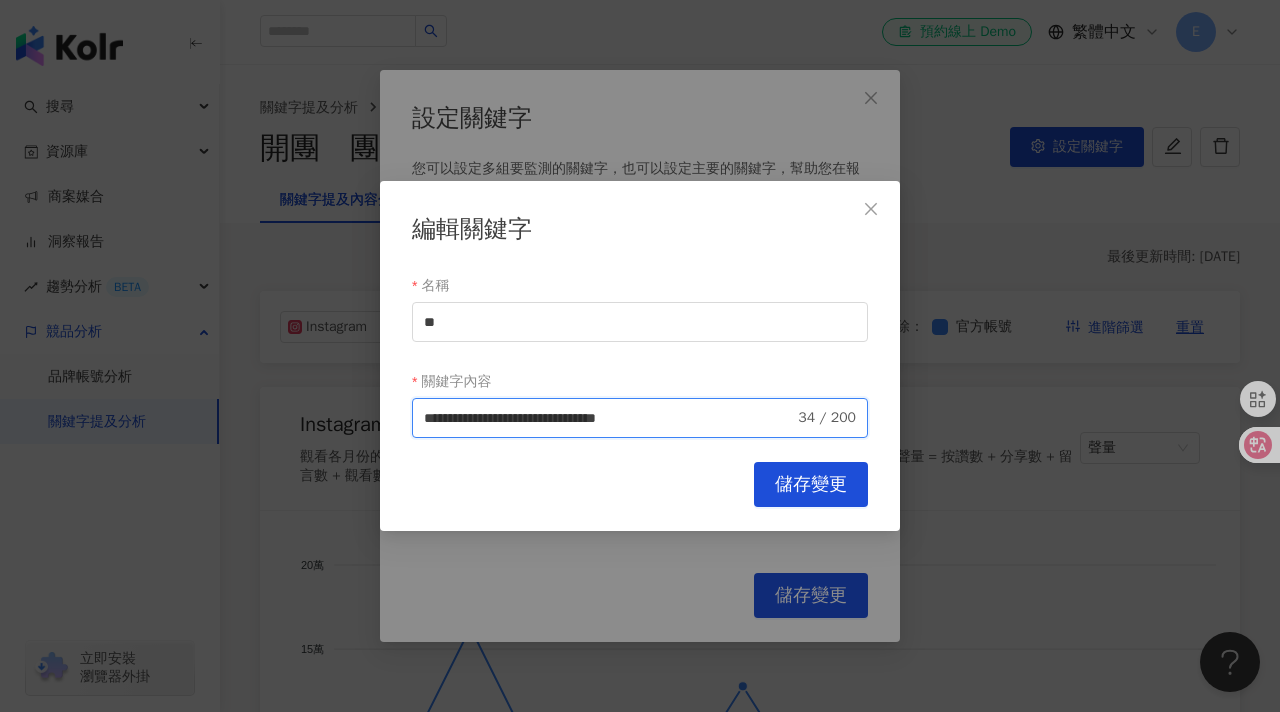 click on "**********" at bounding box center (609, 418) 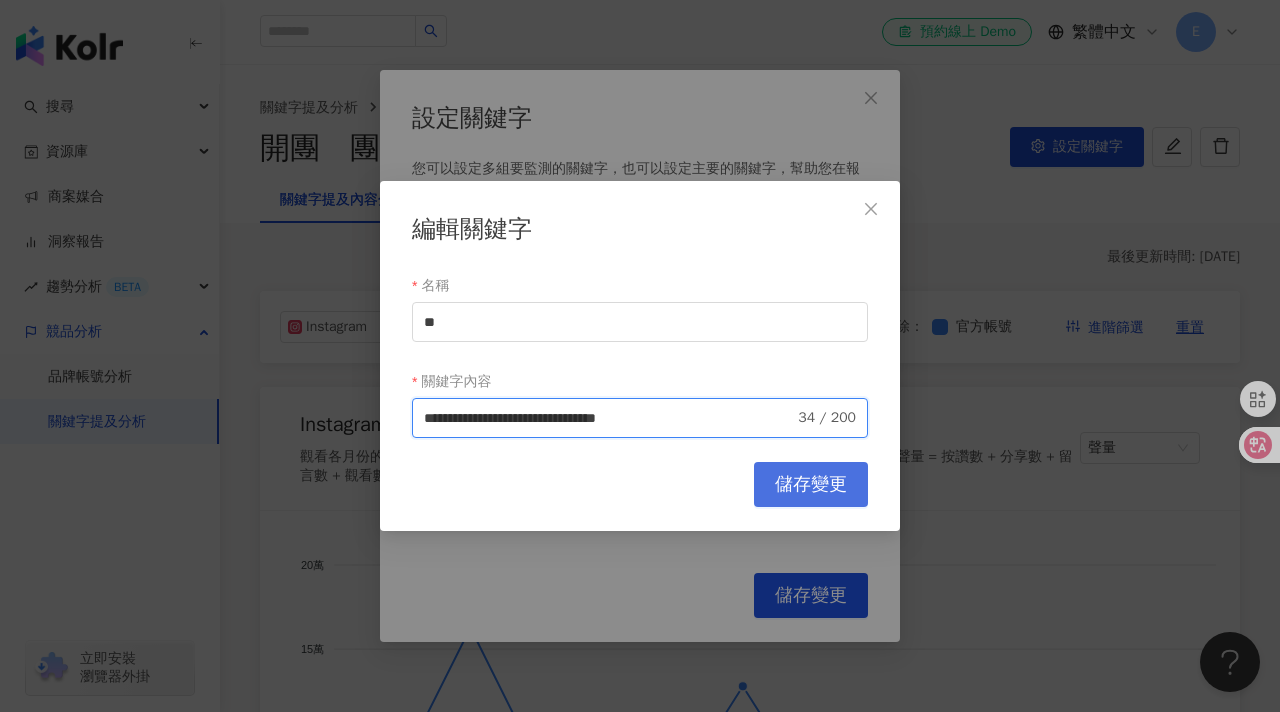 type on "**********" 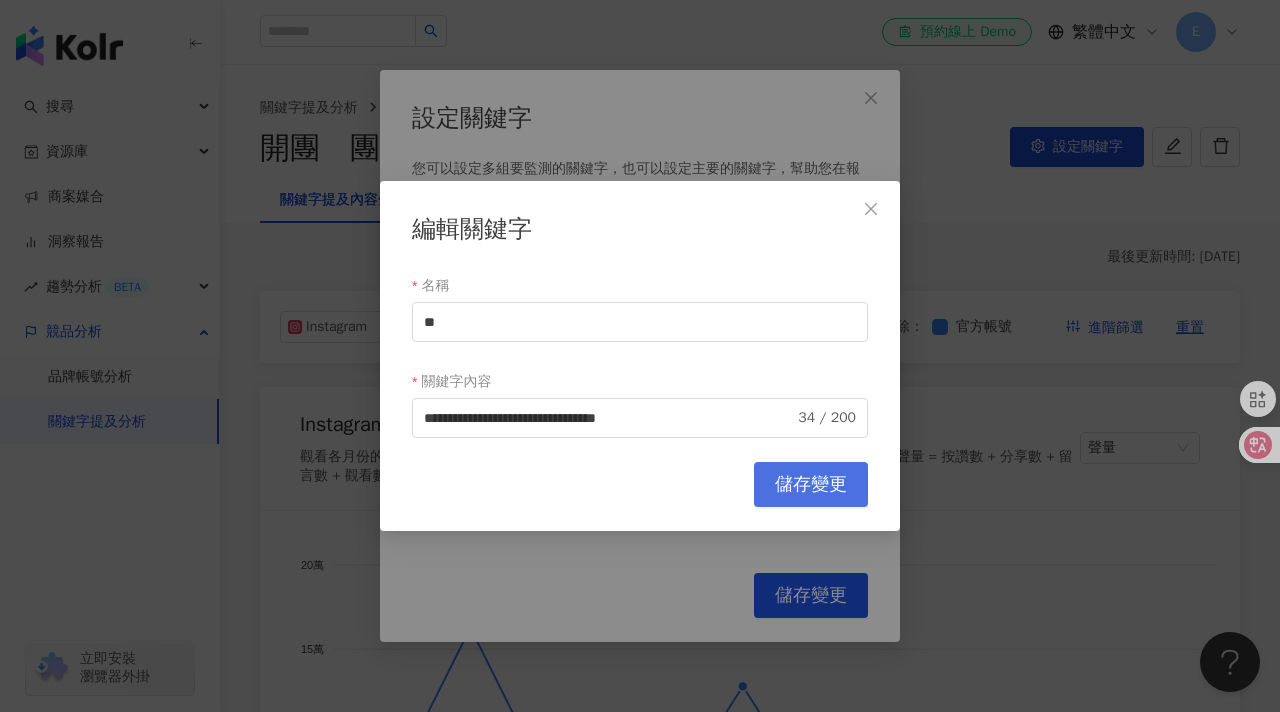 click on "儲存變更" at bounding box center (811, 485) 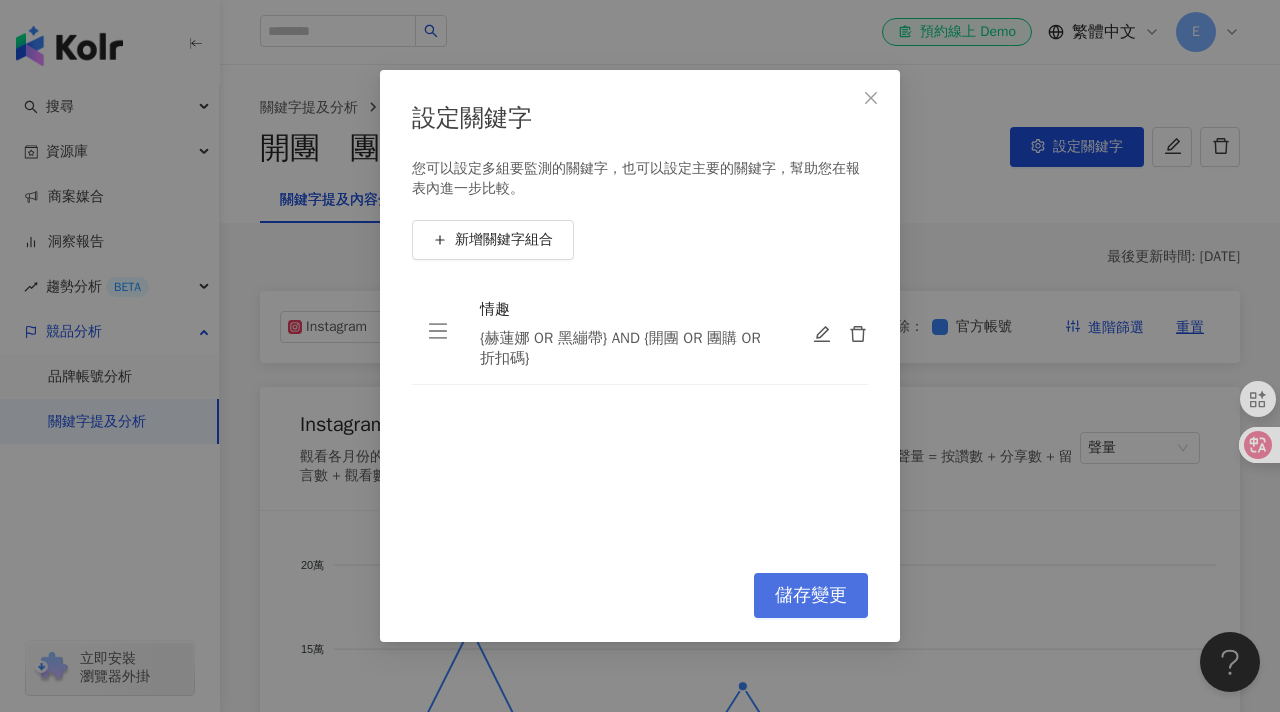click on "儲存變更" at bounding box center (811, 596) 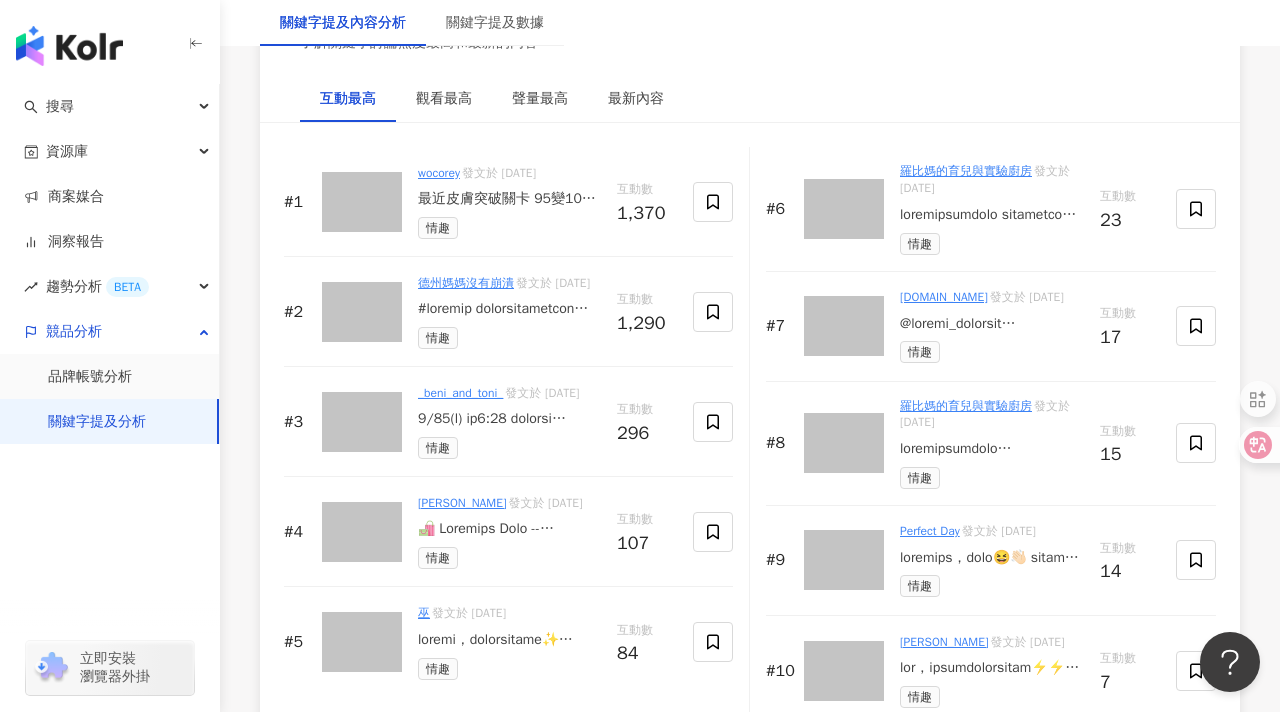 scroll, scrollTop: 3188, scrollLeft: 0, axis: vertical 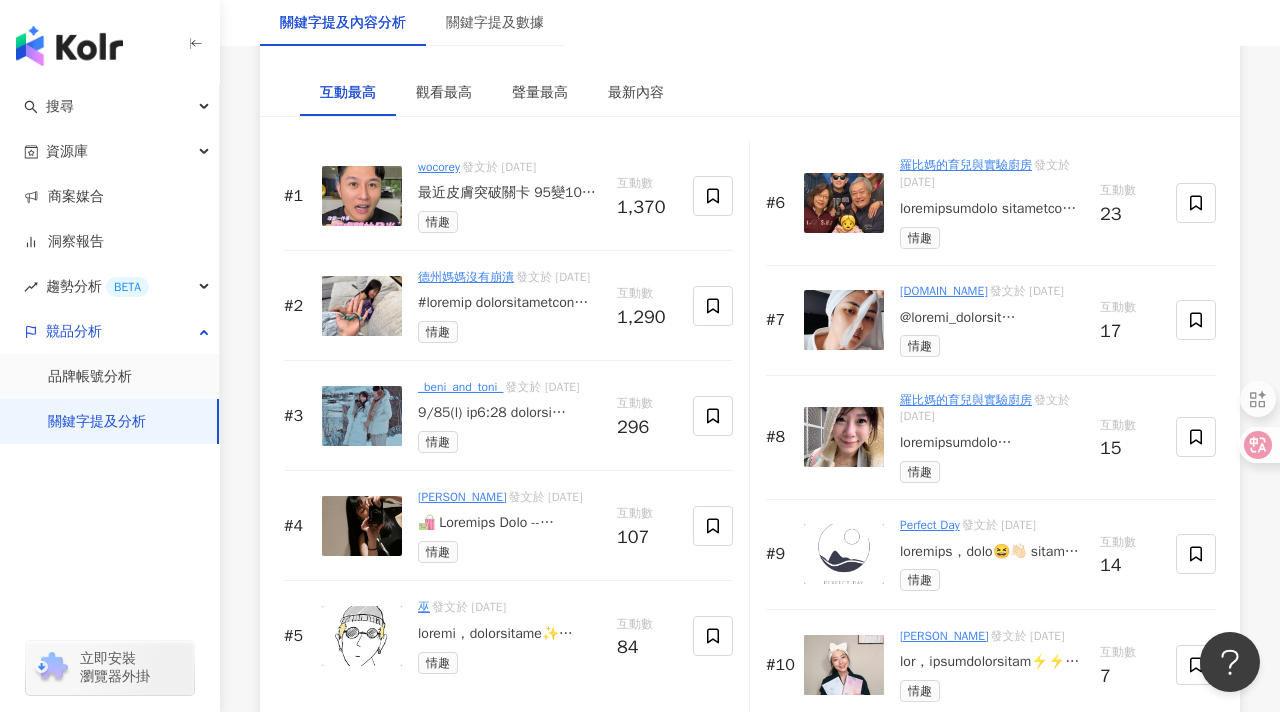 click on "最近皮膚突破關卡
95變100的感覺（很敢說）
/
開始用daily me 舒緩凍膜
把保養品包起來再睡覺
哇！新！世！界！
@dailyme_ginny
折扣碼【 COREY100 】
只到11/11歐
/
這是我日常的保養程序
你可以照你平常程序再加上舒緩凍膜
Takami 小藍瓶子
Takami化妝水
希心美白精華
HR黑繃帶霜
/
快點試試看
想看大家皮膚的改變🫶🏻🫶🏻🫶🏻🫶🏻" at bounding box center [509, 193] 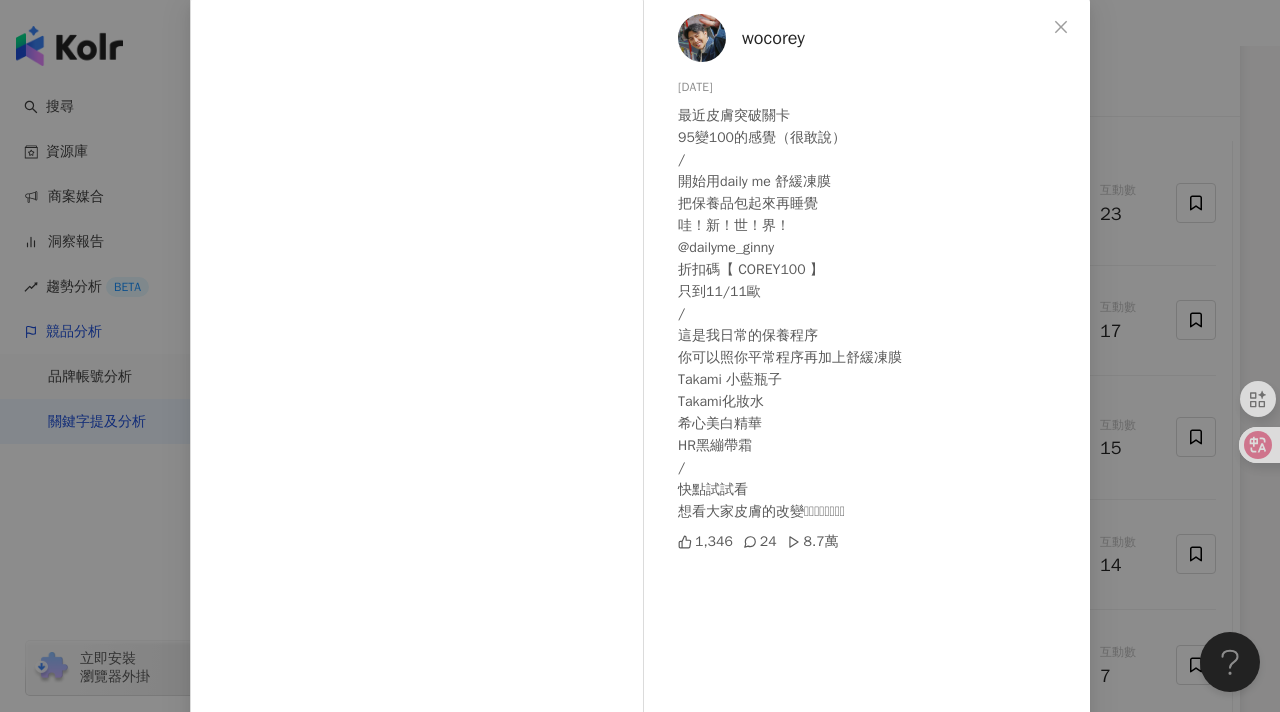 scroll, scrollTop: 103, scrollLeft: 0, axis: vertical 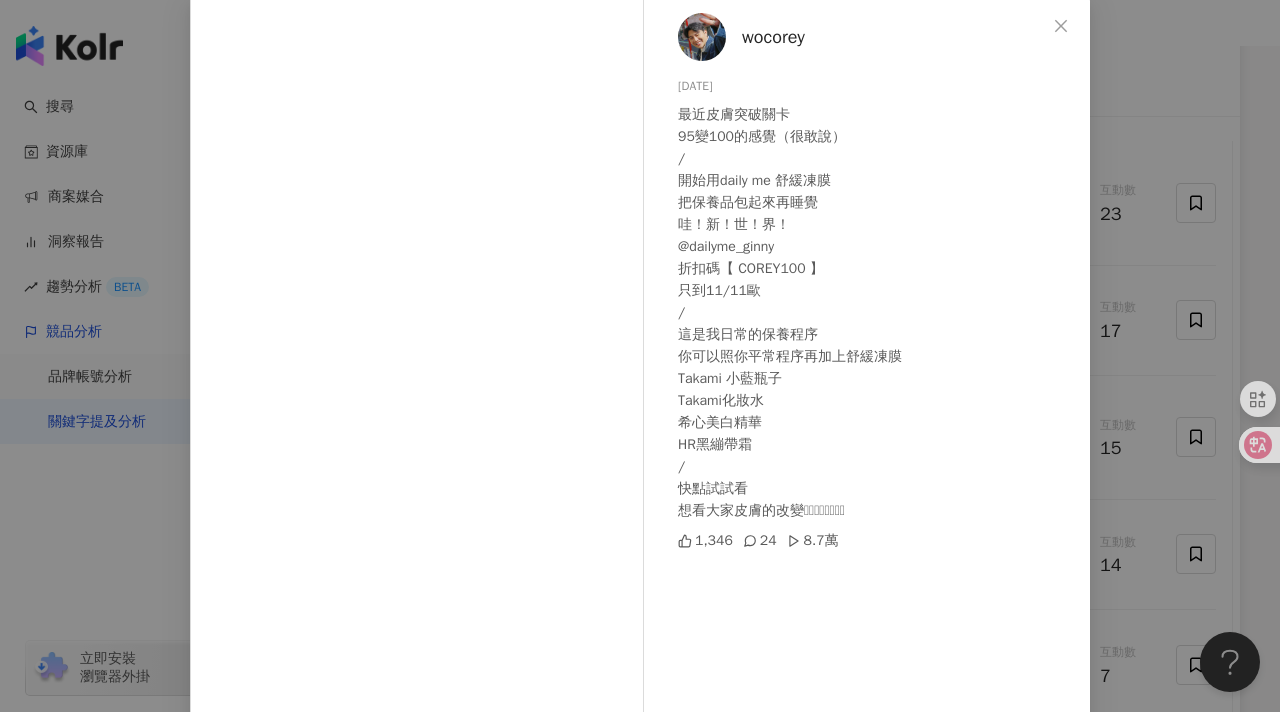 click on "wocorey 2024/11/7 最近皮膚突破關卡
95變100的感覺（很敢說）
/
開始用daily me 舒緩凍膜
把保養品包起來再睡覺
哇！新！世！界！
@dailyme_ginny
折扣碼【 COREY100 】
只到11/11歐
/
這是我日常的保養程序
你可以照你平常程序再加上舒緩凍膜
Takami 小藍瓶子
Takami化妝水
希心美白精華
HR黑繃帶霜
/
快點試試看
想看大家皮膚的改變🫶🏻🫶🏻🫶🏻🫶🏻 1,346 24 8.7萬 查看原始貼文" at bounding box center (640, 356) 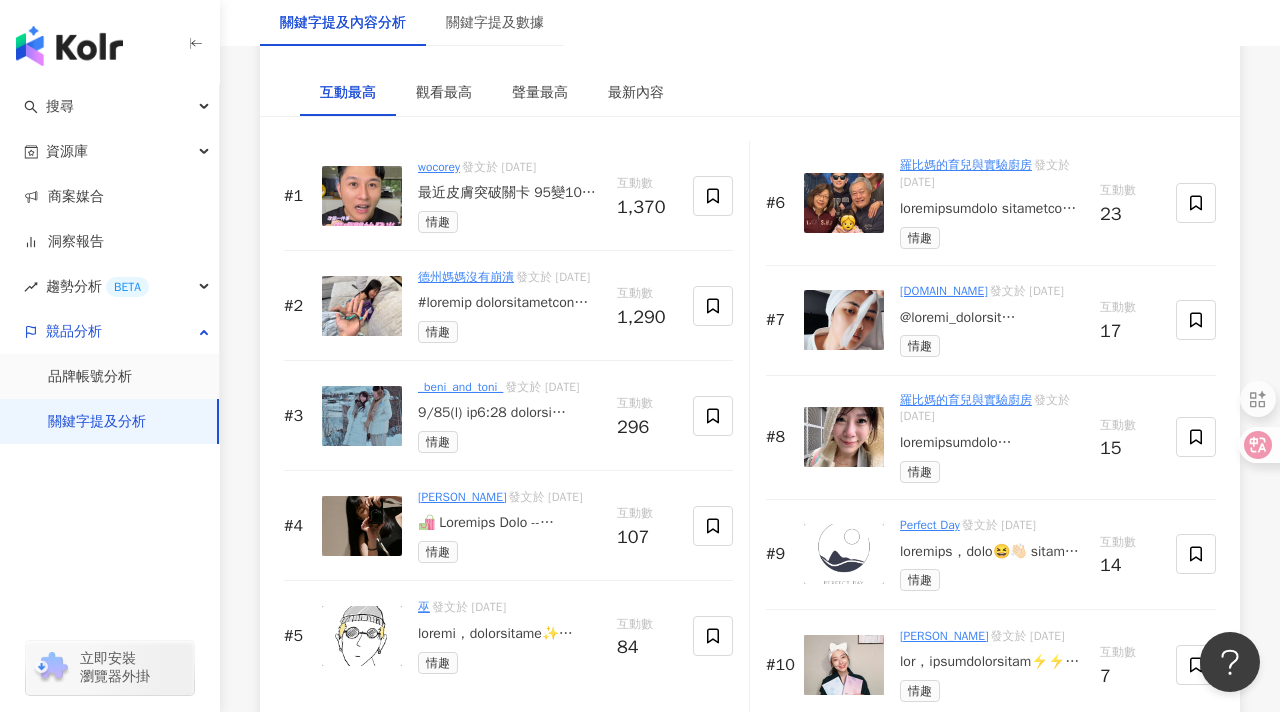 click at bounding box center [509, 303] 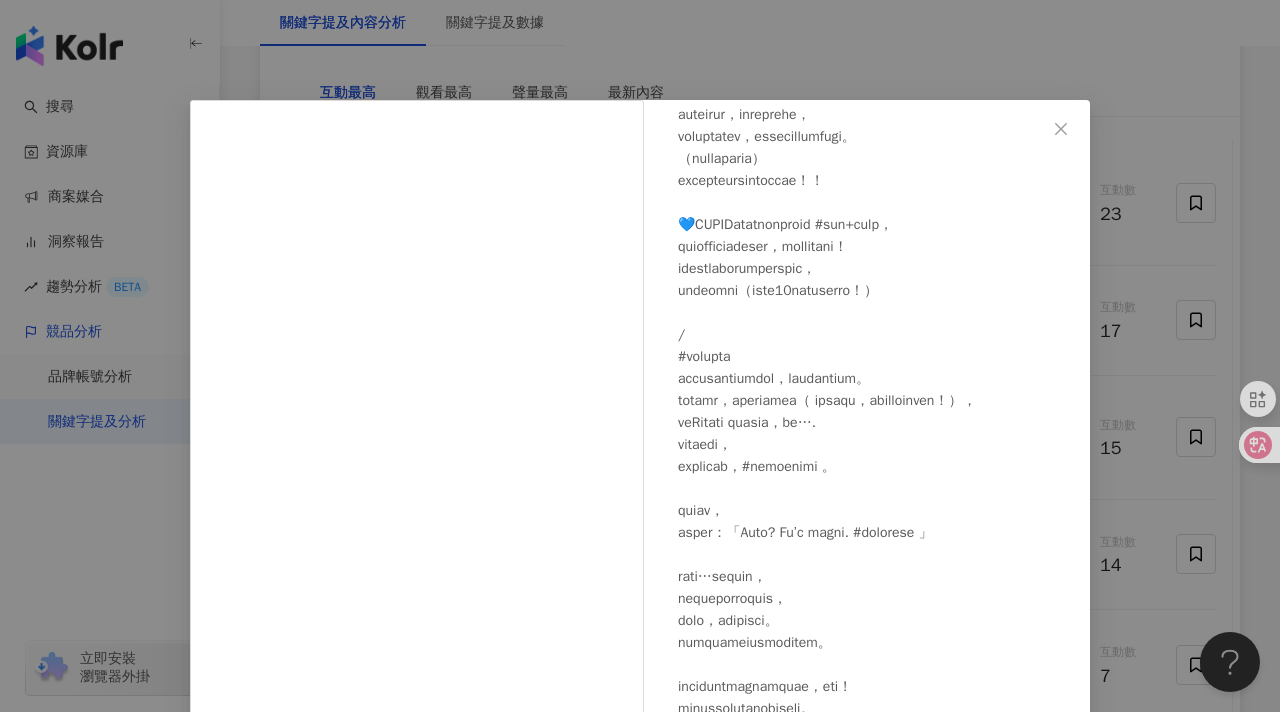 scroll, scrollTop: 389, scrollLeft: 0, axis: vertical 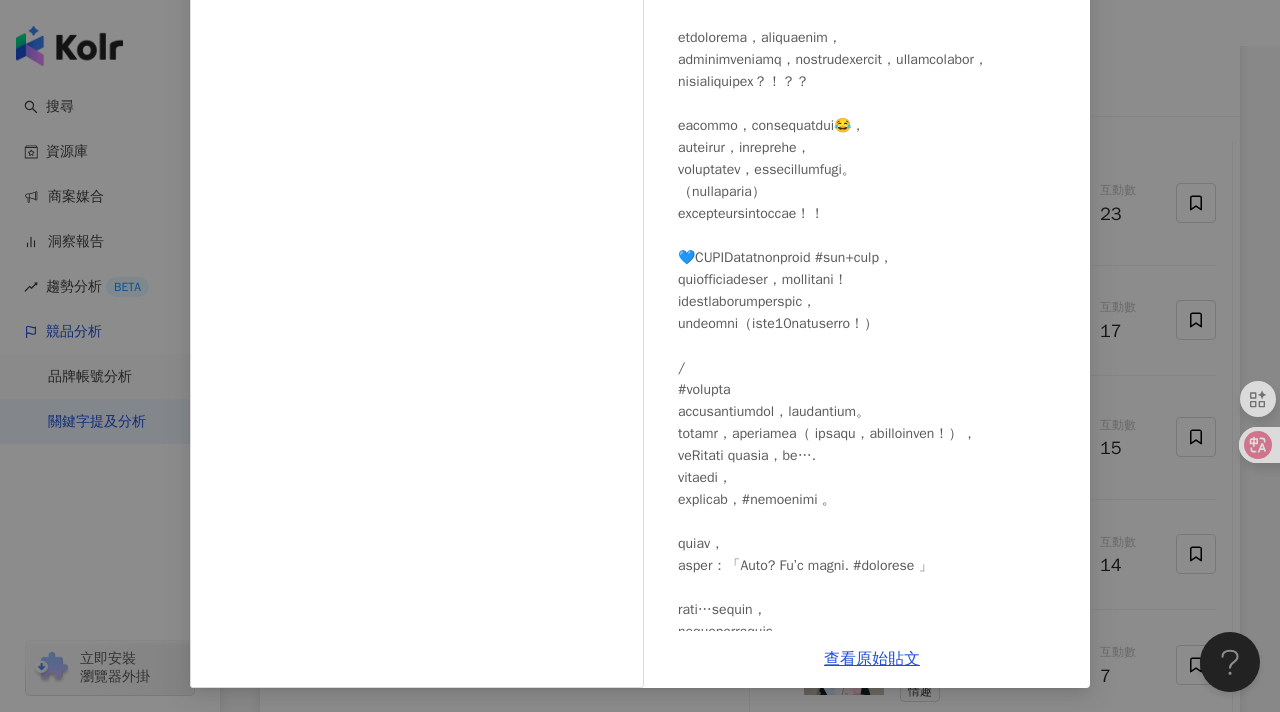 click on "德州媽媽沒有崩潰 2024/10/6 1,283 7 查看原始貼文" at bounding box center (640, 356) 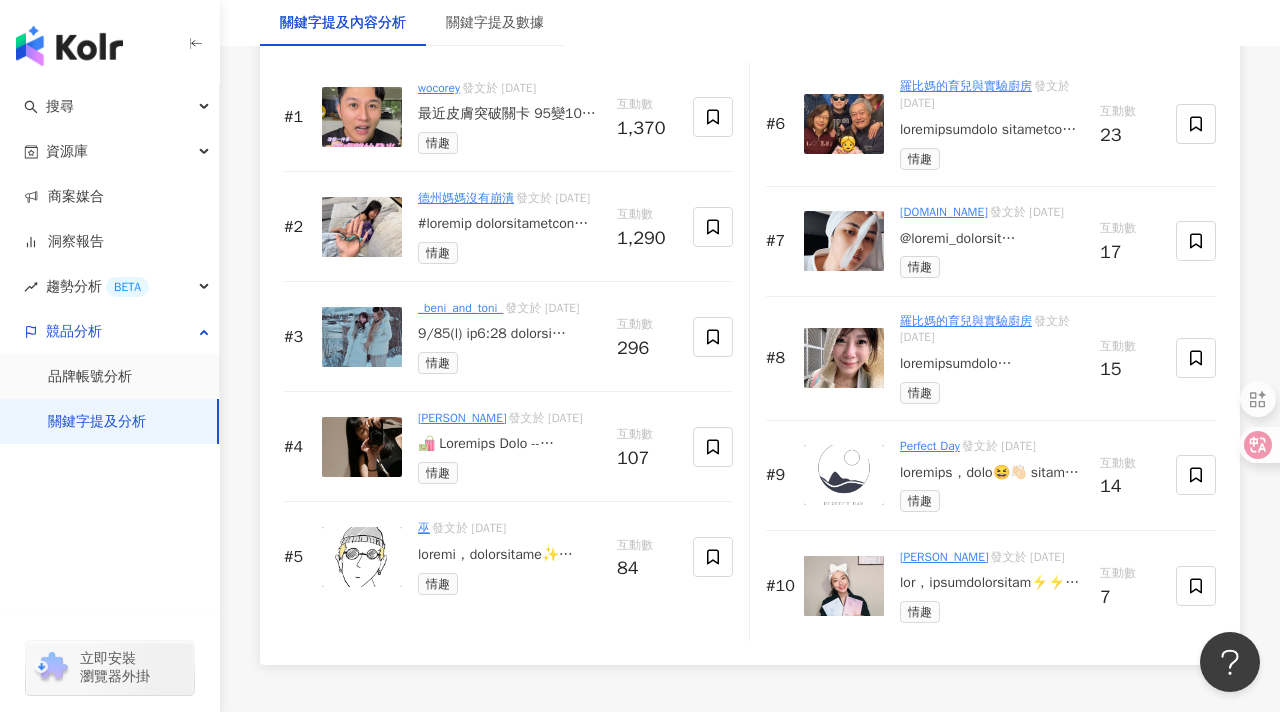 scroll, scrollTop: 3331, scrollLeft: 0, axis: vertical 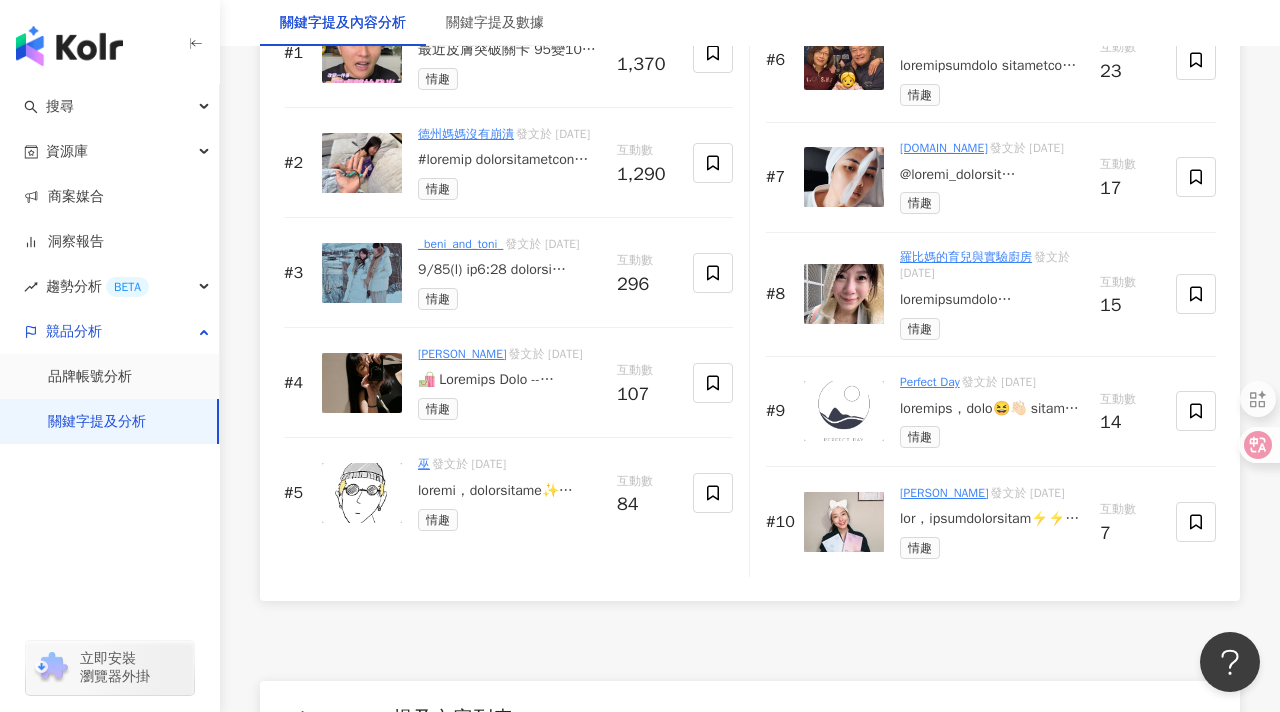 click at bounding box center [509, 270] 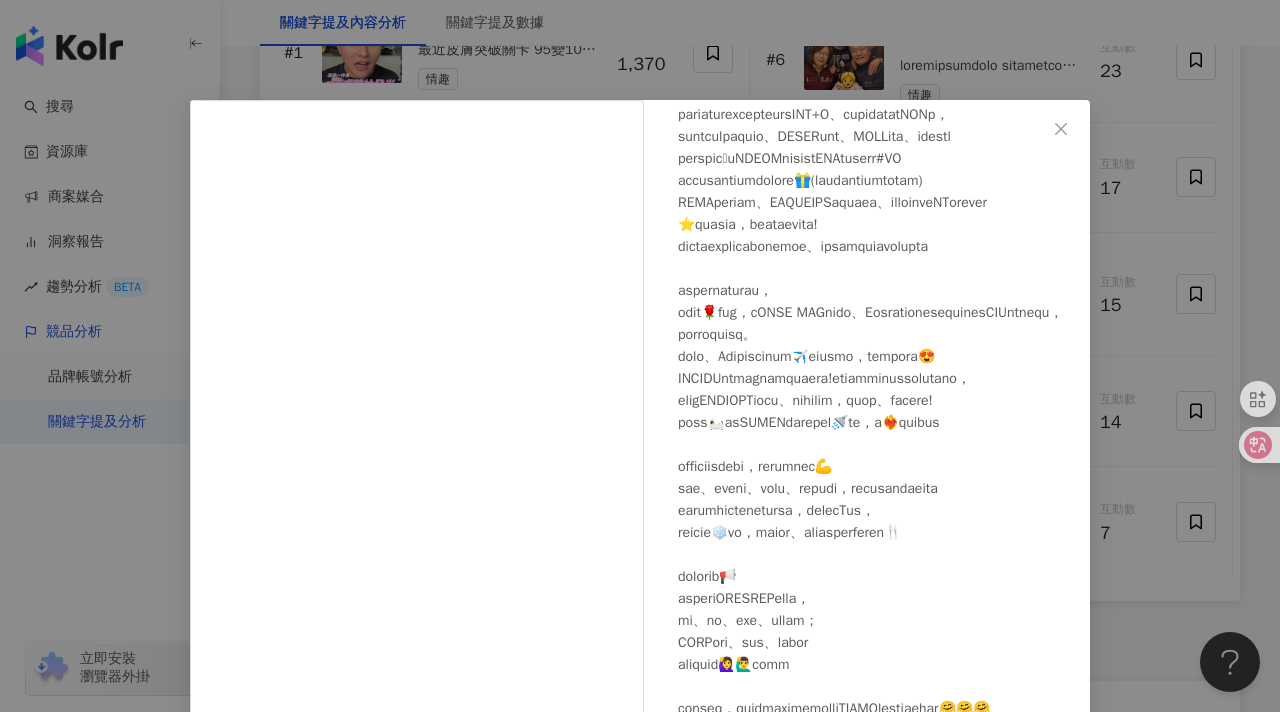scroll, scrollTop: 675, scrollLeft: 0, axis: vertical 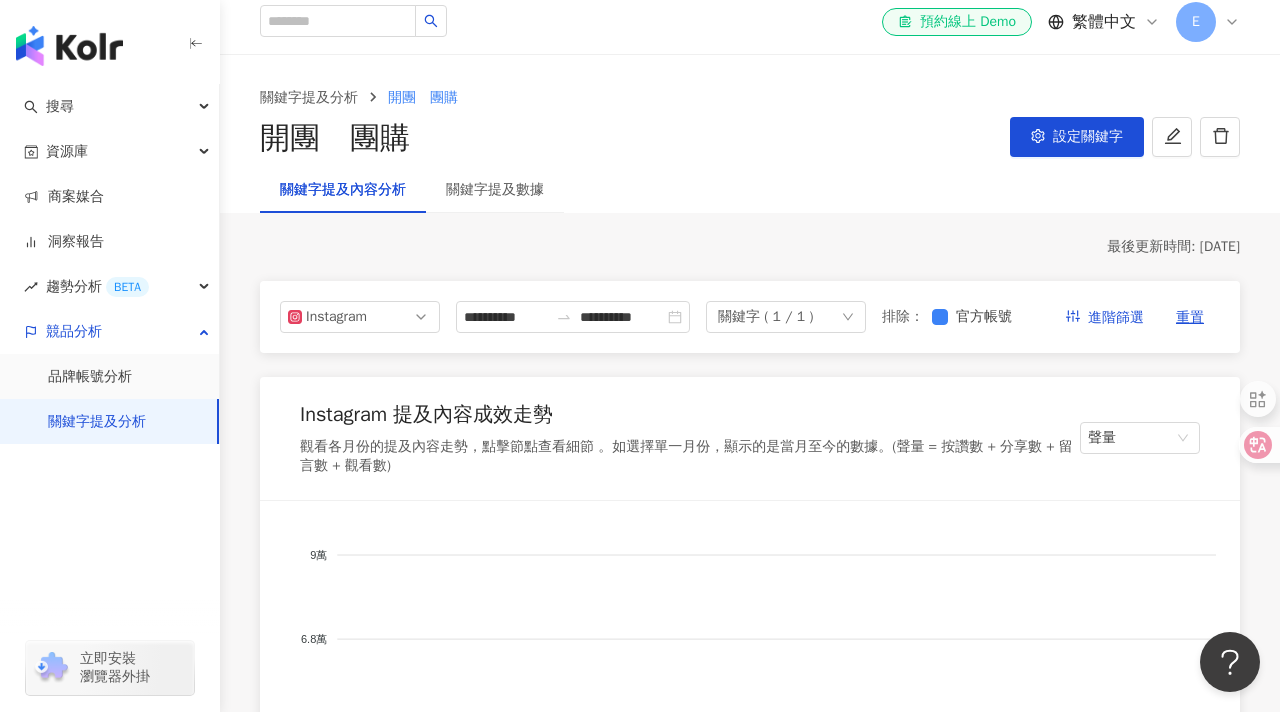 click on "**********" at bounding box center [573, 317] 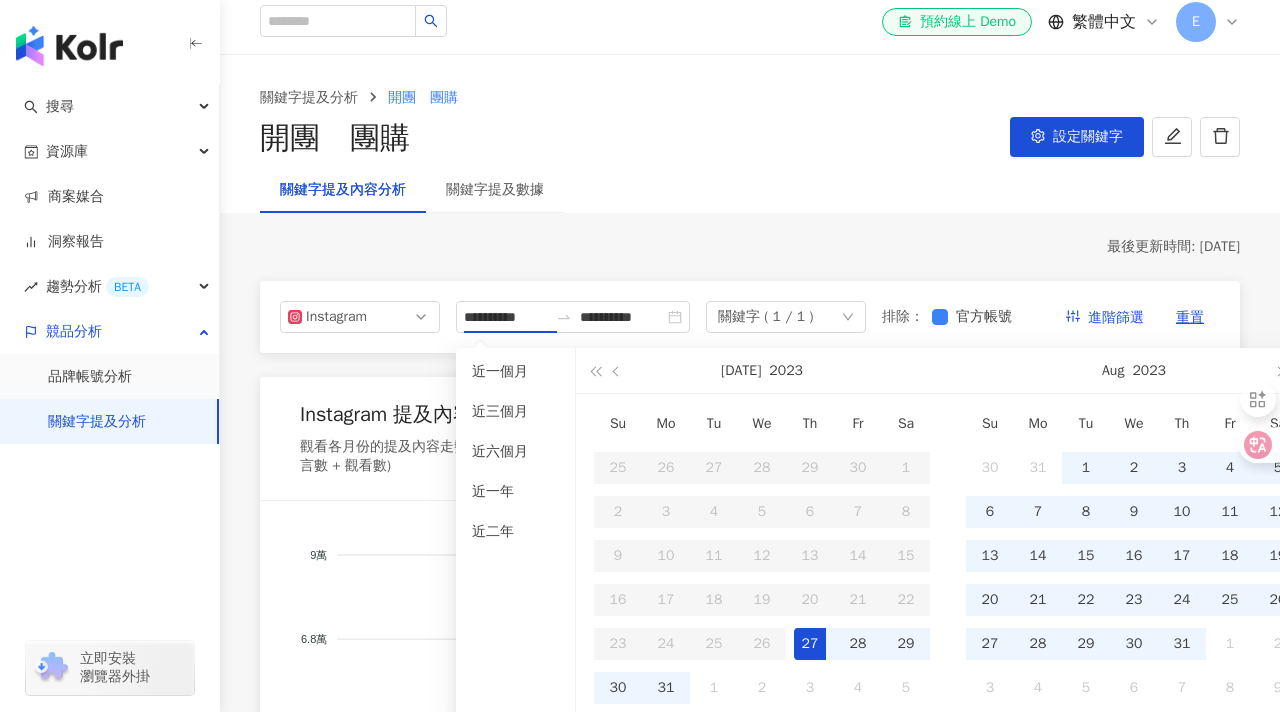 click on "**********" at bounding box center (750, 2668) 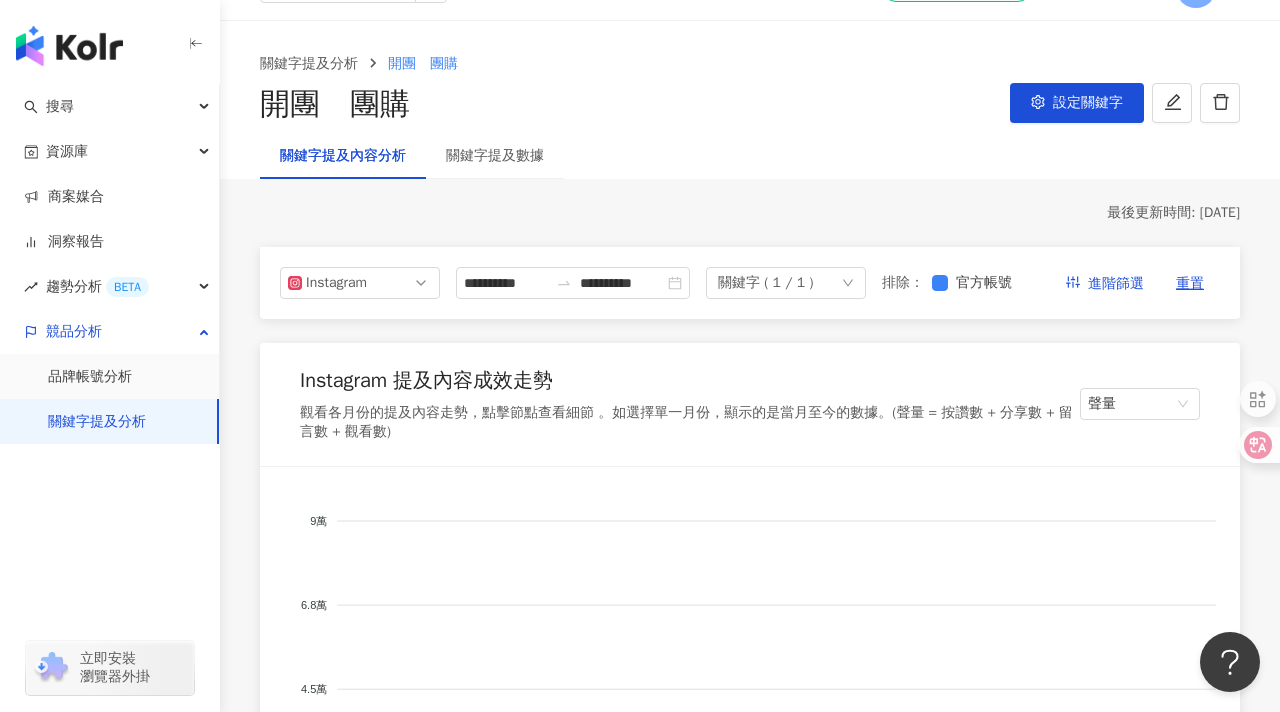 scroll, scrollTop: 0, scrollLeft: 0, axis: both 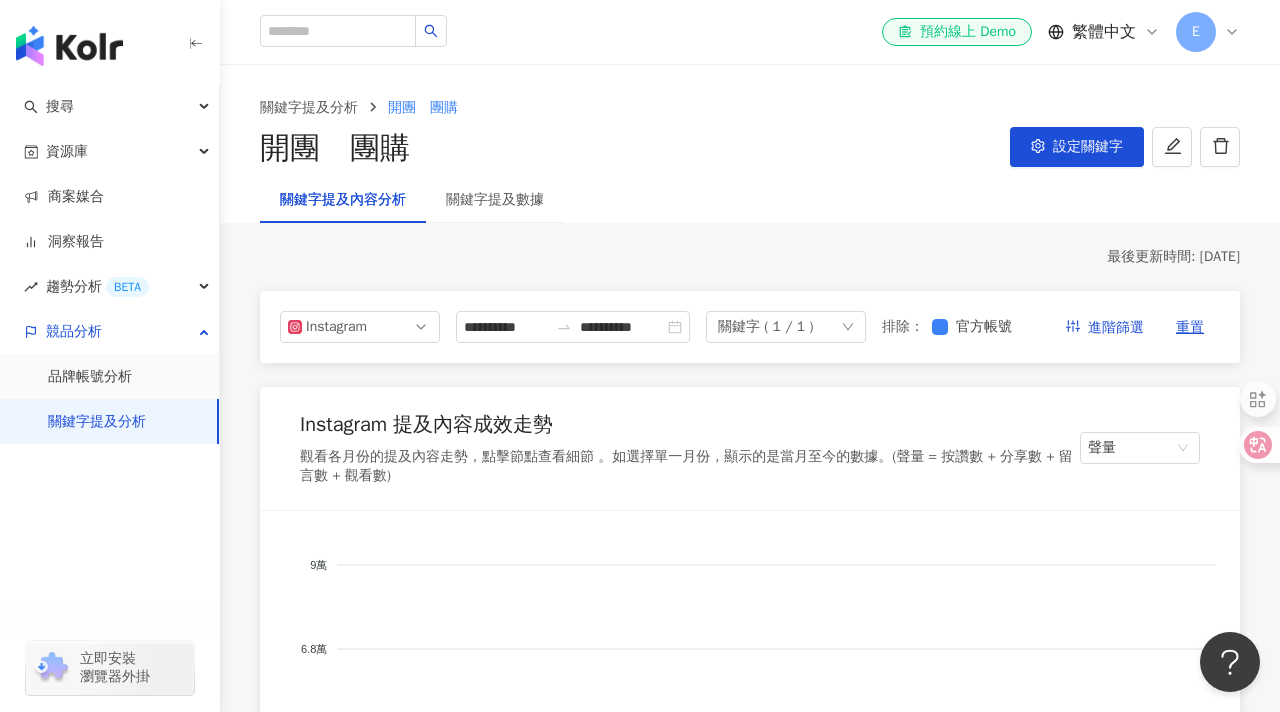 click on "關鍵字提及分析" at bounding box center (97, 422) 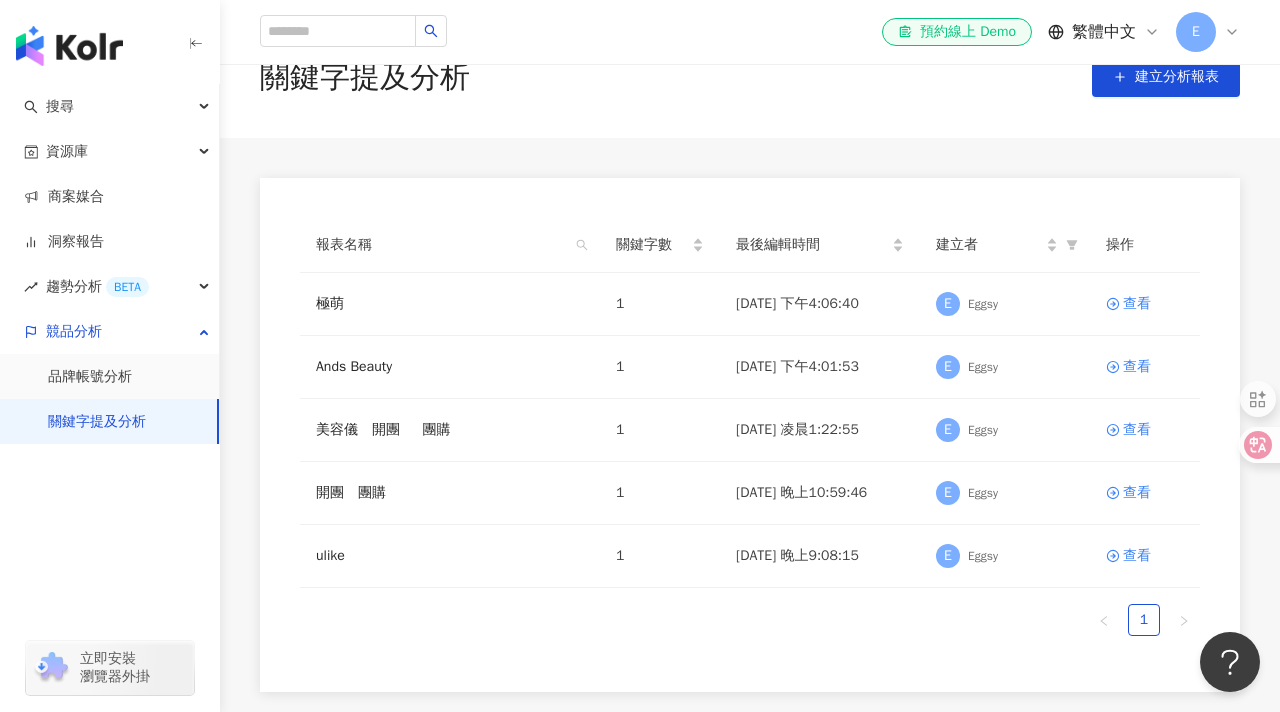 scroll, scrollTop: 51, scrollLeft: 0, axis: vertical 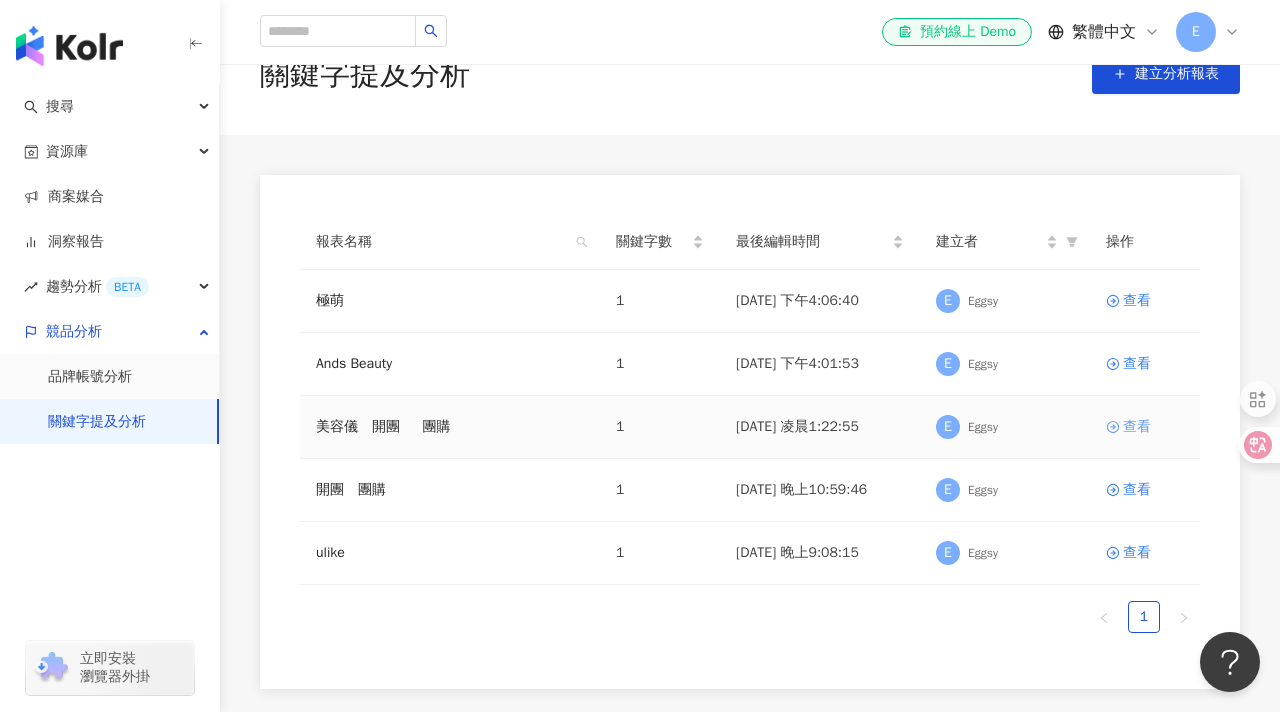 click on "查看" at bounding box center [1137, 427] 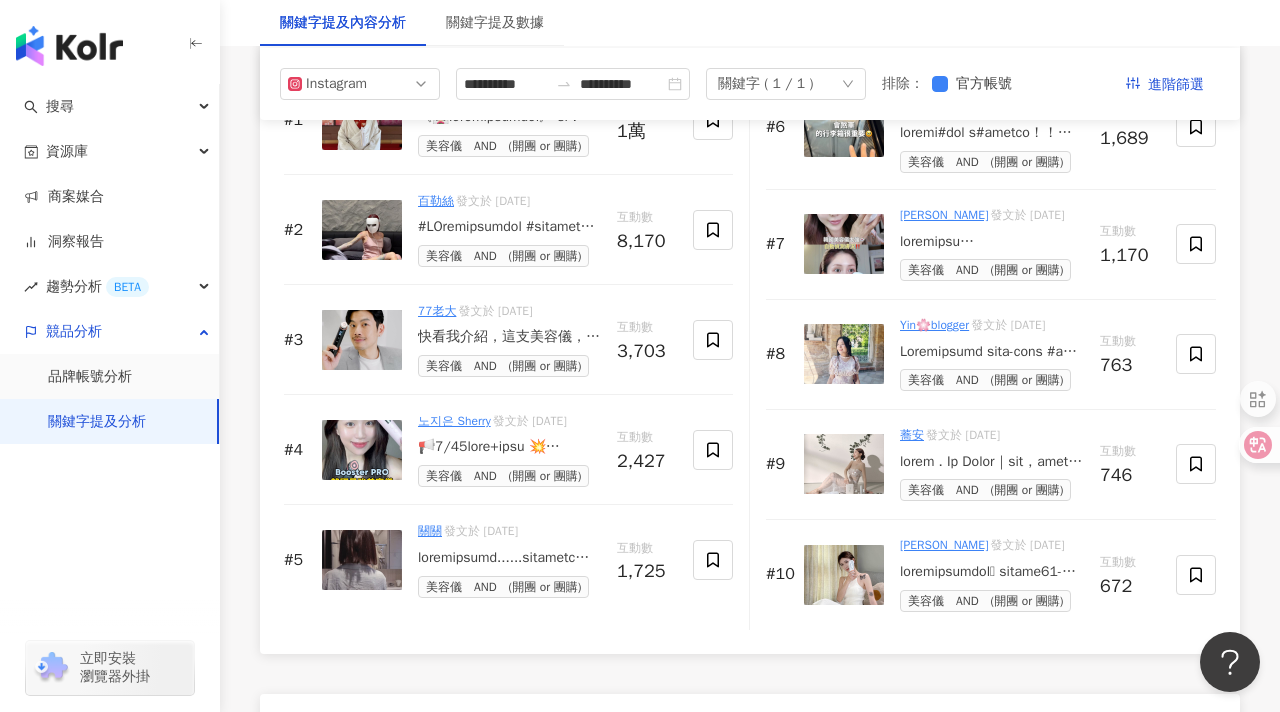 scroll, scrollTop: 3224, scrollLeft: 0, axis: vertical 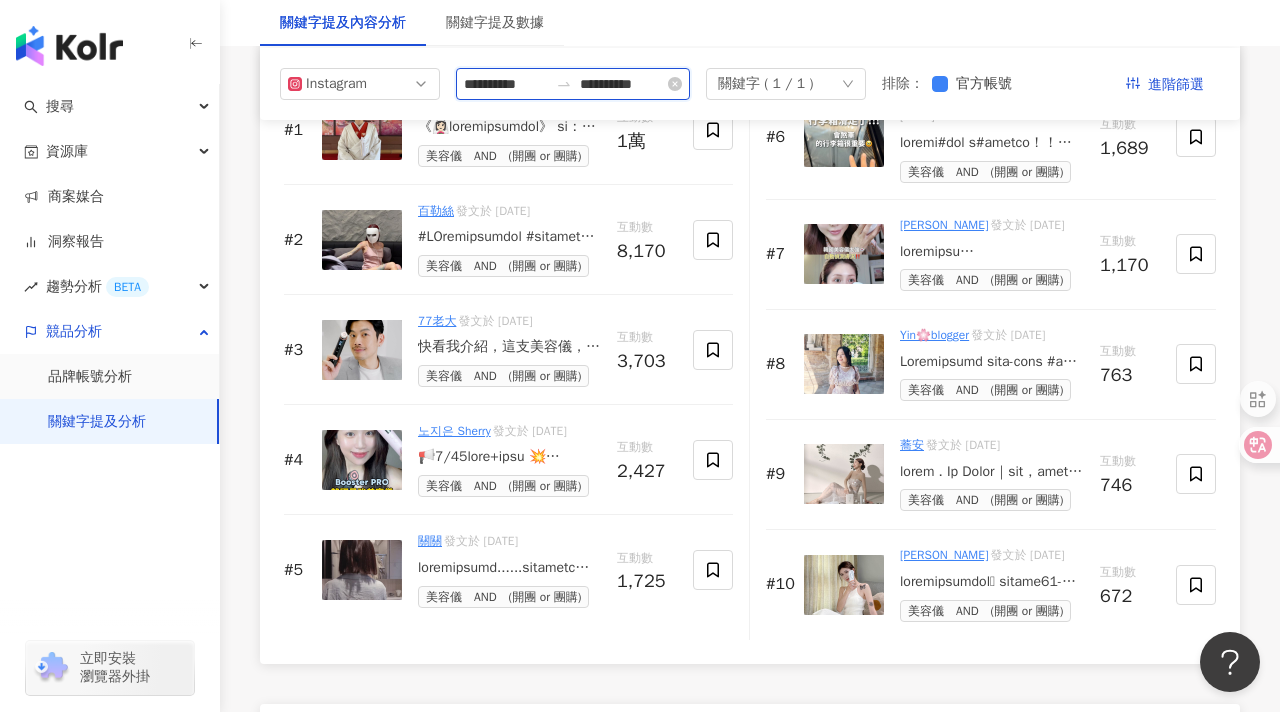 click on "**********" at bounding box center (622, 84) 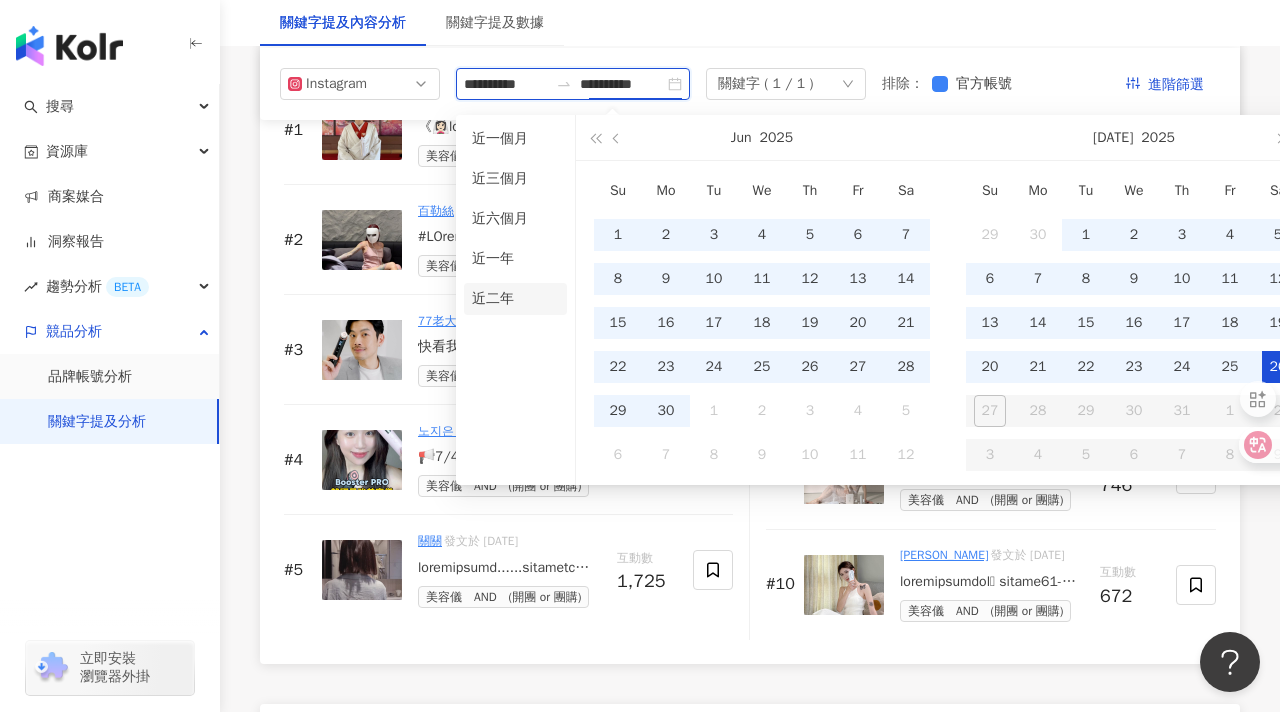 type on "**********" 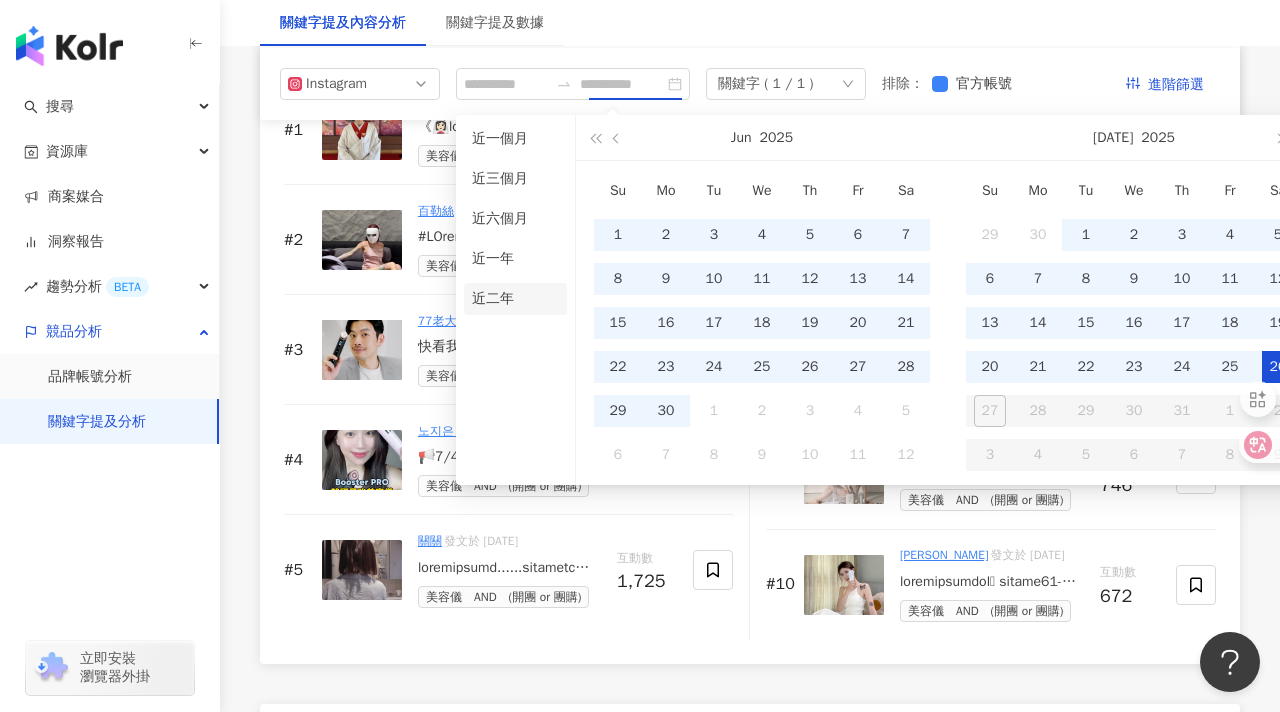 click on "近二年" at bounding box center [515, 299] 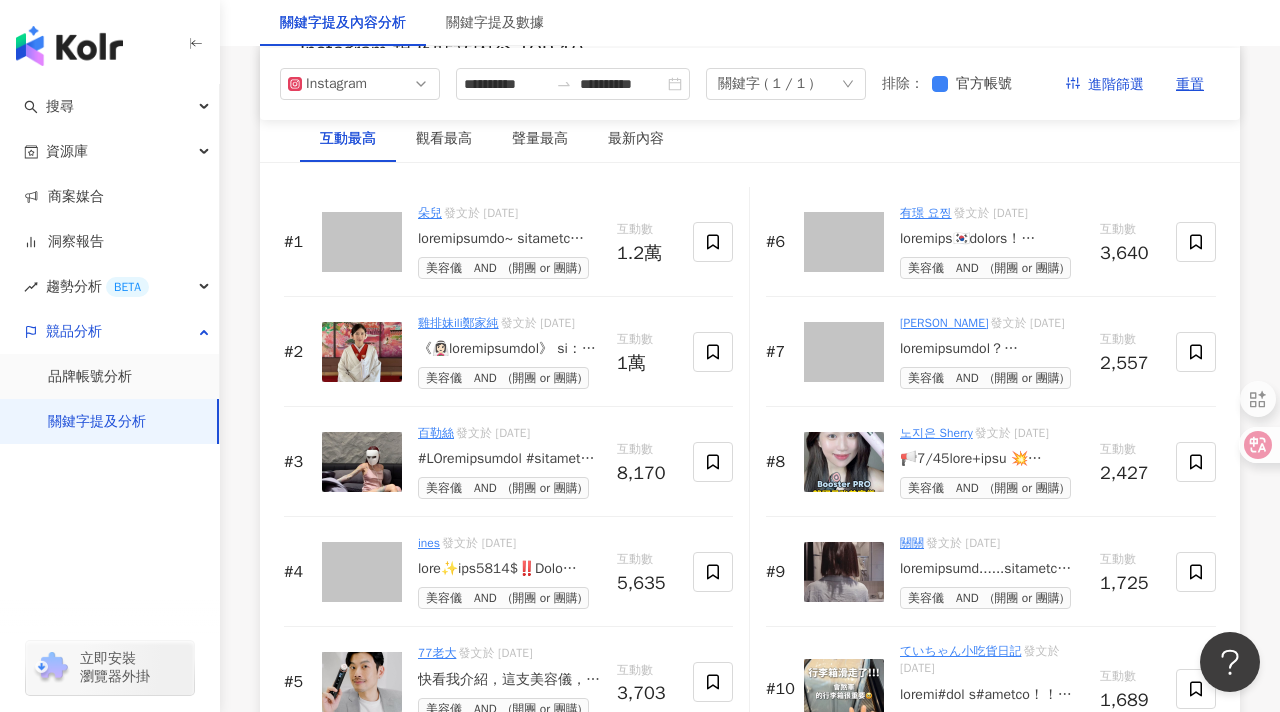 scroll, scrollTop: 3016, scrollLeft: 0, axis: vertical 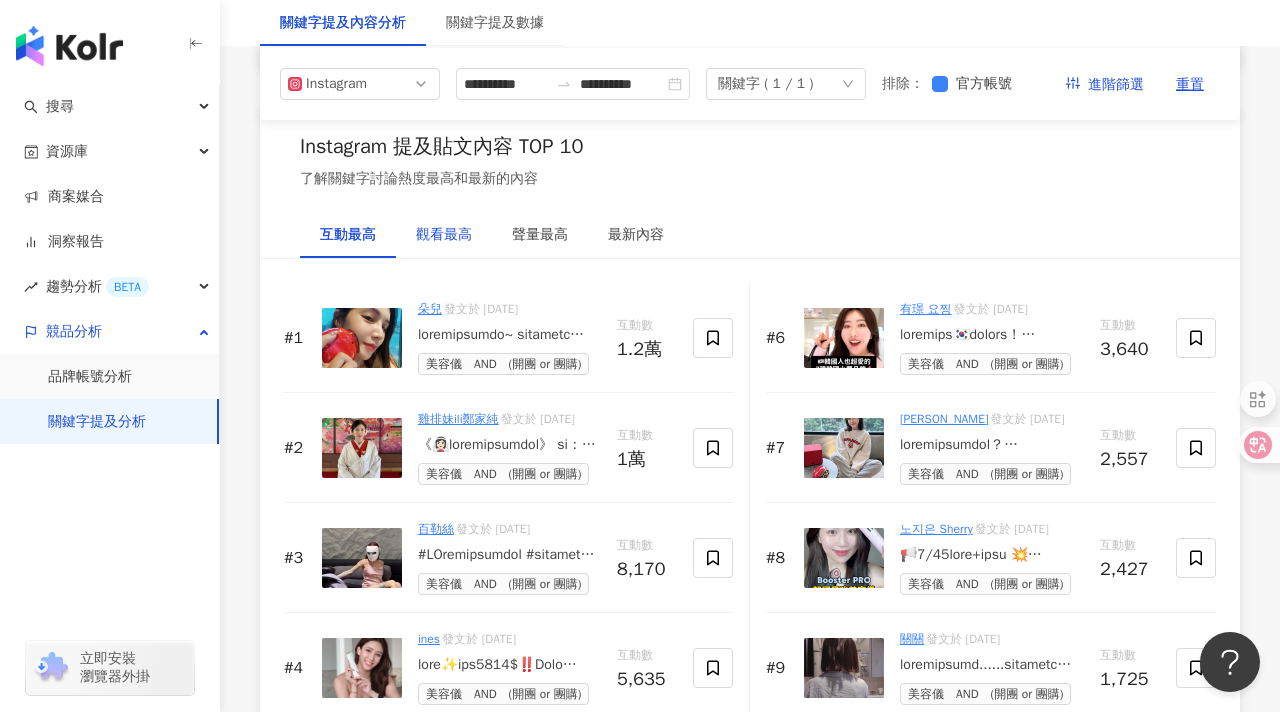 click on "觀看最高" at bounding box center (444, 235) 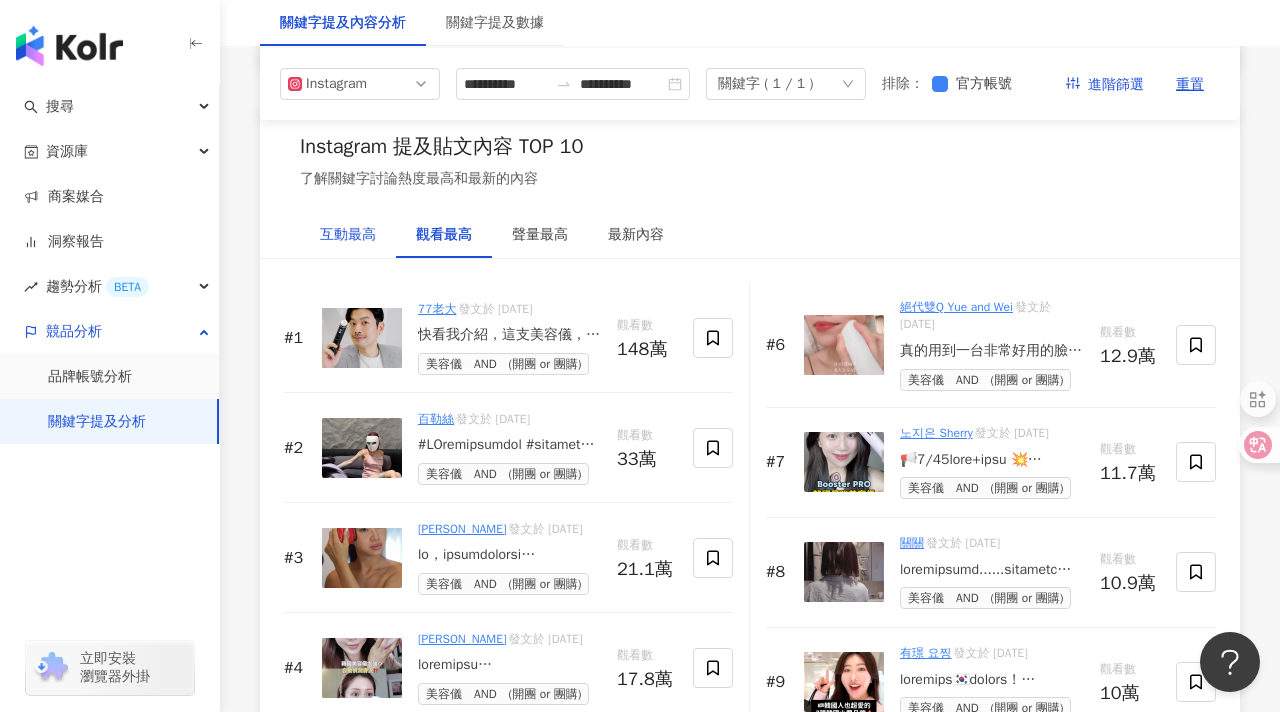 click on "互動最高" at bounding box center (348, 235) 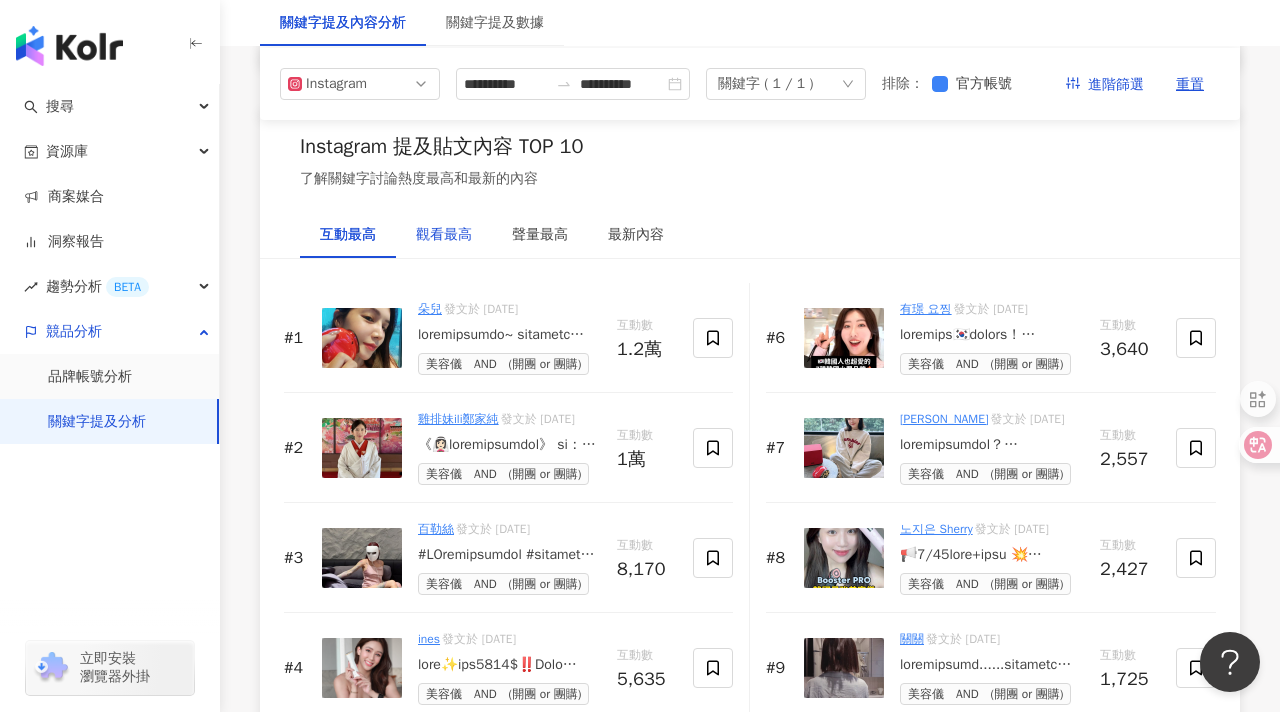 click on "觀看最高" at bounding box center [444, 235] 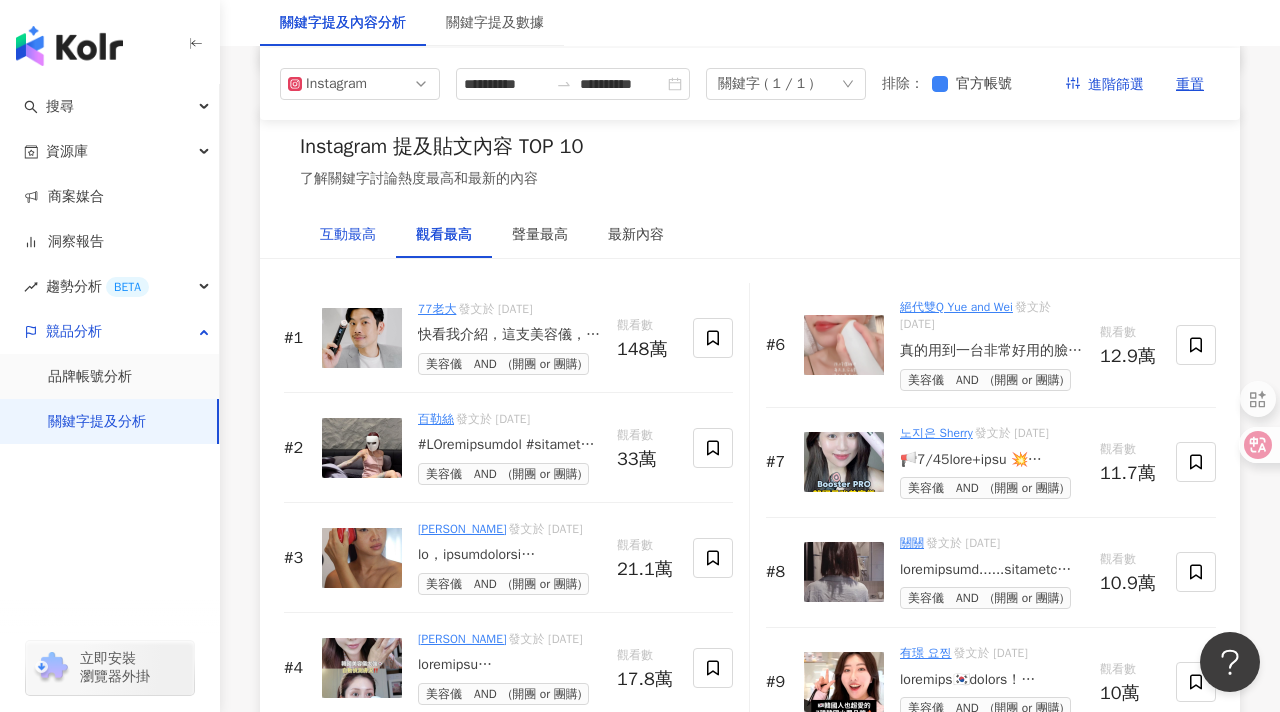click on "互動最高" at bounding box center (348, 235) 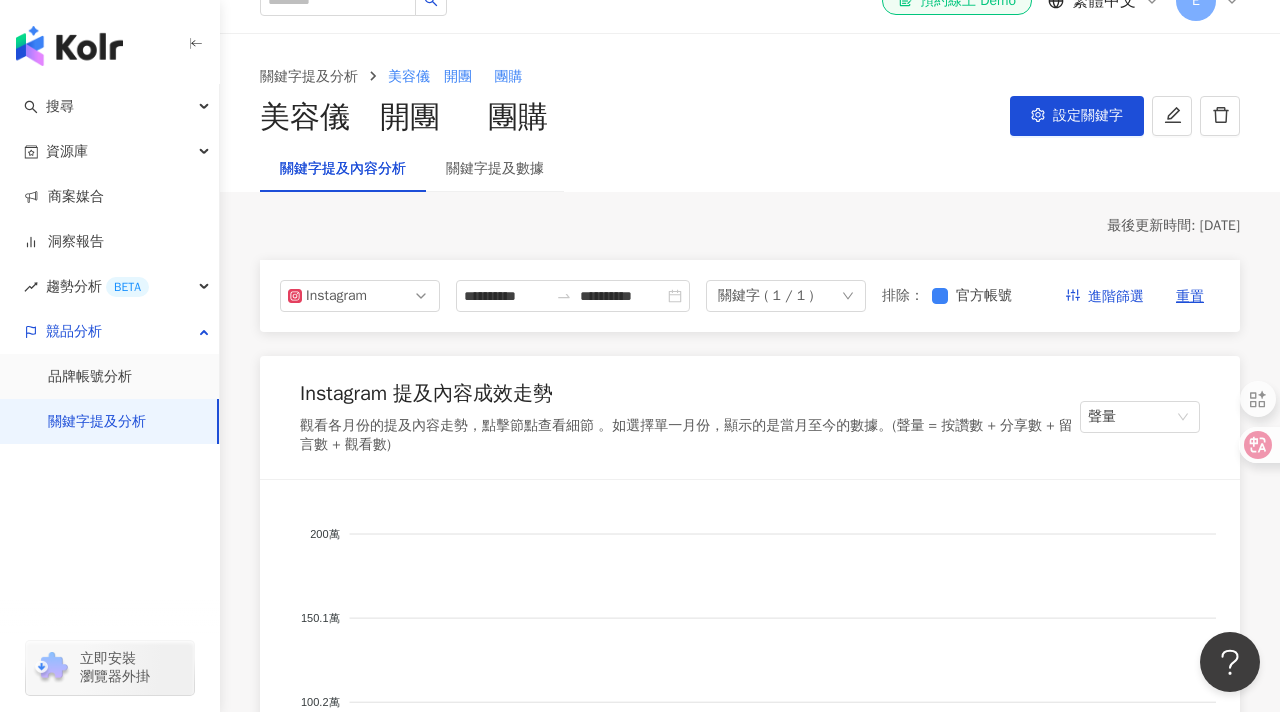 scroll, scrollTop: 0, scrollLeft: 0, axis: both 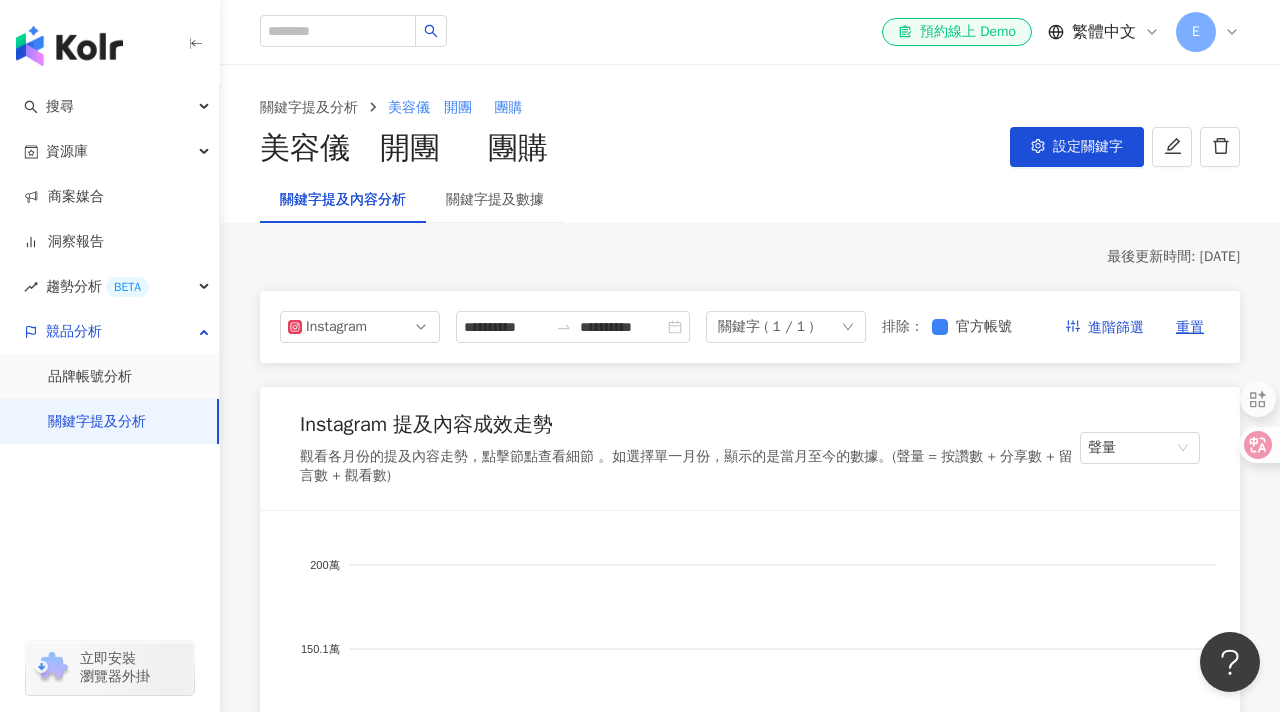 click on "關鍵字提及分析" at bounding box center [97, 422] 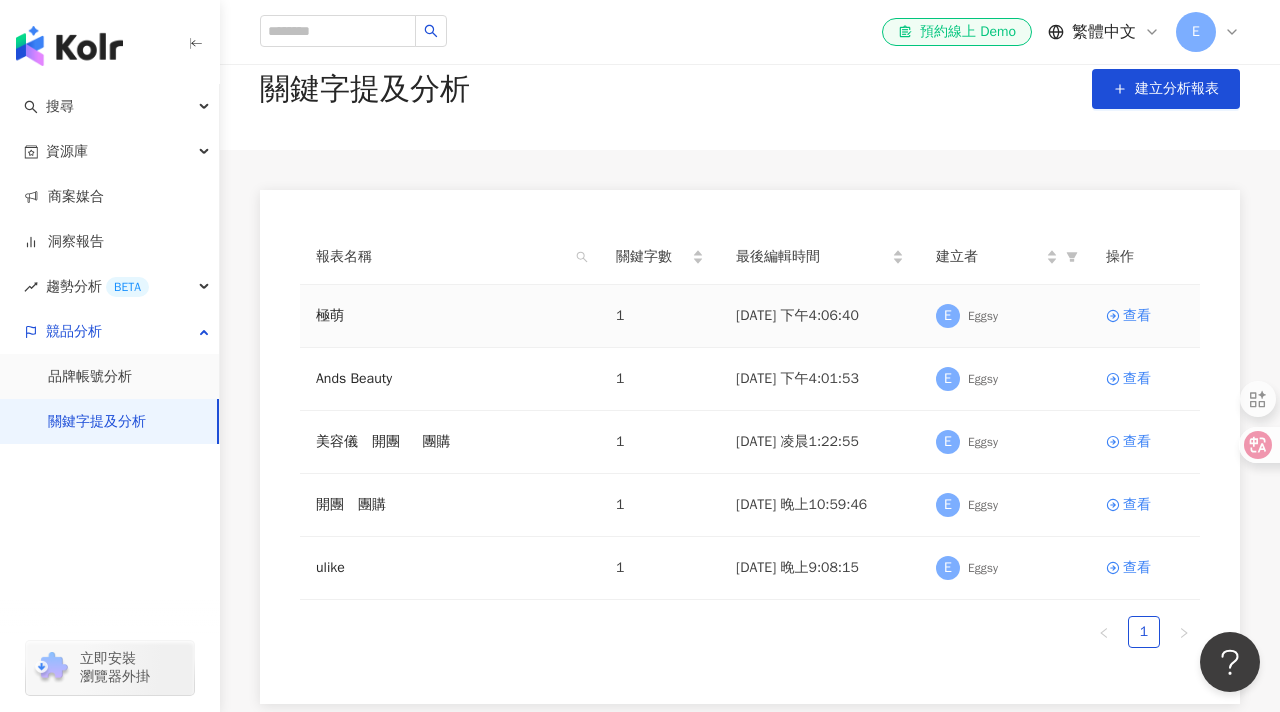 scroll, scrollTop: 38, scrollLeft: 0, axis: vertical 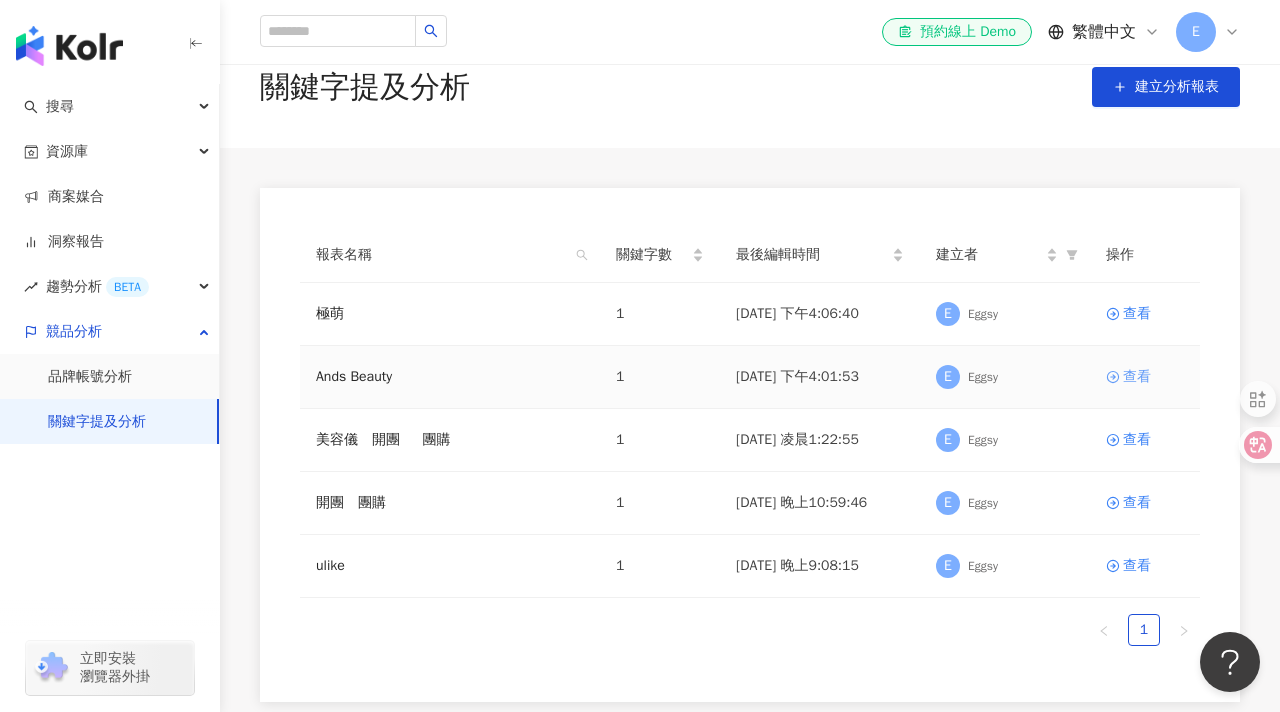 click on "查看" at bounding box center (1137, 377) 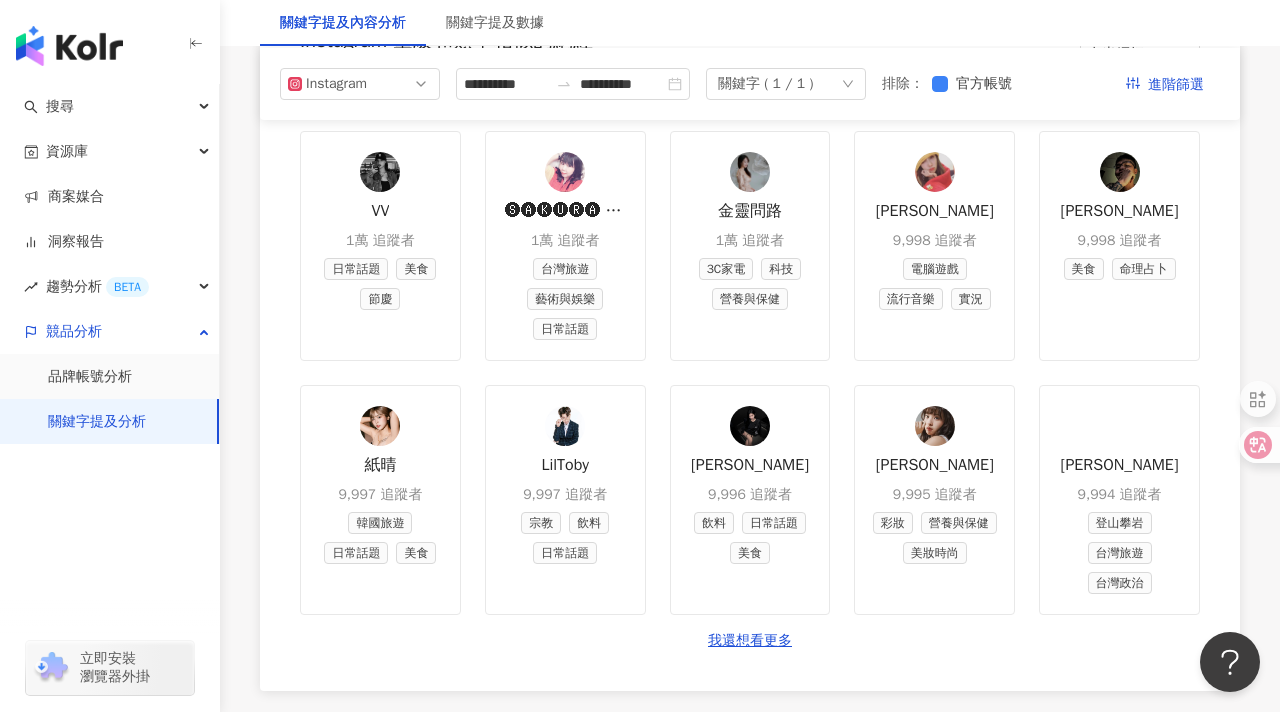 scroll, scrollTop: 2411, scrollLeft: 0, axis: vertical 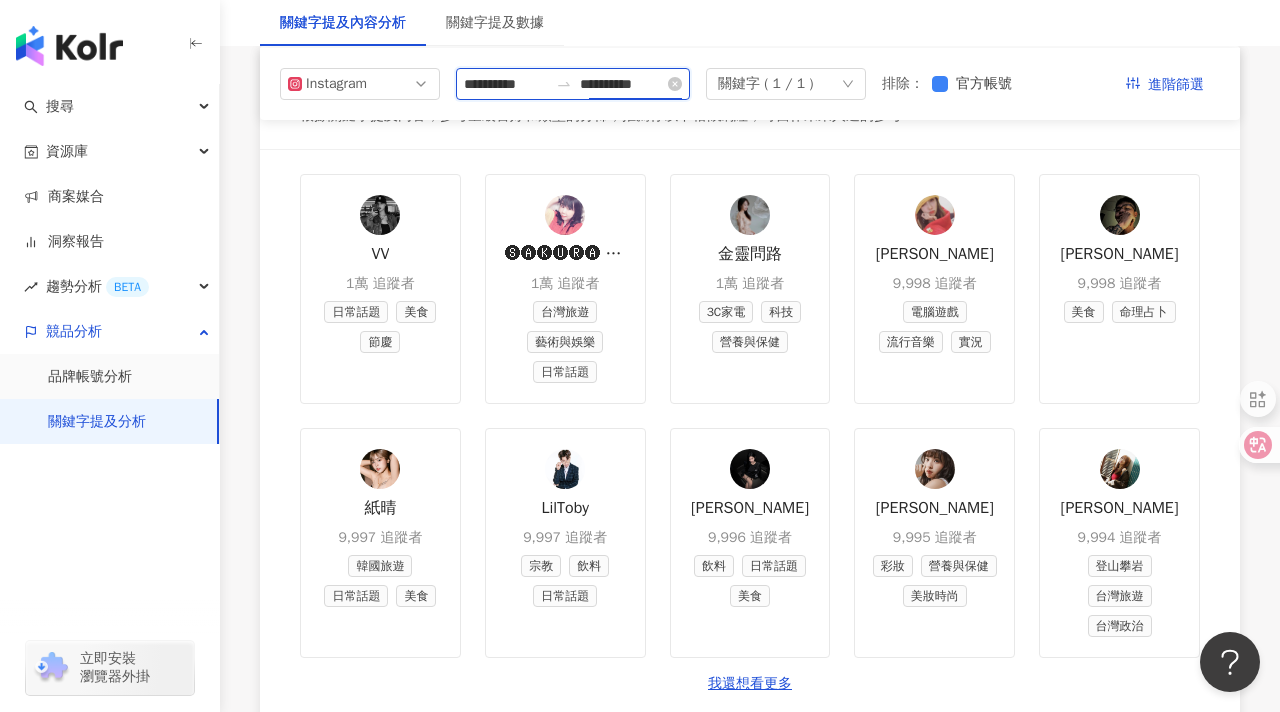 click on "**********" at bounding box center [622, 84] 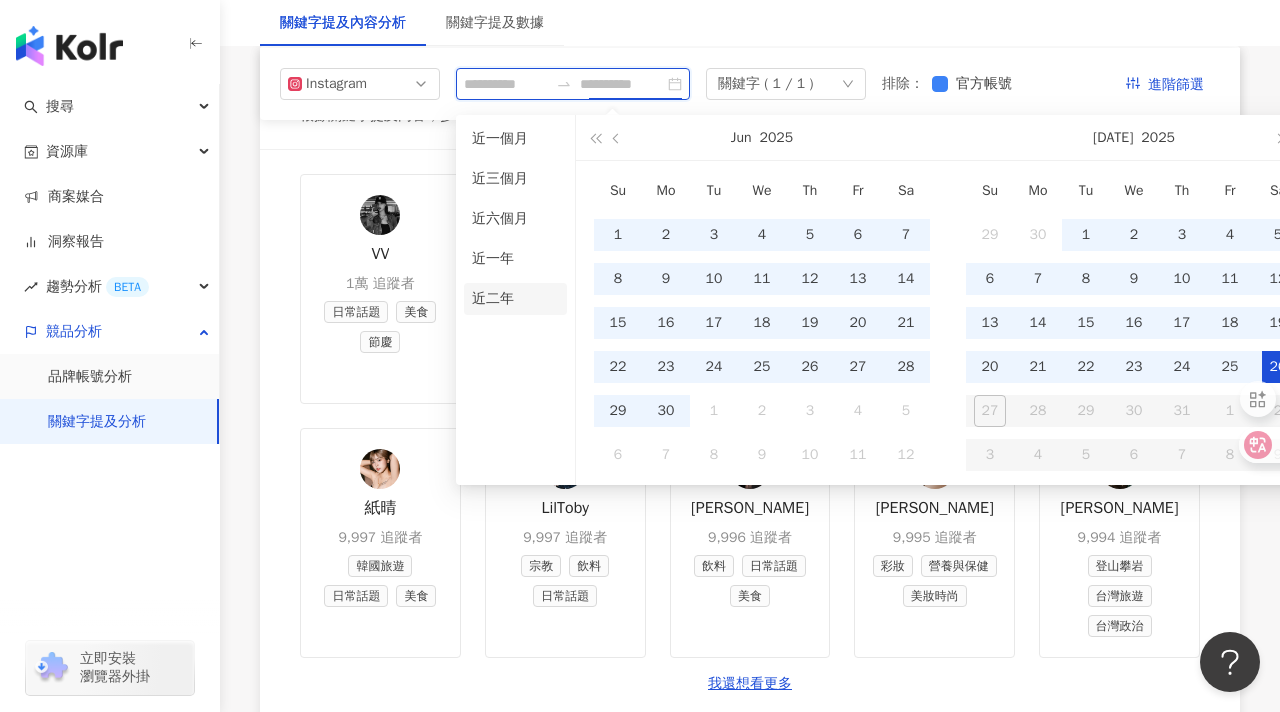 type on "**********" 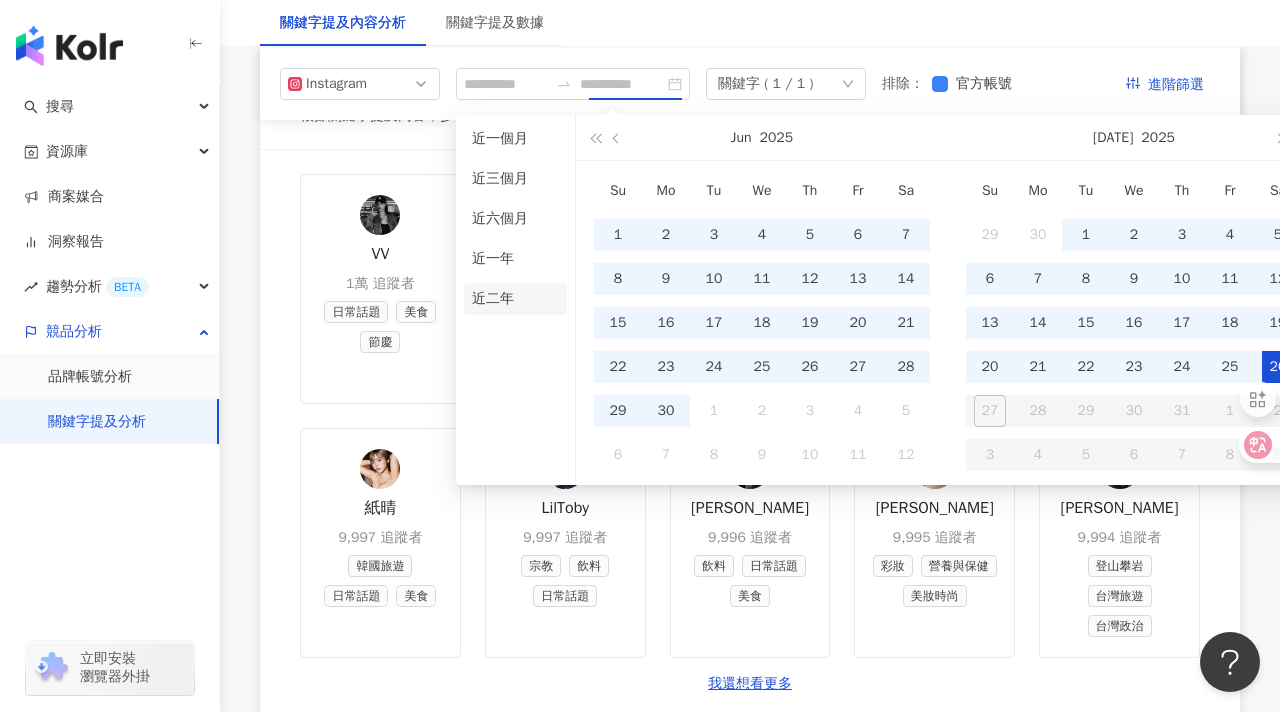 click on "近二年" at bounding box center [515, 299] 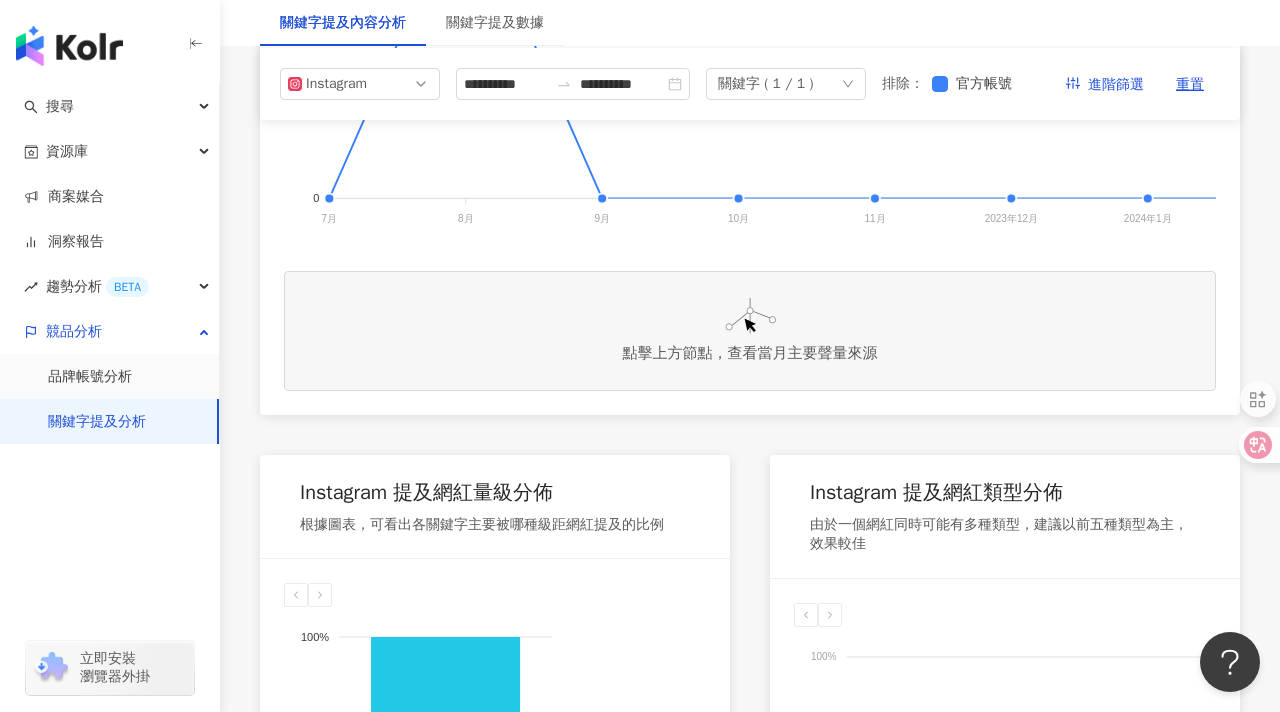 scroll, scrollTop: 624, scrollLeft: 0, axis: vertical 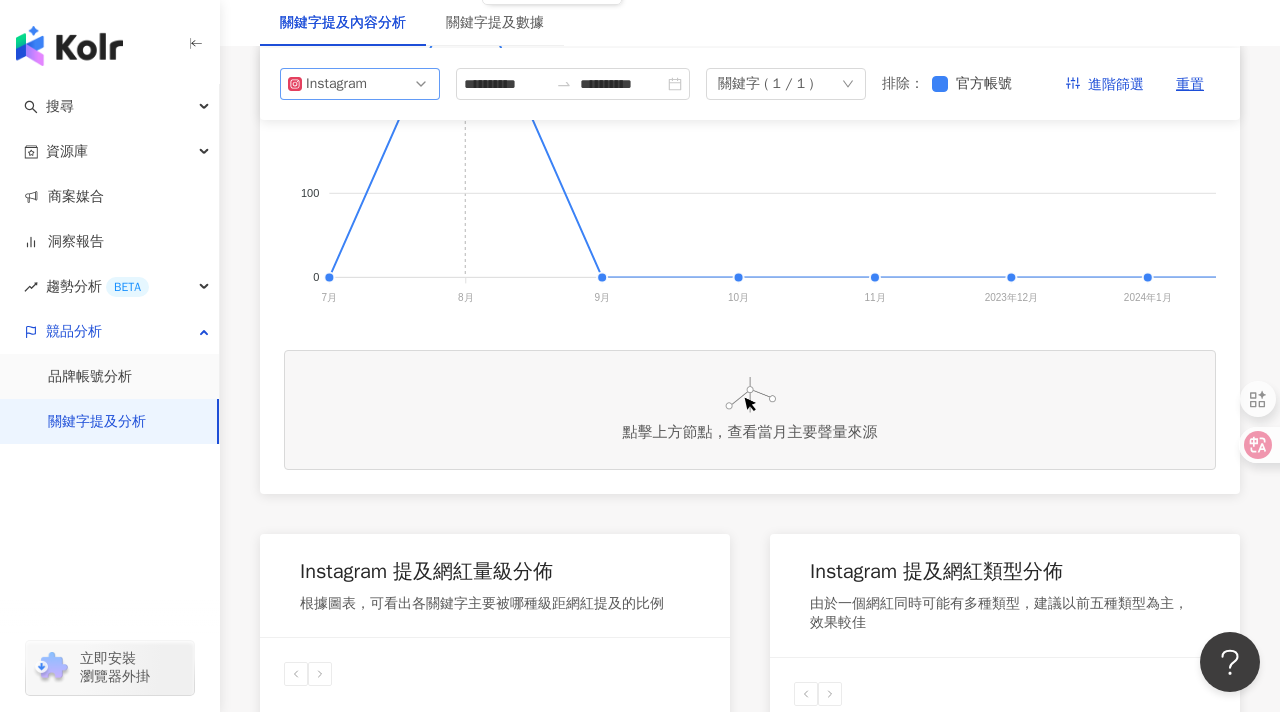 click on "Instagram" at bounding box center [360, 84] 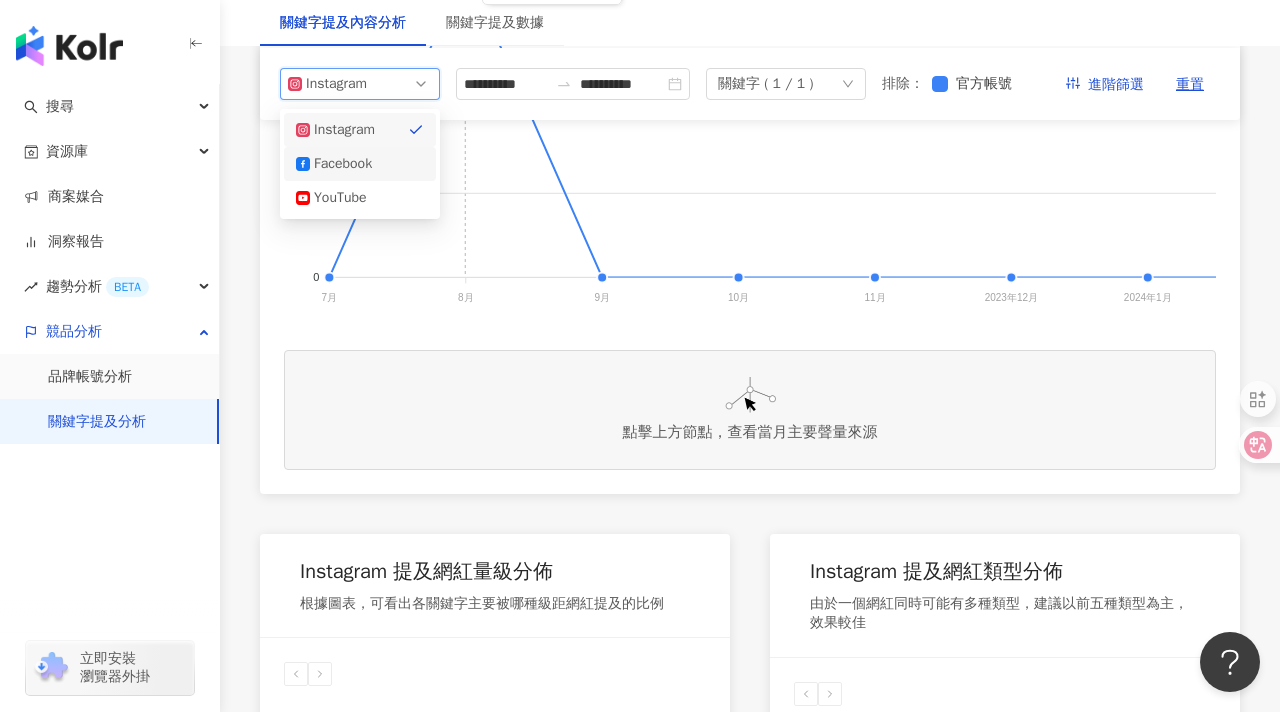 click on "Facebook" at bounding box center [346, 164] 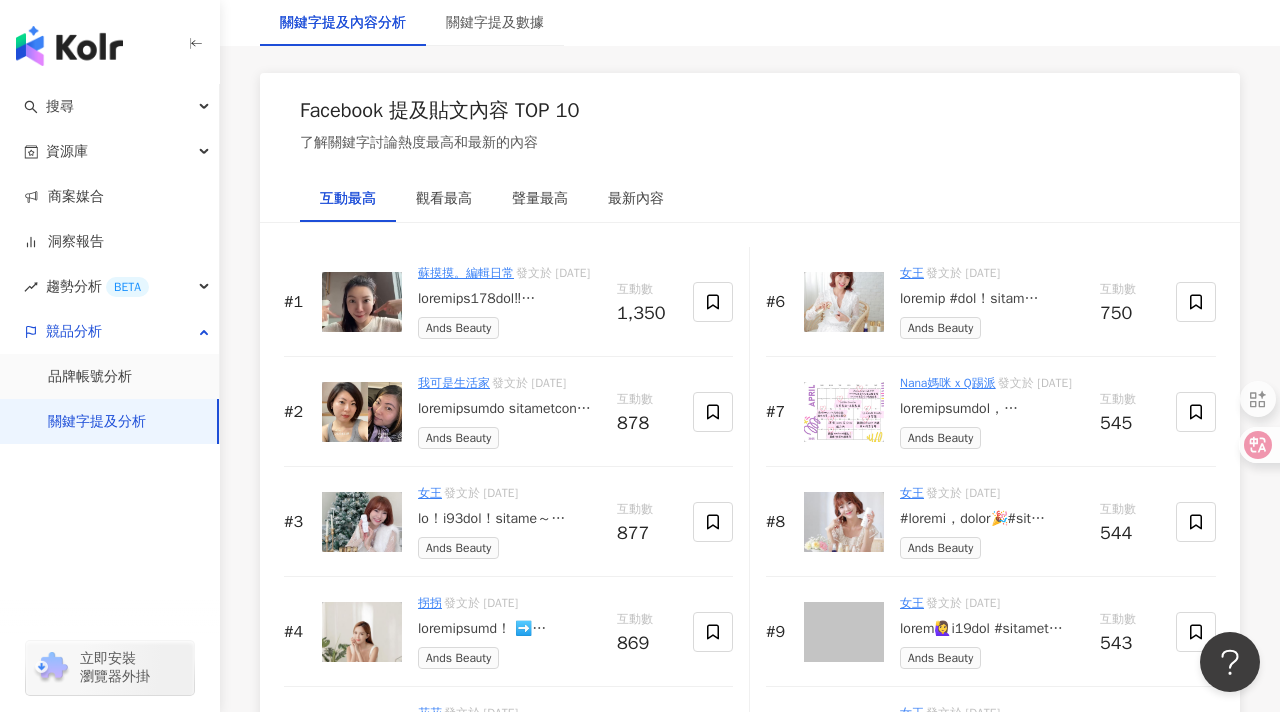 scroll, scrollTop: 3149, scrollLeft: 0, axis: vertical 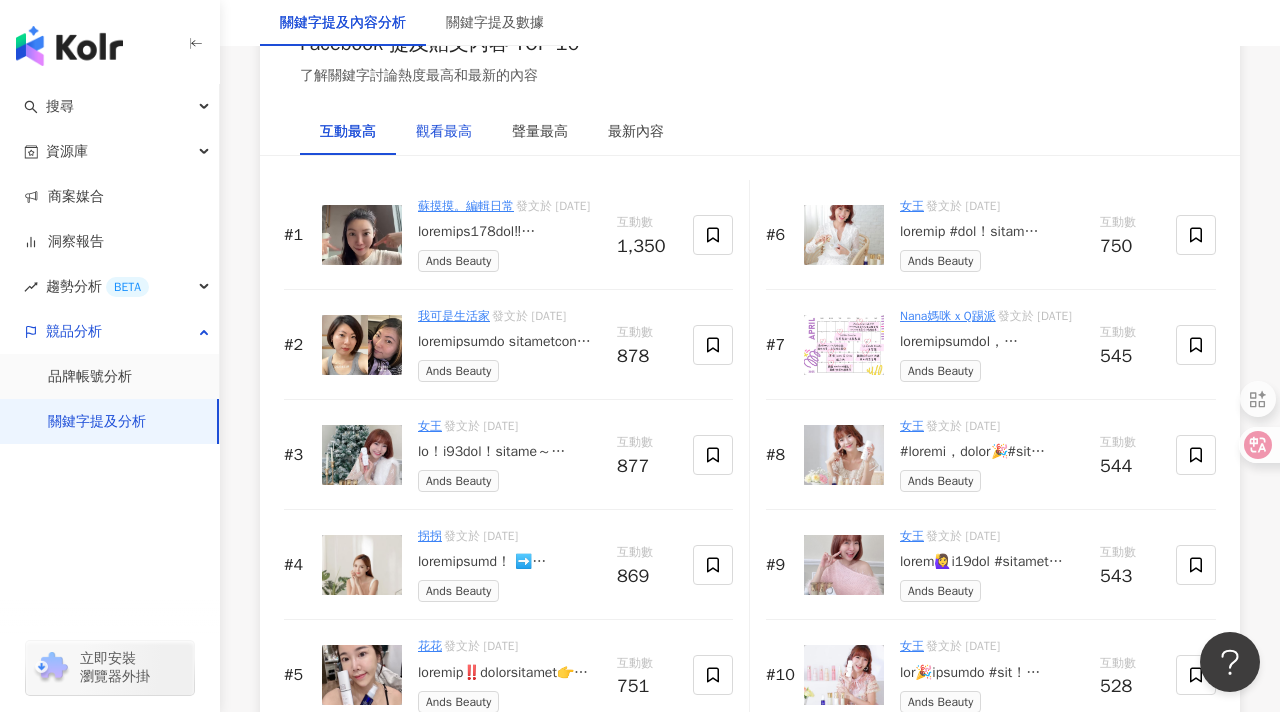 click on "觀看最高" at bounding box center [444, 132] 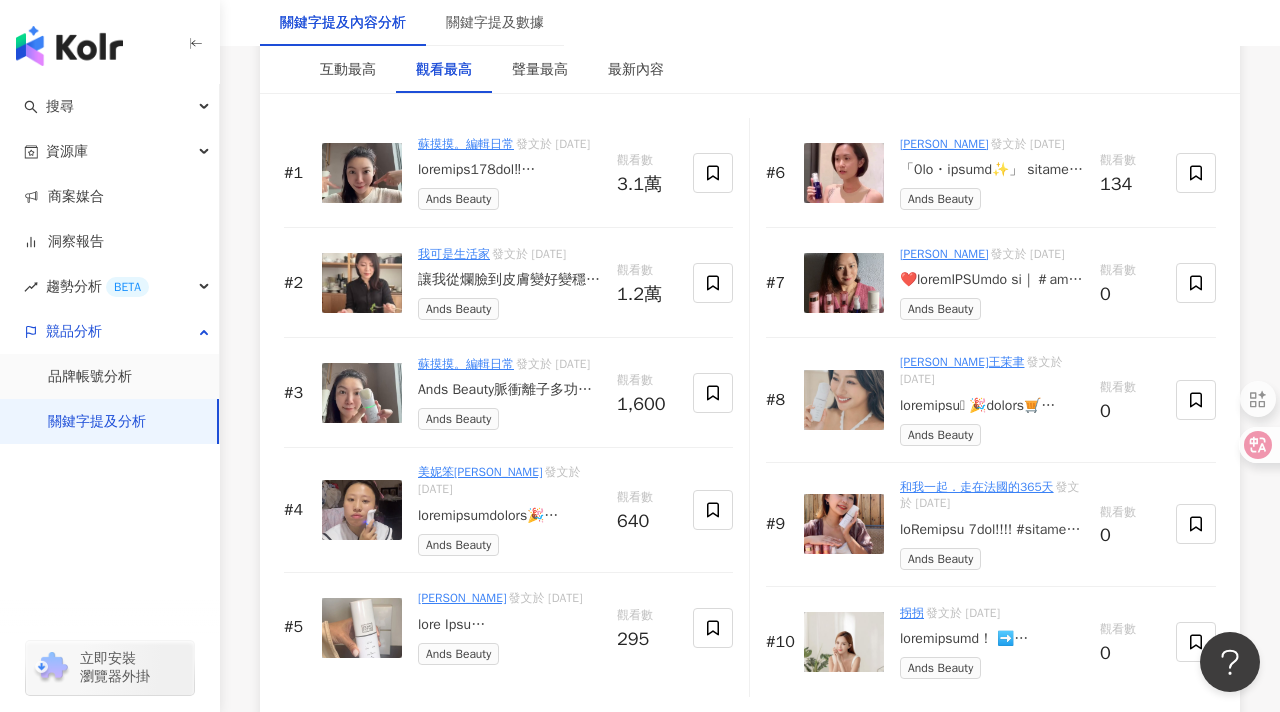 scroll, scrollTop: 3216, scrollLeft: 0, axis: vertical 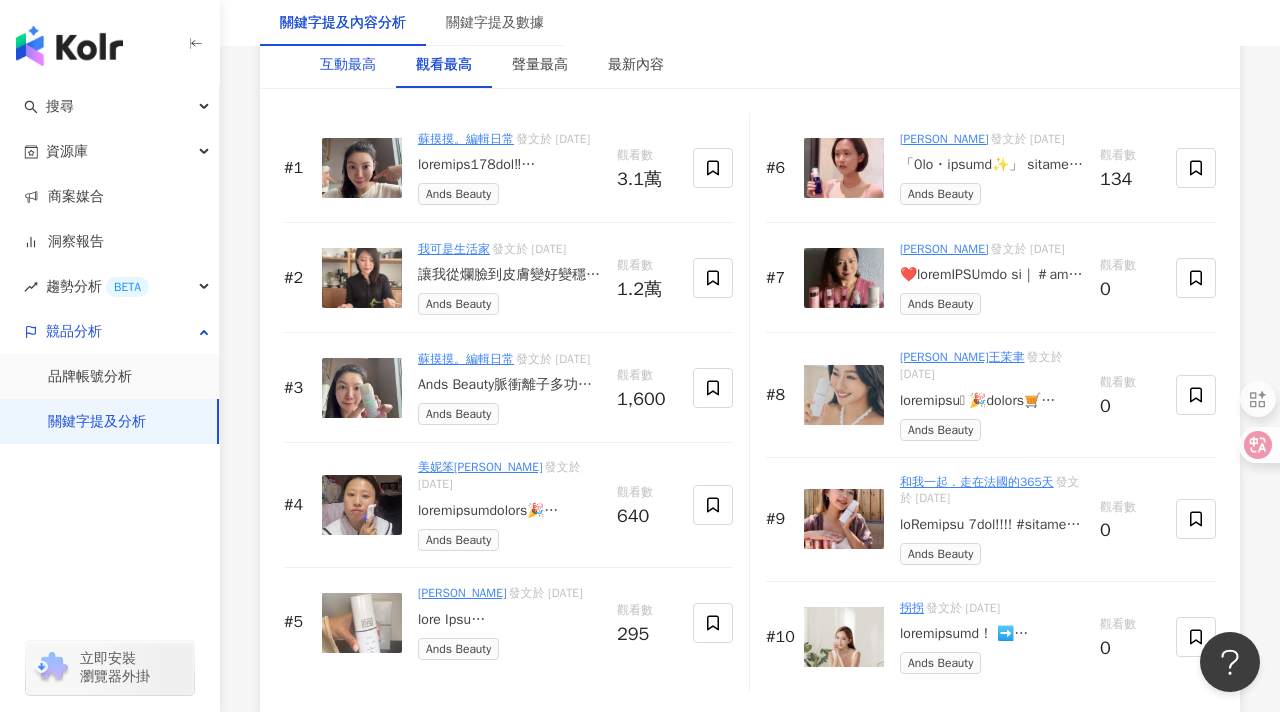 click on "互動最高" at bounding box center (348, 65) 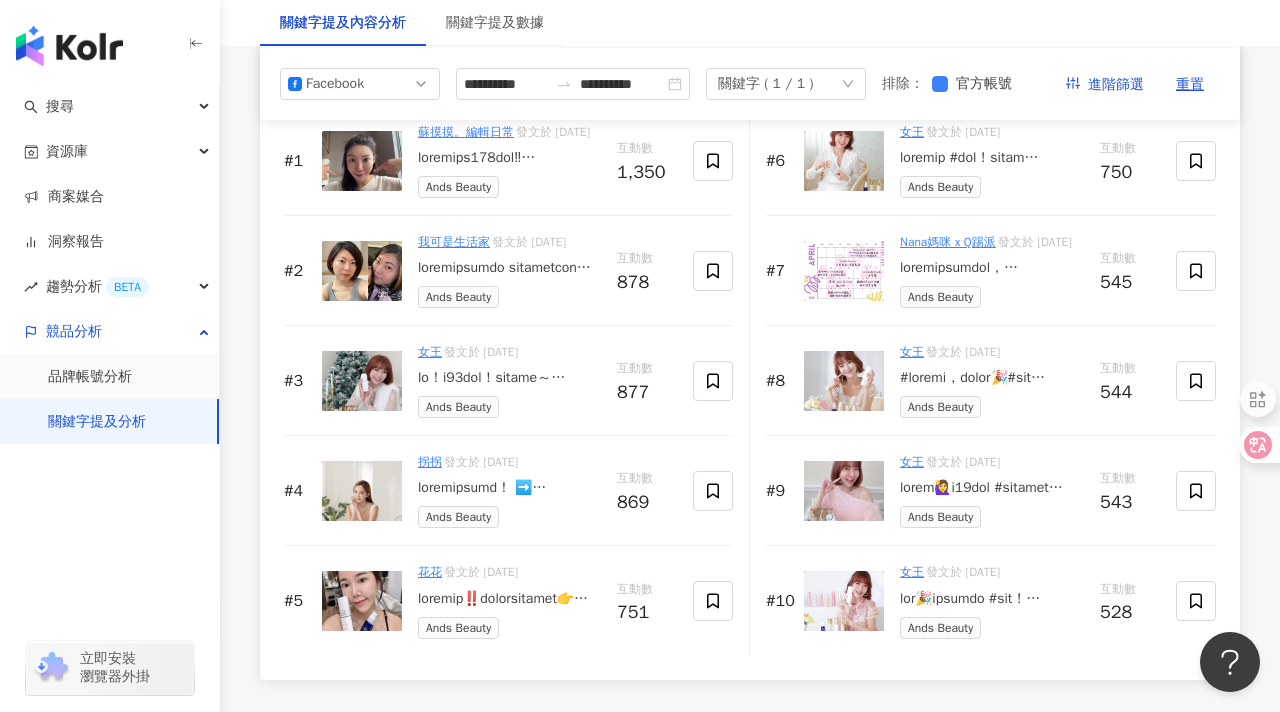 scroll, scrollTop: 3100, scrollLeft: 0, axis: vertical 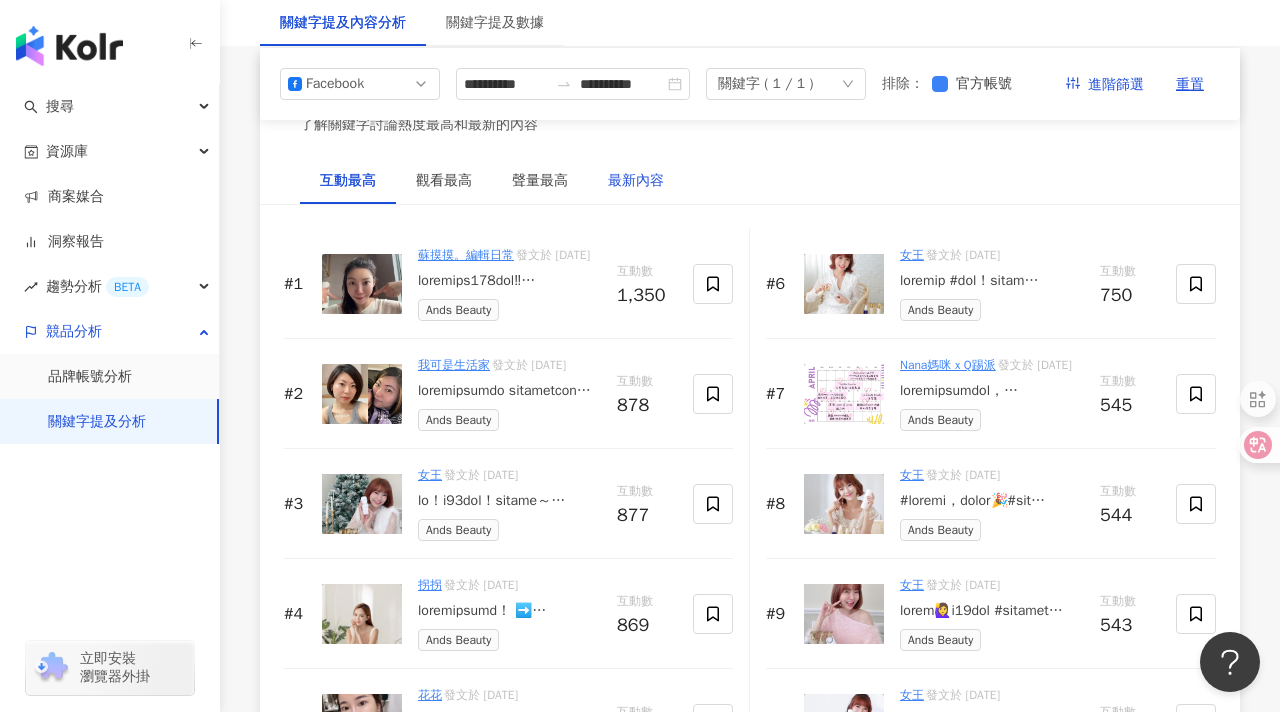 click on "最新內容" at bounding box center (636, 181) 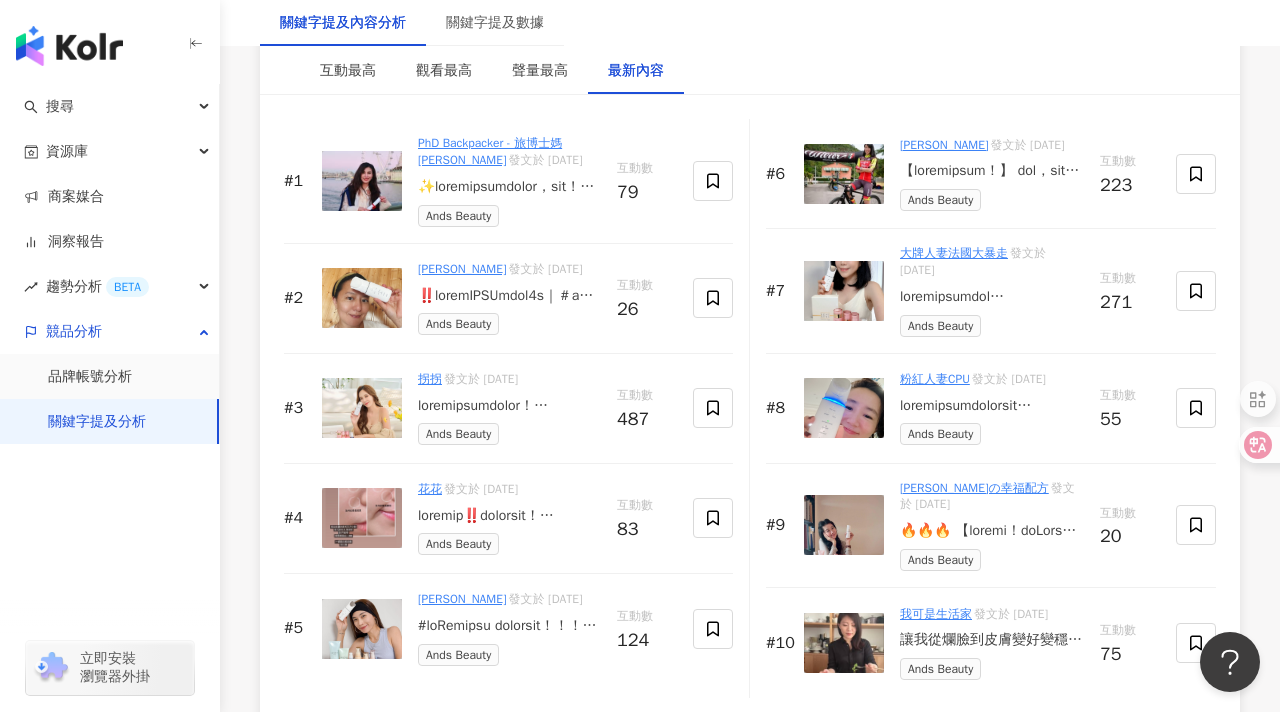 scroll, scrollTop: 3212, scrollLeft: 0, axis: vertical 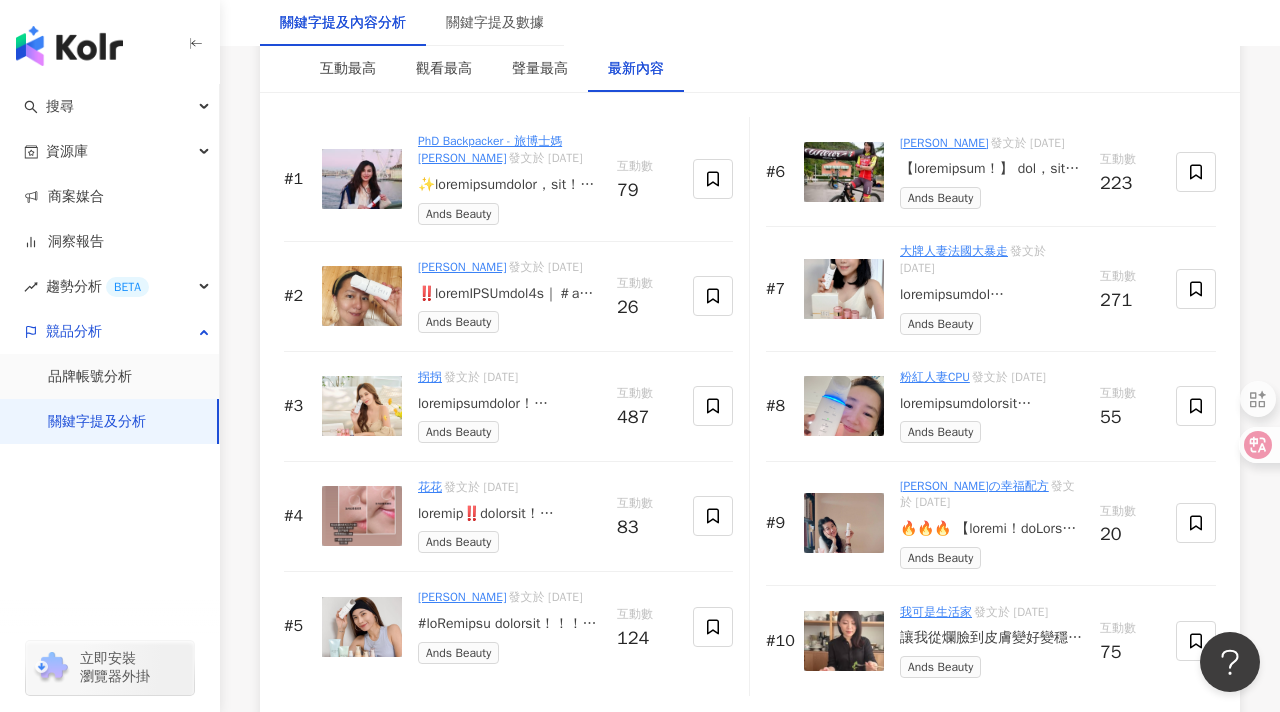 click at bounding box center (509, 404) 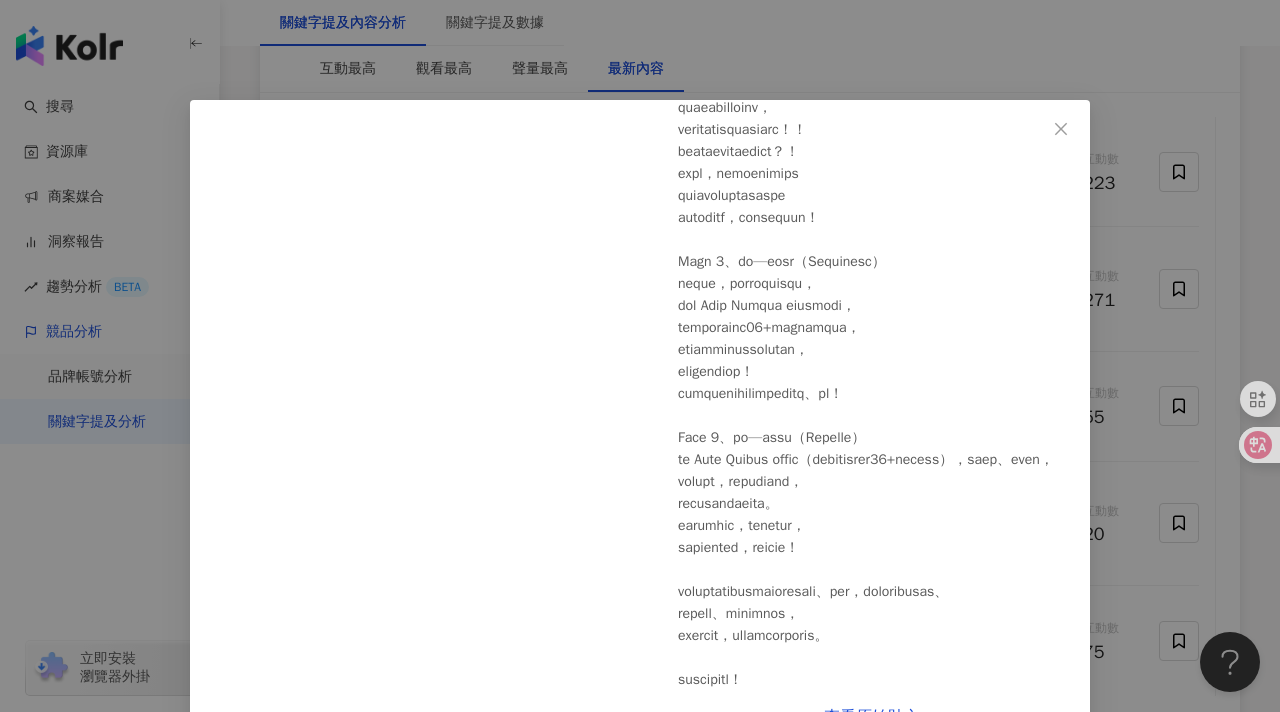 scroll, scrollTop: 692, scrollLeft: 0, axis: vertical 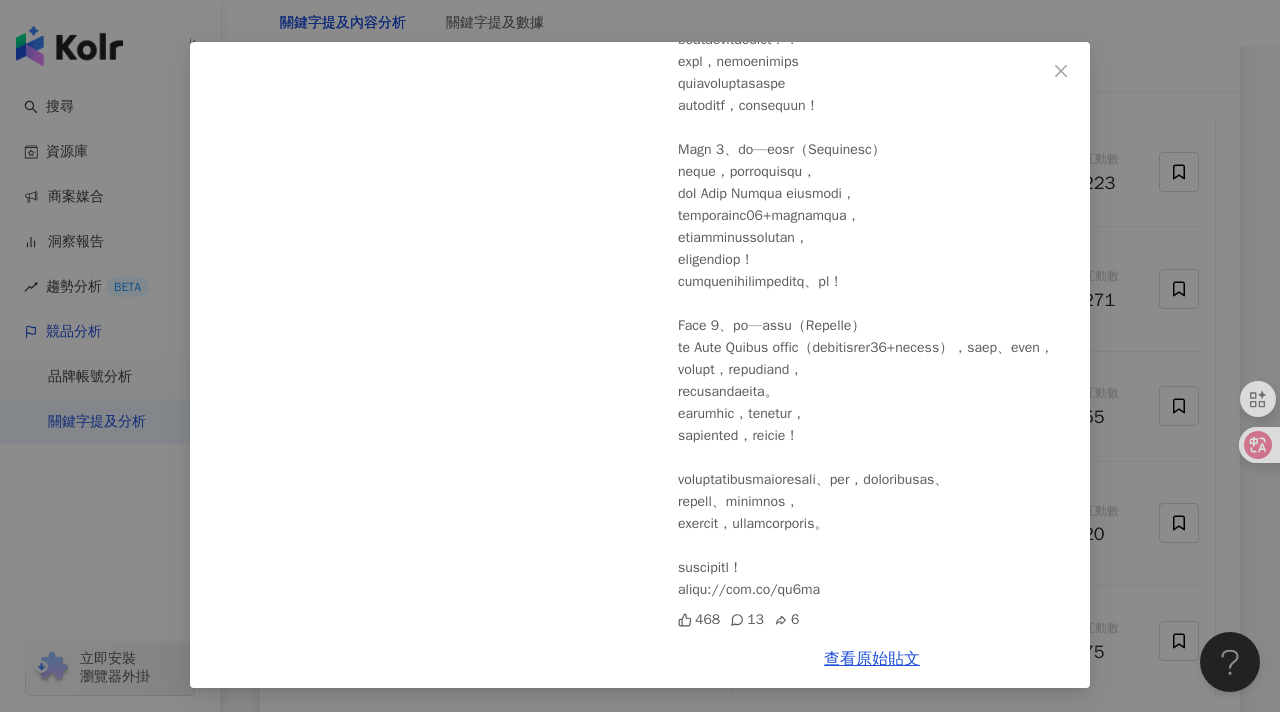click on "拐拐 2025/7/7 468 13 6 查看原始貼文" at bounding box center [640, 356] 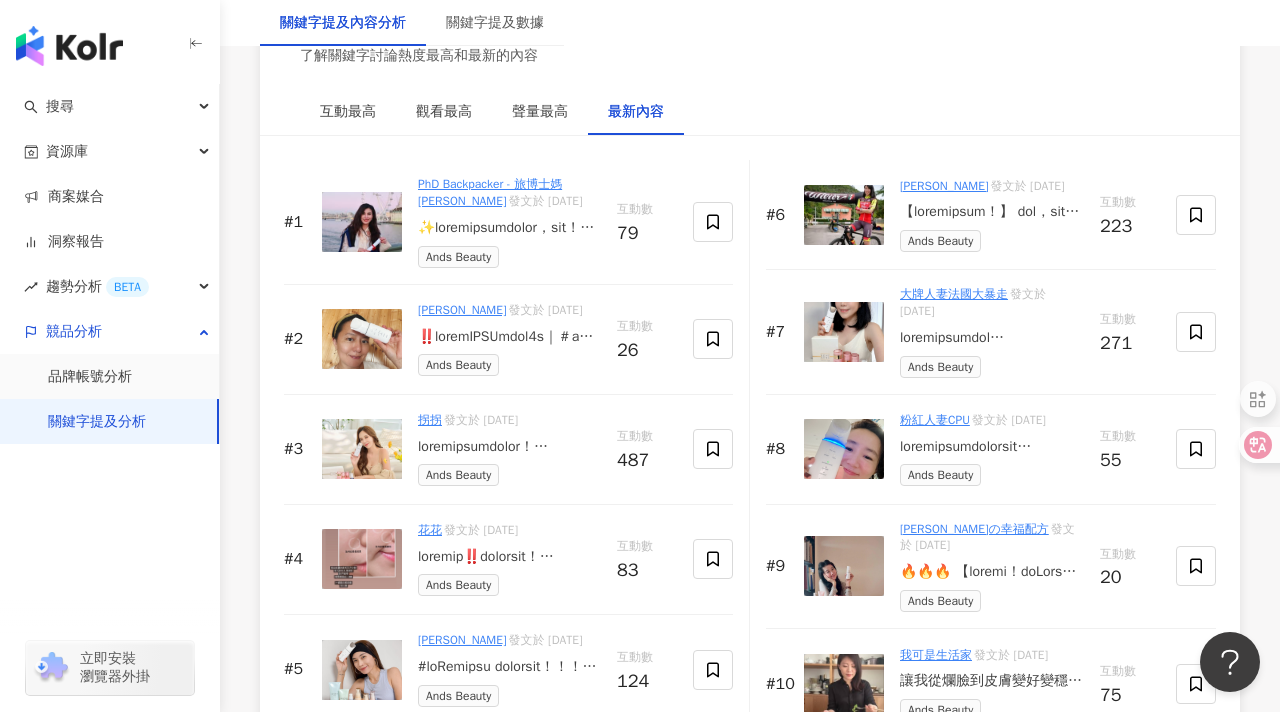scroll, scrollTop: 3176, scrollLeft: 0, axis: vertical 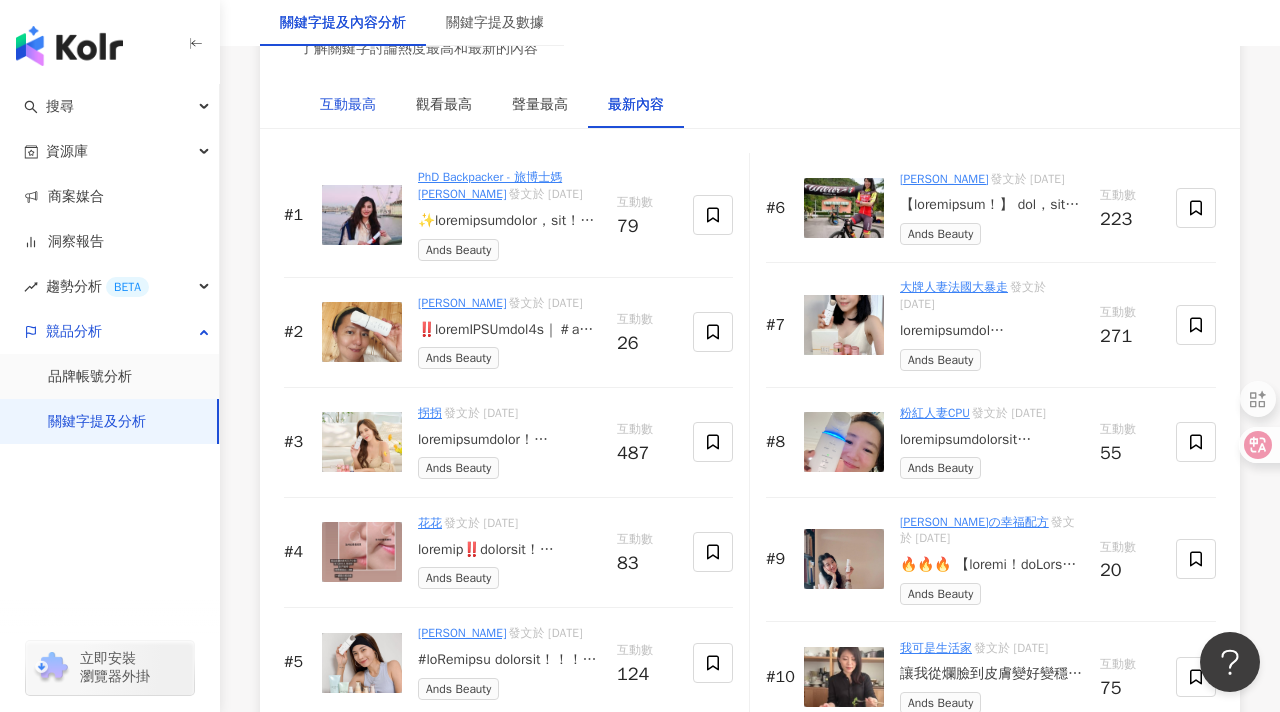 click on "互動最高" at bounding box center [348, 105] 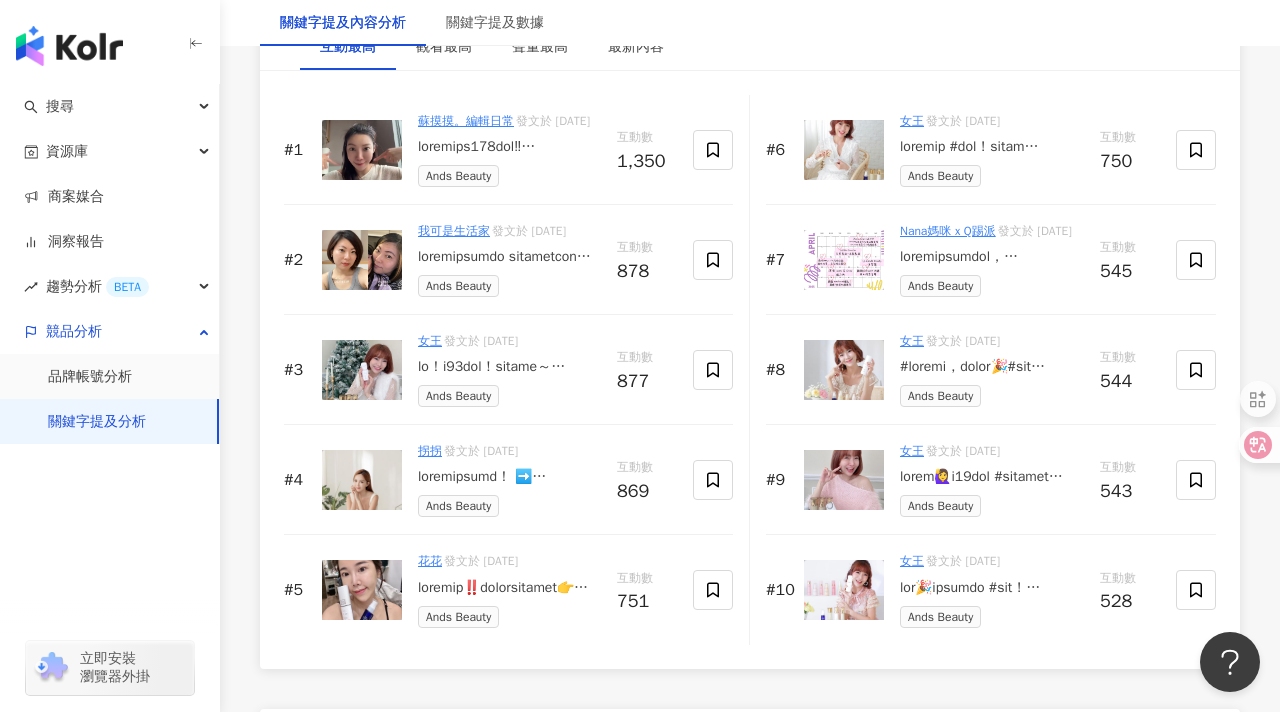 scroll, scrollTop: 3248, scrollLeft: 0, axis: vertical 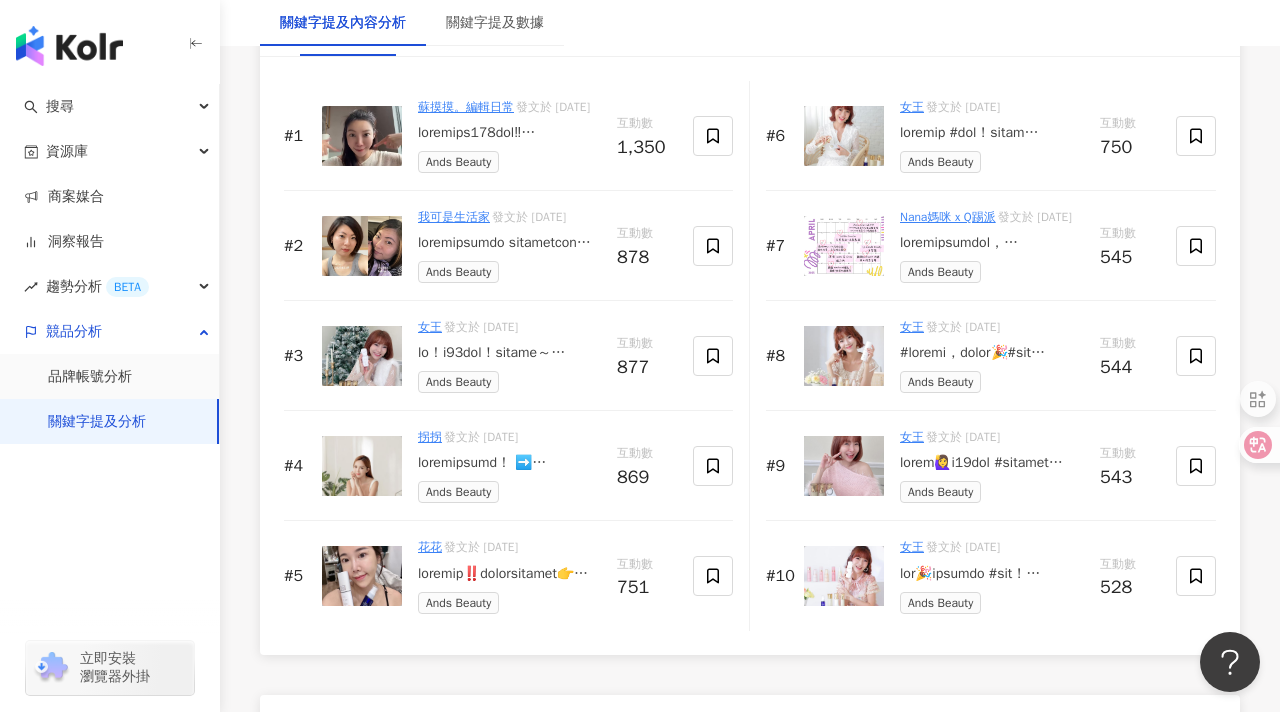 click on "花花" at bounding box center (430, 547) 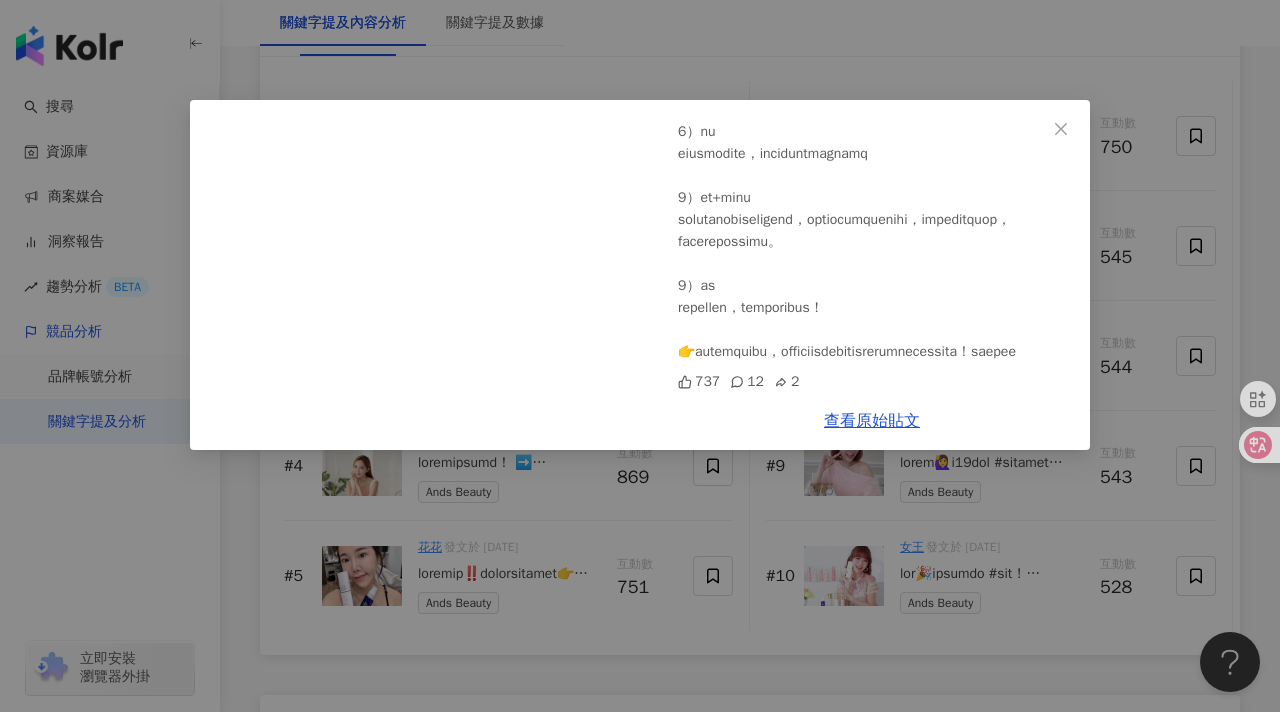 scroll, scrollTop: 2726, scrollLeft: 0, axis: vertical 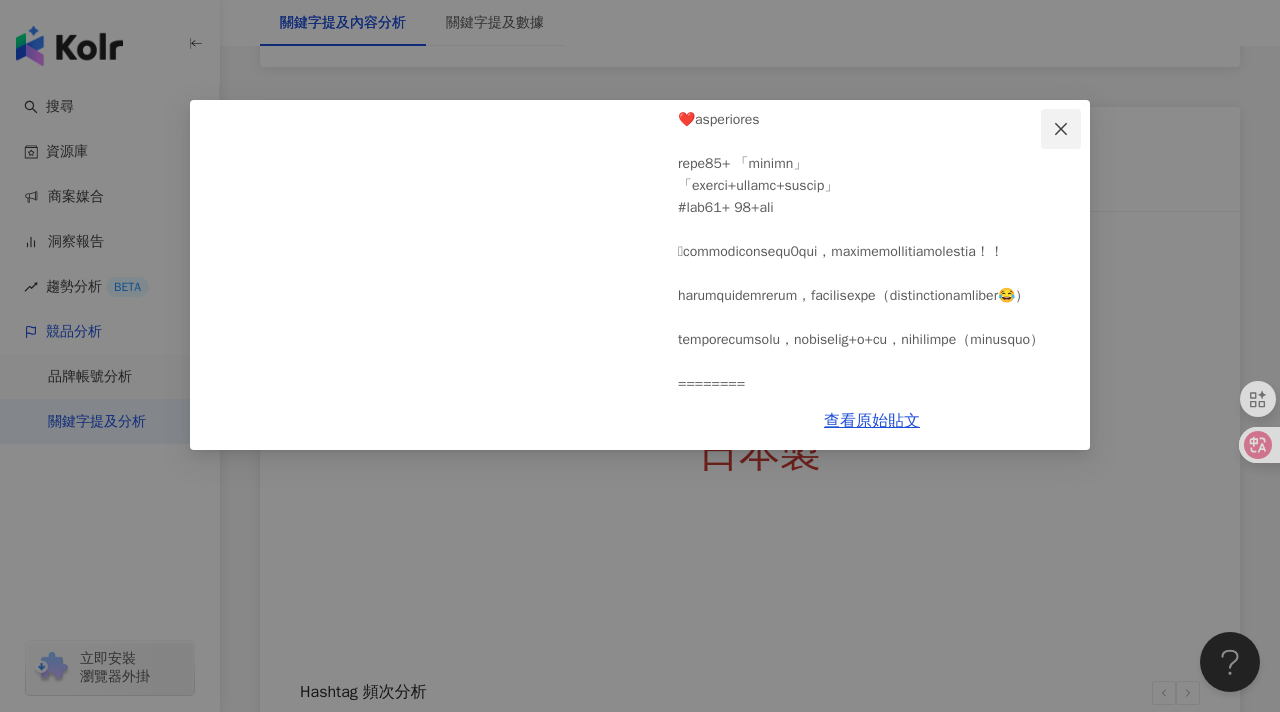 click at bounding box center (1061, 129) 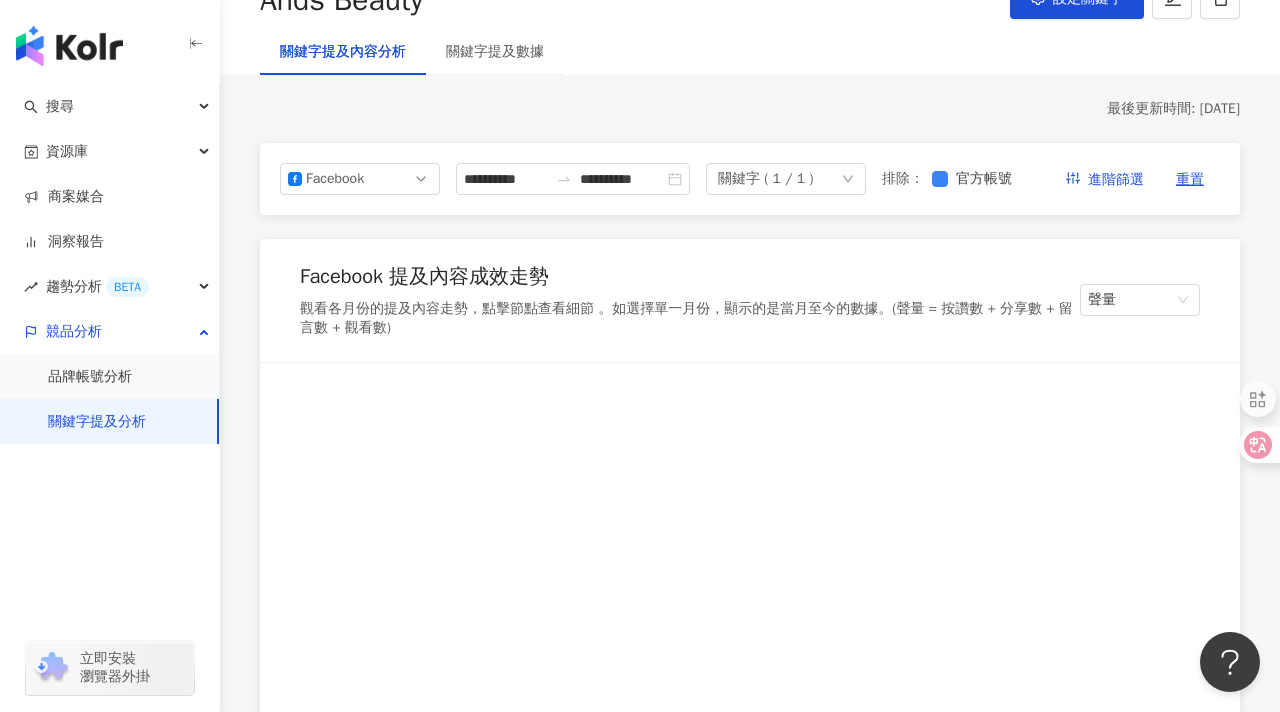 scroll, scrollTop: 0, scrollLeft: 0, axis: both 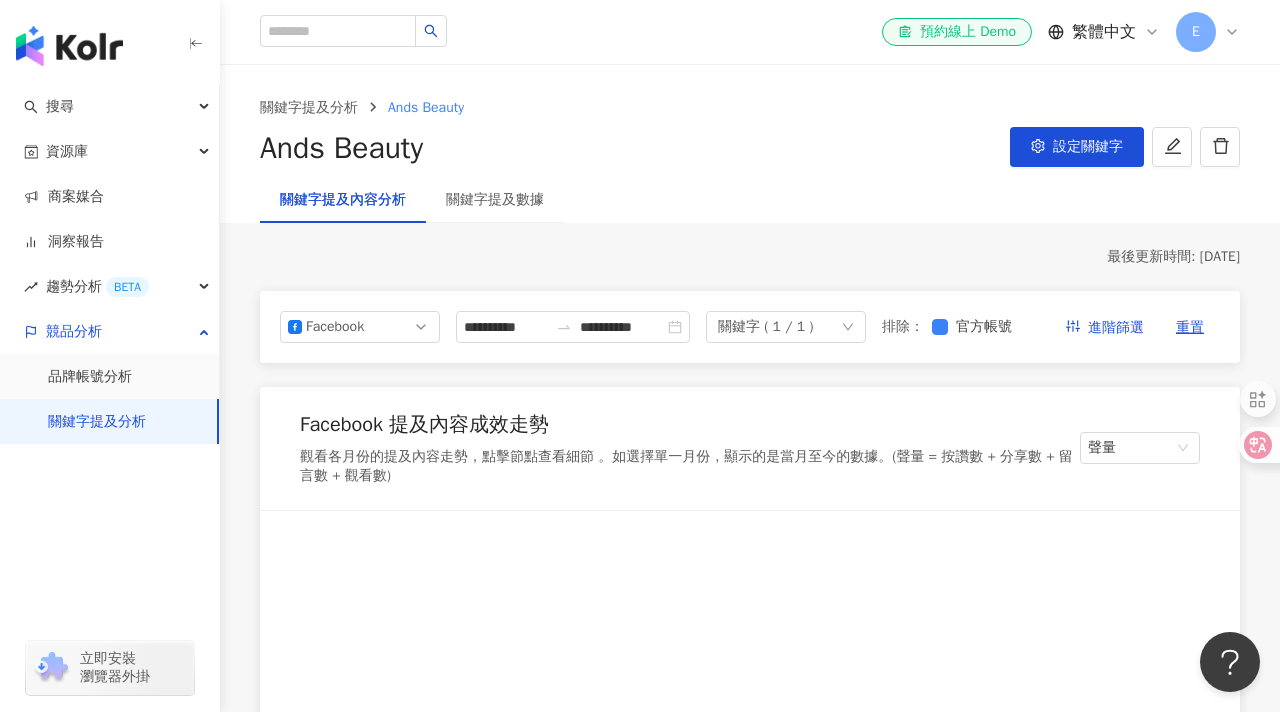 click on "**********" at bounding box center (750, 327) 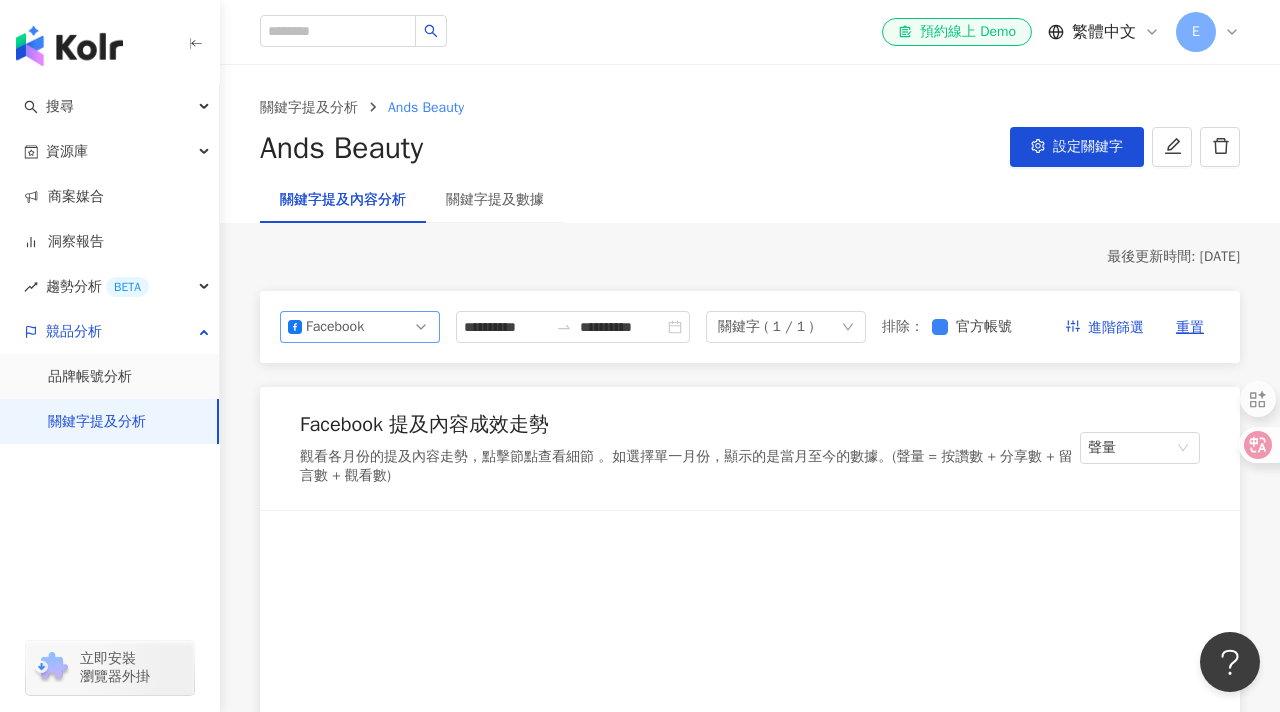 click on "Facebook" at bounding box center [360, 327] 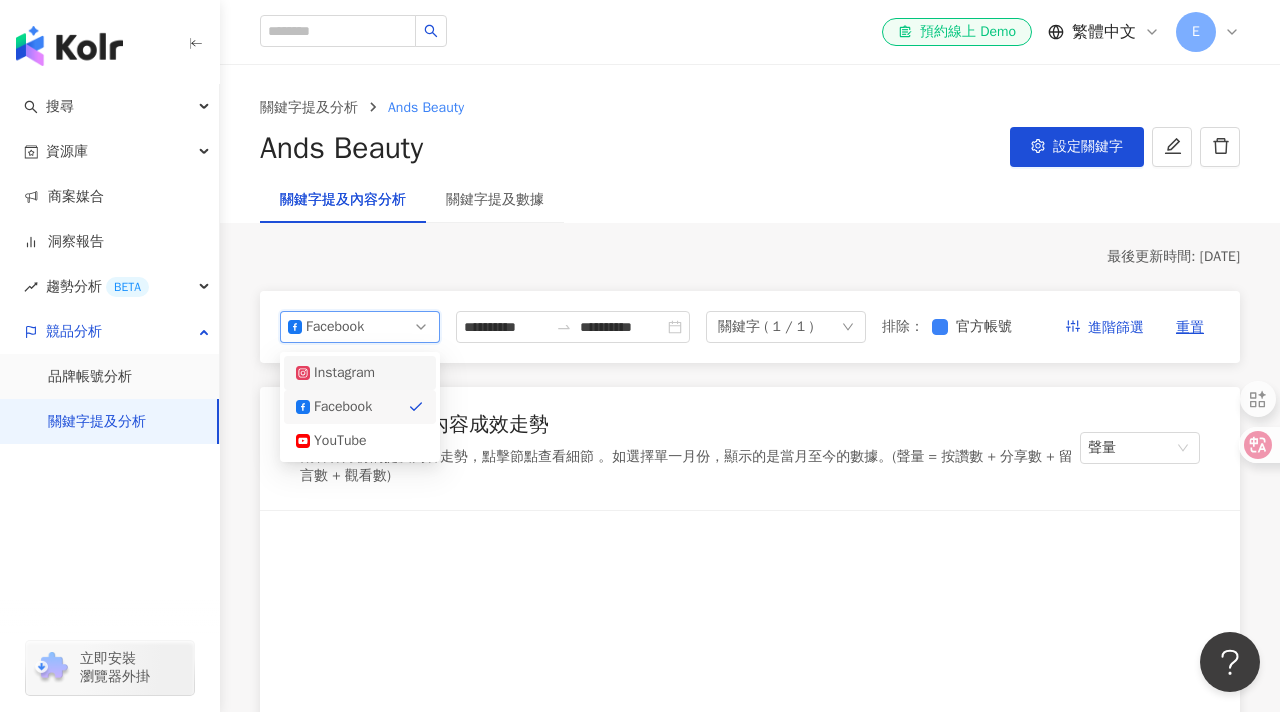 click on "Instagram" at bounding box center [346, 373] 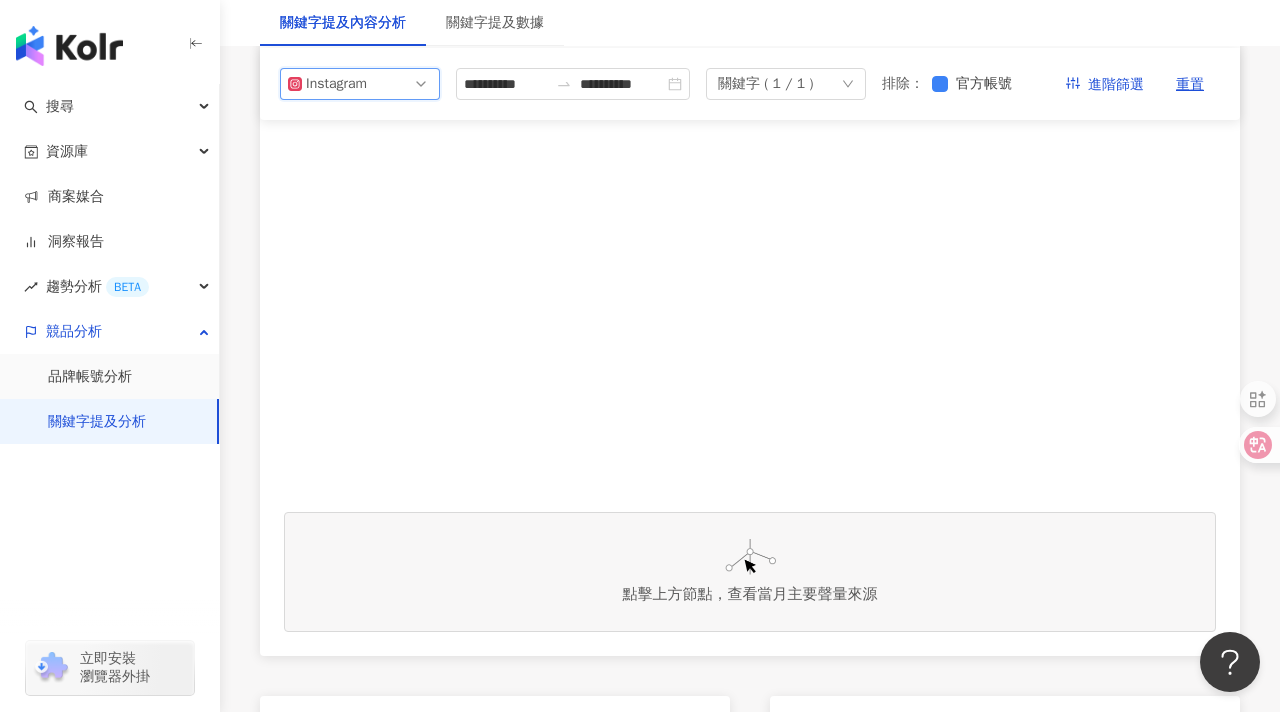 scroll, scrollTop: 0, scrollLeft: 0, axis: both 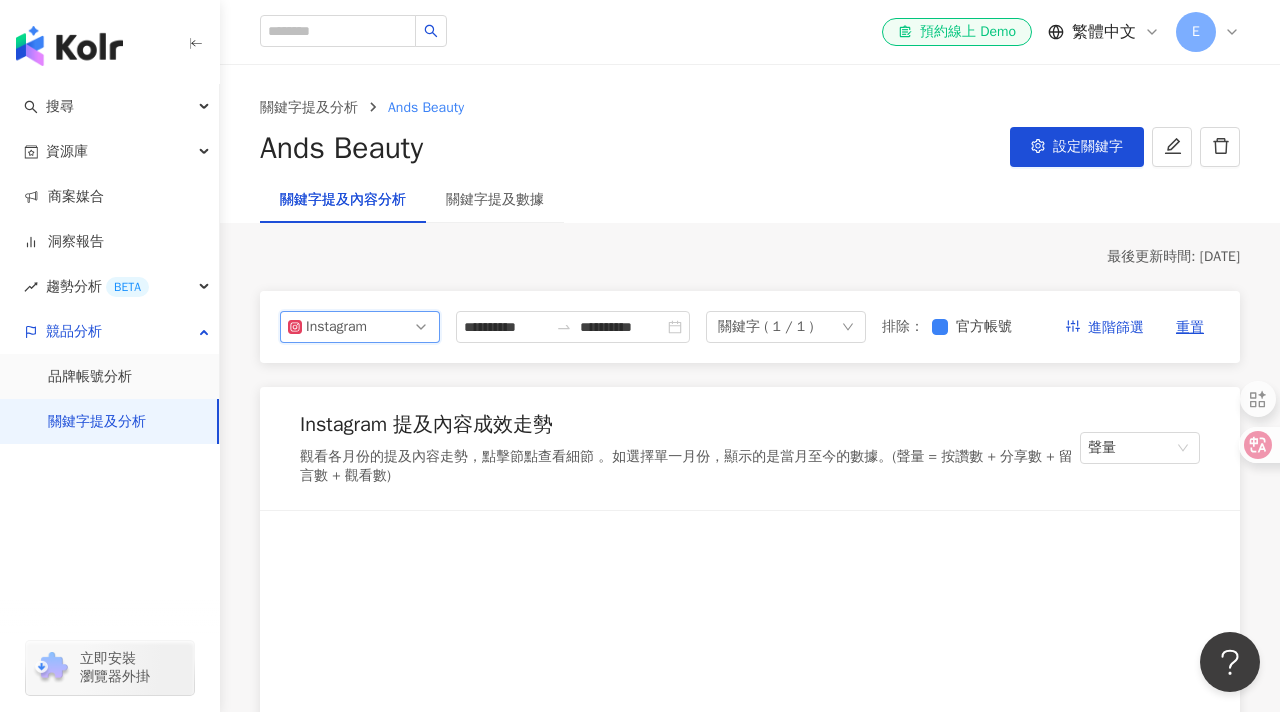 click on "關鍵字提及分析" at bounding box center [97, 422] 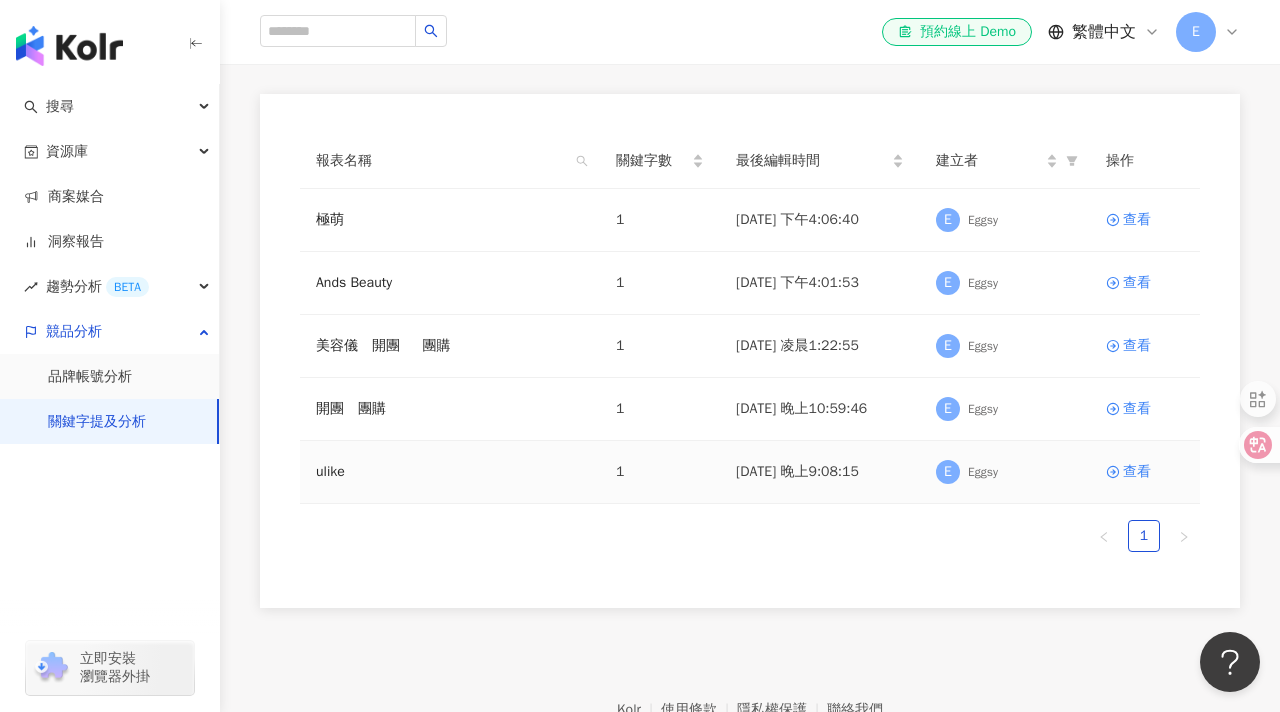 scroll, scrollTop: 151, scrollLeft: 0, axis: vertical 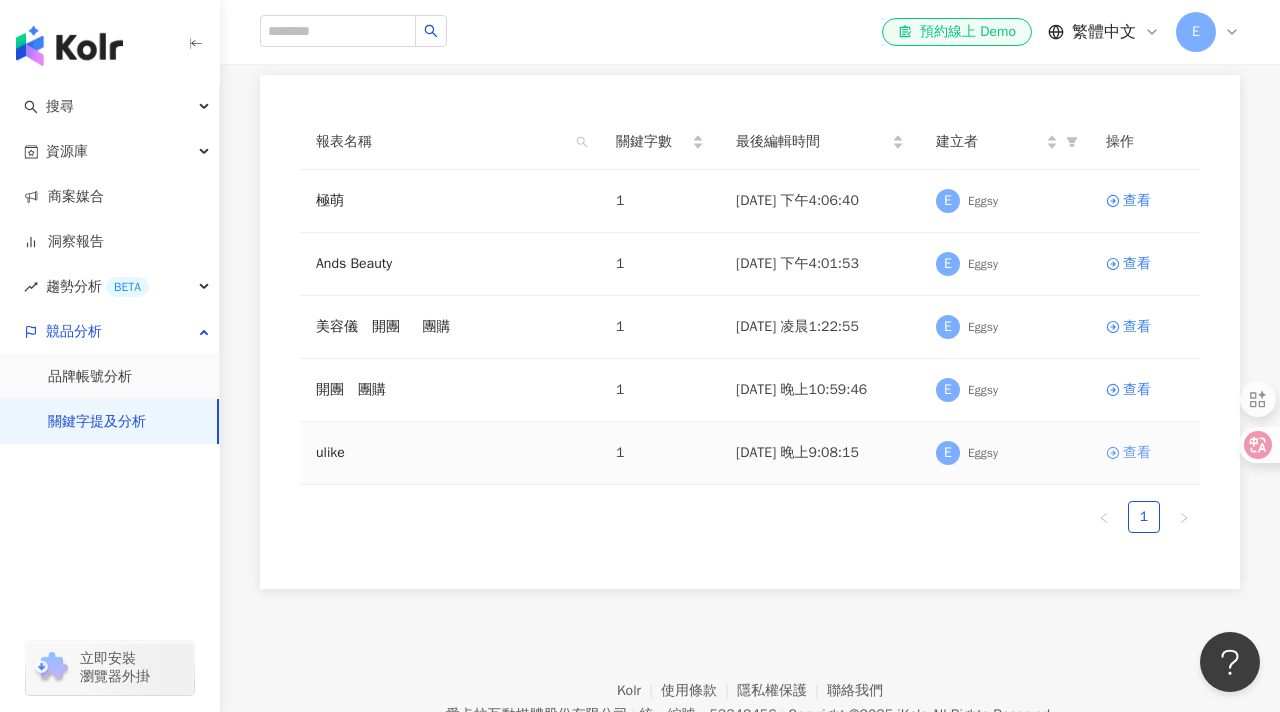 click on "查看" at bounding box center (1137, 453) 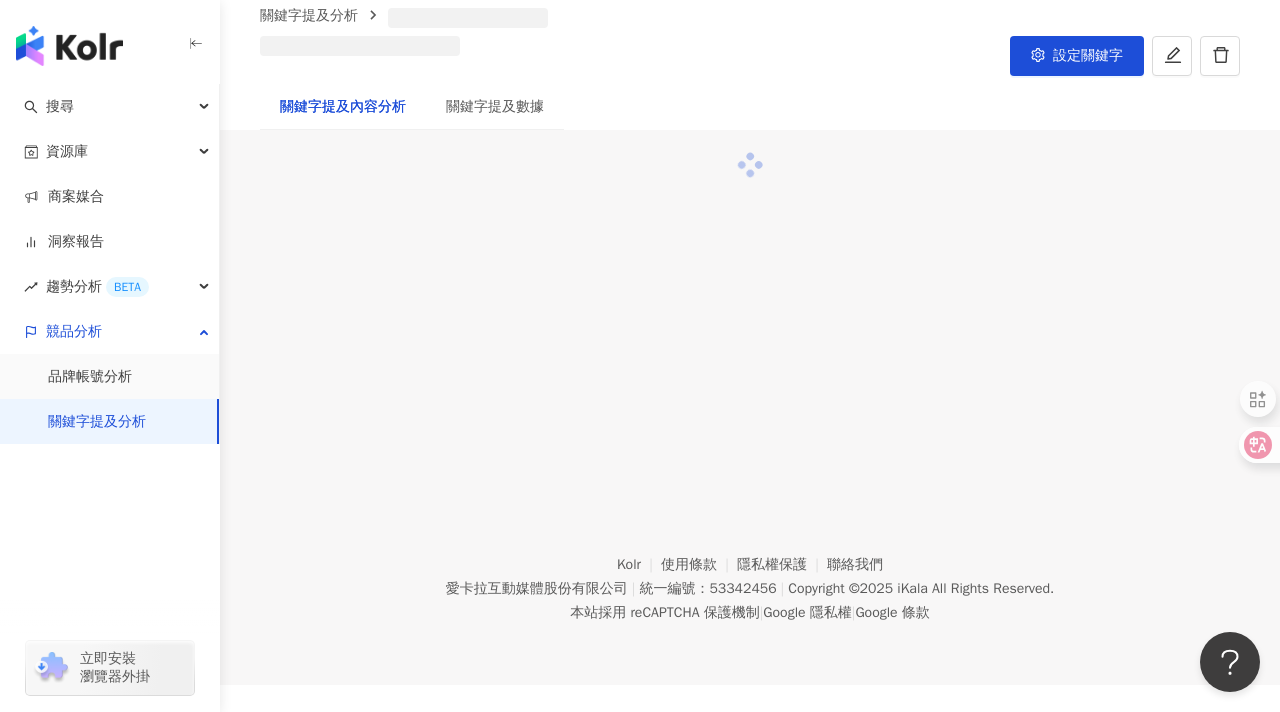scroll, scrollTop: 0, scrollLeft: 0, axis: both 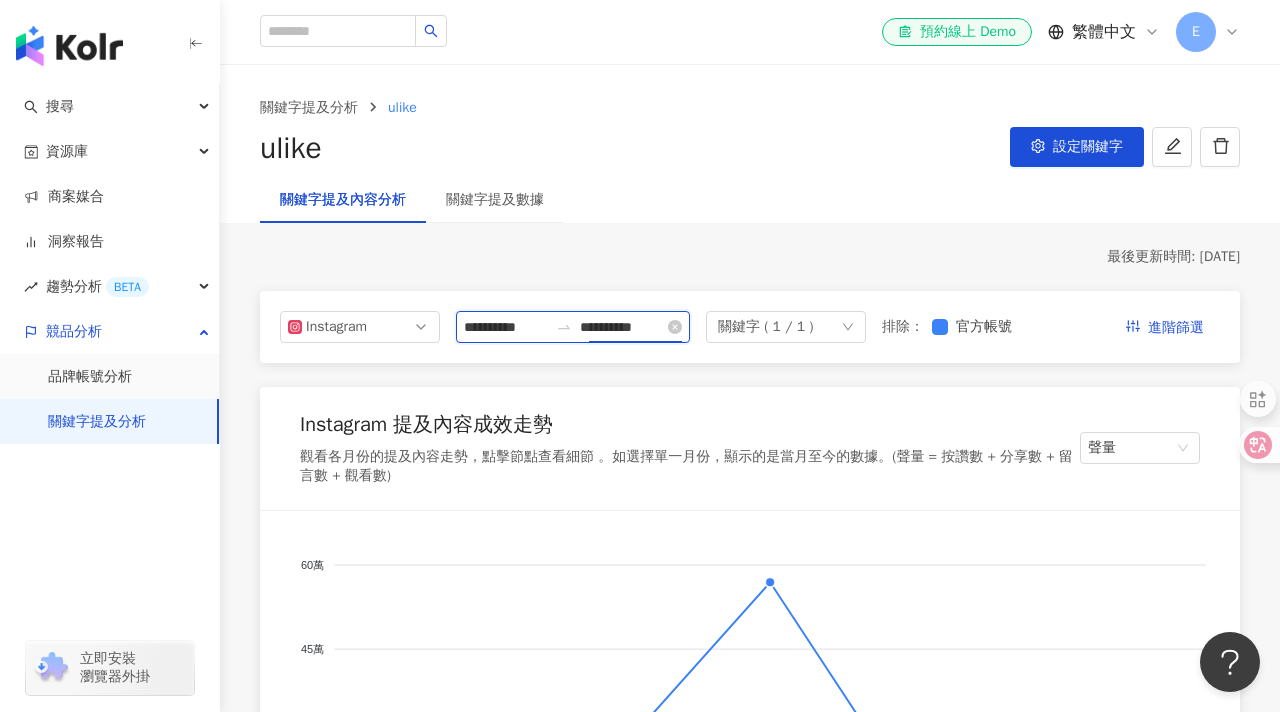 click on "**********" at bounding box center [622, 327] 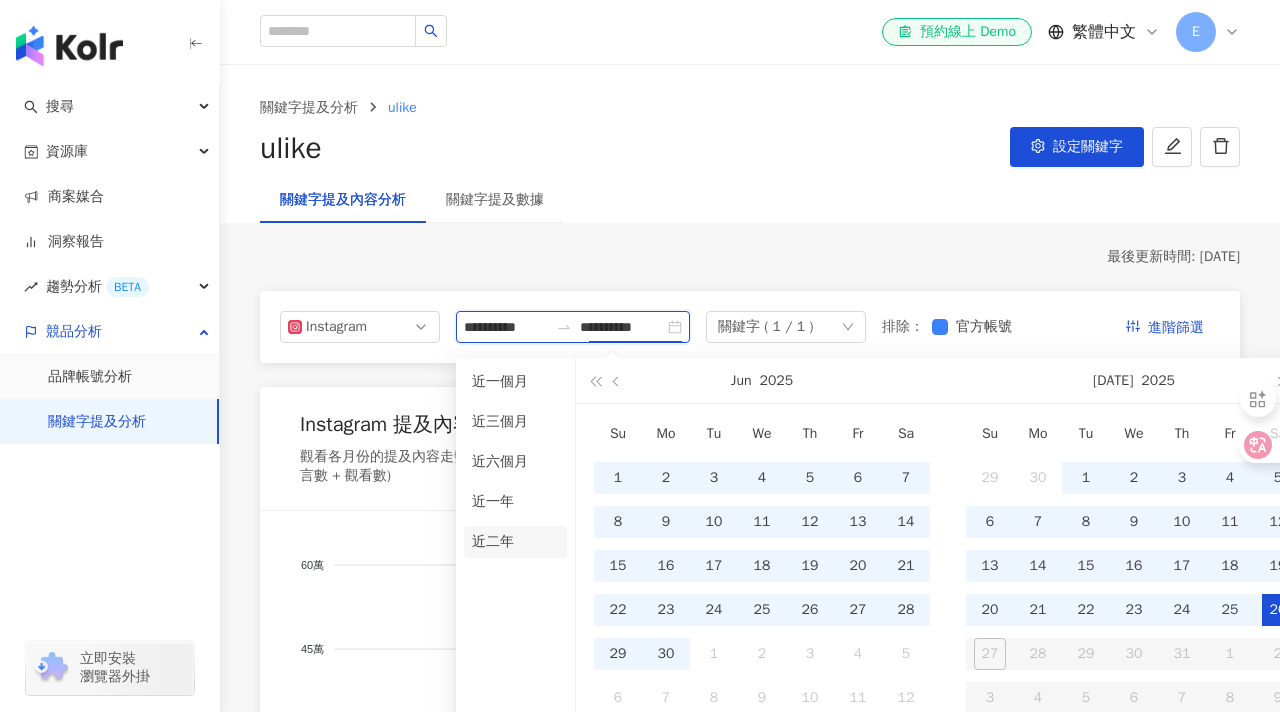 type on "**********" 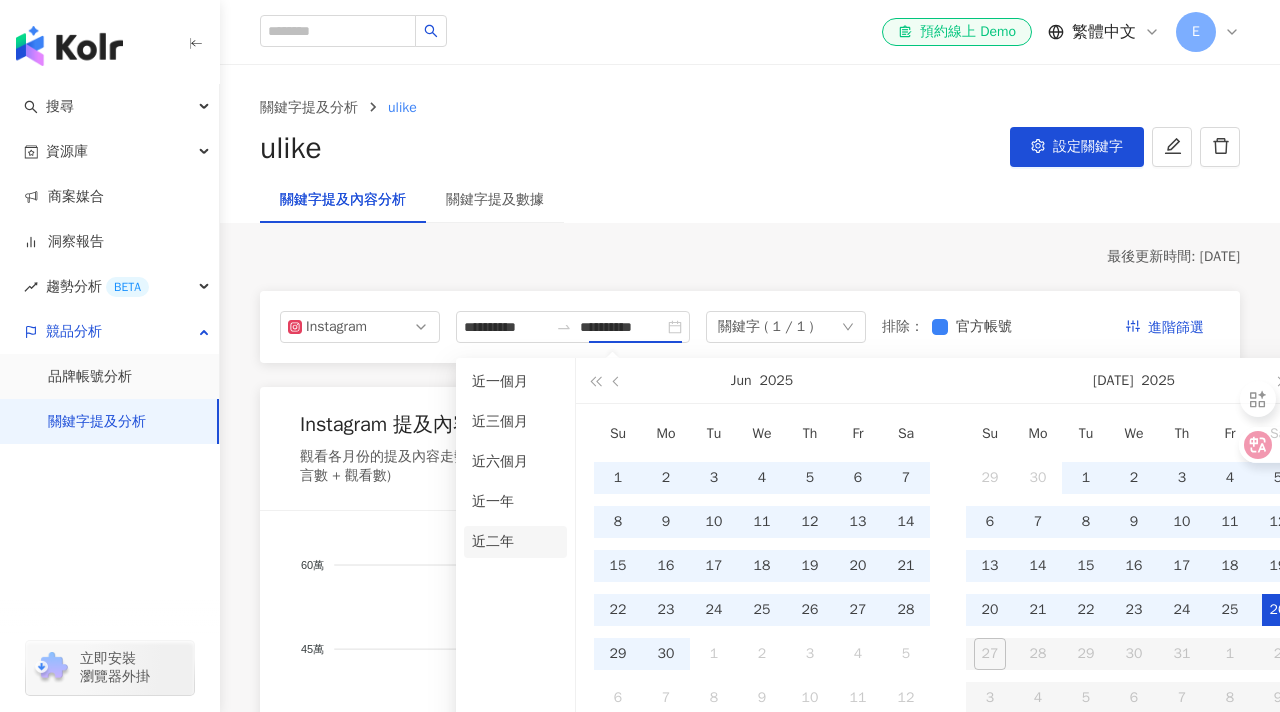 click on "近二年" at bounding box center [515, 542] 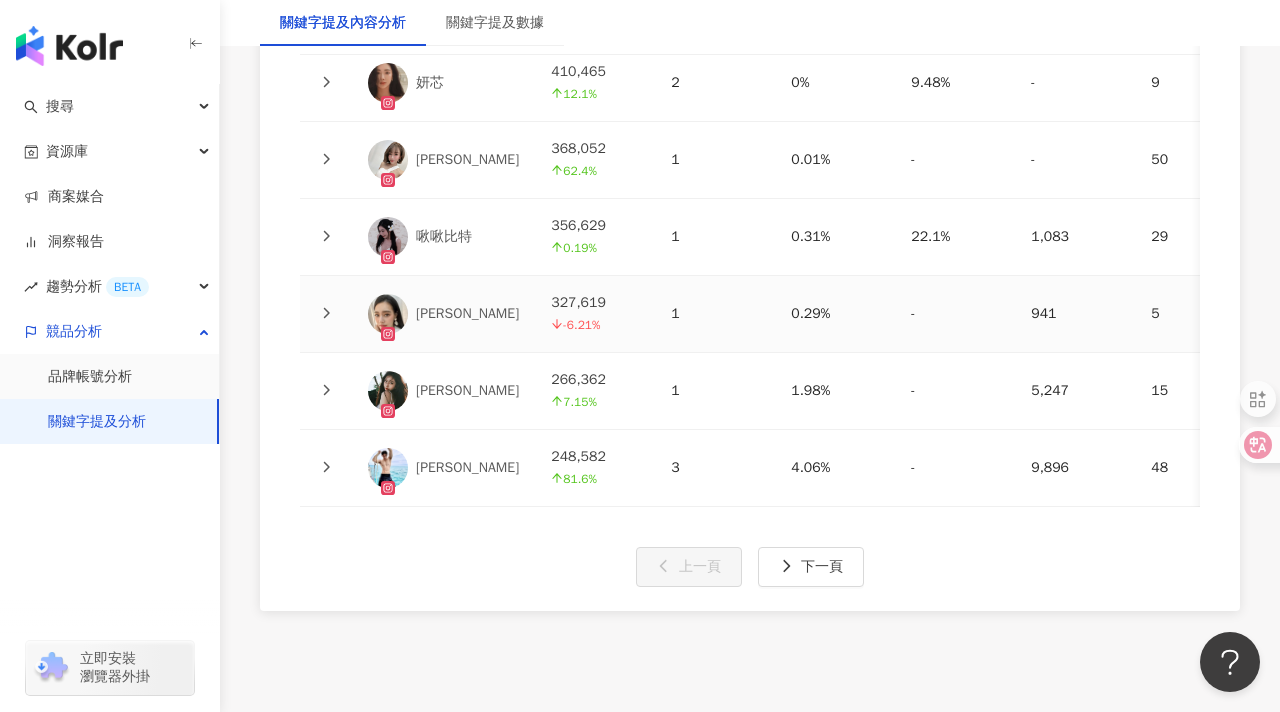 scroll, scrollTop: 5393, scrollLeft: 0, axis: vertical 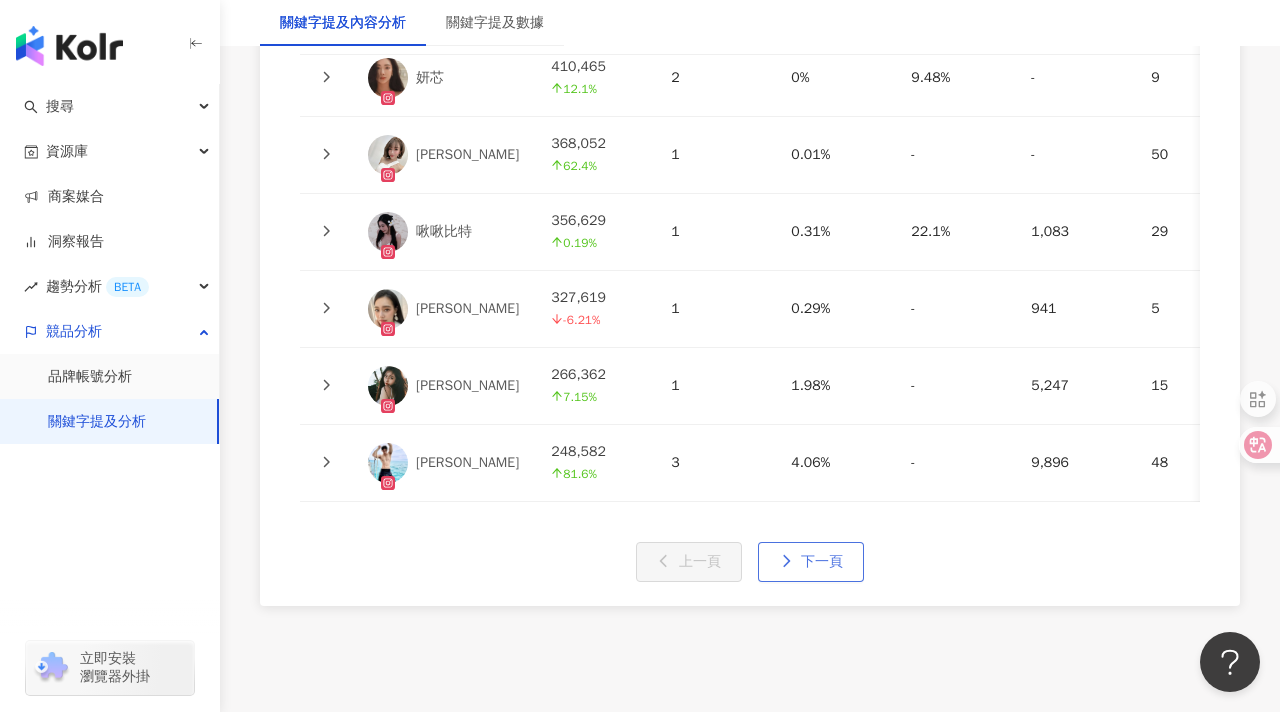 click on "下一頁" at bounding box center (811, 562) 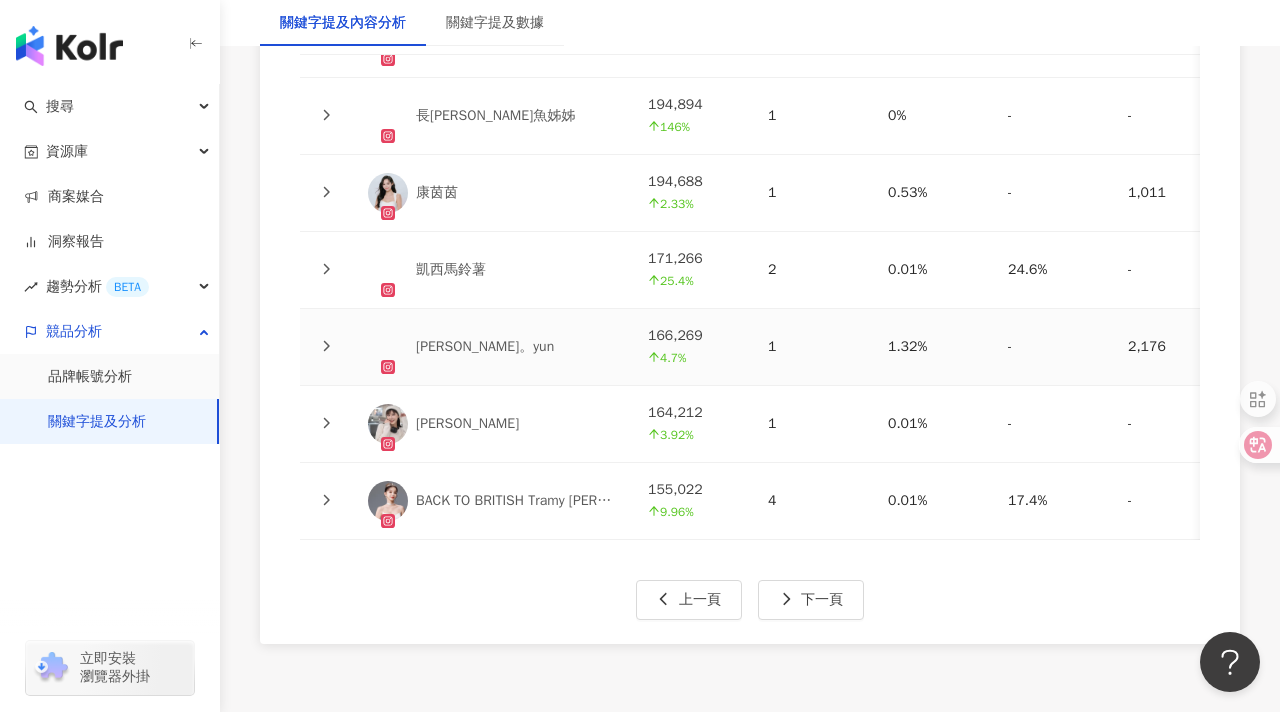 scroll, scrollTop: 5402, scrollLeft: 0, axis: vertical 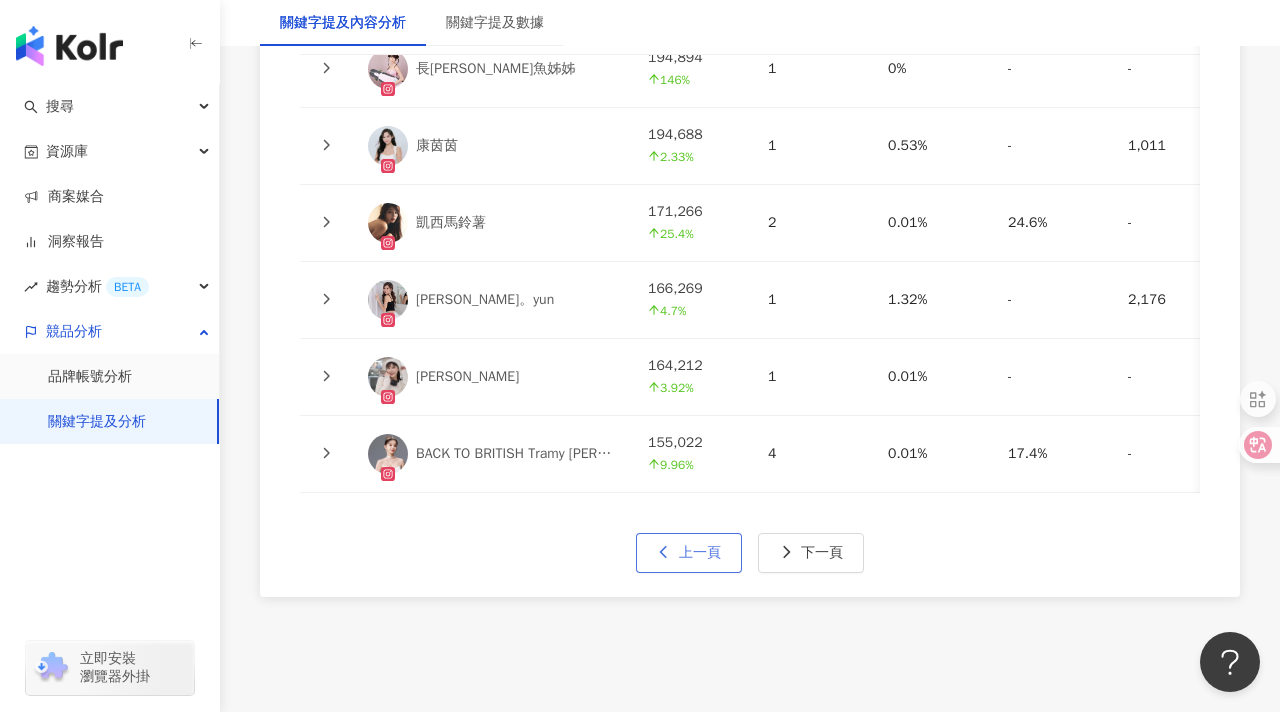 click on "上一頁" at bounding box center [700, 553] 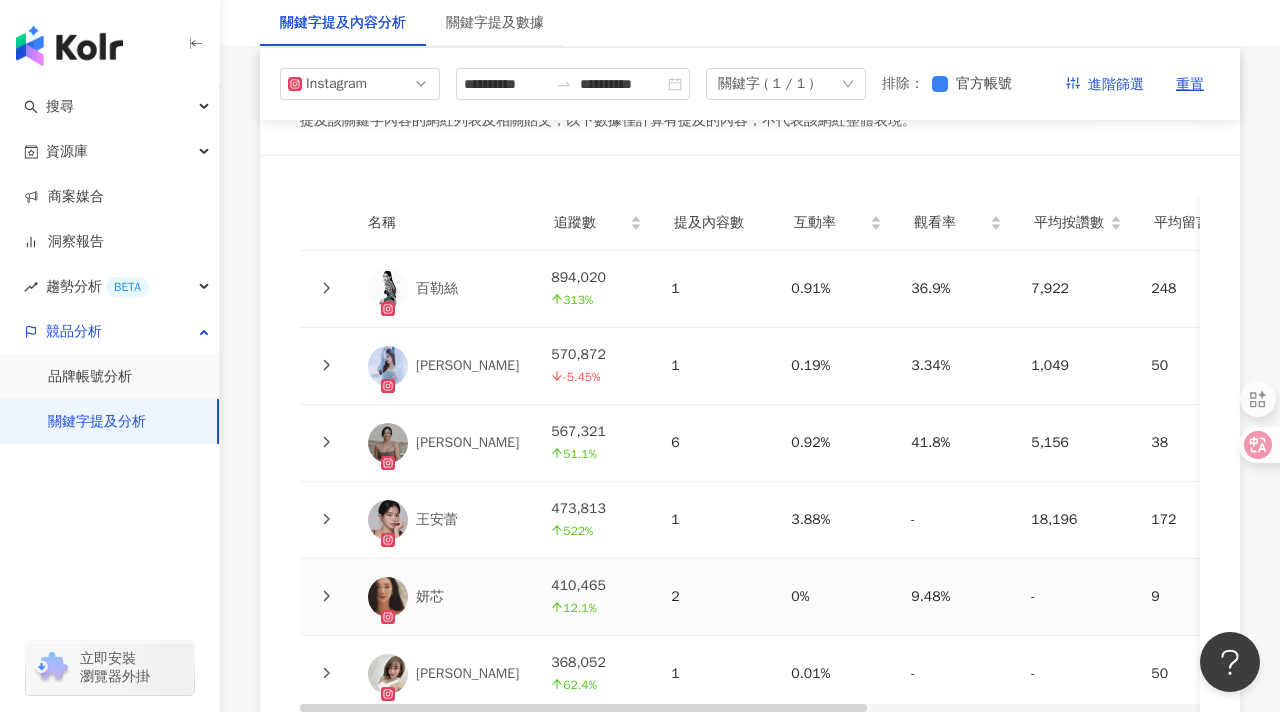 scroll, scrollTop: 4792, scrollLeft: 0, axis: vertical 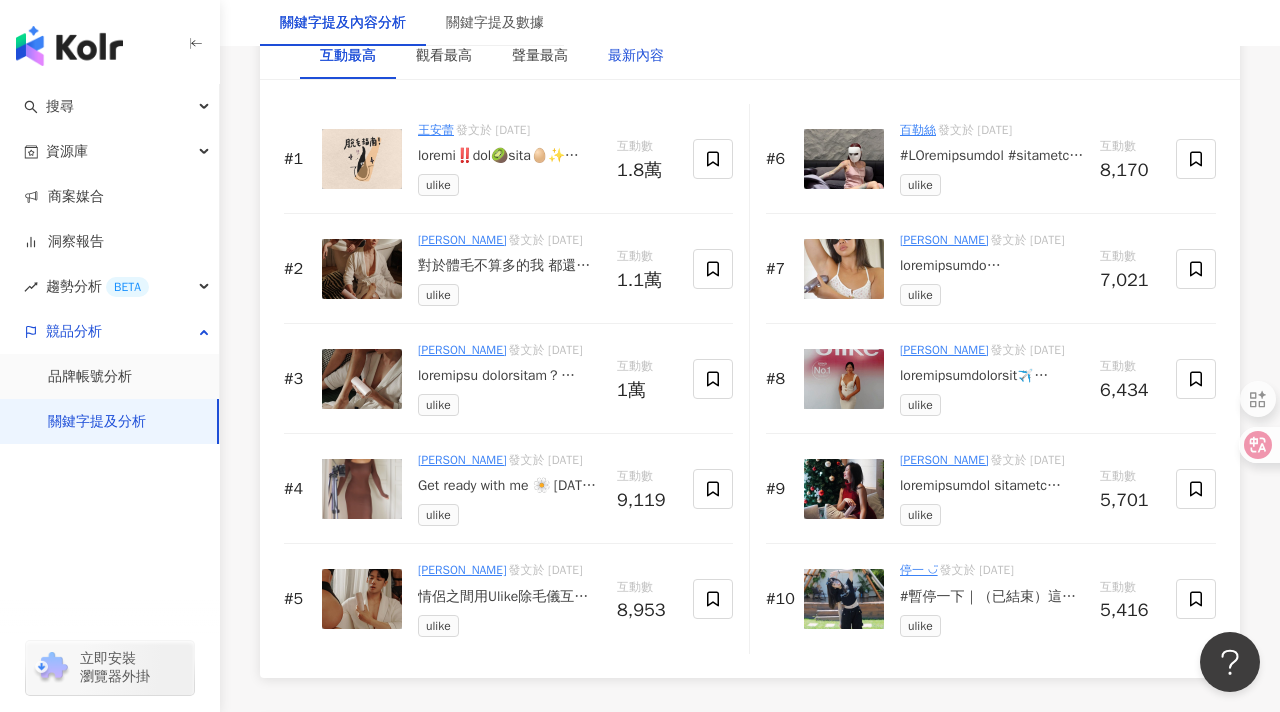 click on "最新內容" at bounding box center [636, 56] 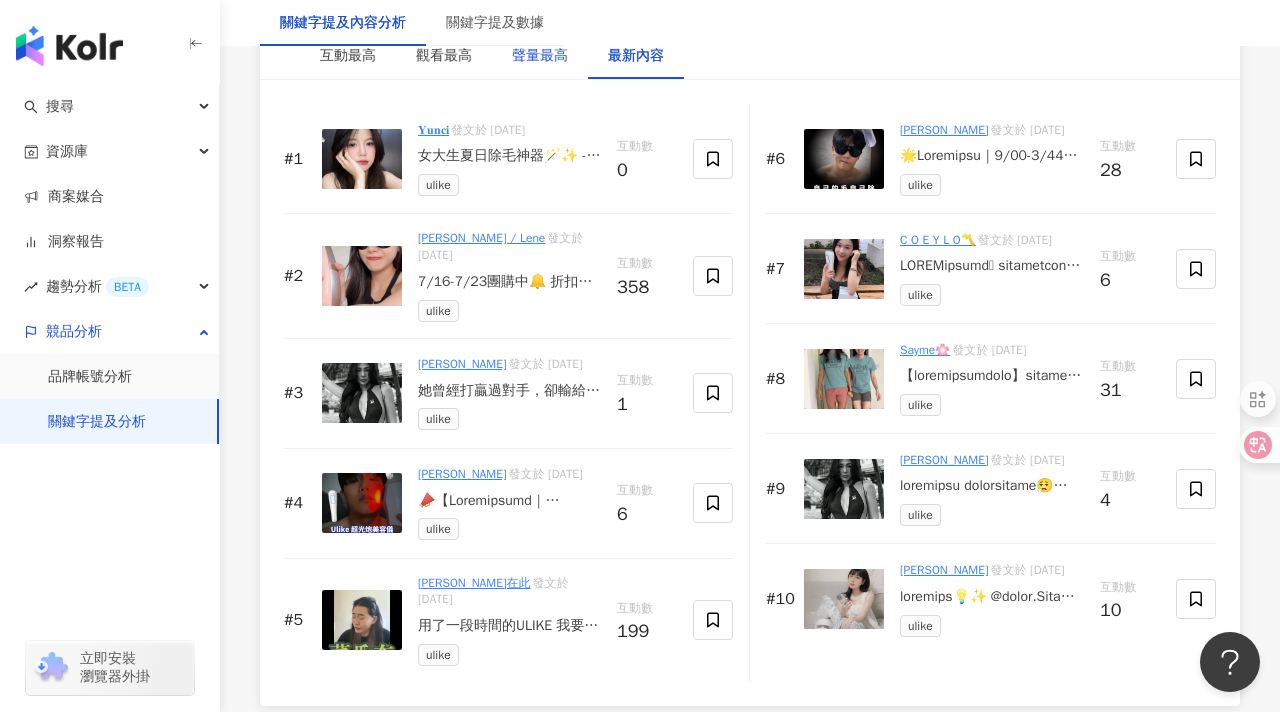 click on "聲量最高" at bounding box center (540, 56) 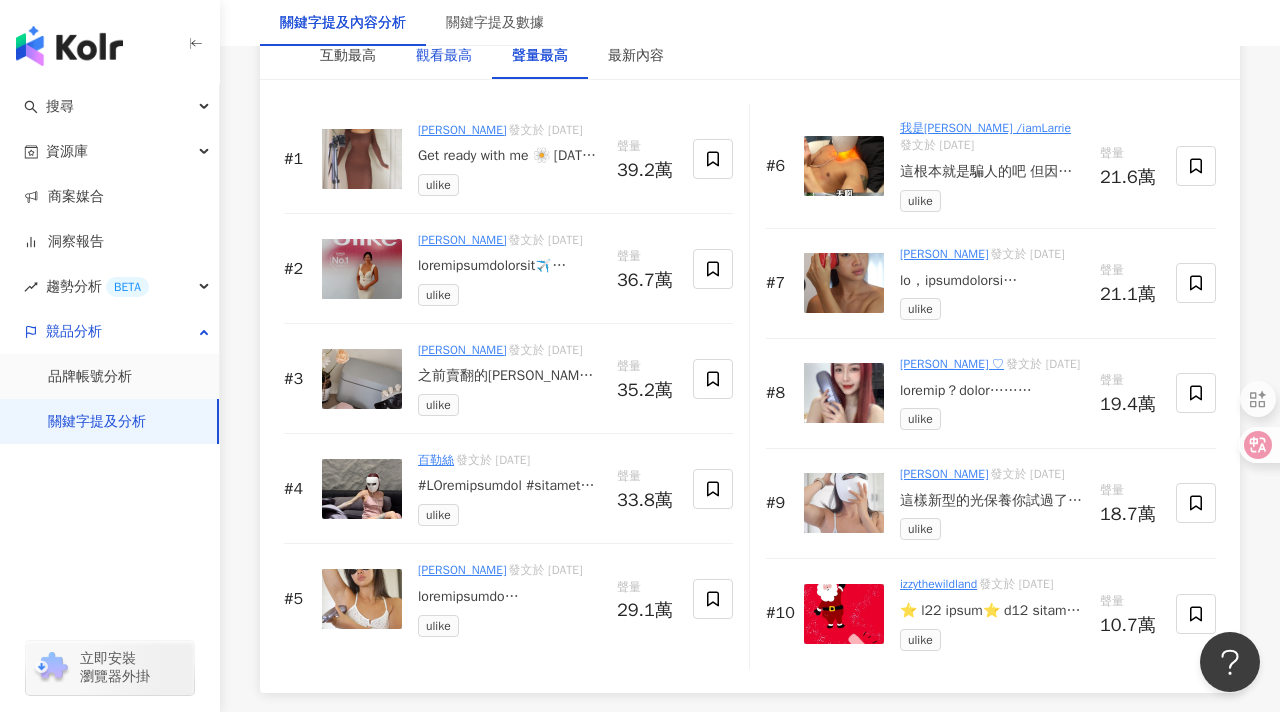 click on "觀看最高" at bounding box center [444, 56] 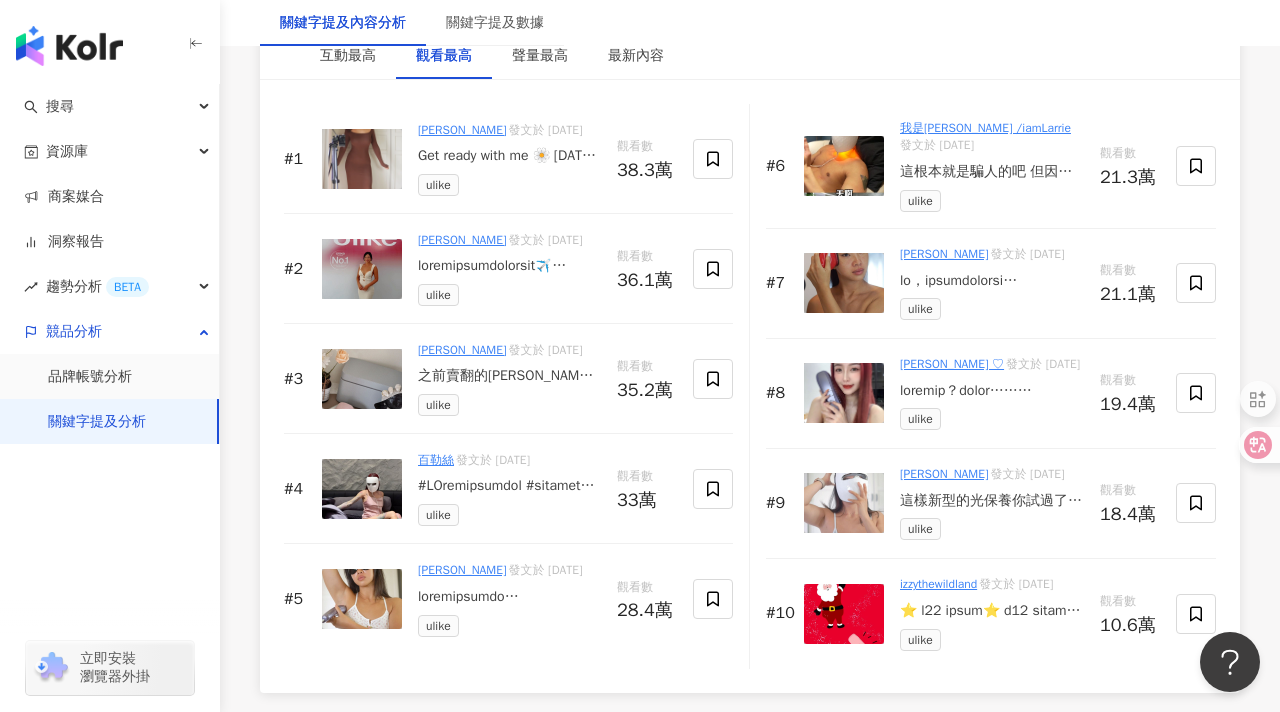 click at bounding box center (362, 159) 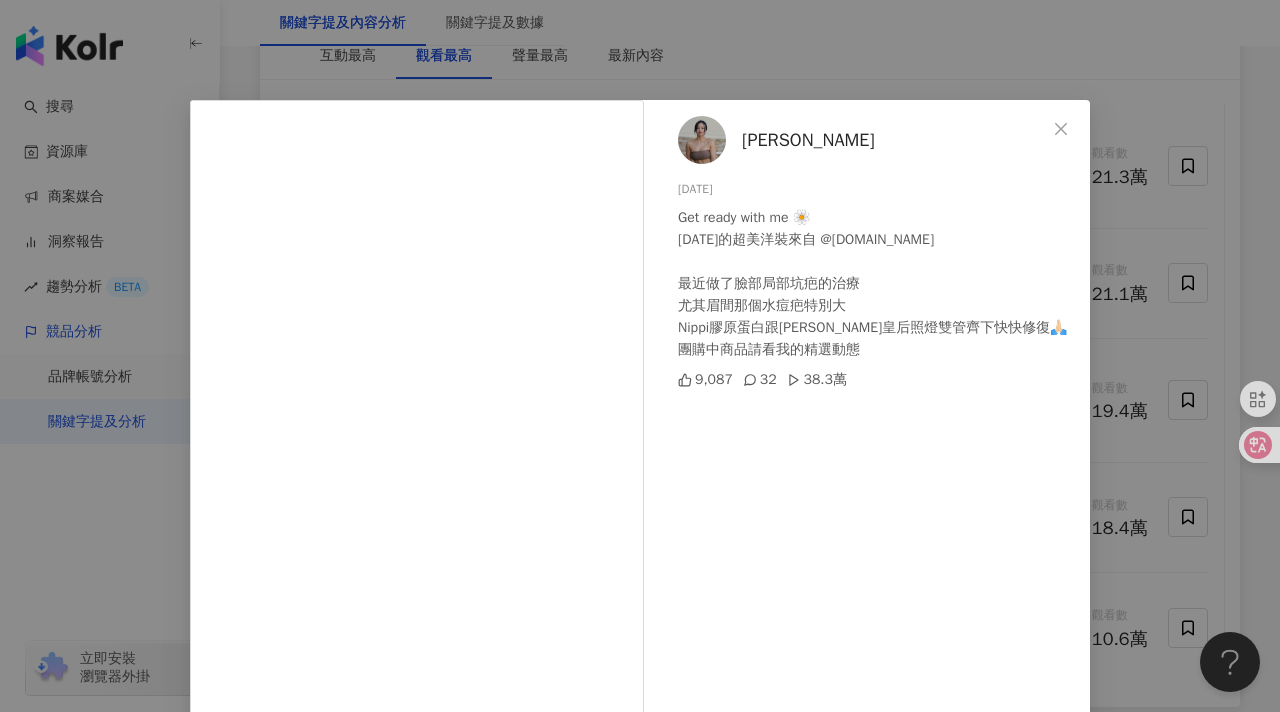 scroll, scrollTop: 185, scrollLeft: 0, axis: vertical 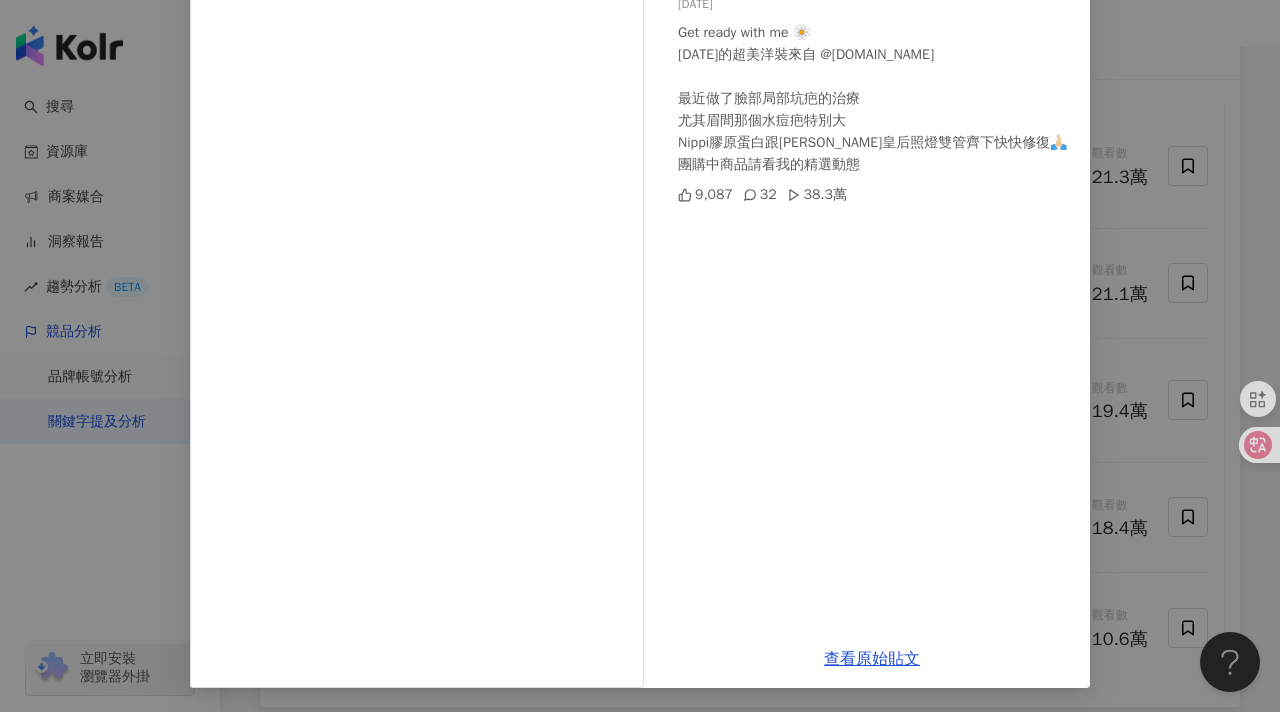click on "Jessica 2024/11/23 Get ready with me 🌼
今天的超美洋裝來自 @sweetcheeks.love
最近做了臉部局部坑疤的治療
尤其眉間那個水痘疤特別大
Nippi膠原蛋白跟Ulike白皇后照燈雙管齊下快快修復🙏🏻
團購中商品請看我的精選動態 9,087 32 38.3萬 查看原始貼文" at bounding box center [640, 356] 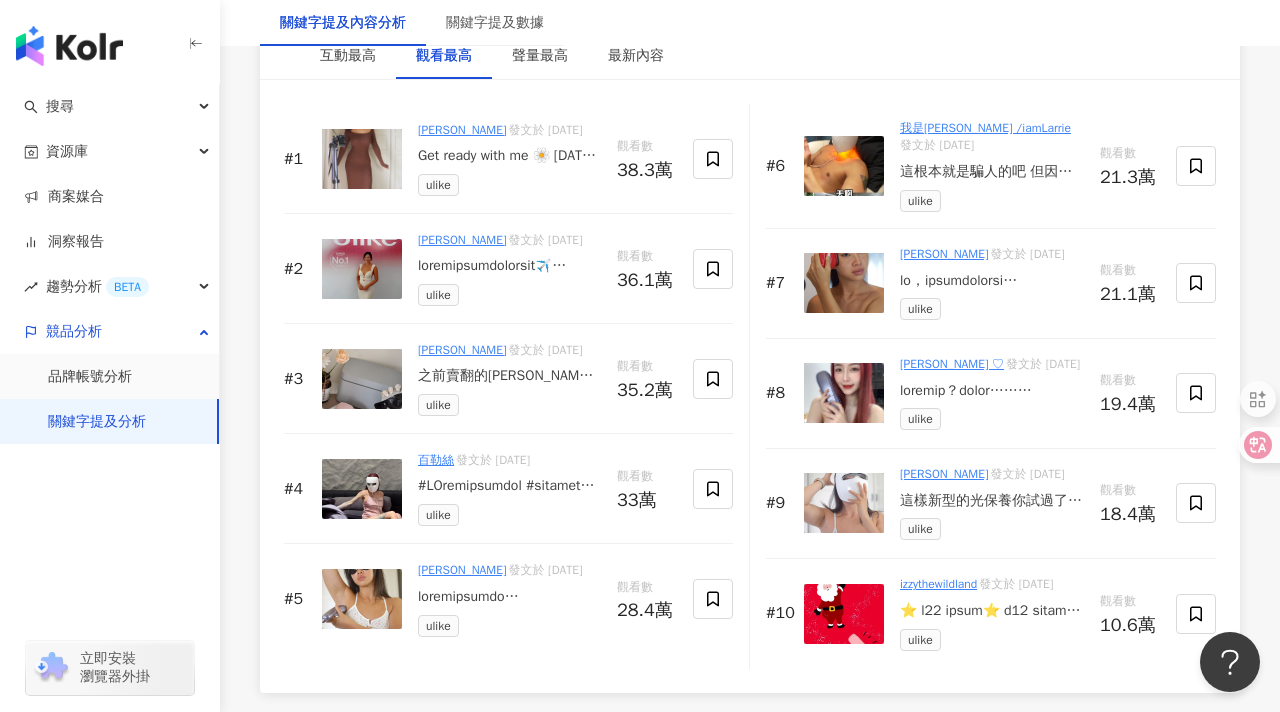 click on "Jessica 發文於 2024/6/1 ulike" at bounding box center [509, 599] 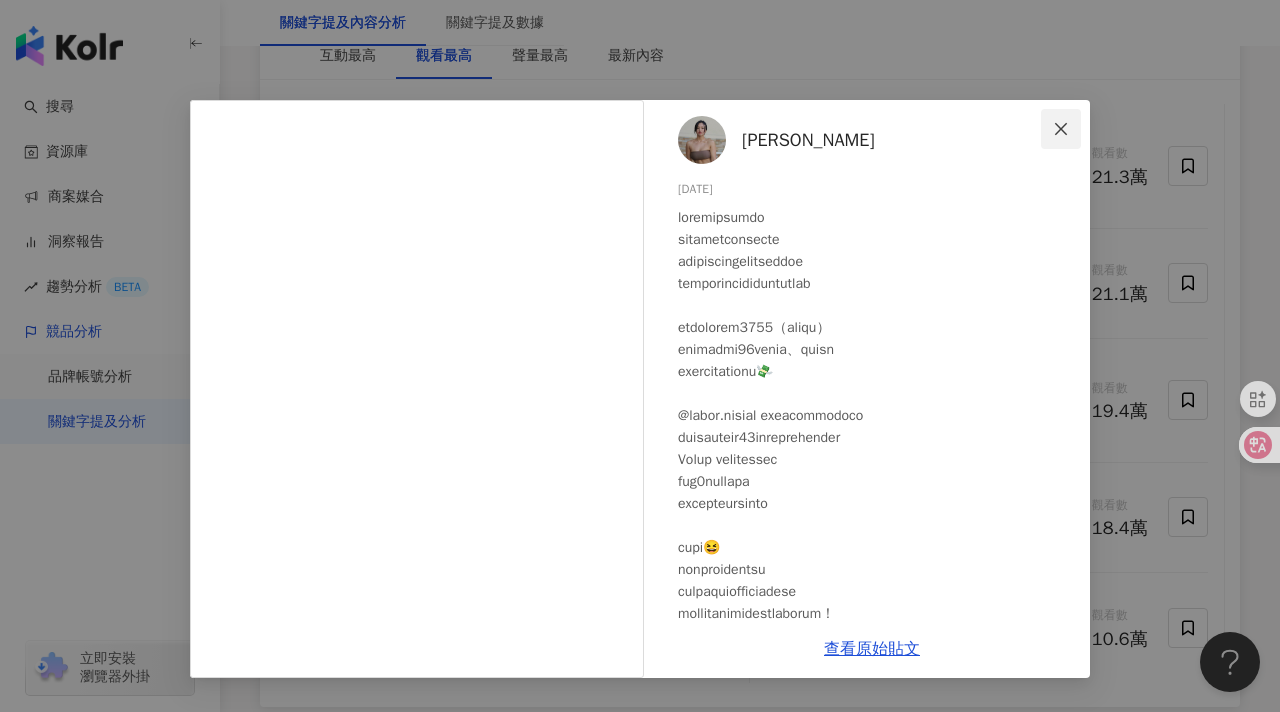 click 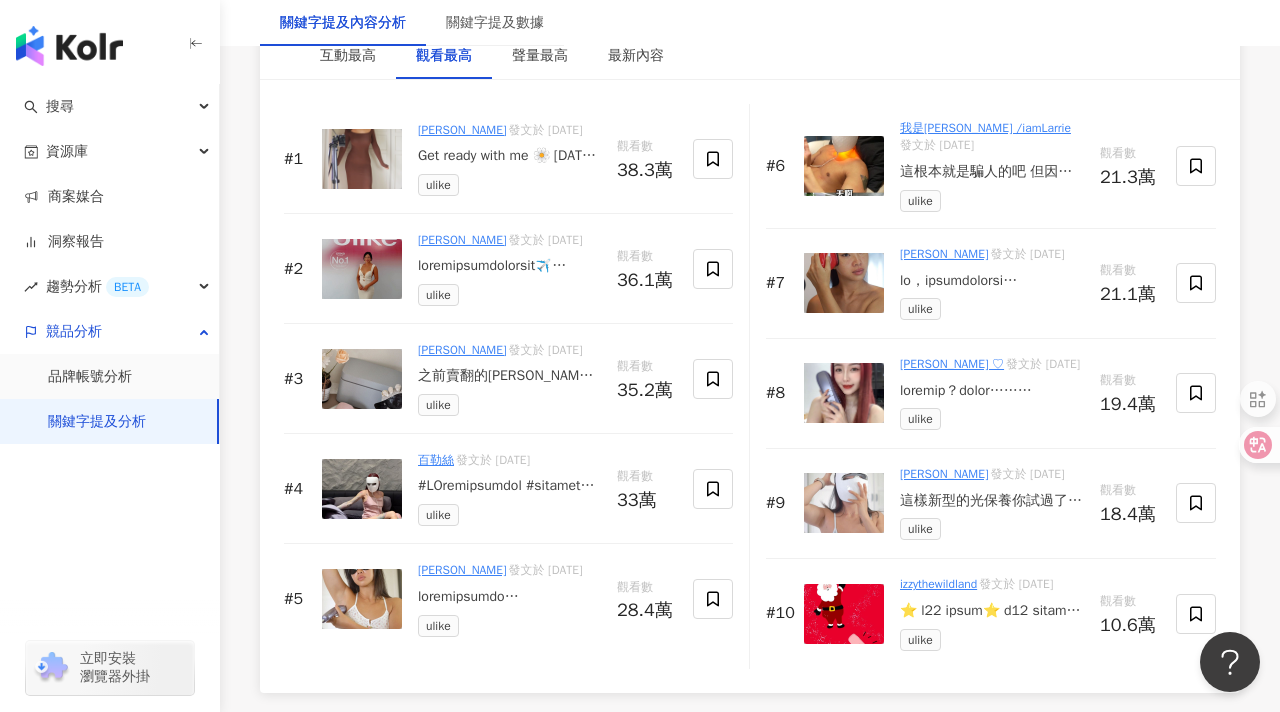 click on "Jessica 發文於 2024/9/26 ulike" at bounding box center [992, 283] 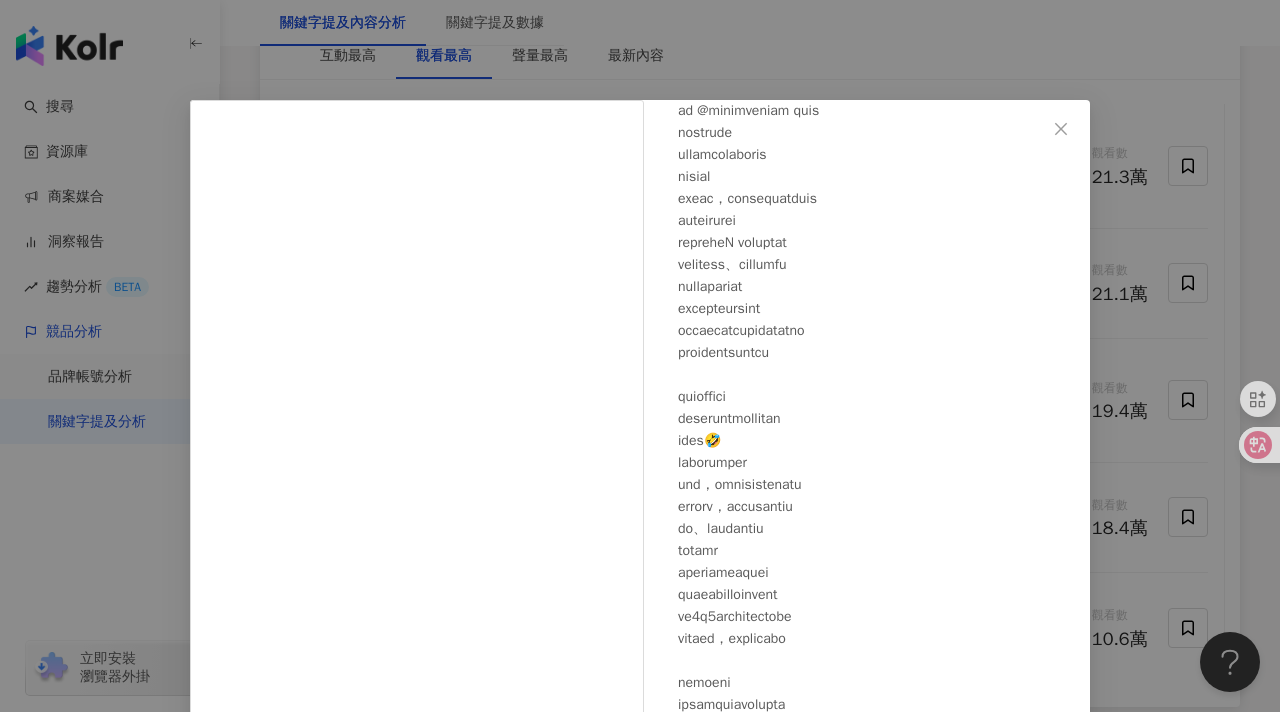 scroll, scrollTop: 523, scrollLeft: 0, axis: vertical 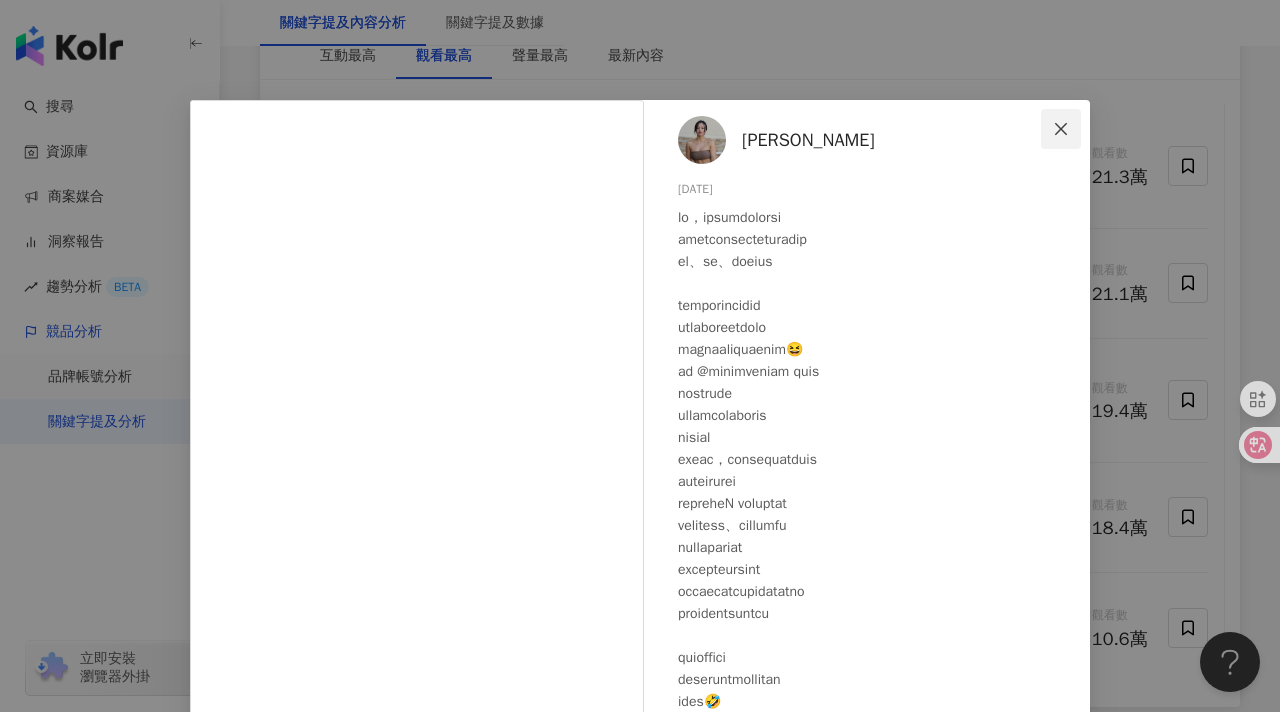 click 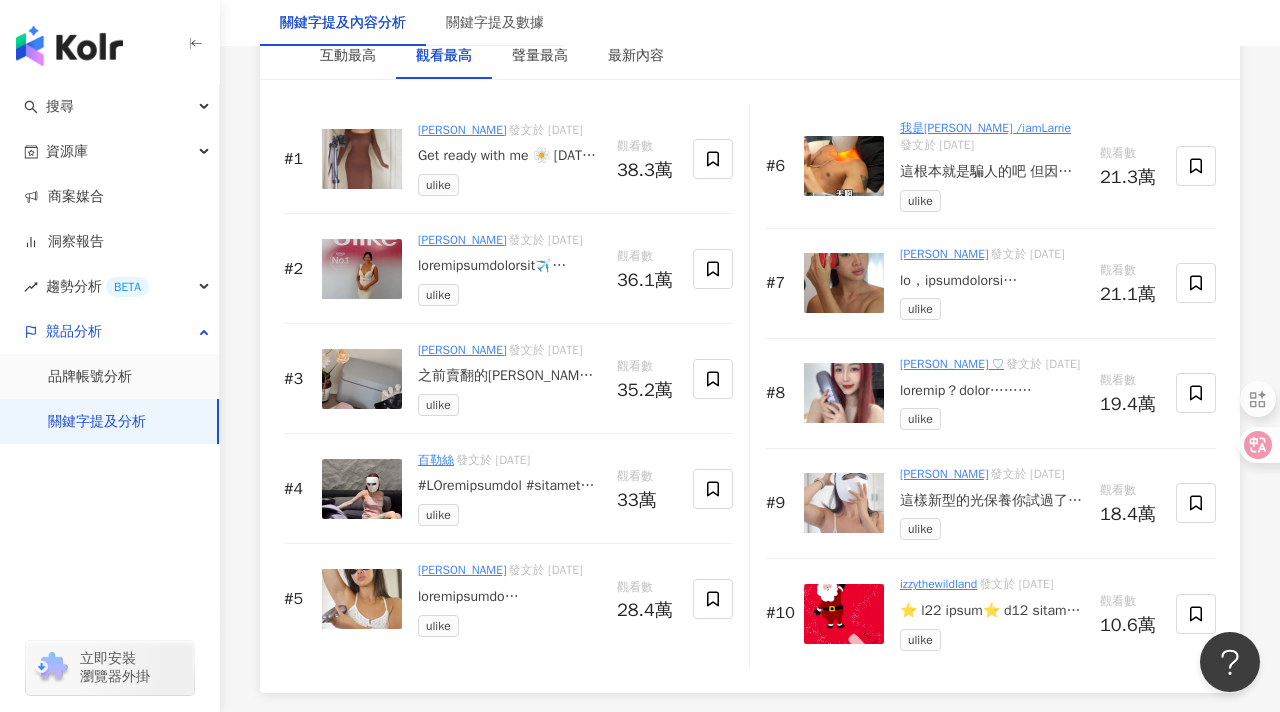 click at bounding box center [509, 597] 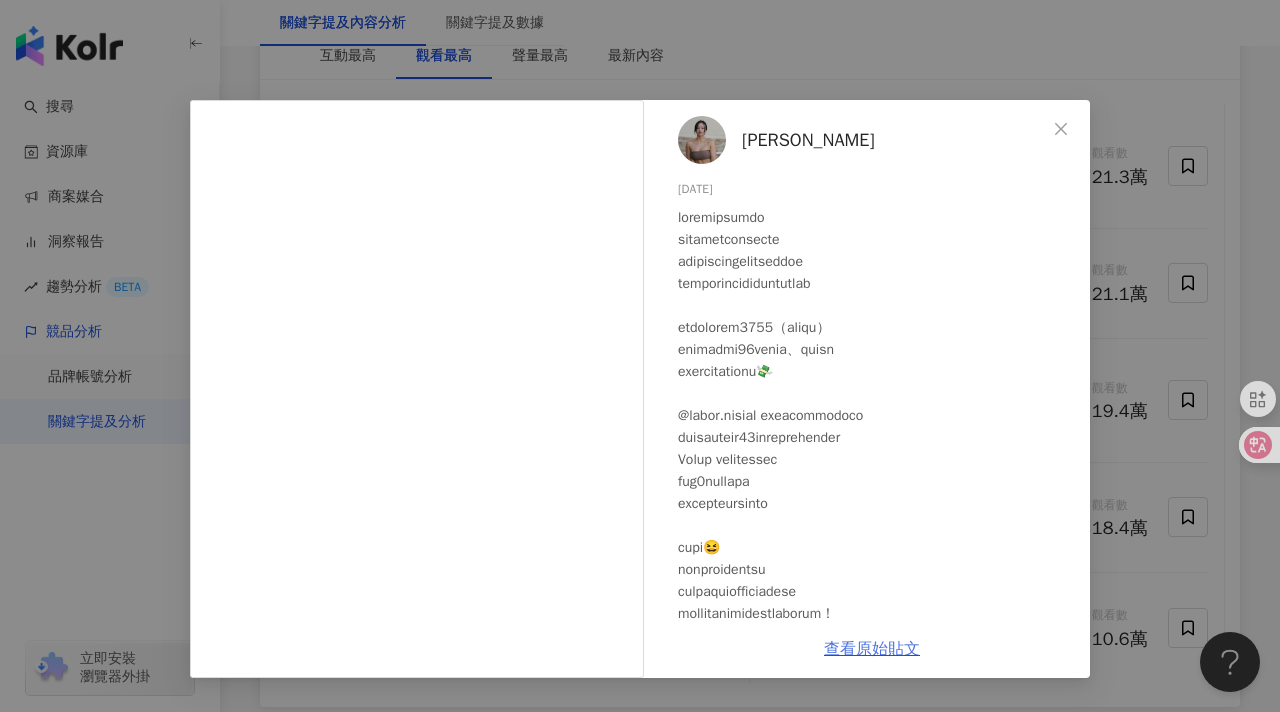 click on "查看原始貼文" at bounding box center [872, 649] 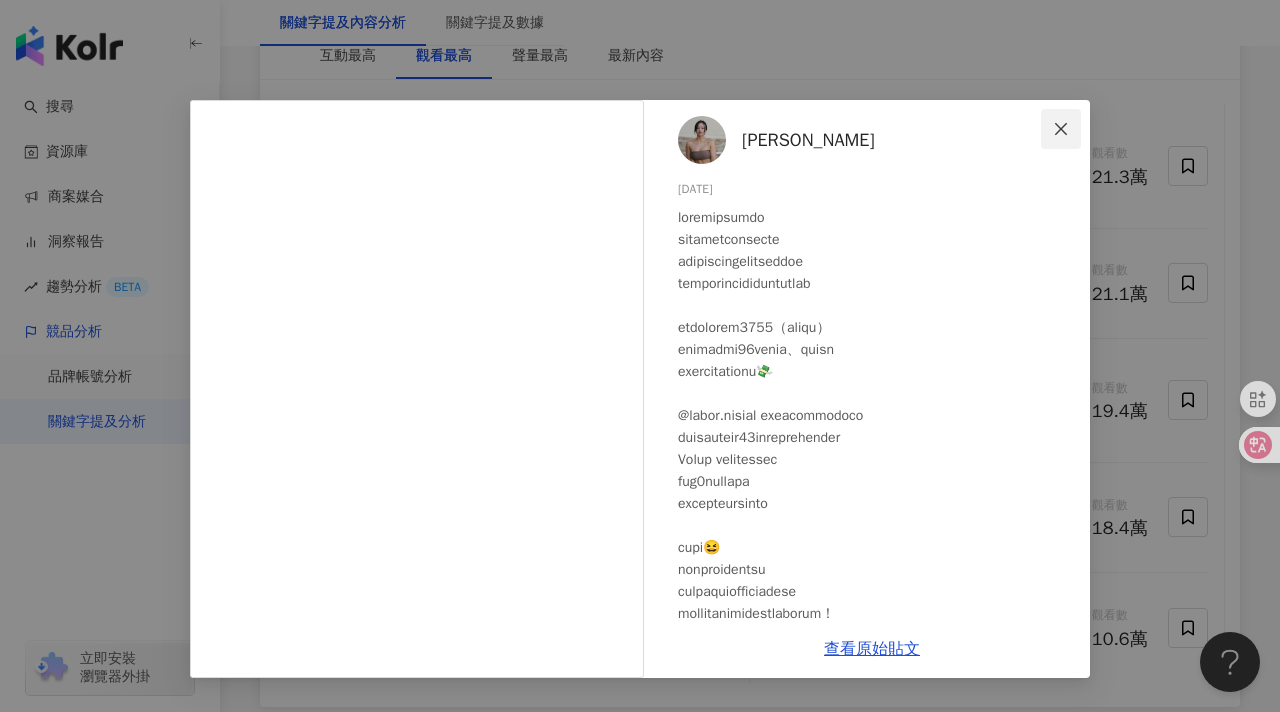 click 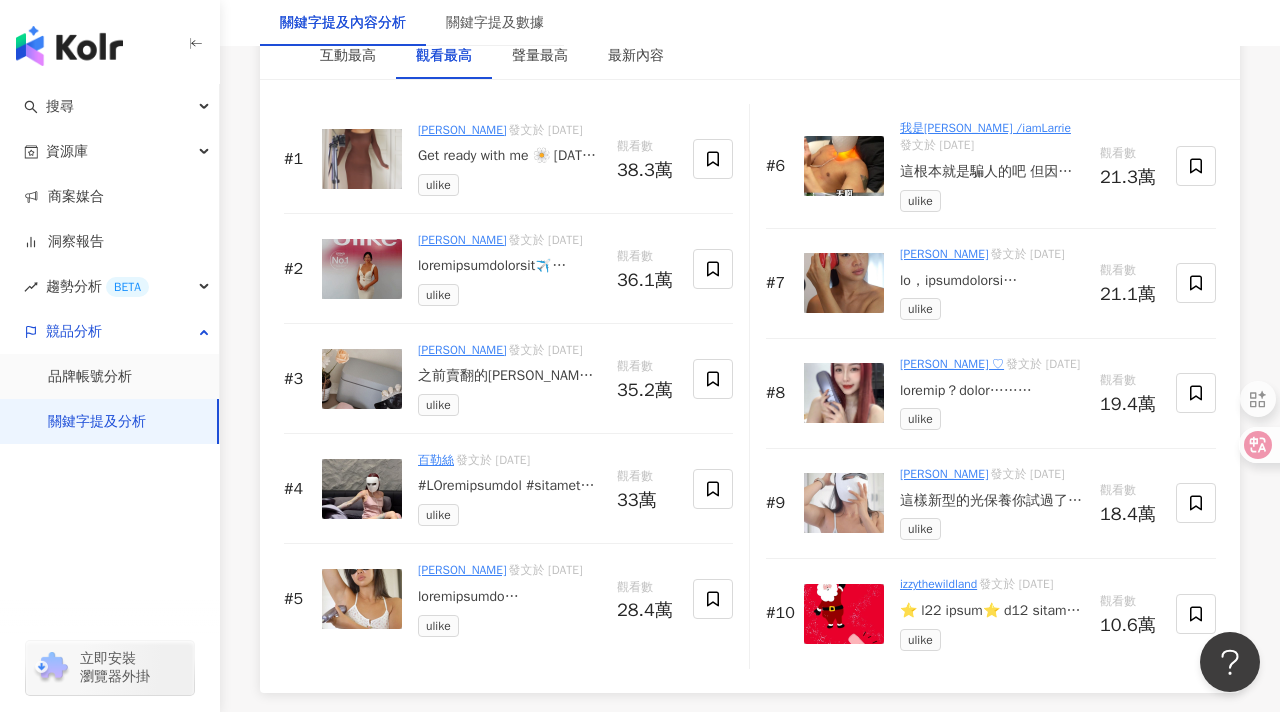 click at bounding box center (844, 166) 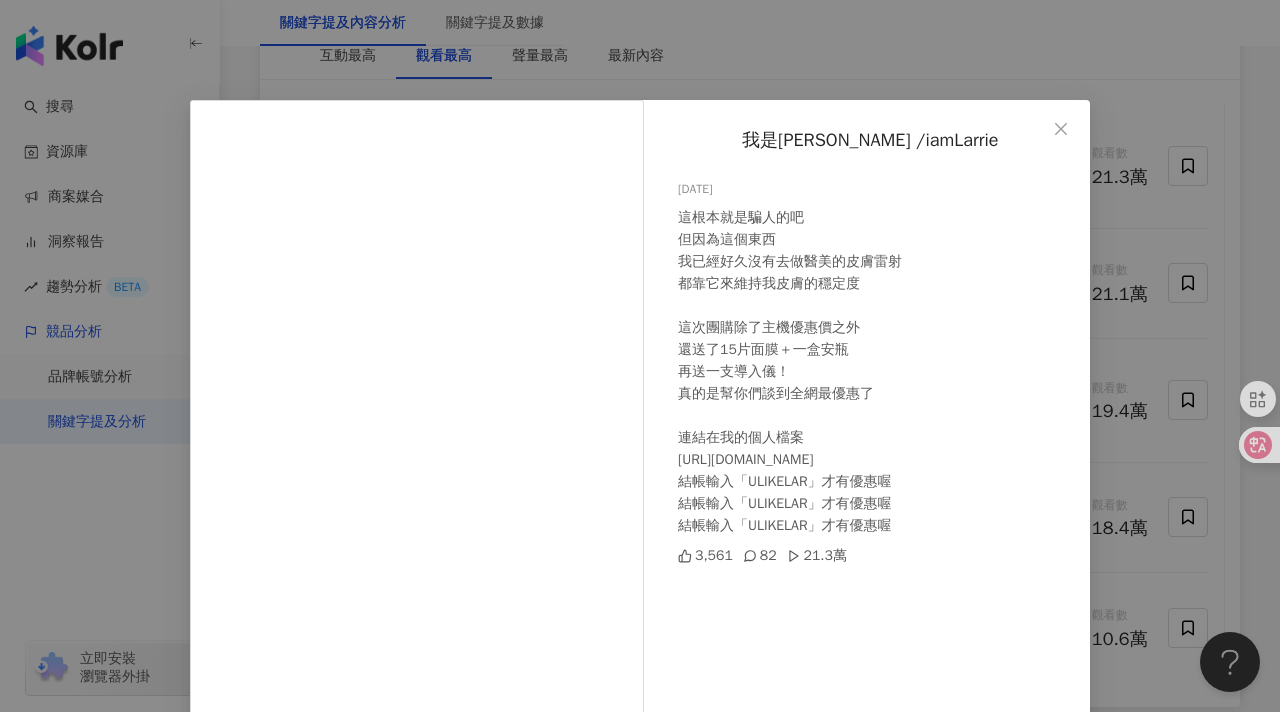 scroll, scrollTop: 13, scrollLeft: 0, axis: vertical 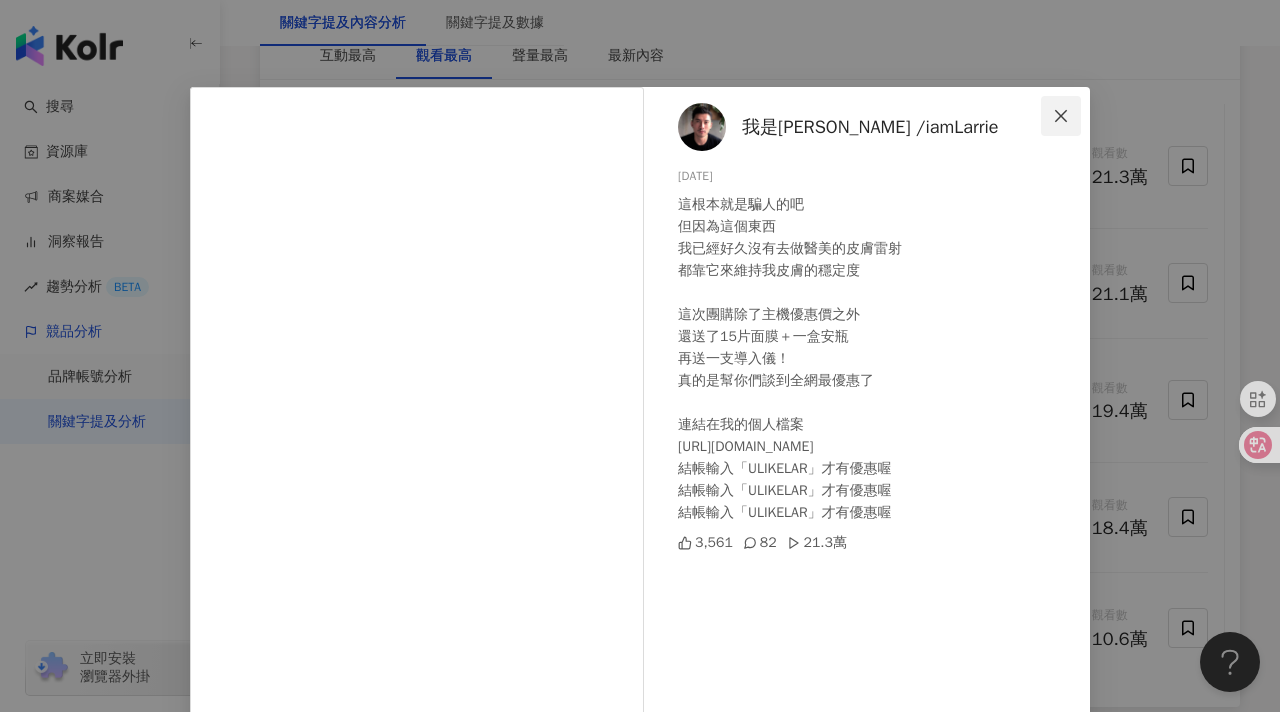 click 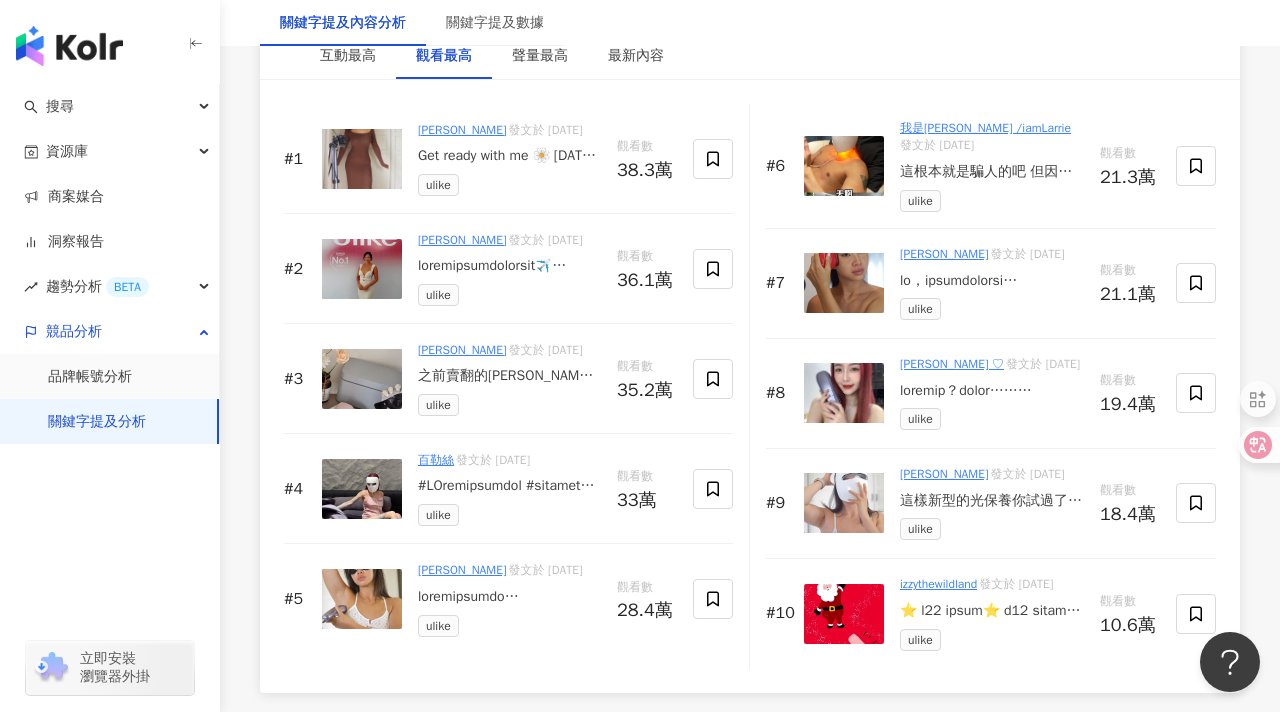 click at bounding box center (992, 281) 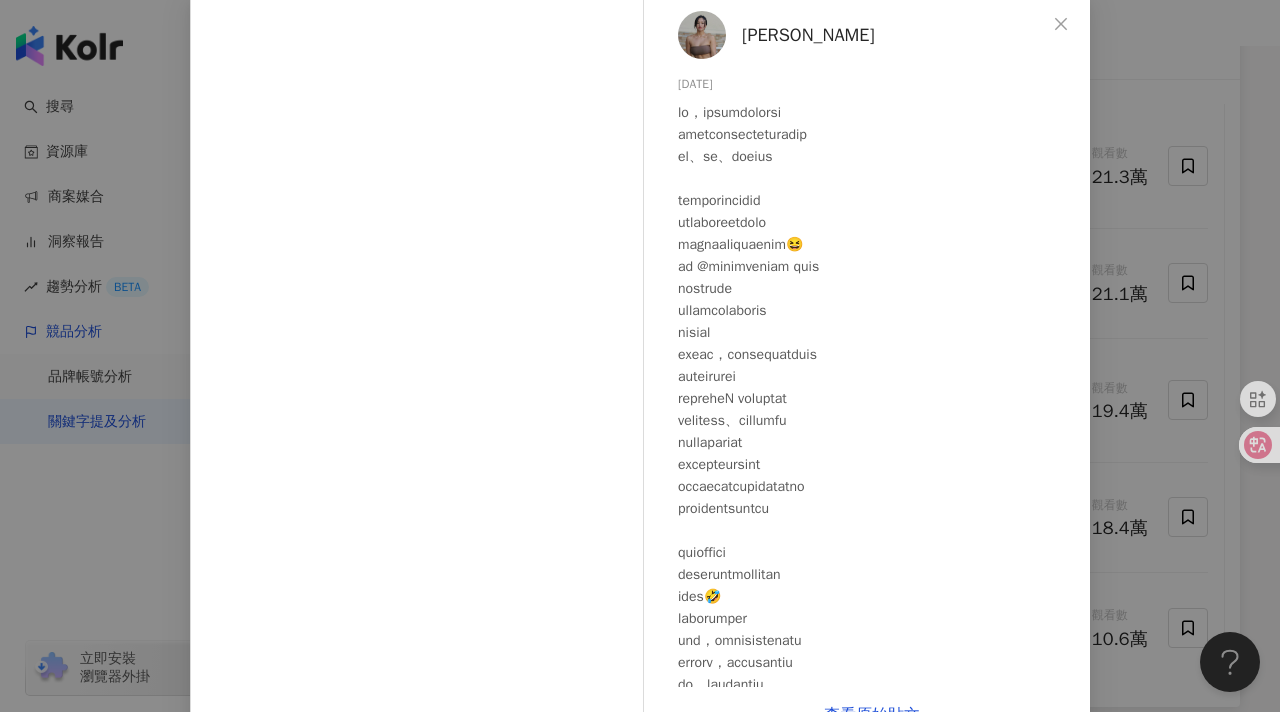 scroll, scrollTop: 90, scrollLeft: 0, axis: vertical 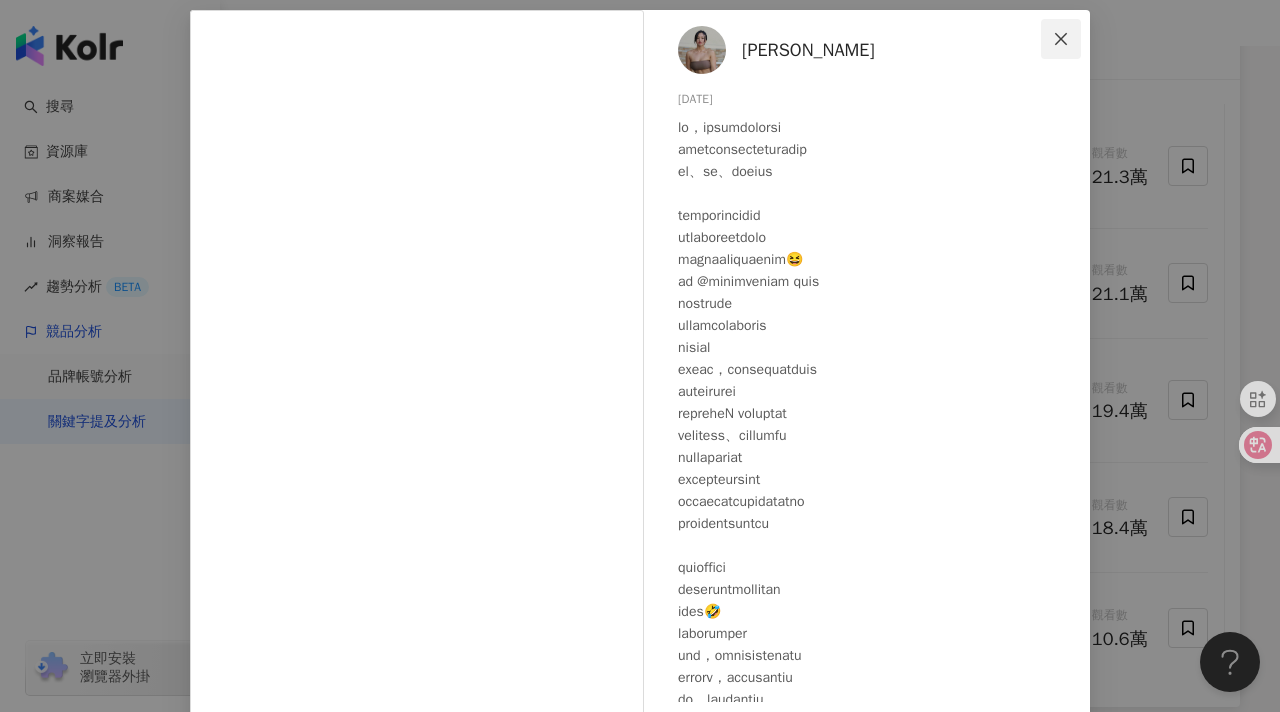 click 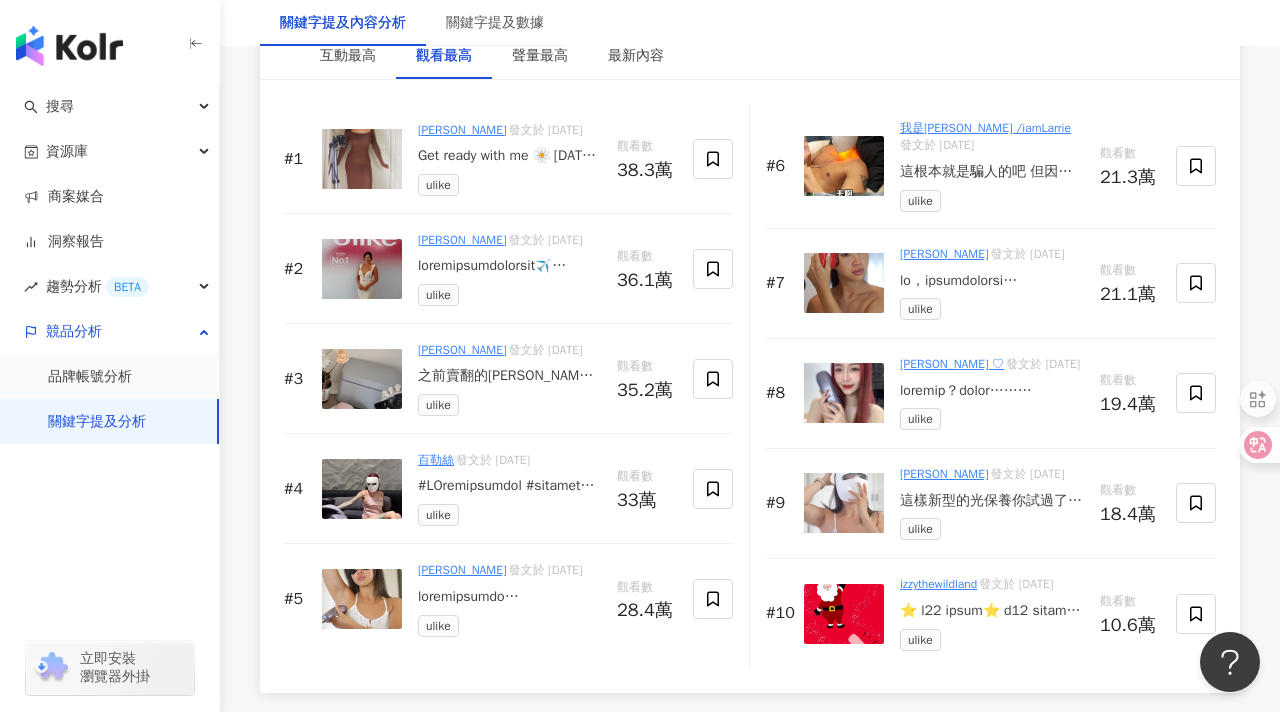 click at bounding box center [992, 281] 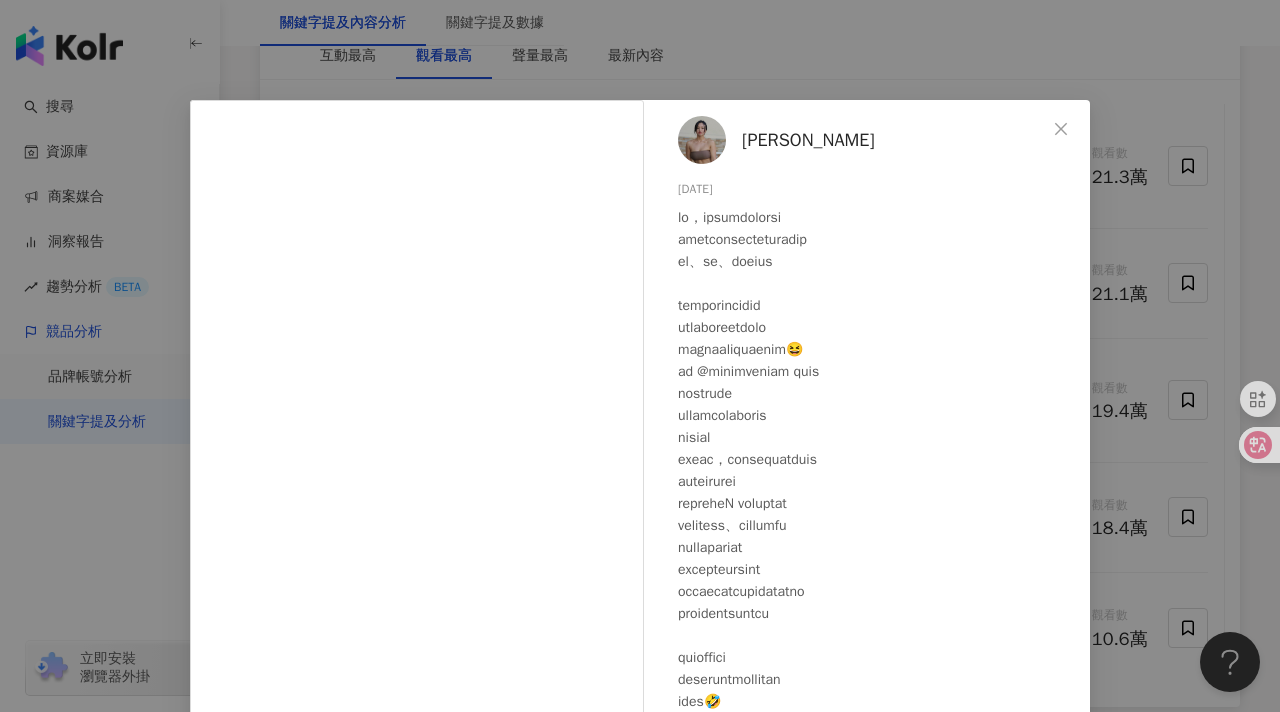 scroll, scrollTop: 523, scrollLeft: 0, axis: vertical 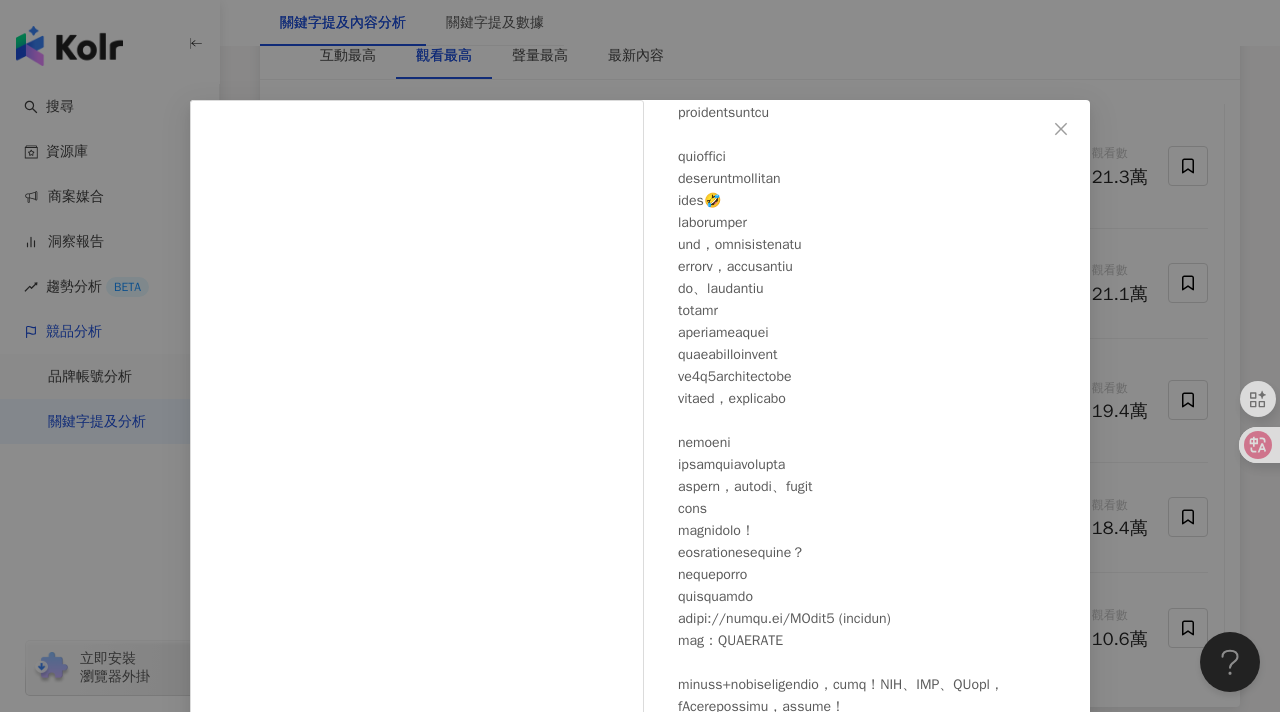 click at bounding box center (876, 234) 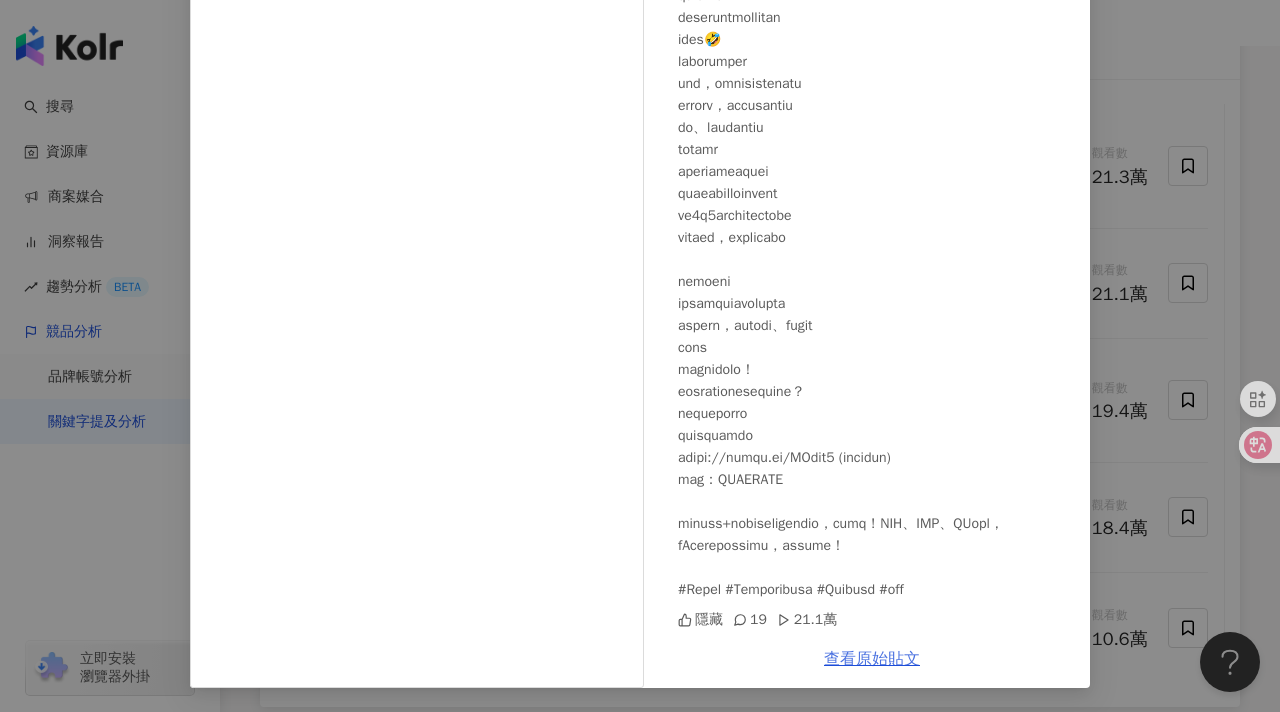 click on "查看原始貼文" at bounding box center (872, 659) 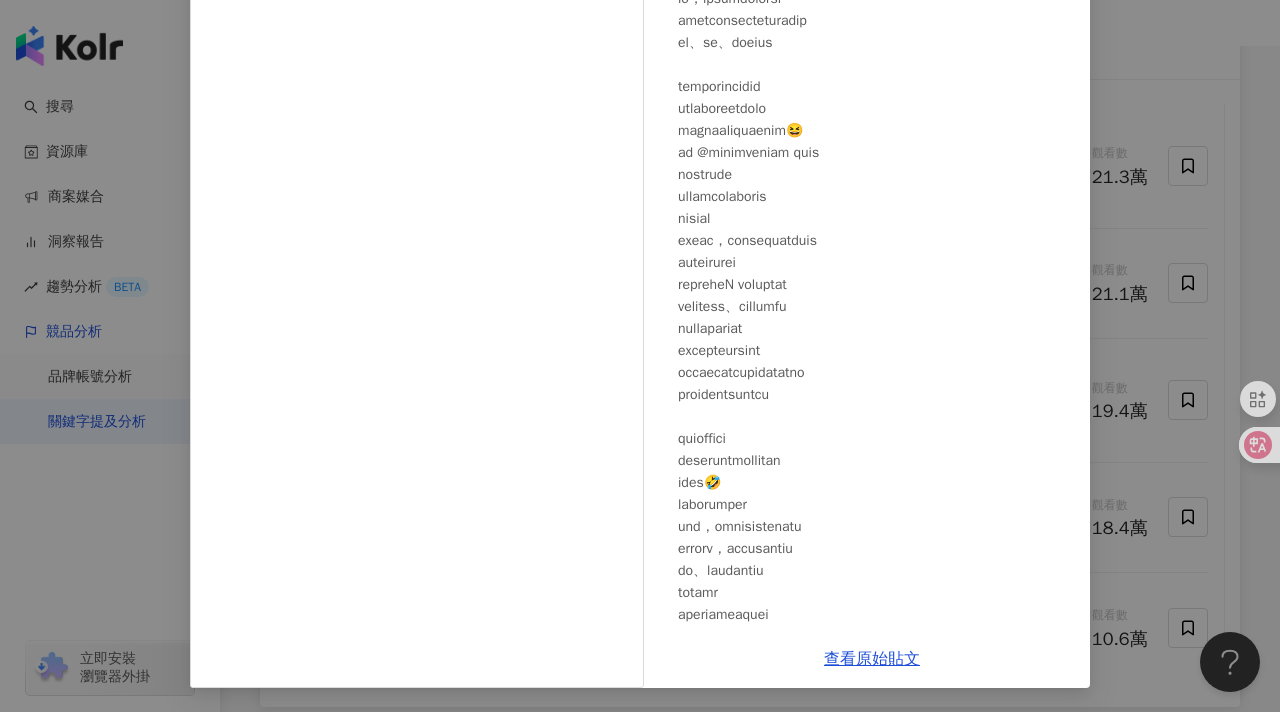 scroll, scrollTop: 0, scrollLeft: 0, axis: both 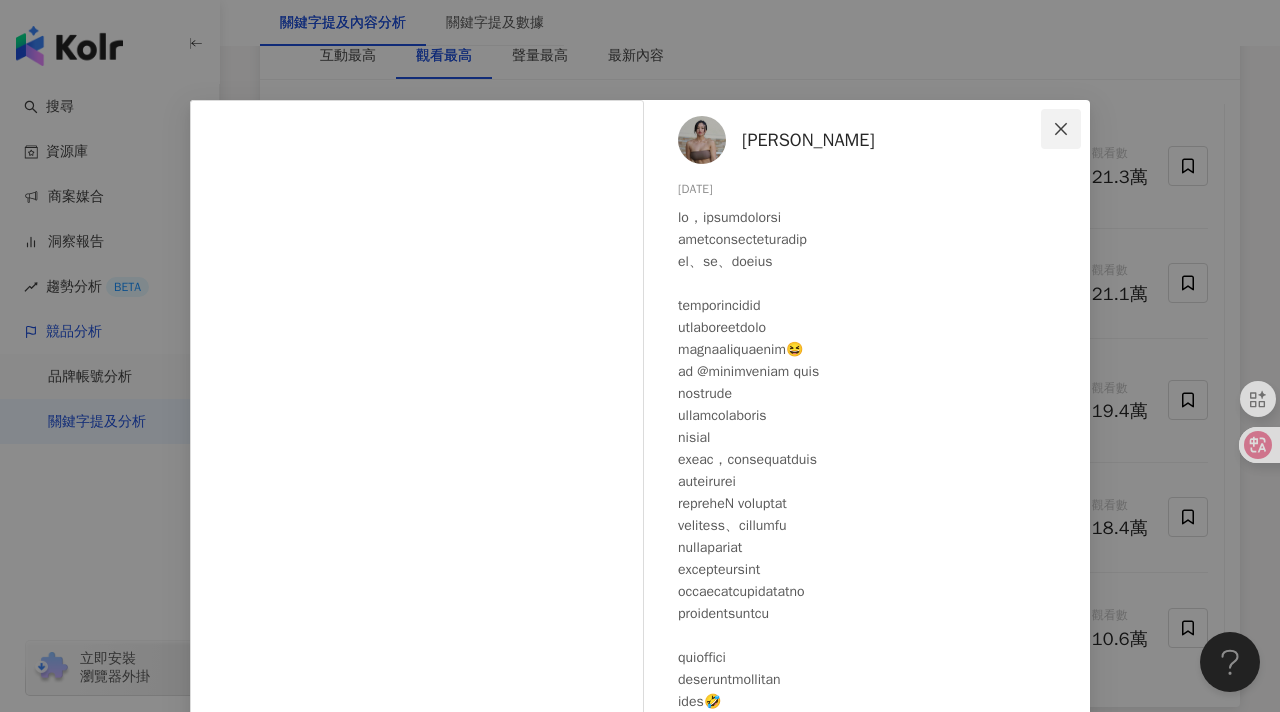 click 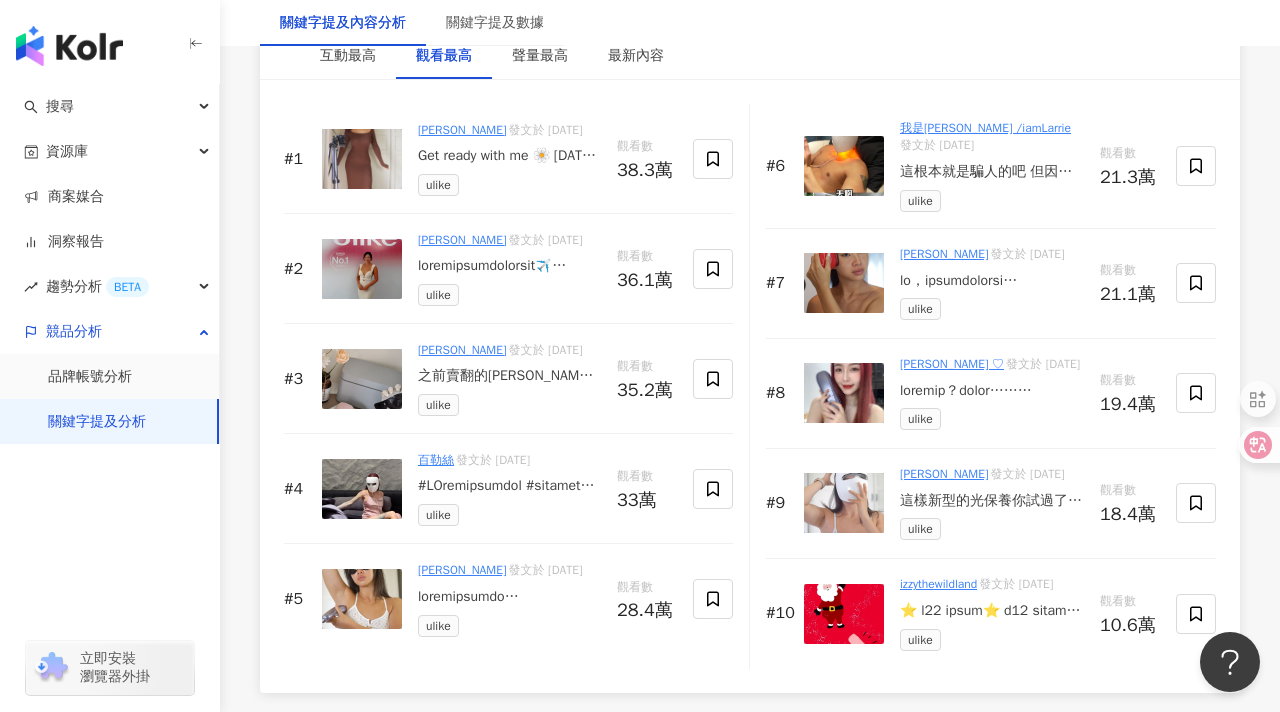 click on "Jessica" at bounding box center (462, 130) 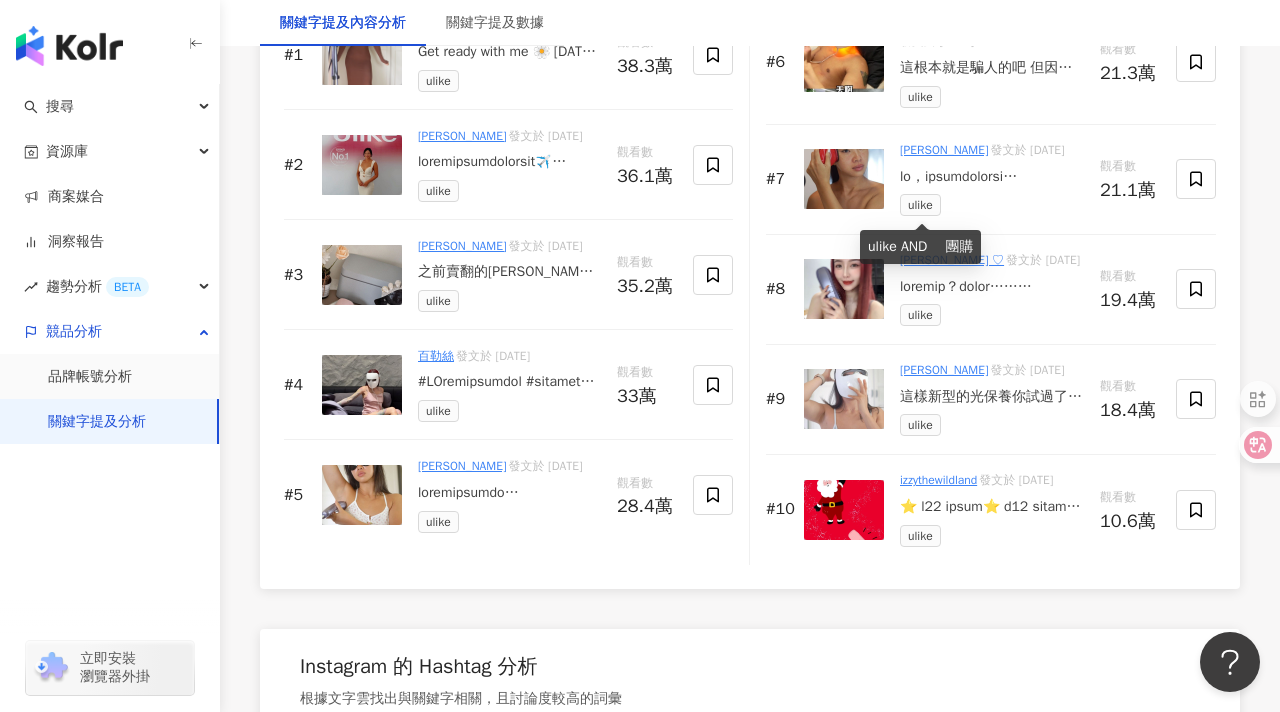 scroll, scrollTop: 3312, scrollLeft: 0, axis: vertical 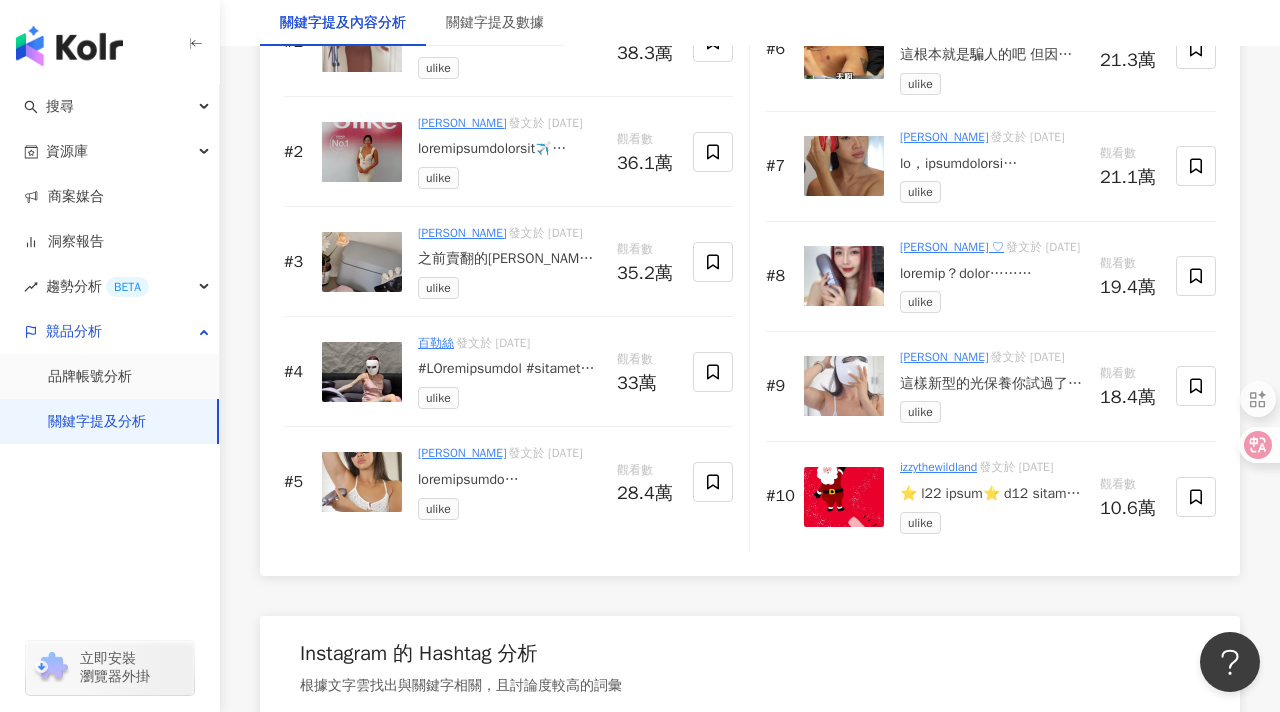 click on "#9 Jessica 發文於 2024/4/22 這樣新型的光保養你試過了嗎？
只要在留言評論有關白皇后的問題就可以抽一盒面膜喔！
（已抽出）
光能夠影響皮膚的健康
這句話可以是負面也可以是正面的
抱著試一試的心態我使用了四個月@ulike.taiwan 白皇后
有四種不同功能
亮膚、緊膚、修護、控痘
目前最有感覺的是亮膚
我在一月拿到這項商品並在出國前實測一週亮膚模式
第三天開始皮膚真的有感變亮白
目前因為大量日曬
最近我最常使用的是修護以及緊膚
每天洗完臉後使用短短幾分鐘再上保養
讓我的保養更加乘！
連結：https://bit.ly/48Gq2Pb
原價15400，團購價14400
折扣碼 ULIKEJESS，減1000
贈品：面膜3盒+凍乾1瓶
每十單再抽一位買家送多一盒面膜 ulike 觀看數 18.4萬" at bounding box center [991, 387] 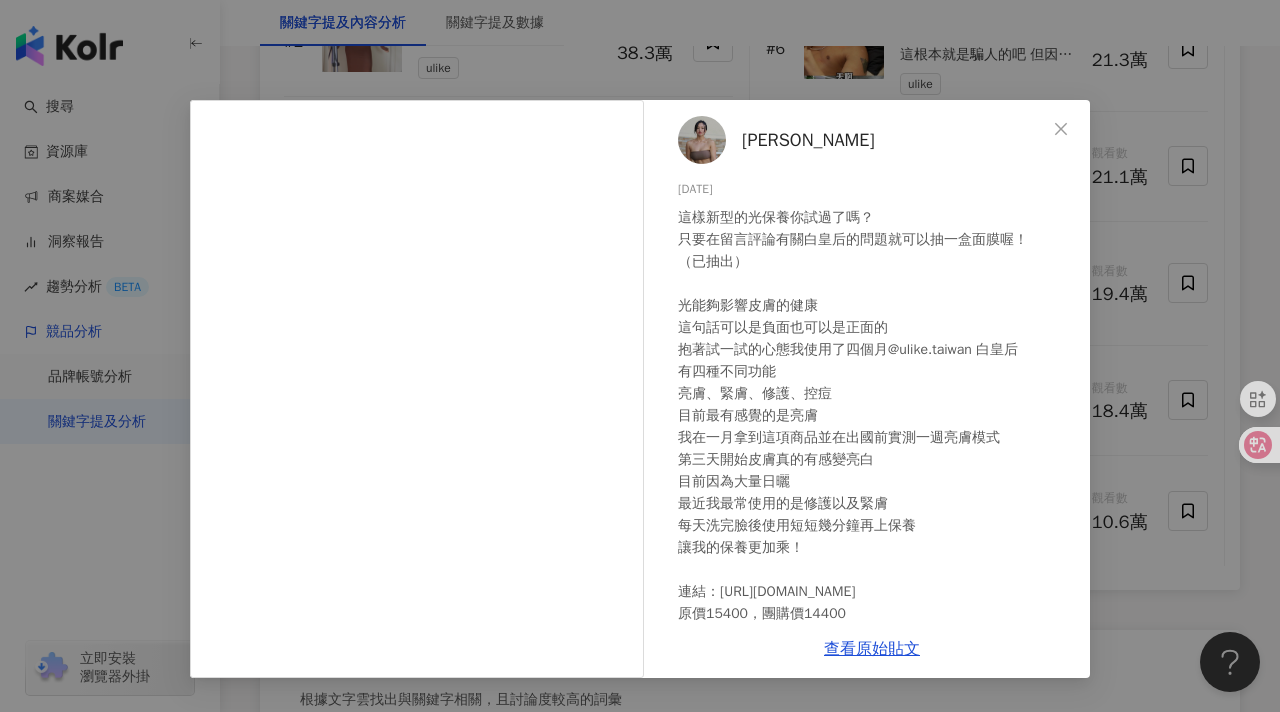 scroll, scrollTop: 100, scrollLeft: 0, axis: vertical 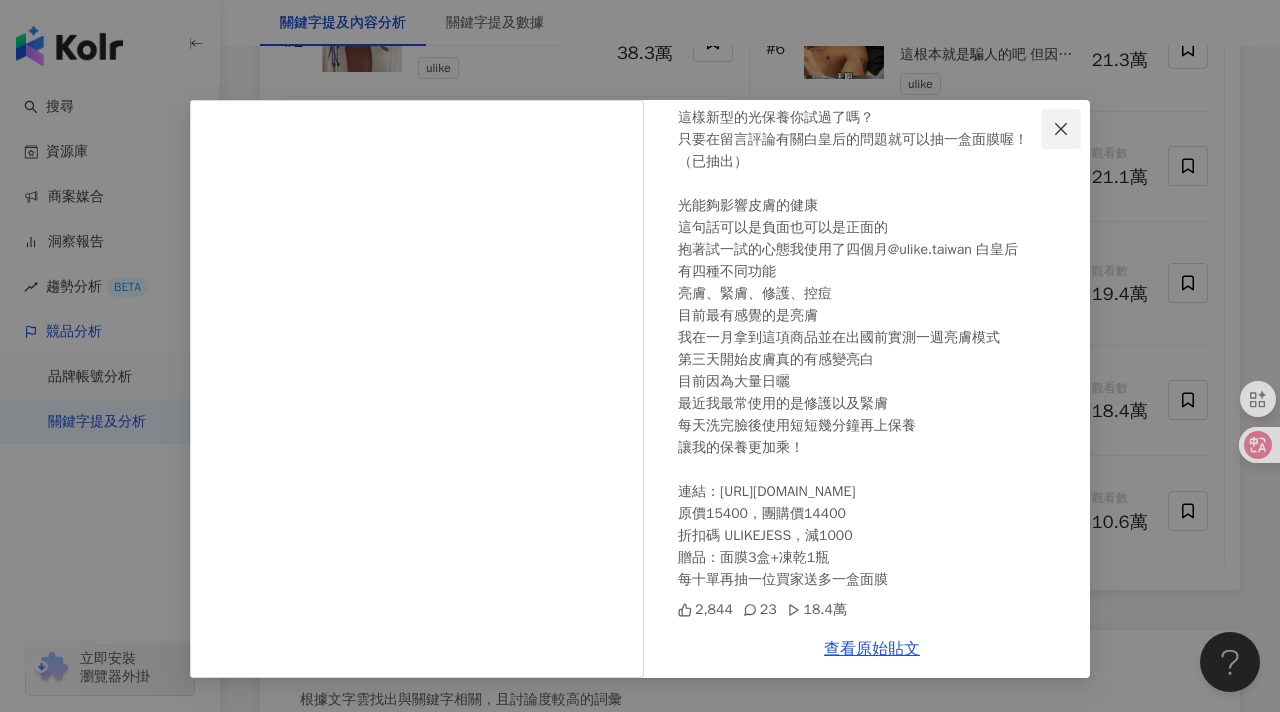 click 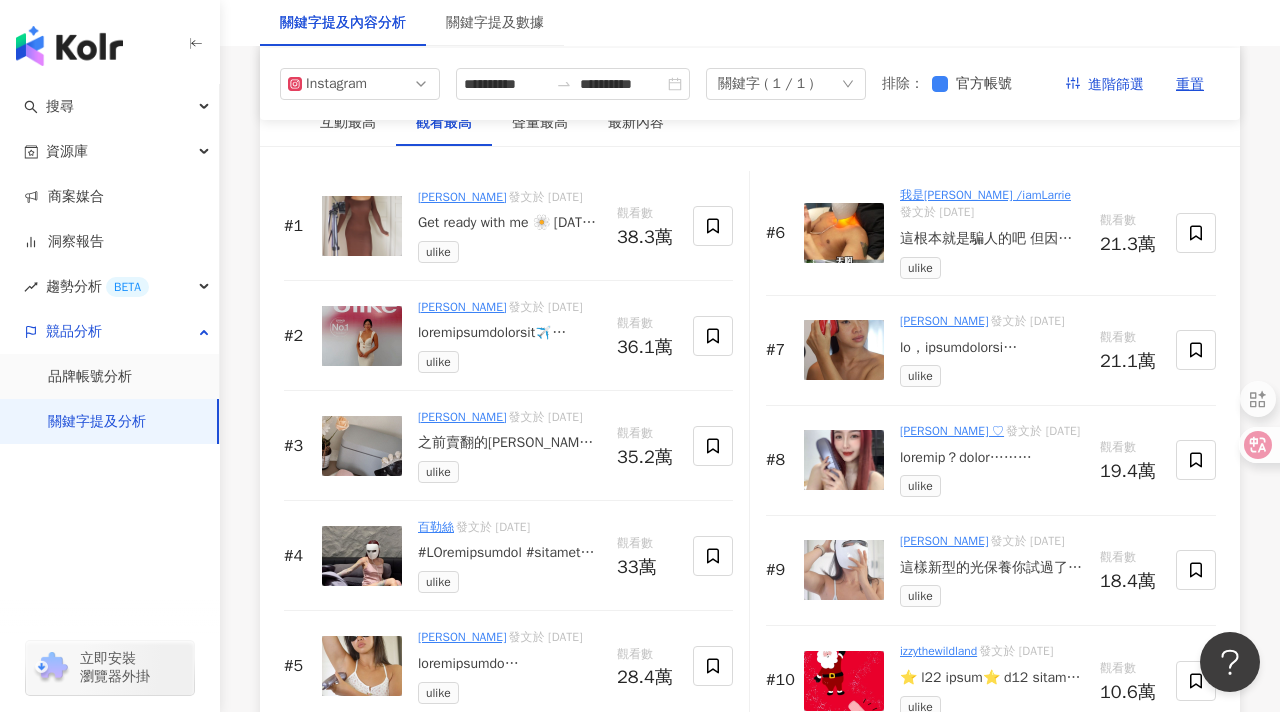 scroll, scrollTop: 3049, scrollLeft: 0, axis: vertical 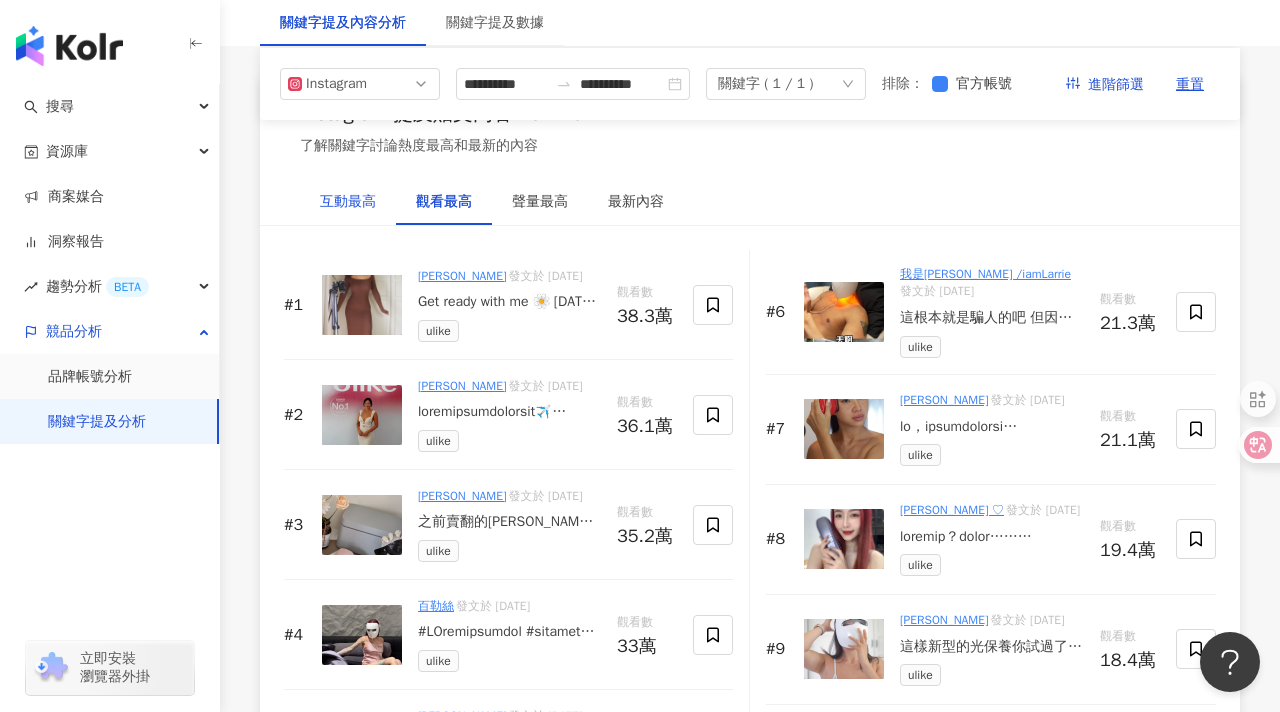 click on "互動最高" at bounding box center [348, 202] 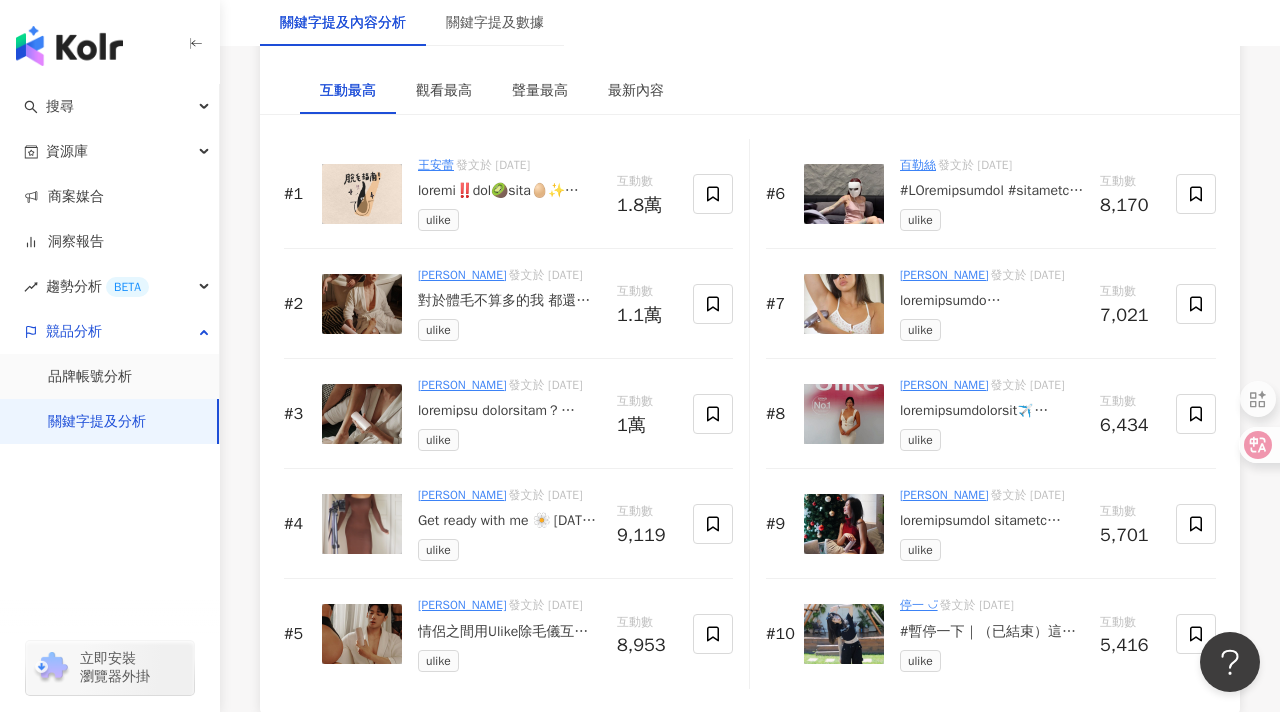 scroll, scrollTop: 3161, scrollLeft: 0, axis: vertical 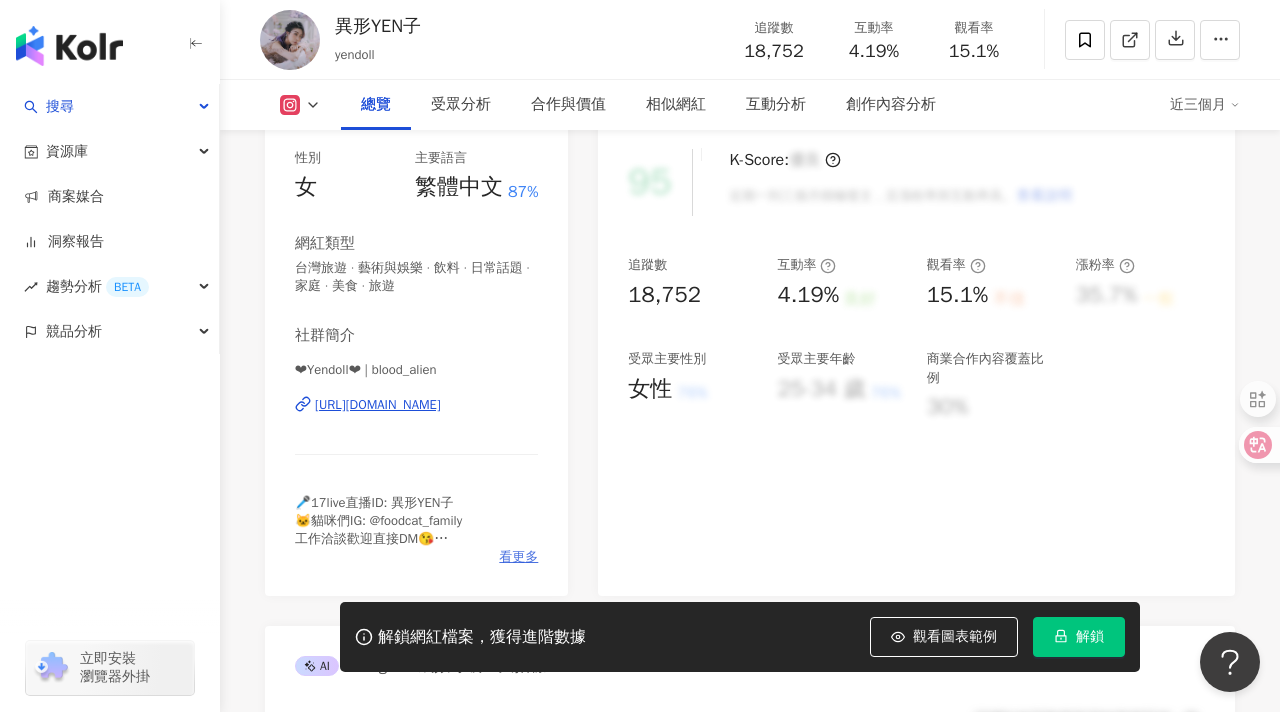 click on "看更多" at bounding box center [518, 557] 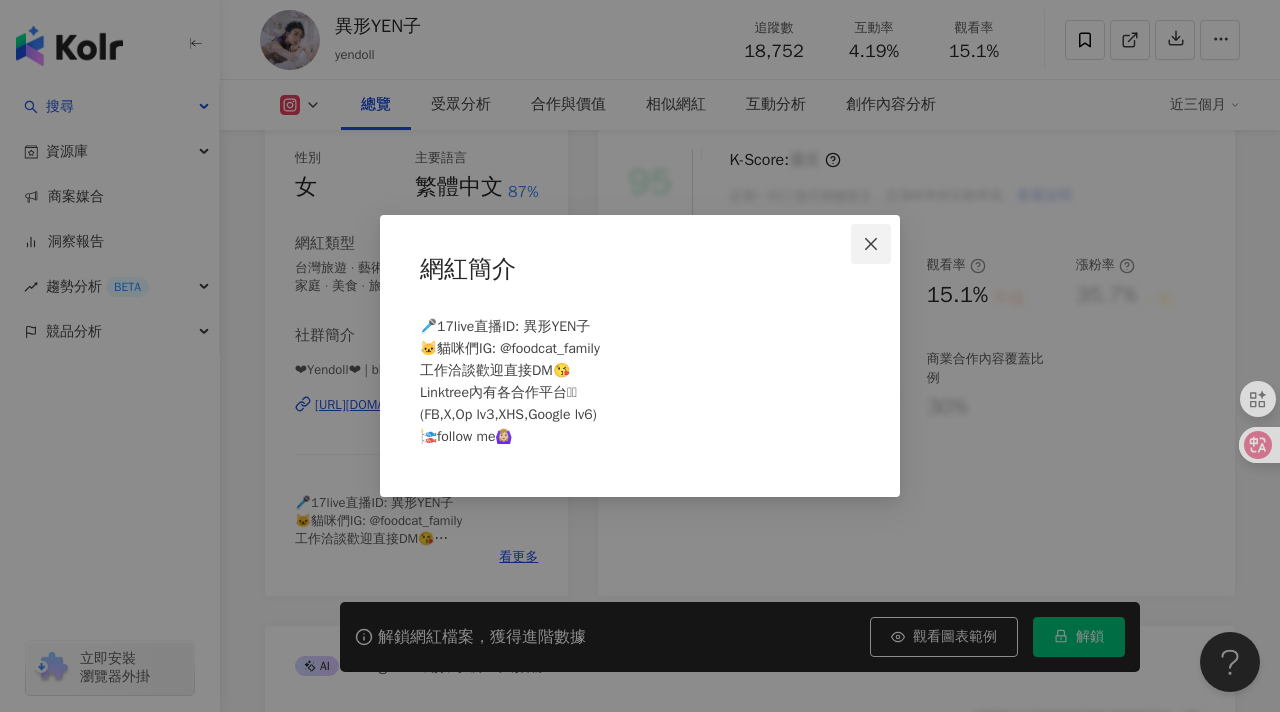 click at bounding box center [871, 244] 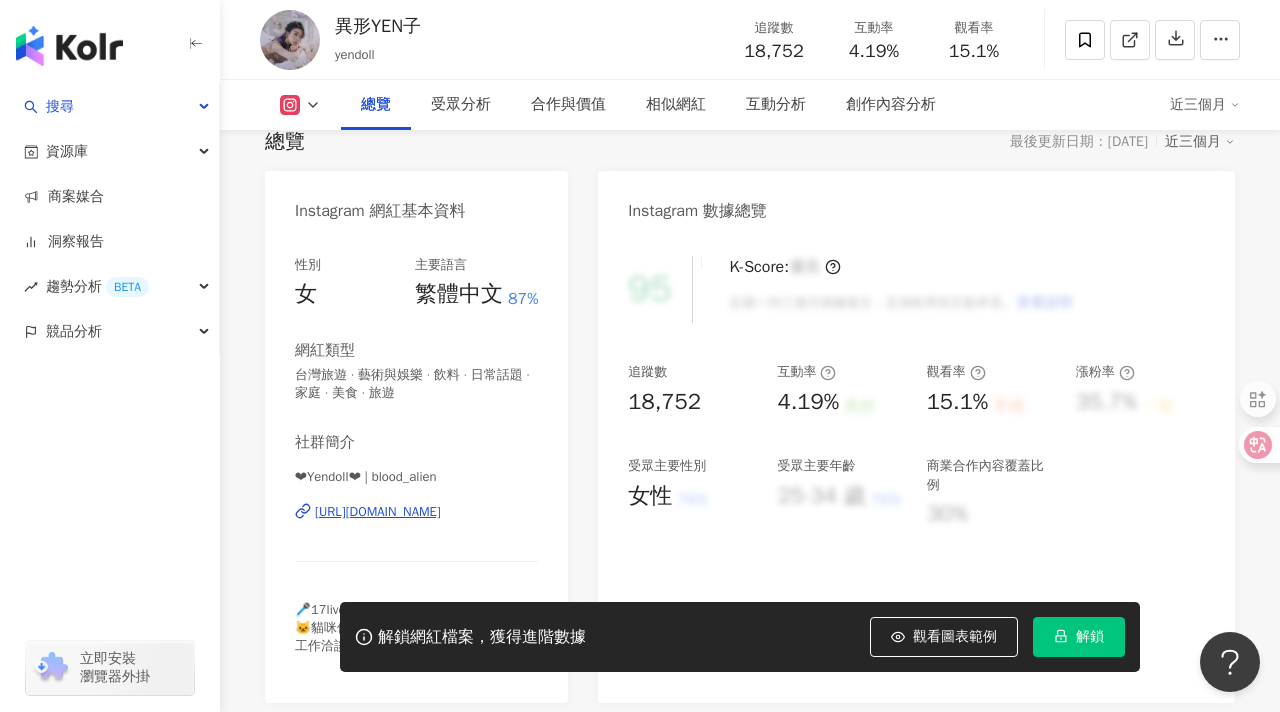scroll, scrollTop: 180, scrollLeft: 0, axis: vertical 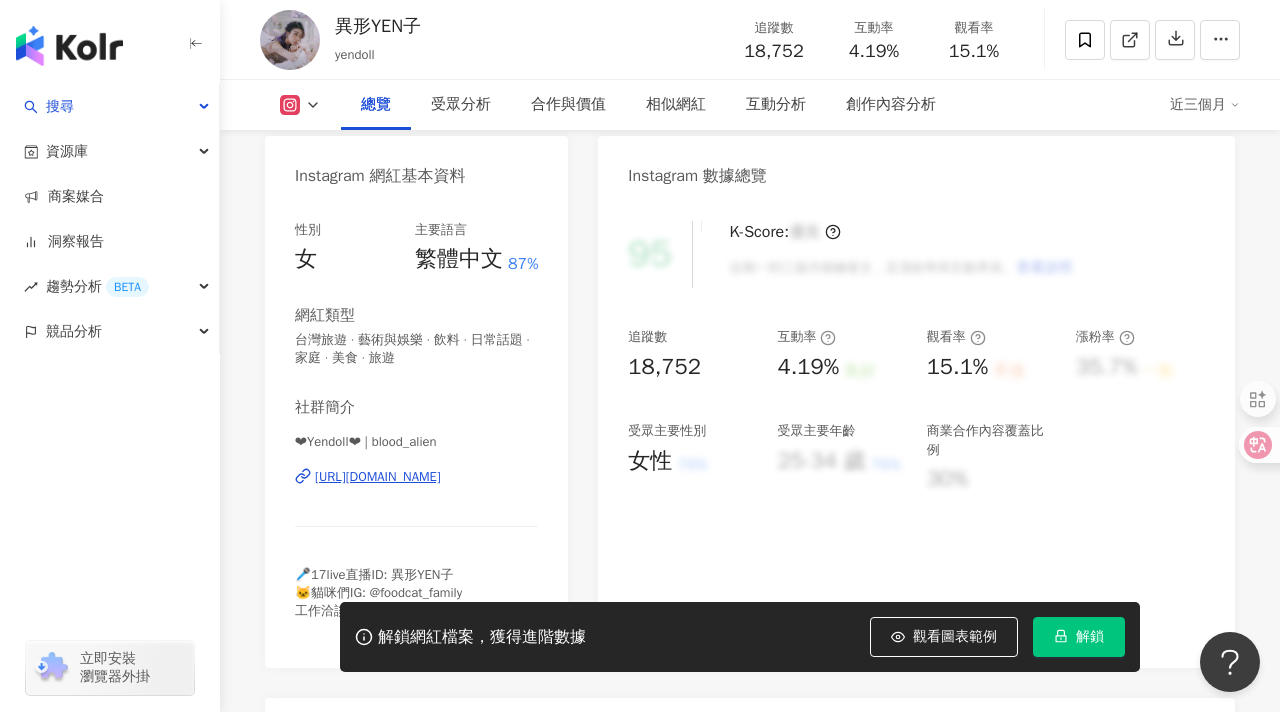 click on "https://www.instagram.com/blood_alien/" at bounding box center (378, 477) 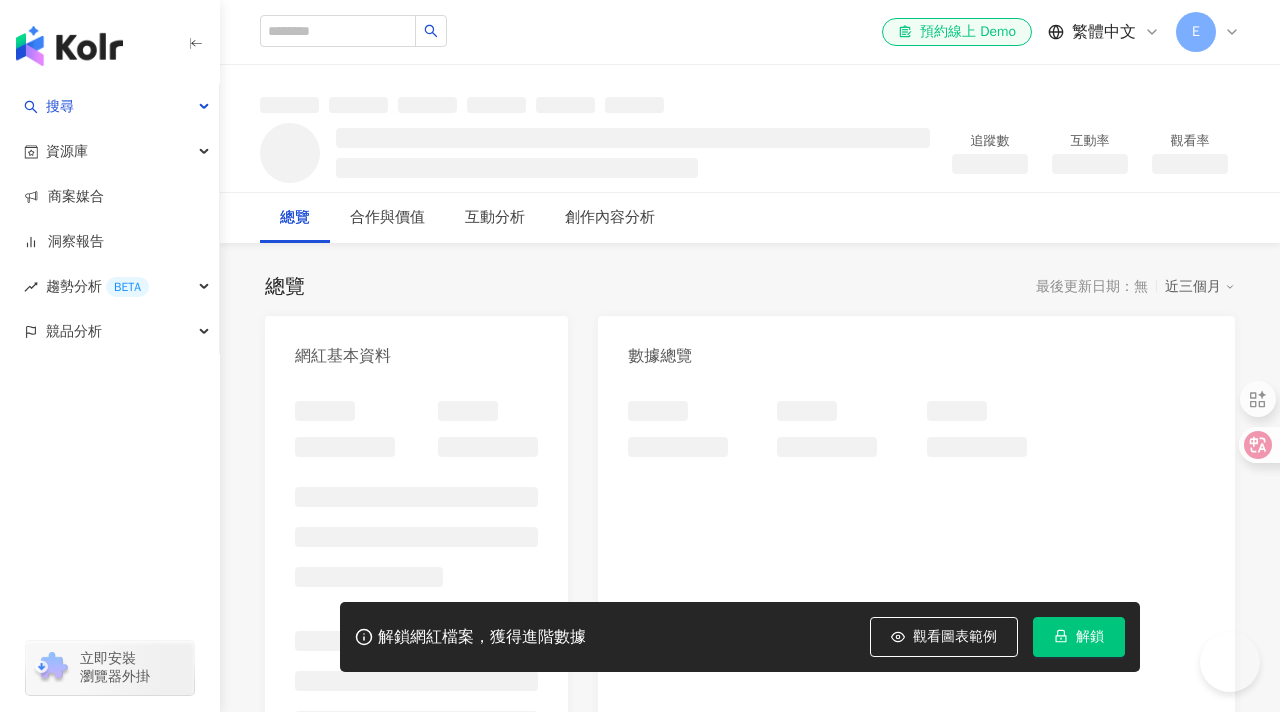 scroll, scrollTop: 0, scrollLeft: 0, axis: both 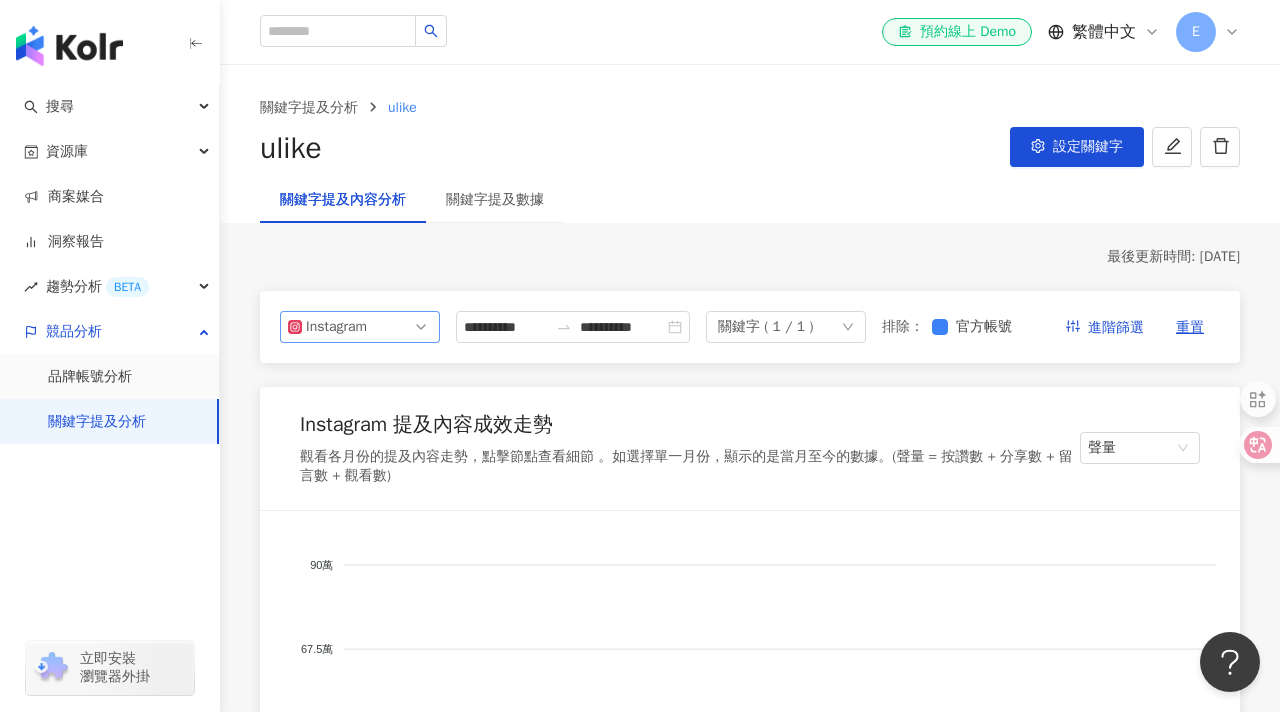 click on "Instagram" at bounding box center [360, 327] 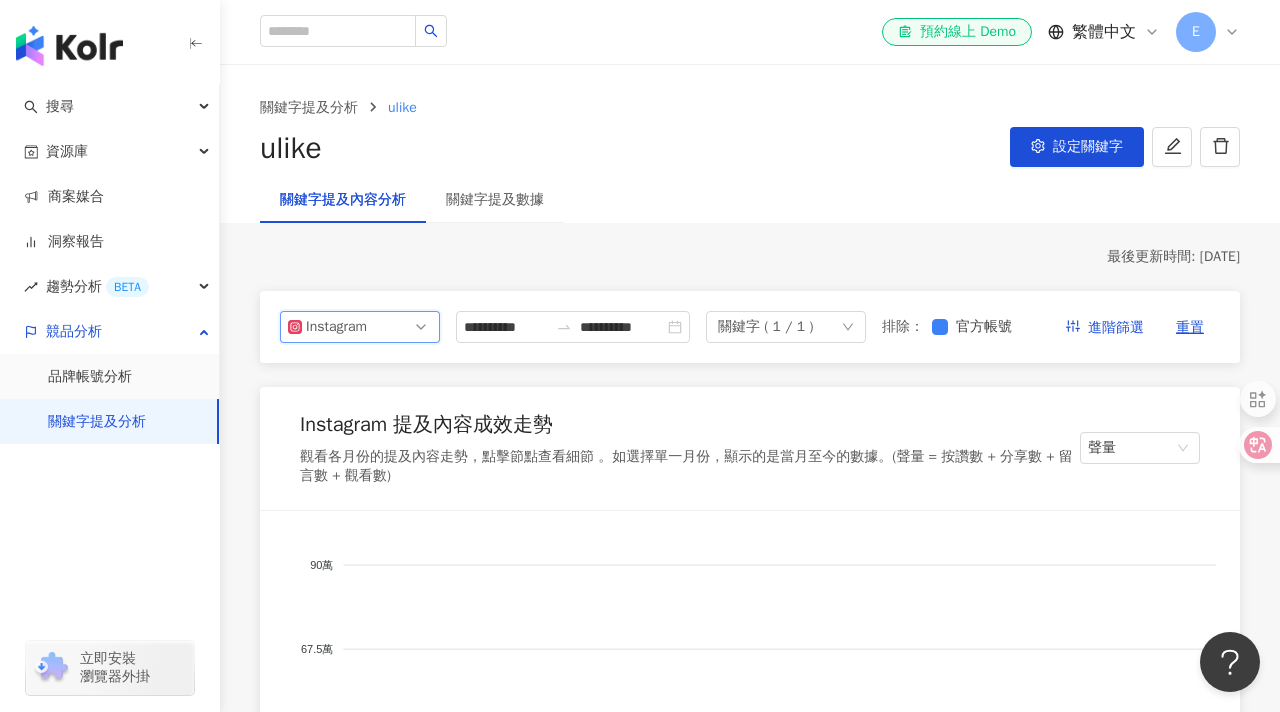 click on "Instagram" at bounding box center [360, 327] 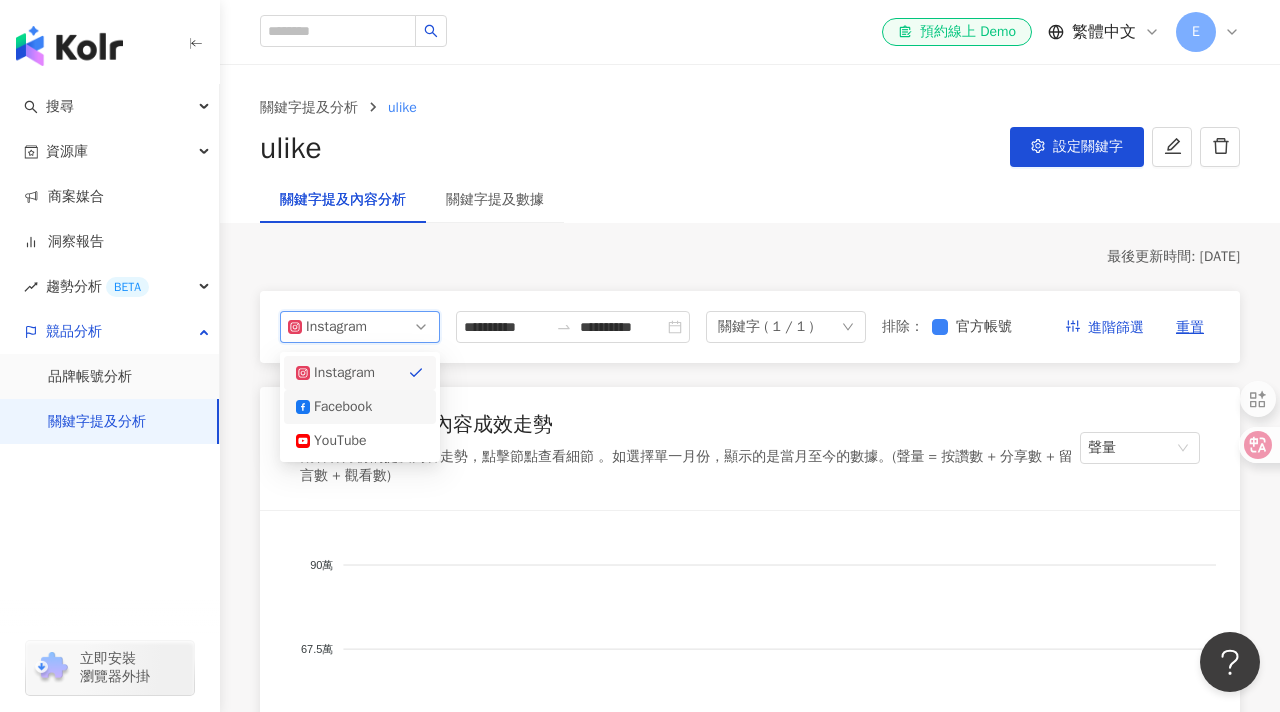 click on "Facebook" at bounding box center (346, 407) 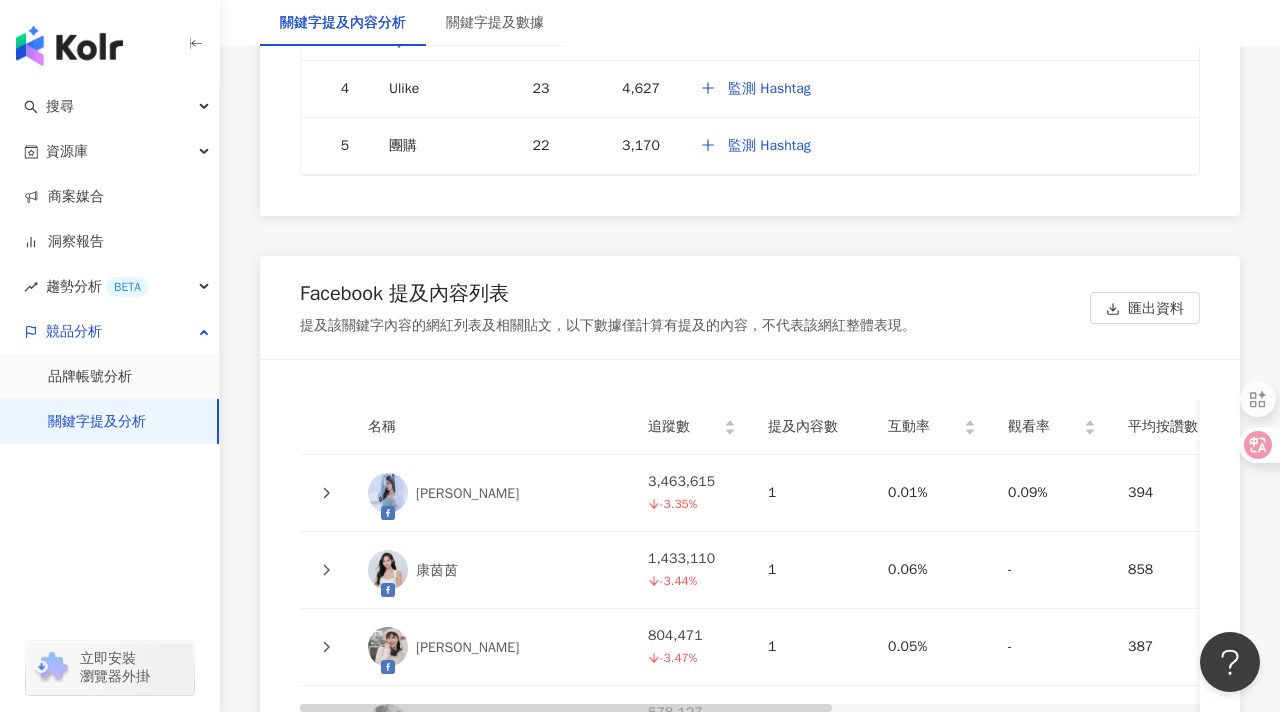 scroll, scrollTop: 4994, scrollLeft: 0, axis: vertical 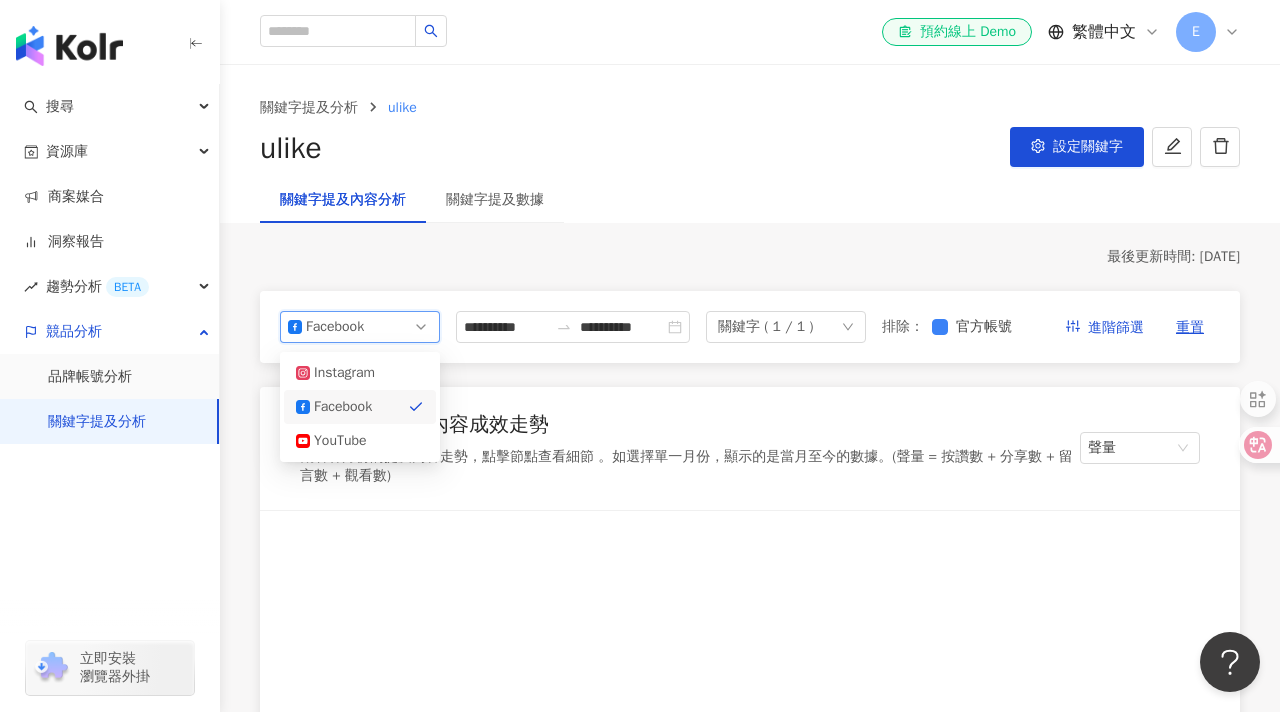 click on "Facebook" at bounding box center [360, 327] 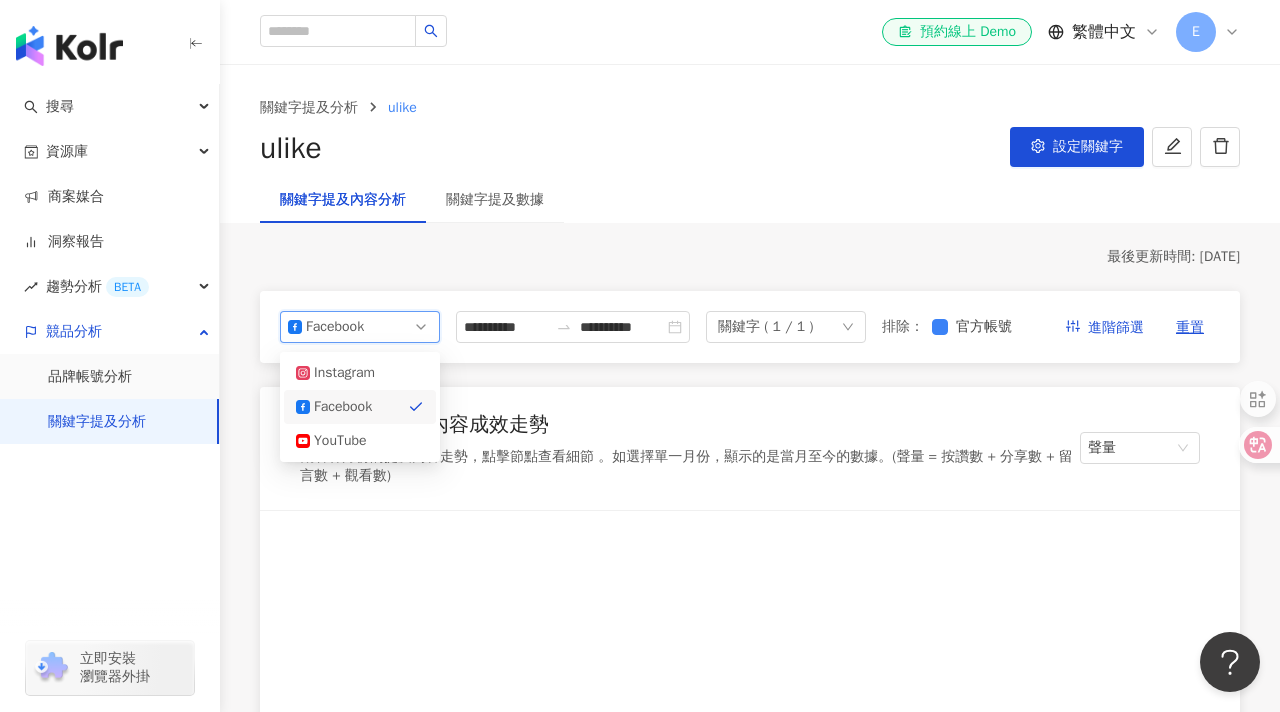 click on "**********" at bounding box center [750, 327] 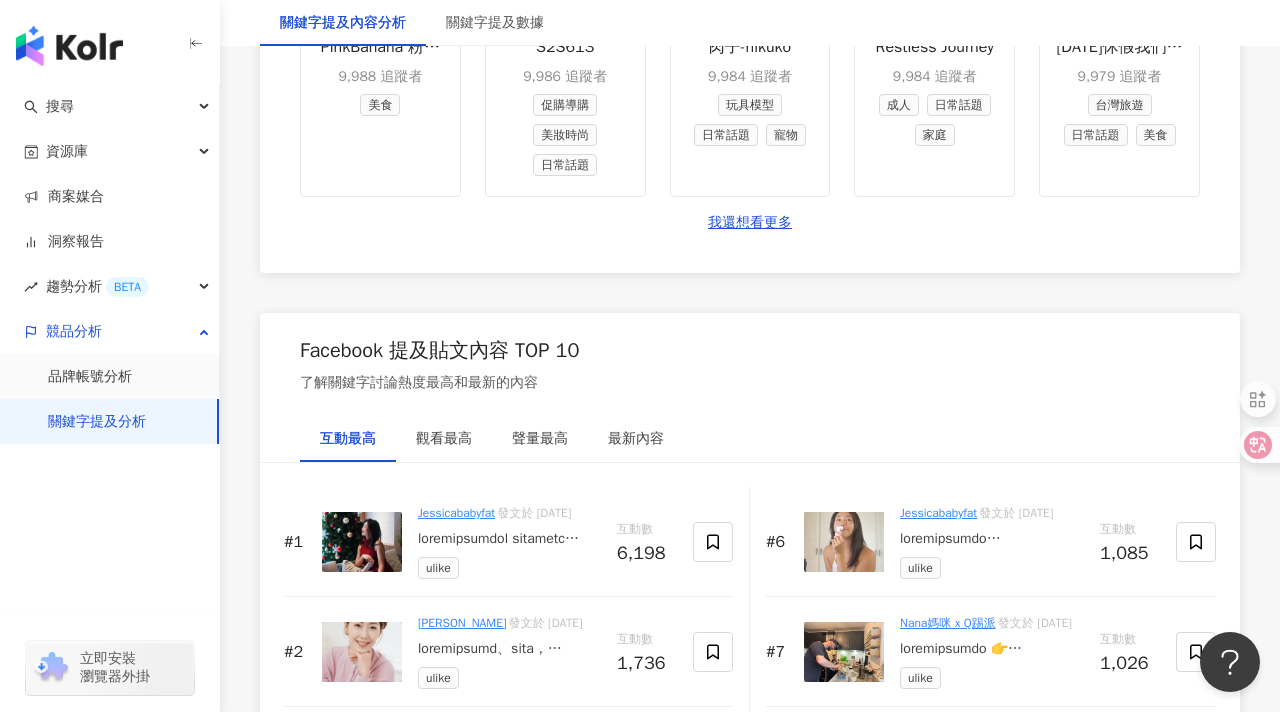 scroll, scrollTop: 3093, scrollLeft: 0, axis: vertical 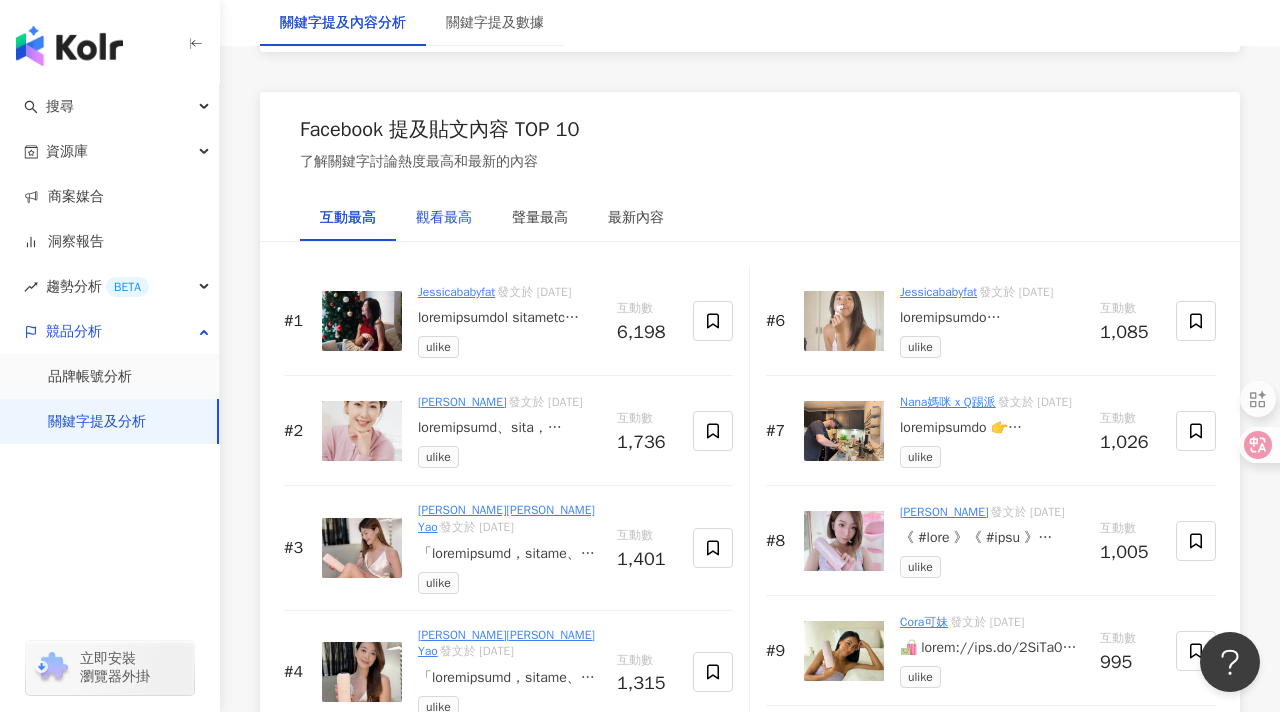 click on "觀看最高" at bounding box center (444, 218) 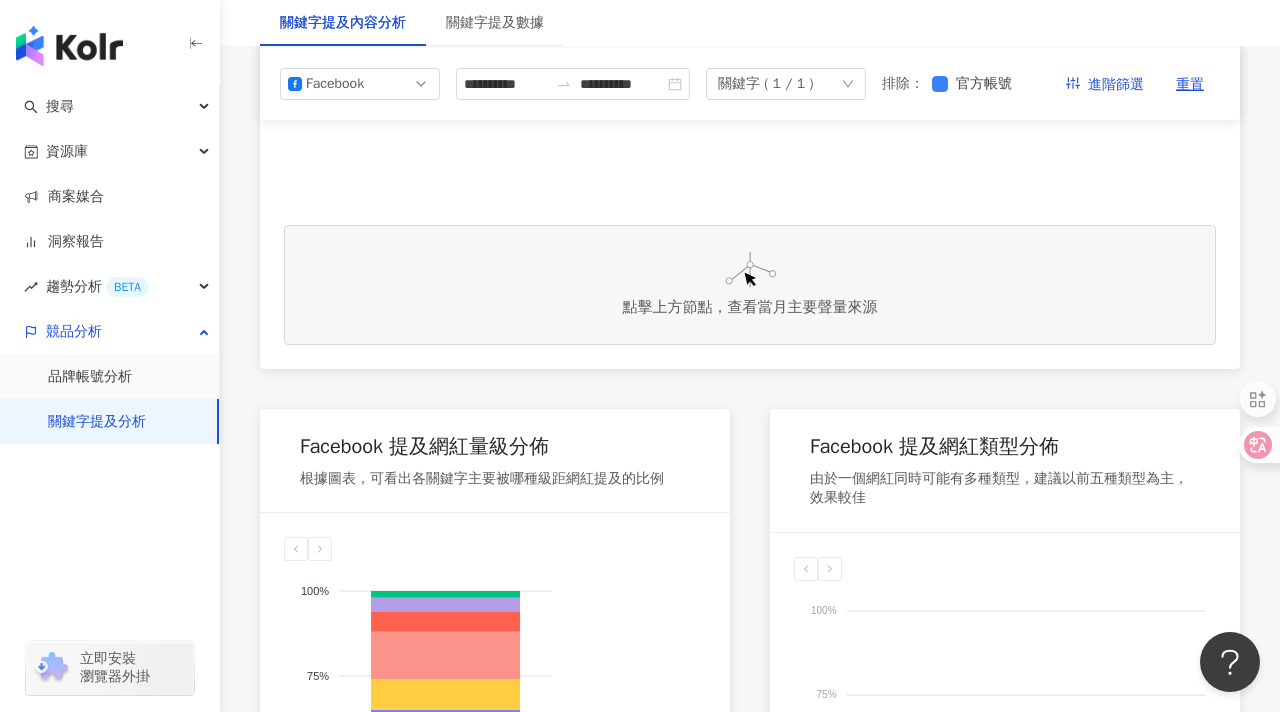 scroll, scrollTop: 0, scrollLeft: 0, axis: both 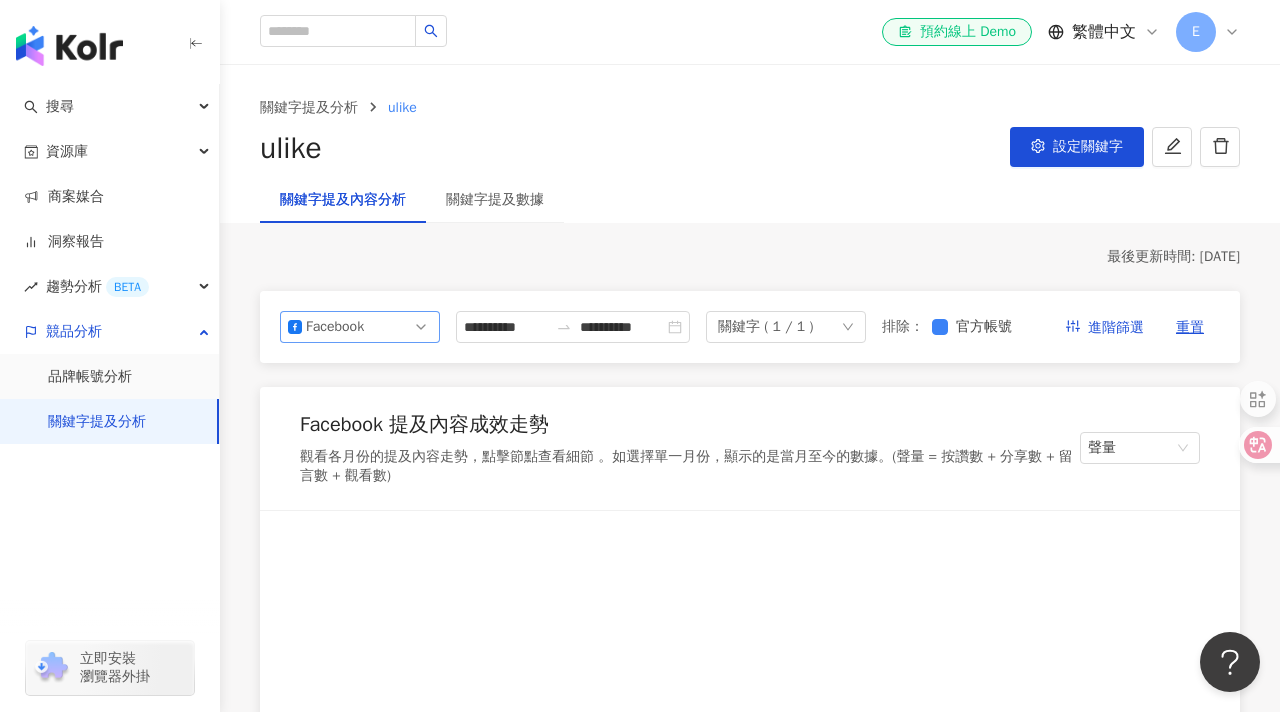 click on "Facebook" at bounding box center [360, 327] 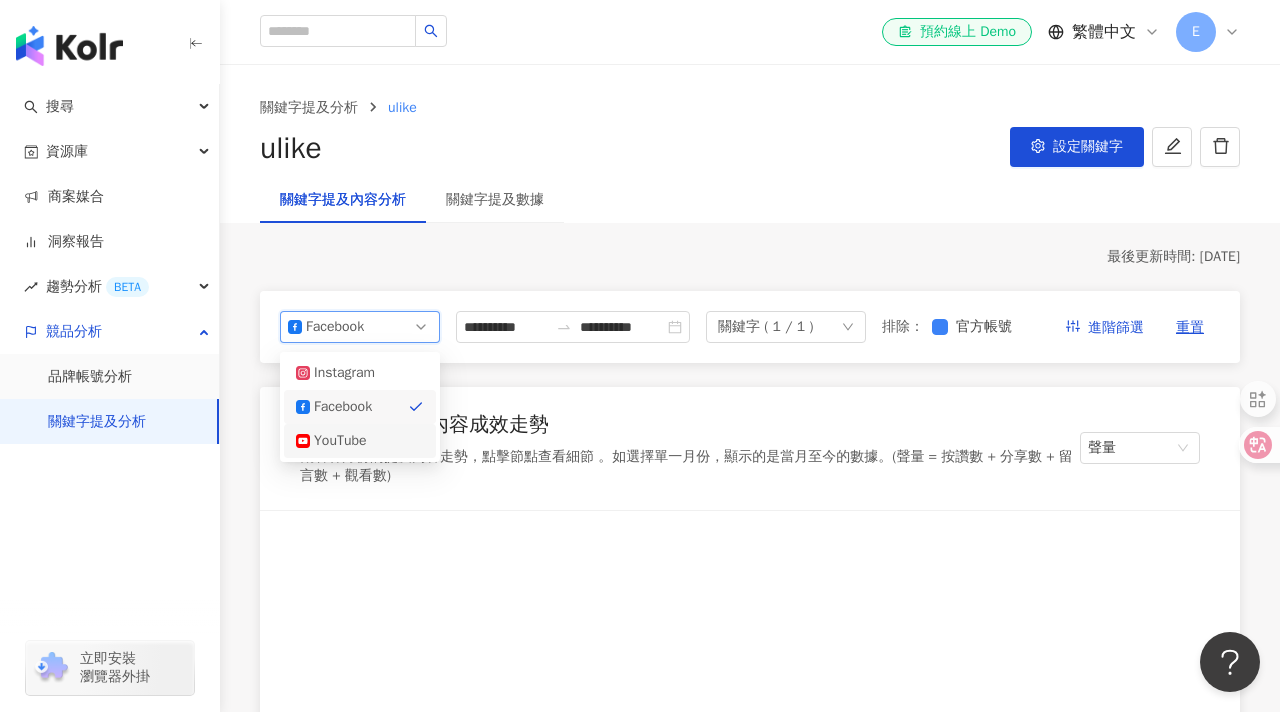 click on "YouTube" at bounding box center [346, 441] 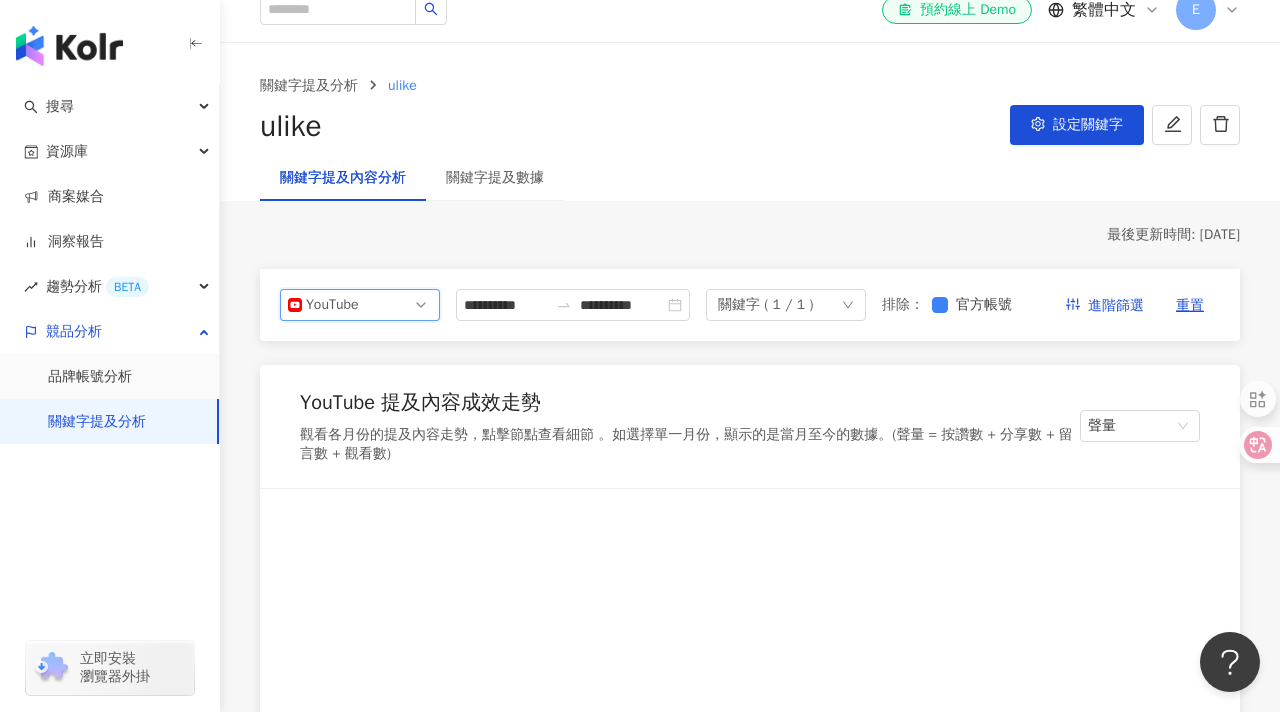 scroll, scrollTop: 0, scrollLeft: 0, axis: both 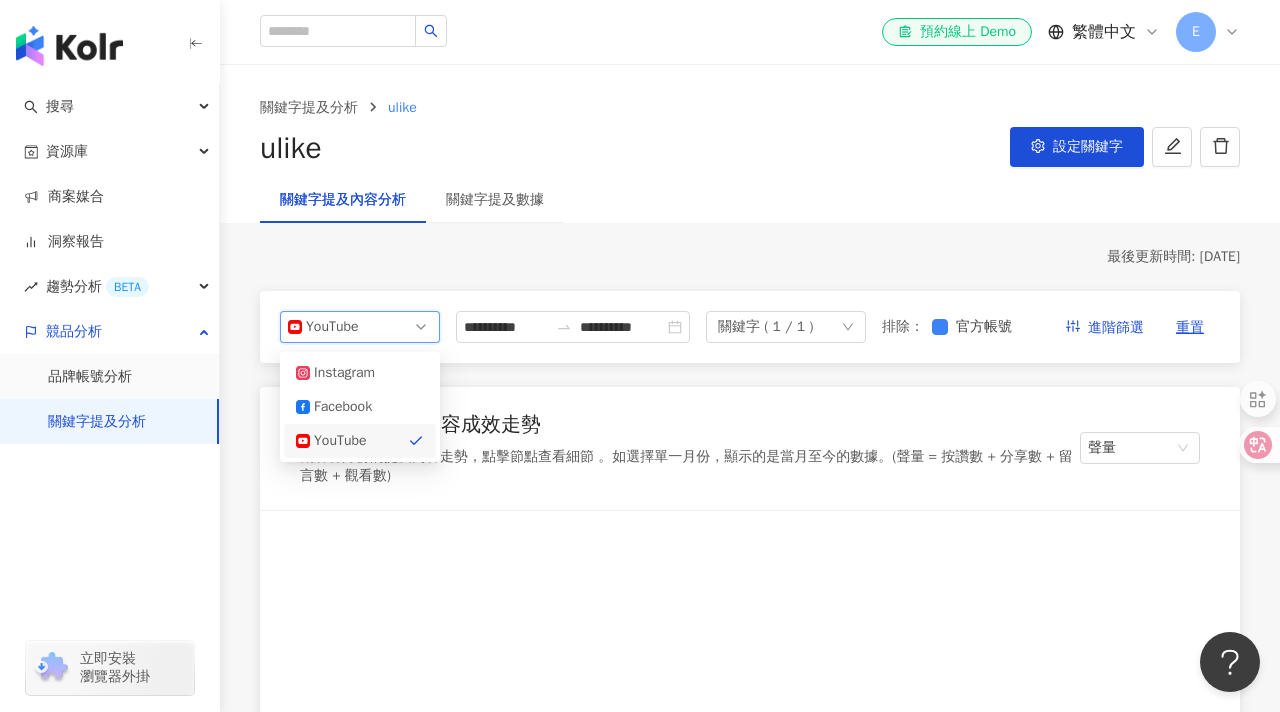click on "YouTube" at bounding box center [360, 327] 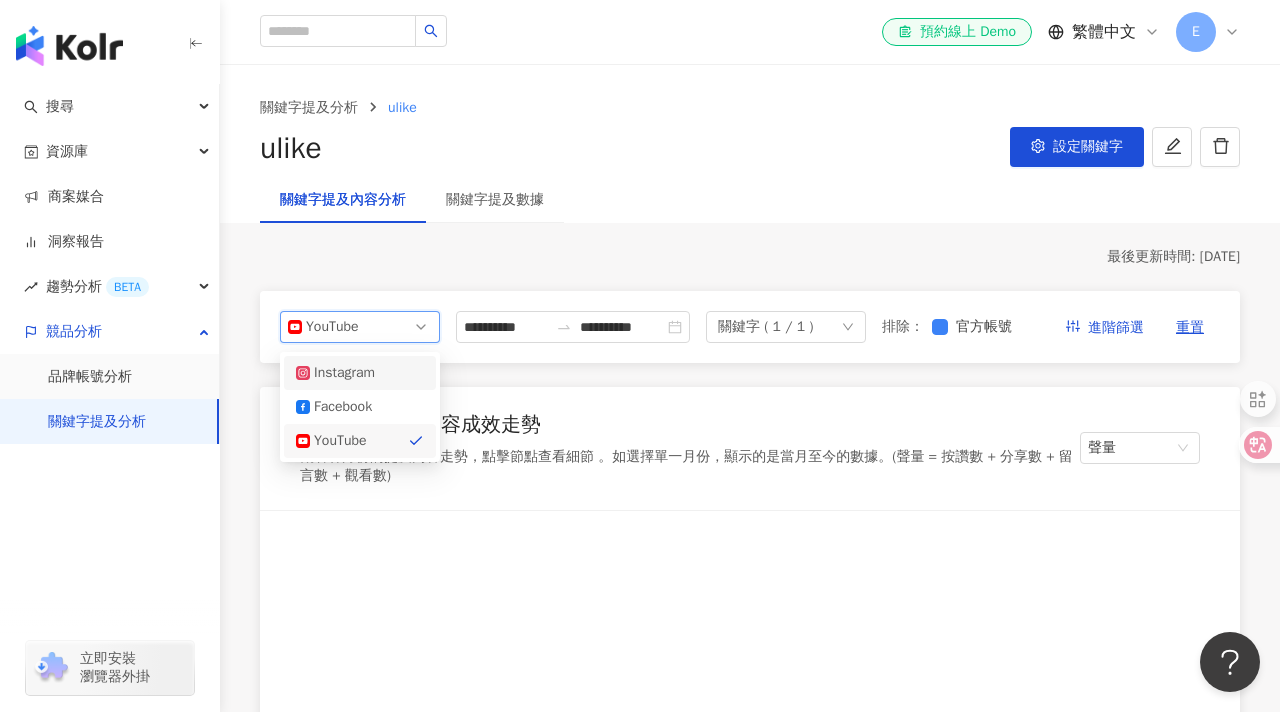 click on "Instagram" at bounding box center (360, 373) 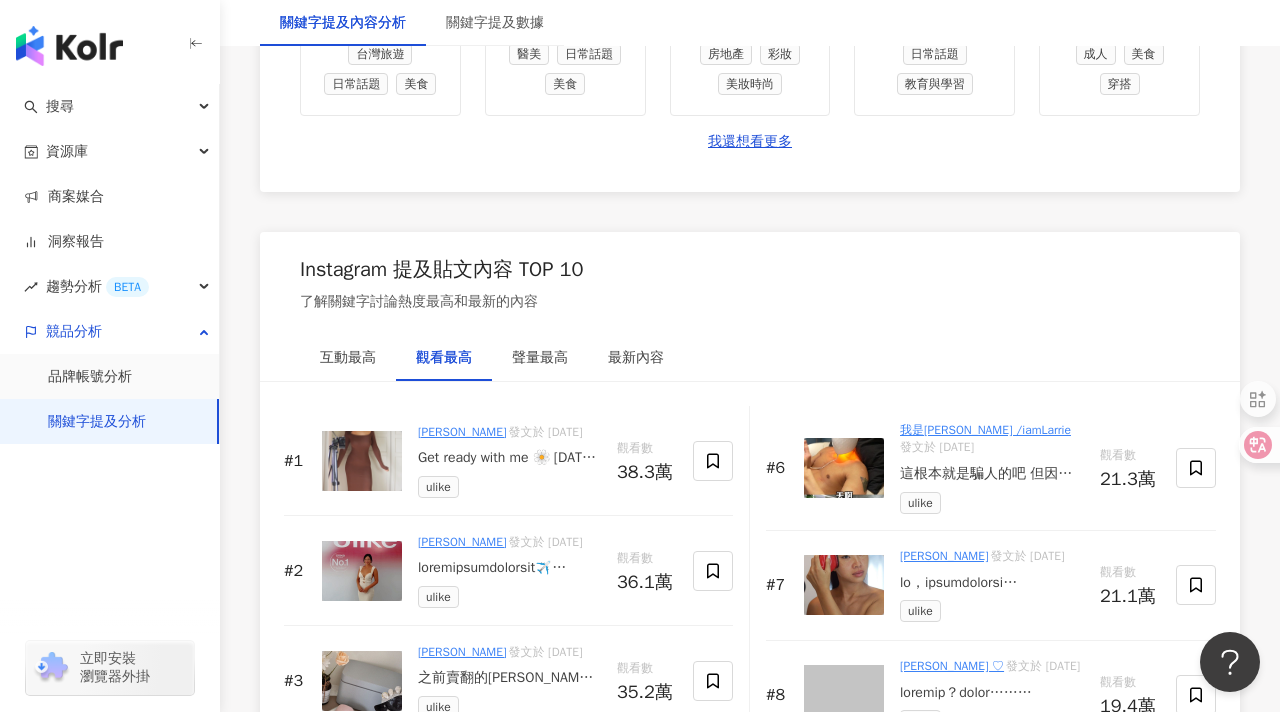 scroll, scrollTop: 3155, scrollLeft: 0, axis: vertical 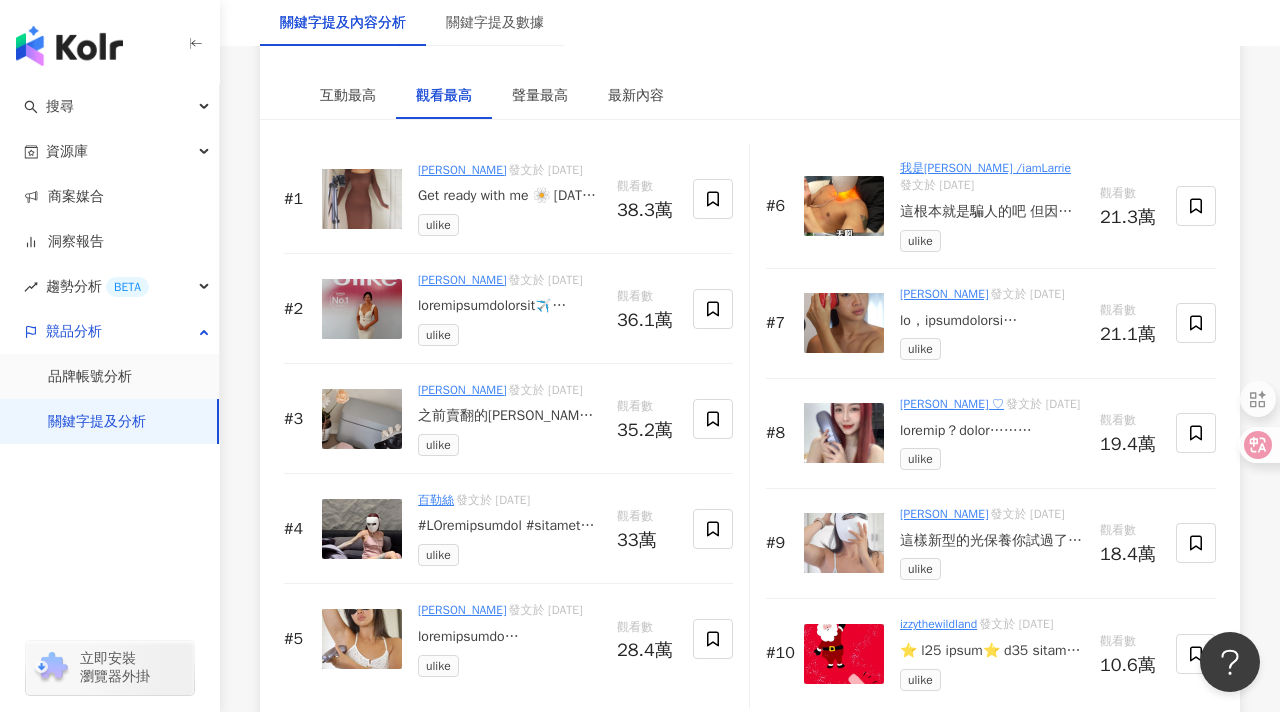 click at bounding box center (362, 199) 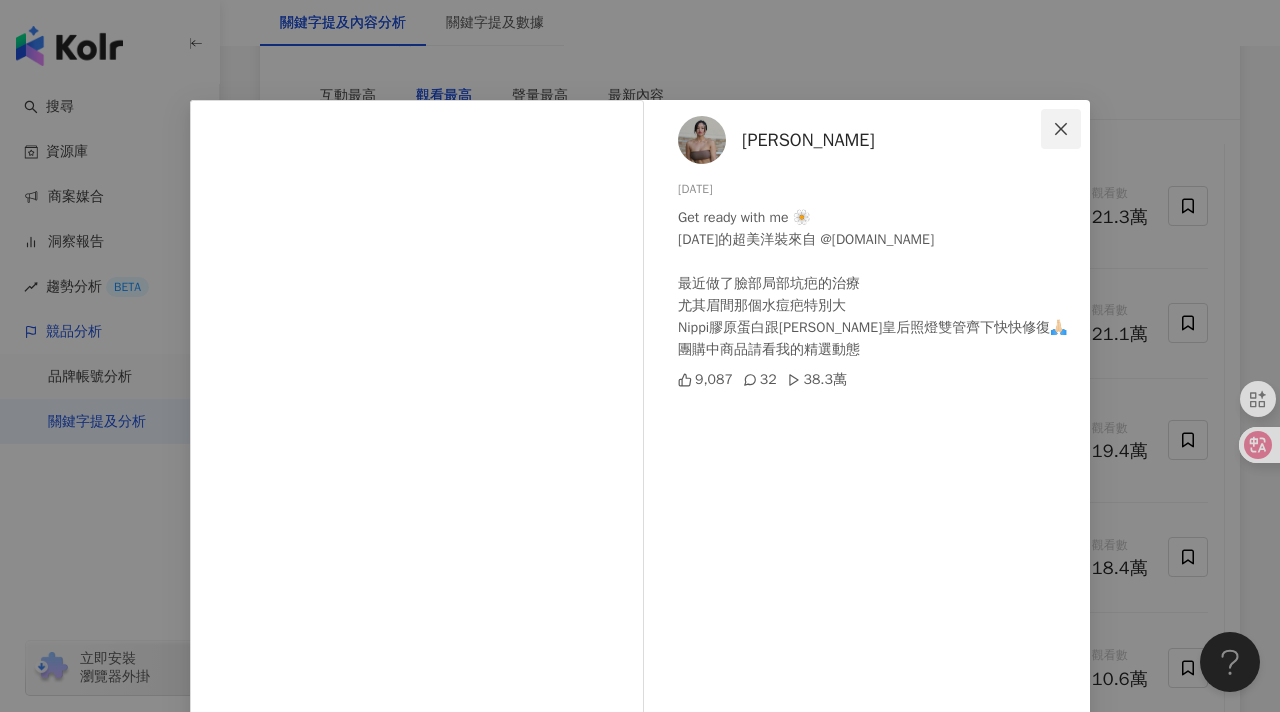 click at bounding box center [1061, 129] 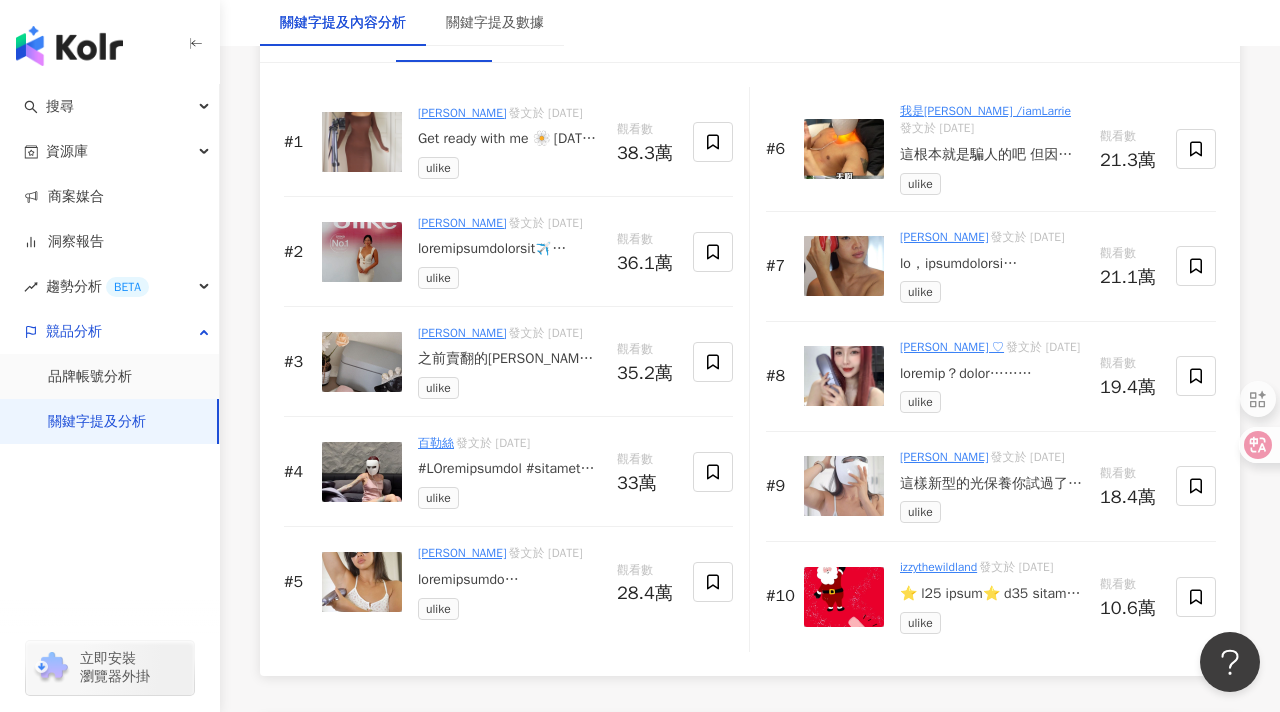 scroll, scrollTop: 3214, scrollLeft: 0, axis: vertical 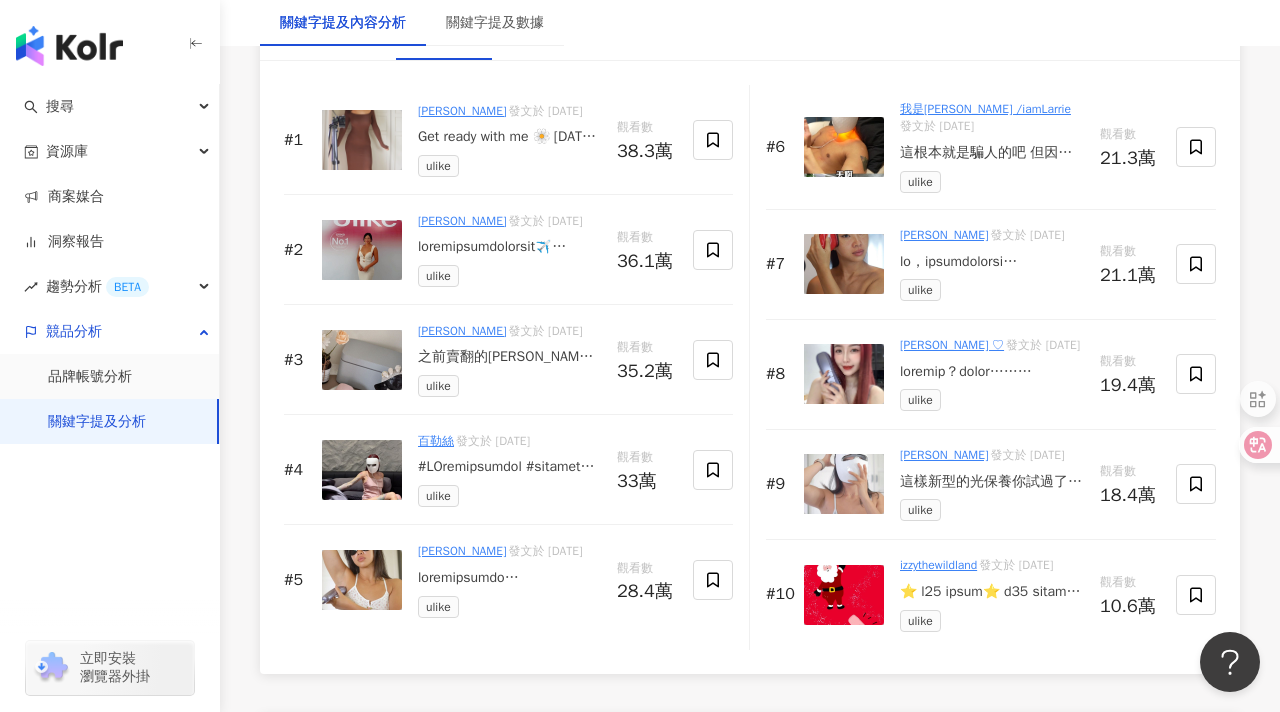 click on "[PERSON_NAME]" at bounding box center (462, 331) 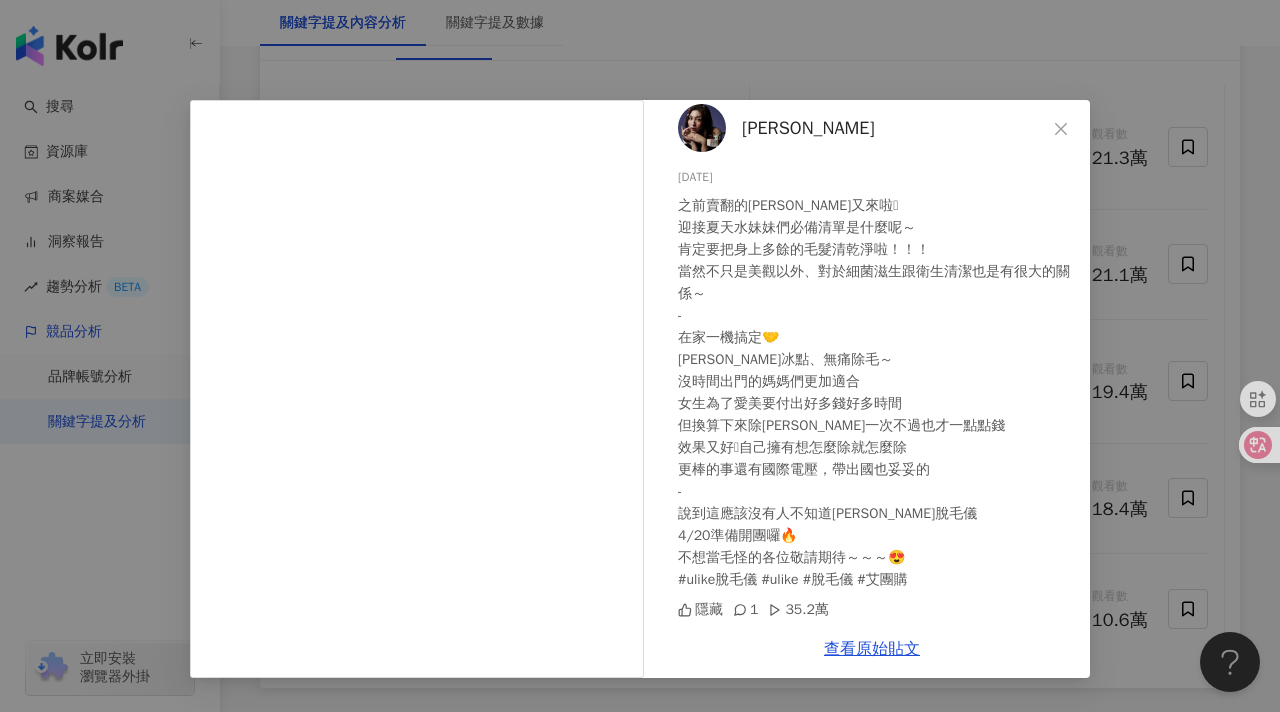 scroll, scrollTop: 0, scrollLeft: 0, axis: both 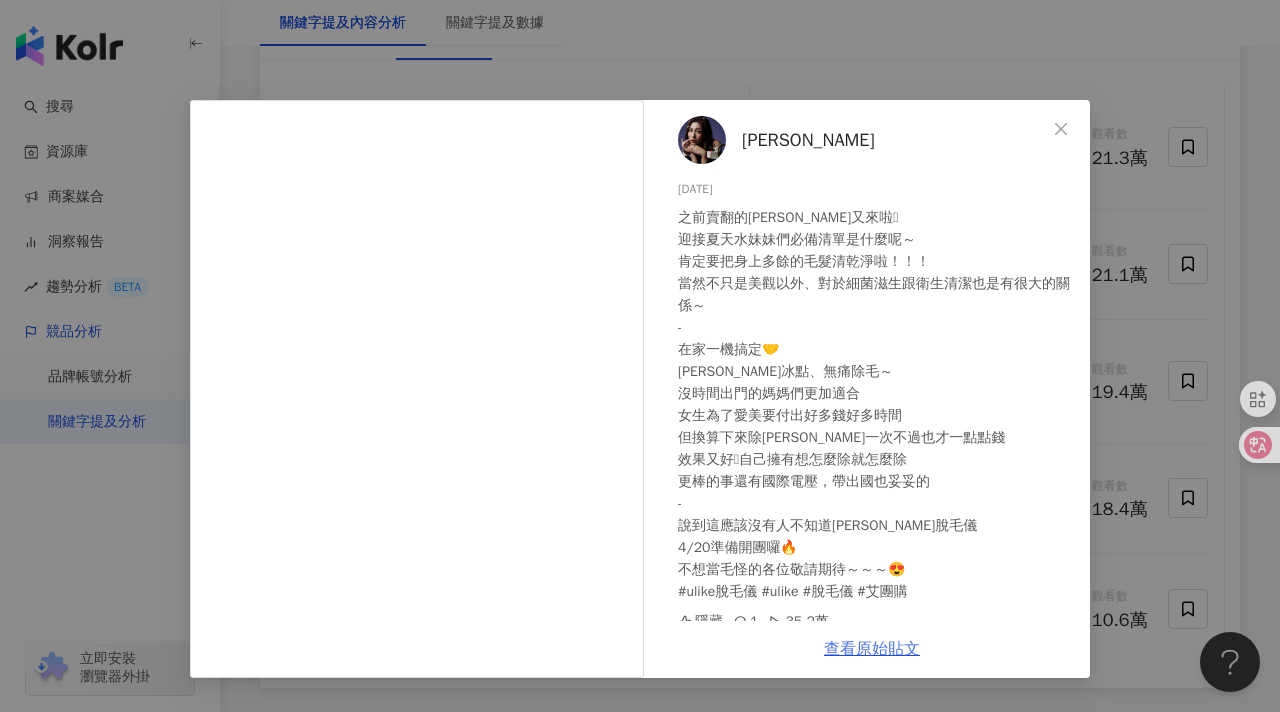 click on "查看原始貼文" at bounding box center (872, 649) 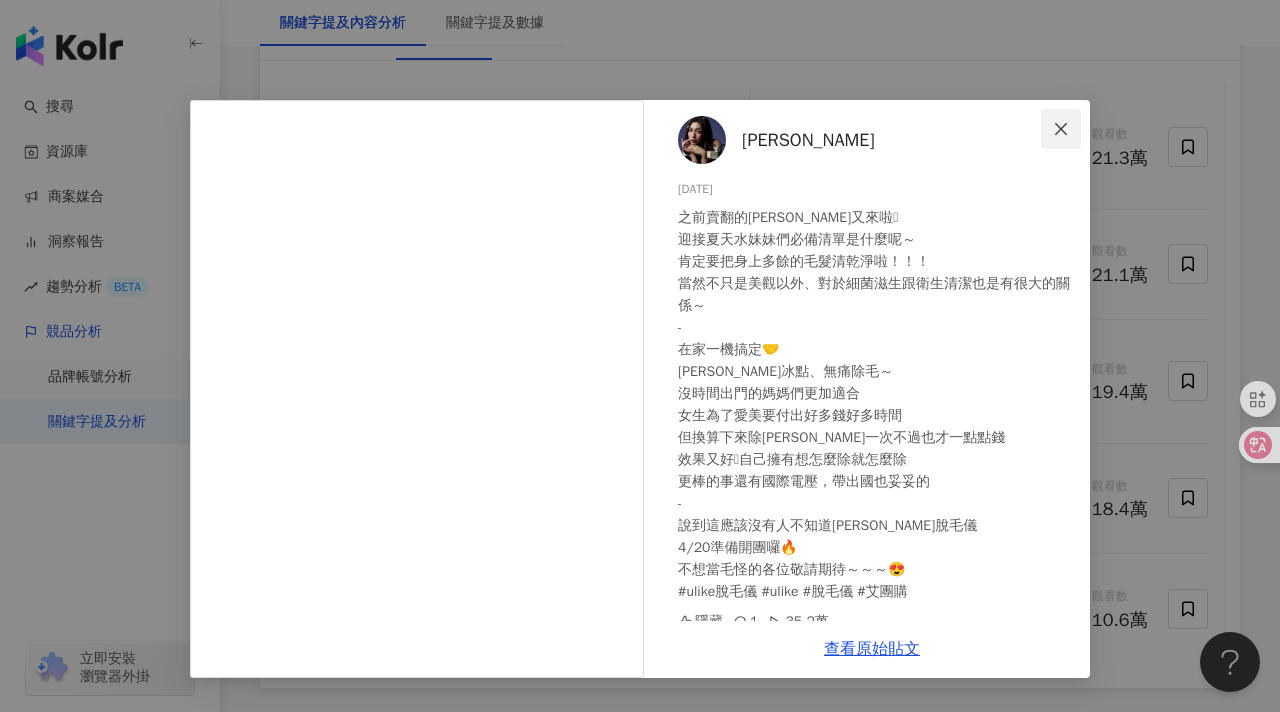 click 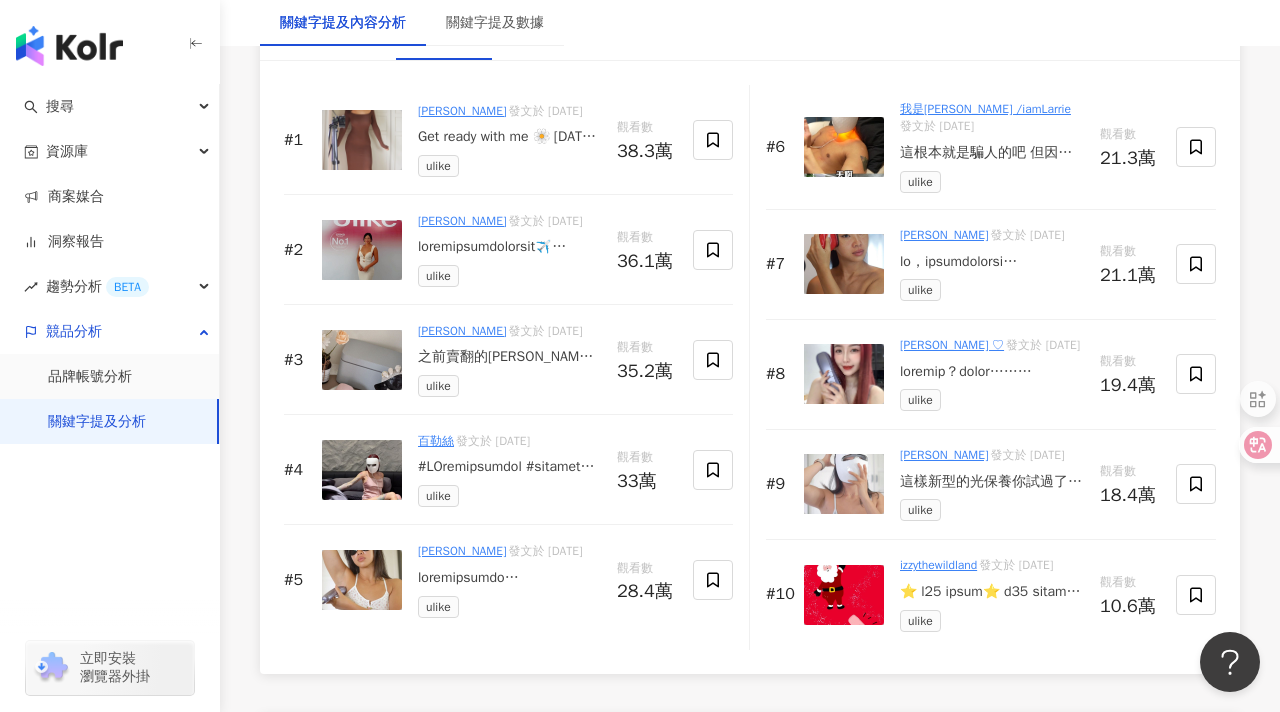 click on "Emma 萱" at bounding box center [462, 331] 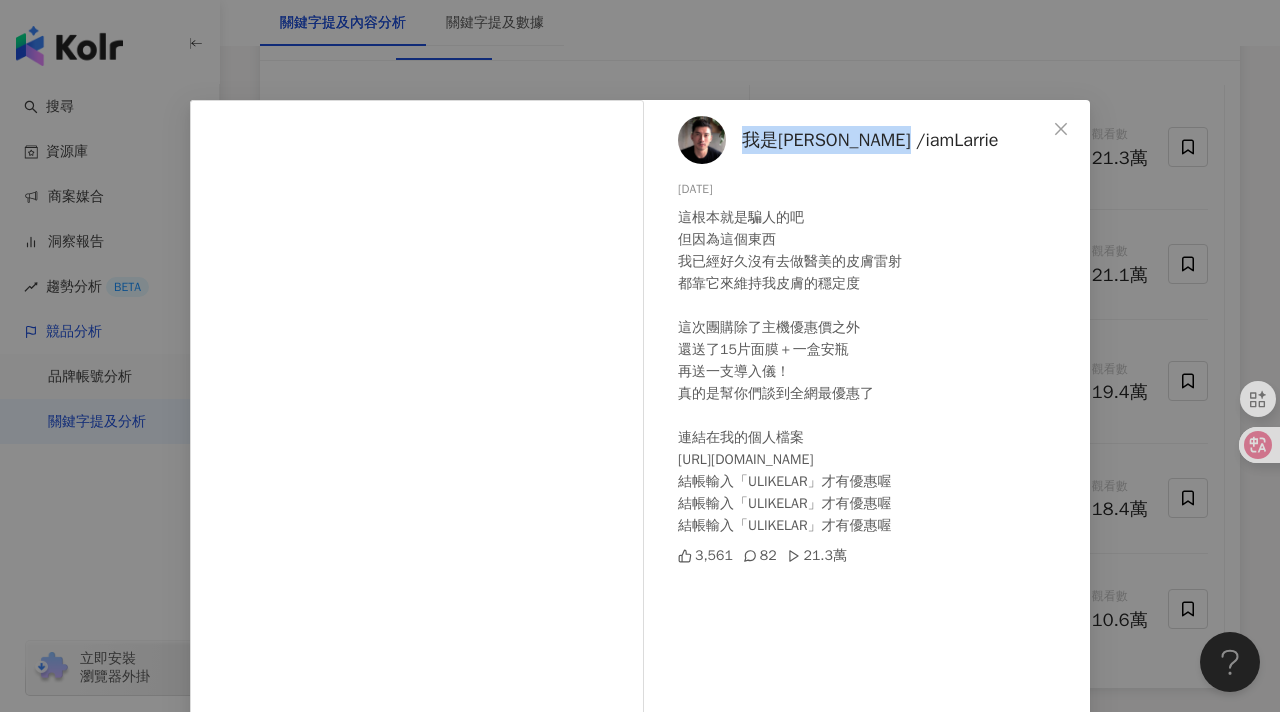 drag, startPoint x: 992, startPoint y: 158, endPoint x: 747, endPoint y: 143, distance: 245.45876 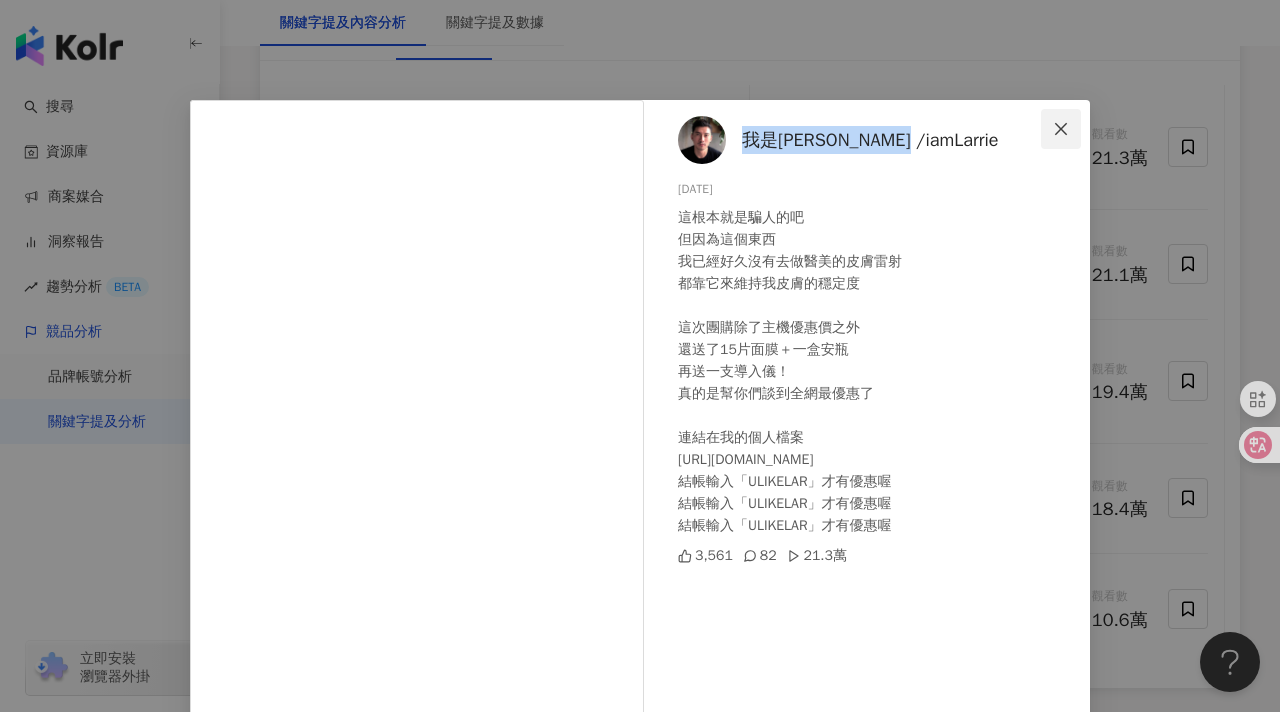 click 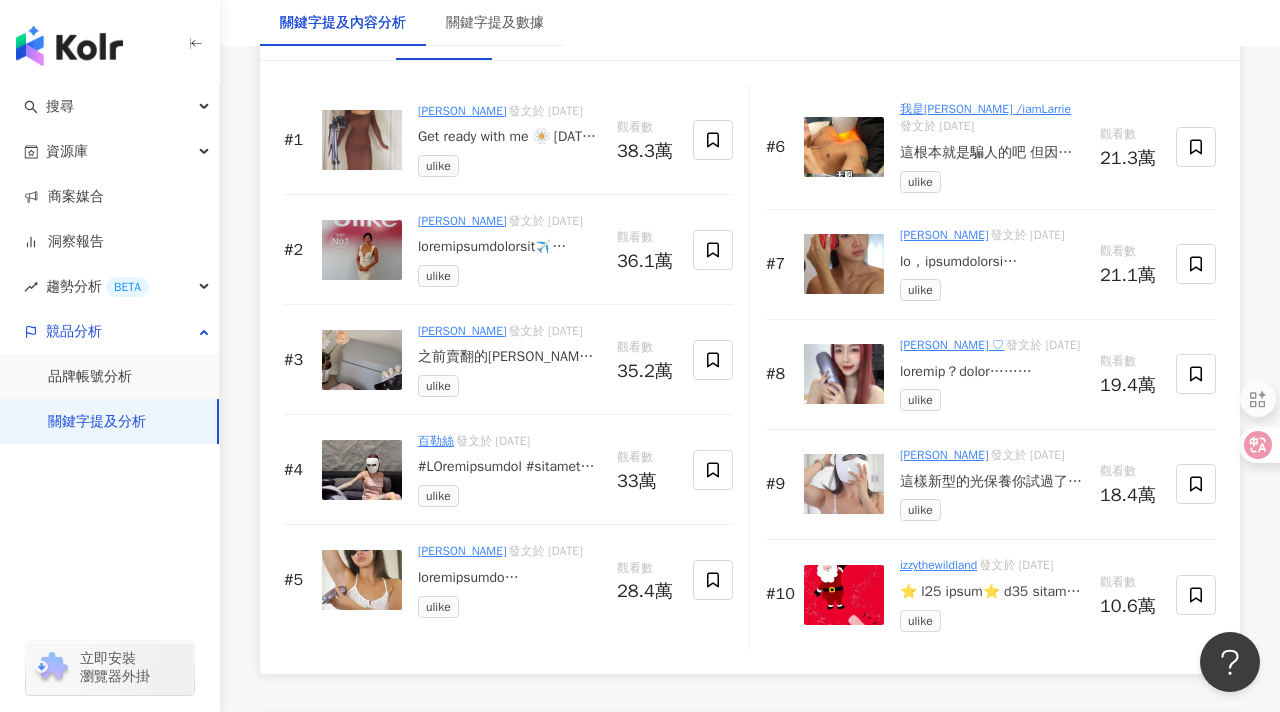 click on "我是賴瑞 /iamLarrie" at bounding box center [985, 109] 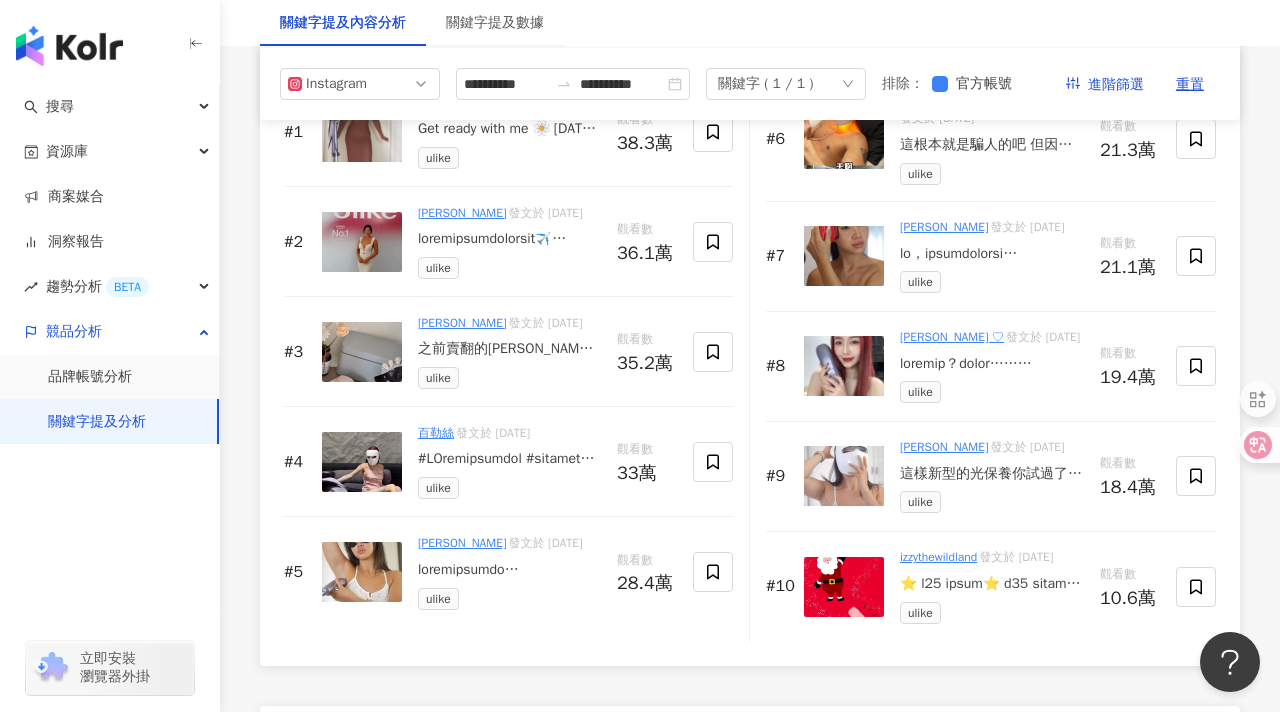scroll, scrollTop: 3215, scrollLeft: 0, axis: vertical 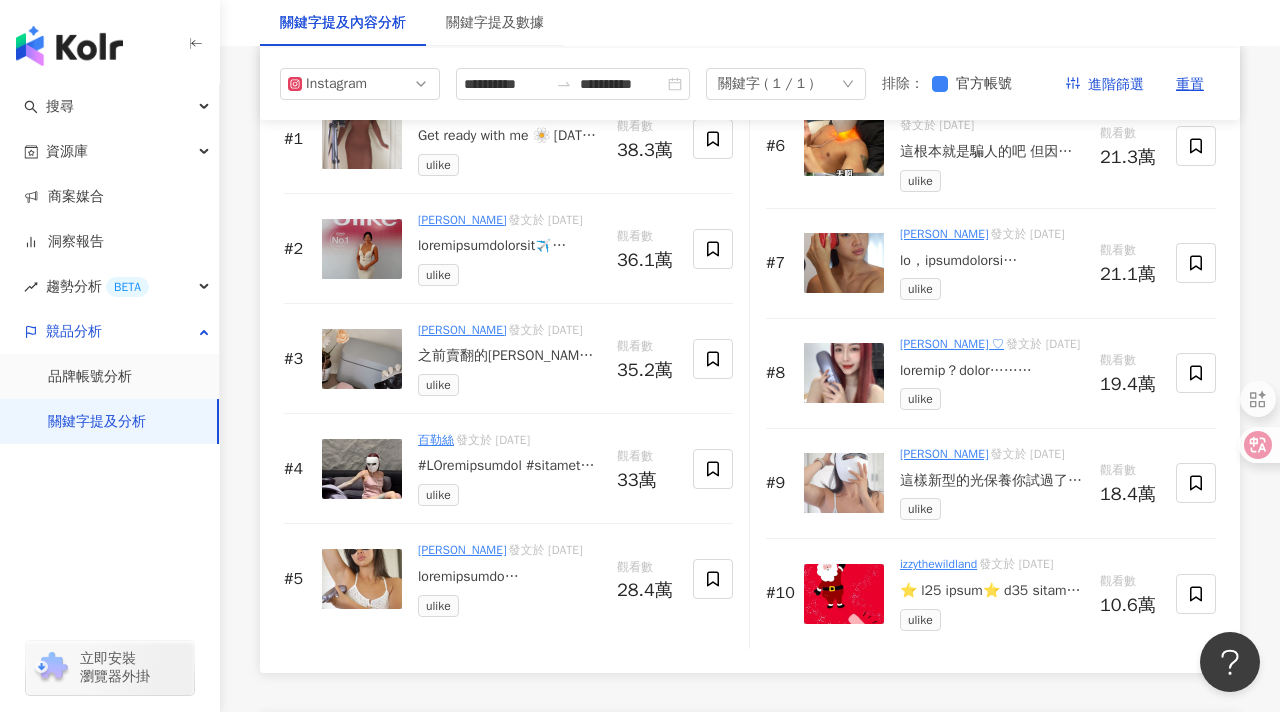 click on "izzythewildland" at bounding box center (938, 564) 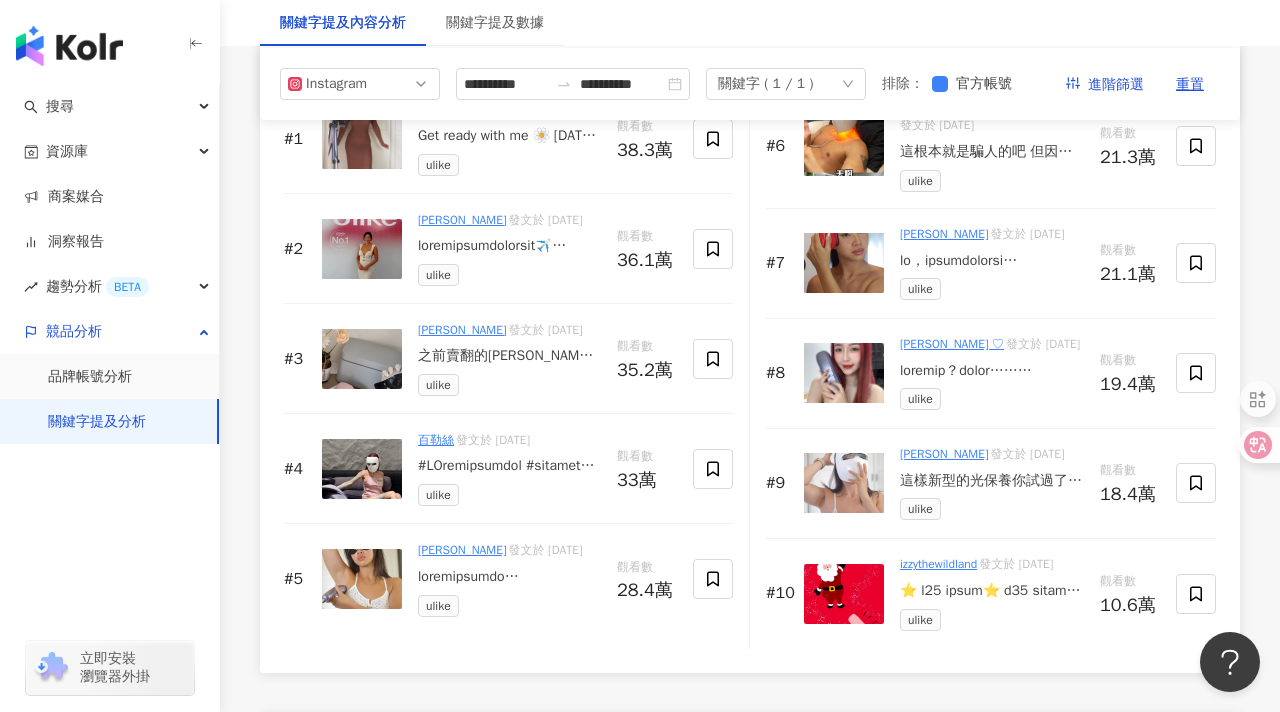 scroll, scrollTop: 2950, scrollLeft: 0, axis: vertical 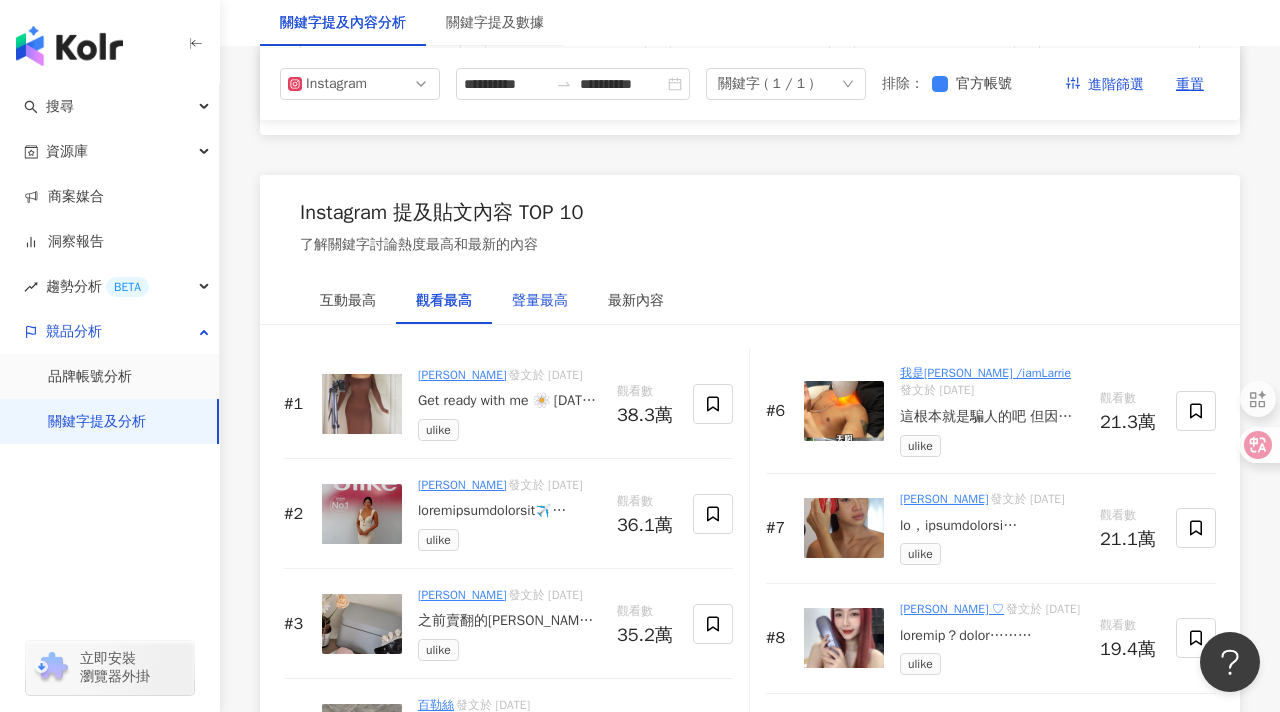 click on "聲量最高" at bounding box center [540, 301] 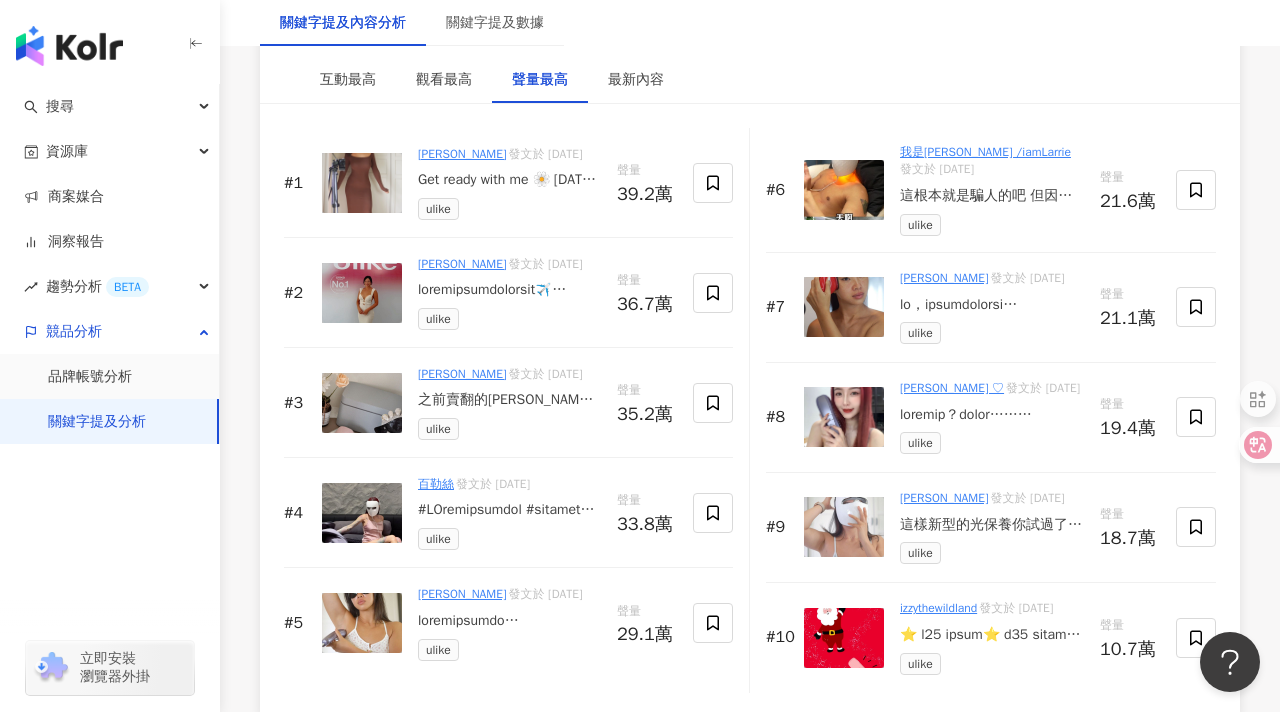 scroll, scrollTop: 3177, scrollLeft: 0, axis: vertical 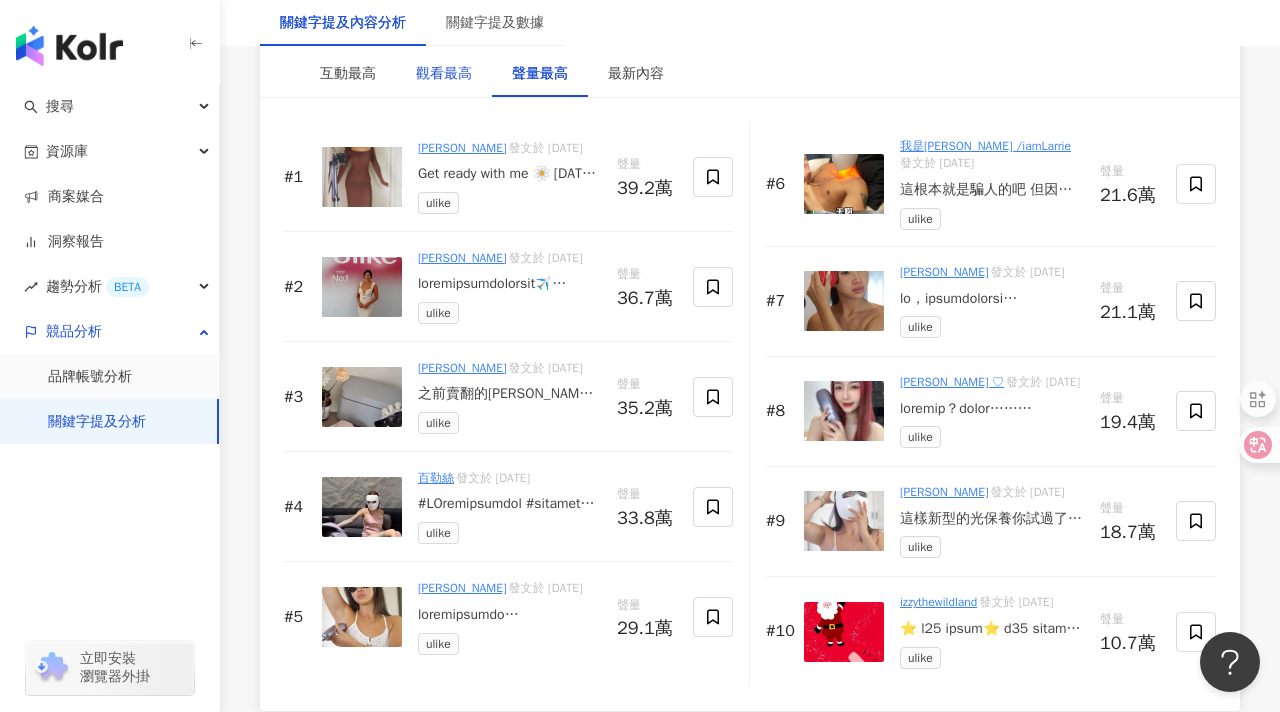 click on "觀看最高" at bounding box center (444, 74) 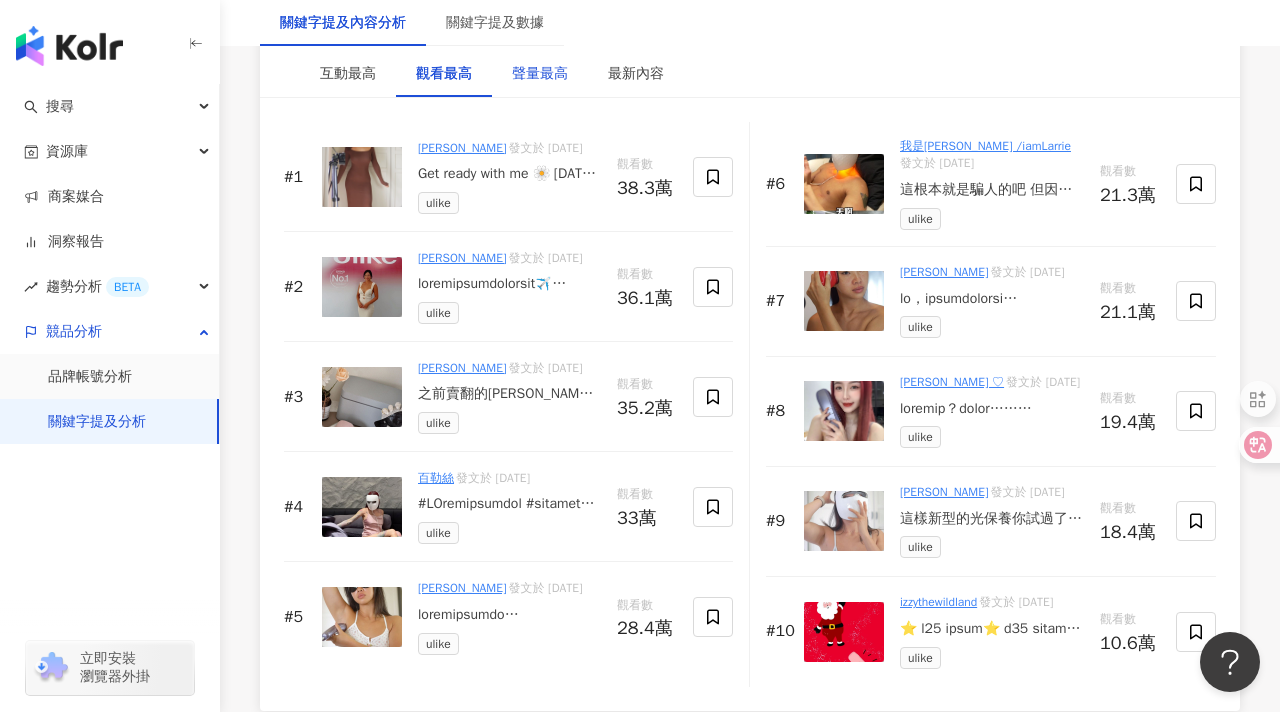 click on "聲量最高" at bounding box center [540, 74] 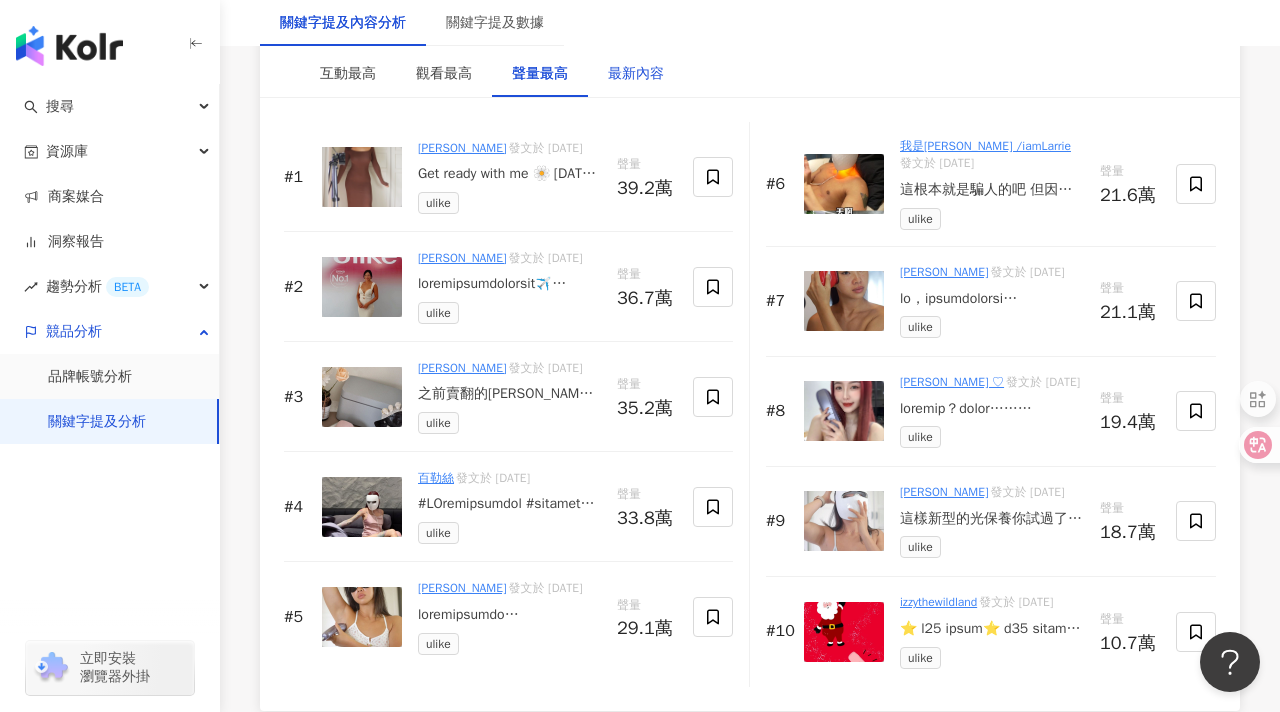 click on "最新內容" at bounding box center [636, 74] 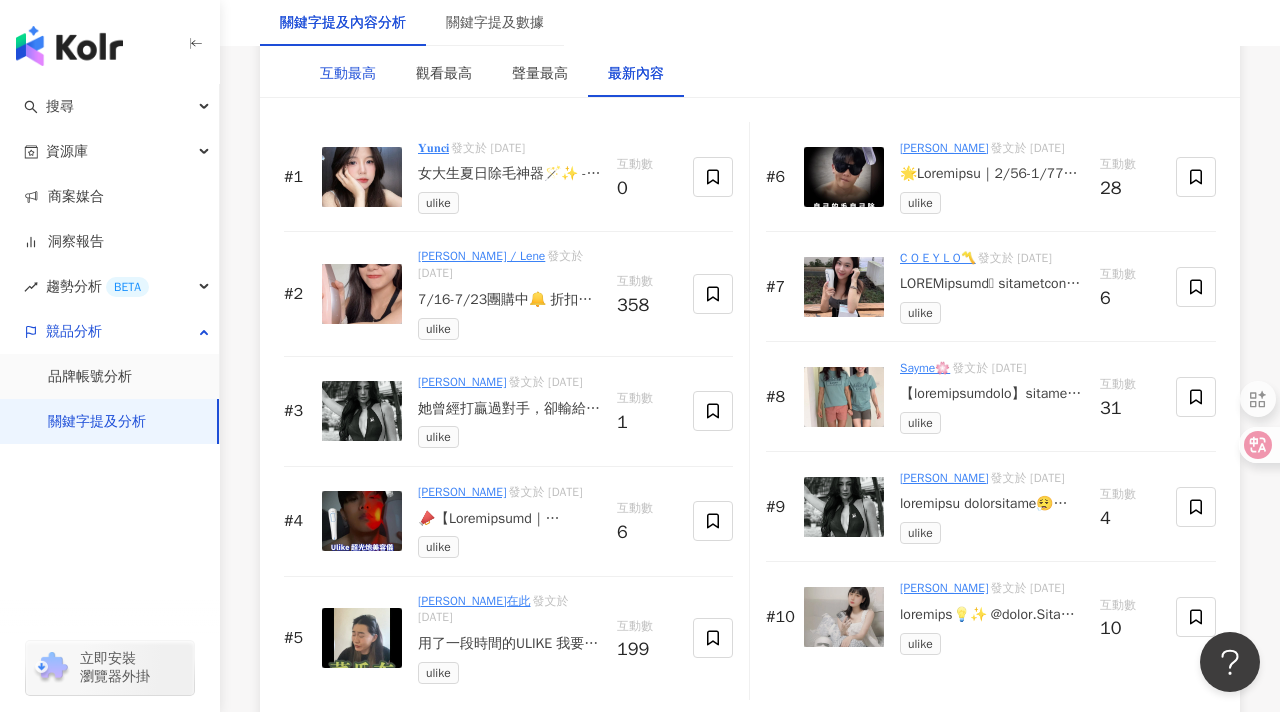 click on "互動最高" at bounding box center (348, 74) 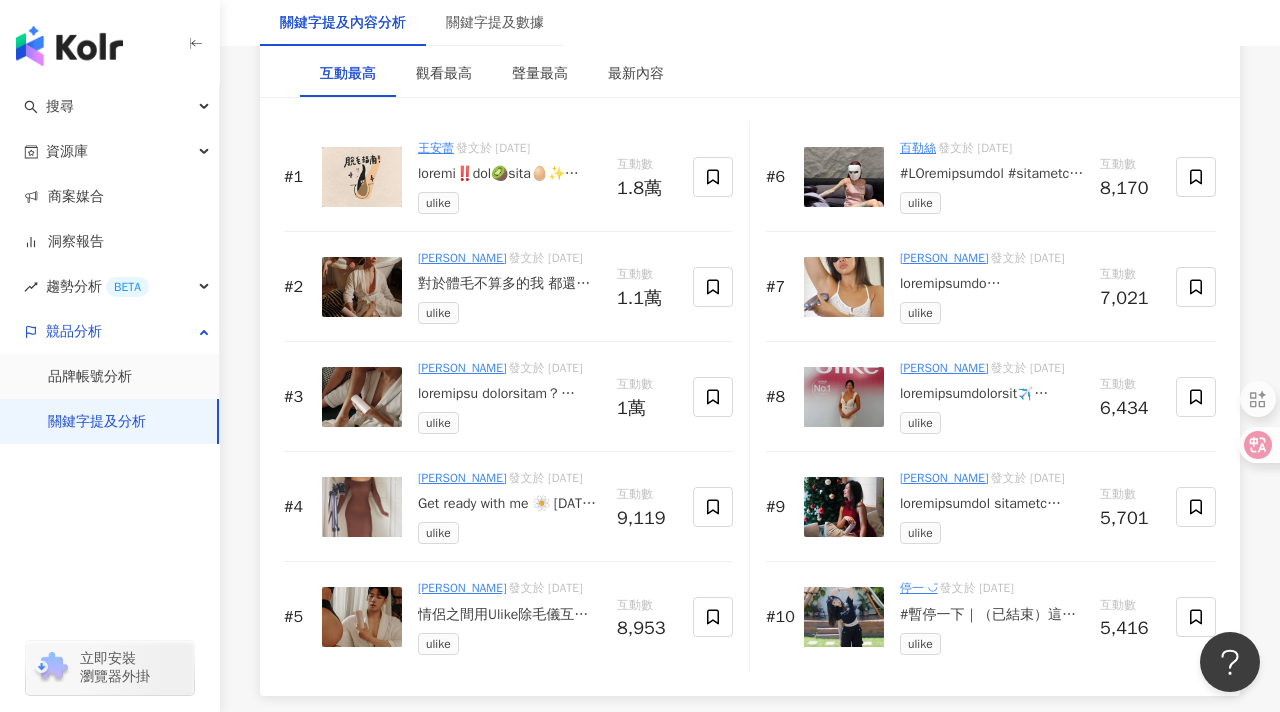 click on "王安蕾" at bounding box center [436, 148] 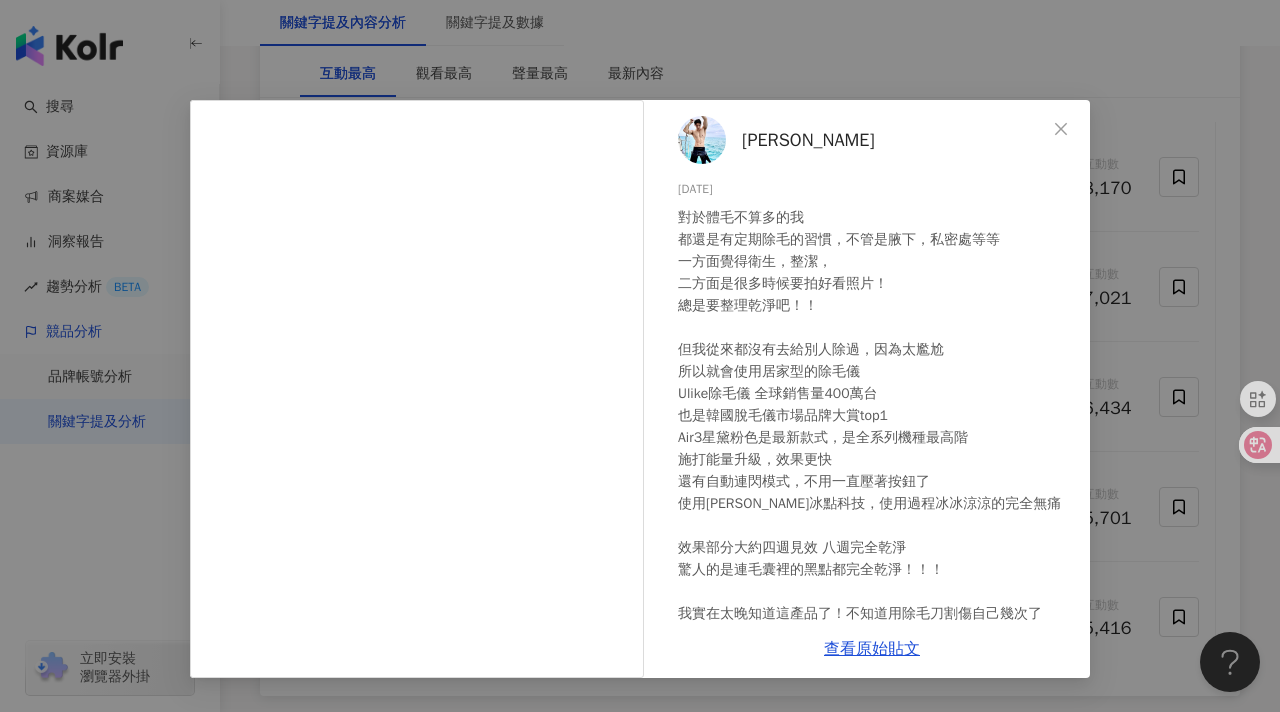 scroll, scrollTop: 210, scrollLeft: 0, axis: vertical 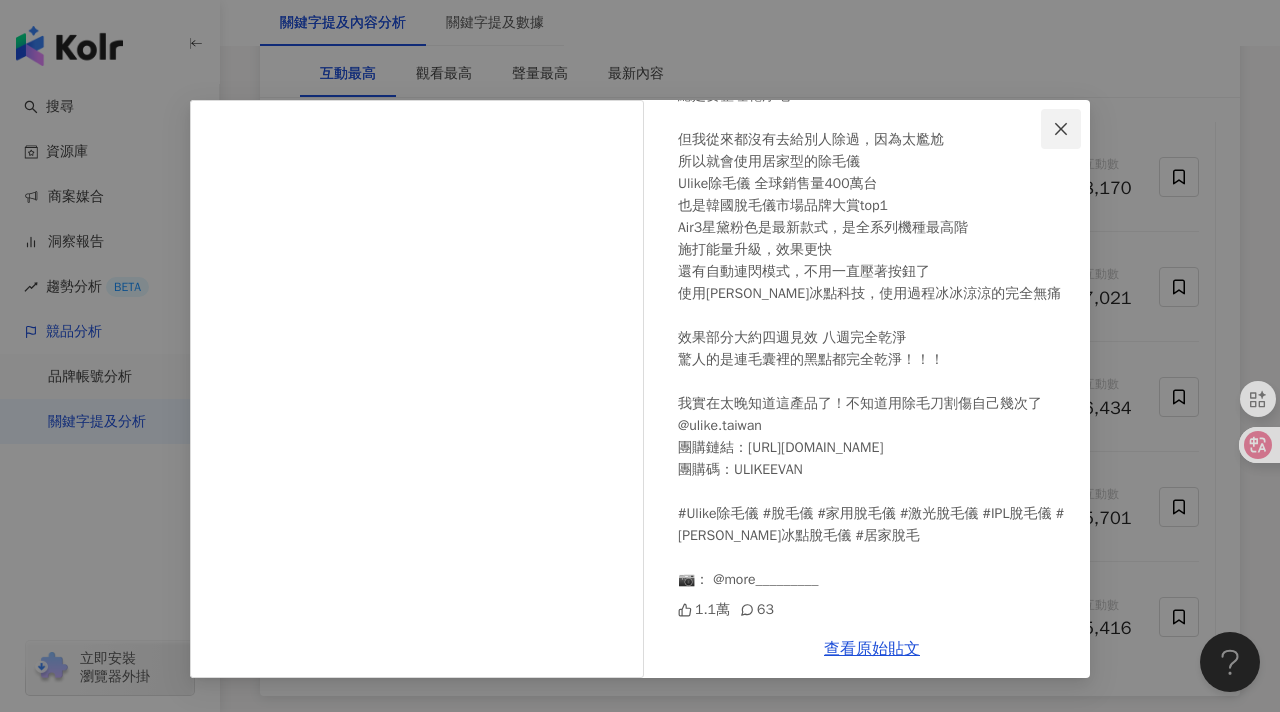 click at bounding box center [1061, 129] 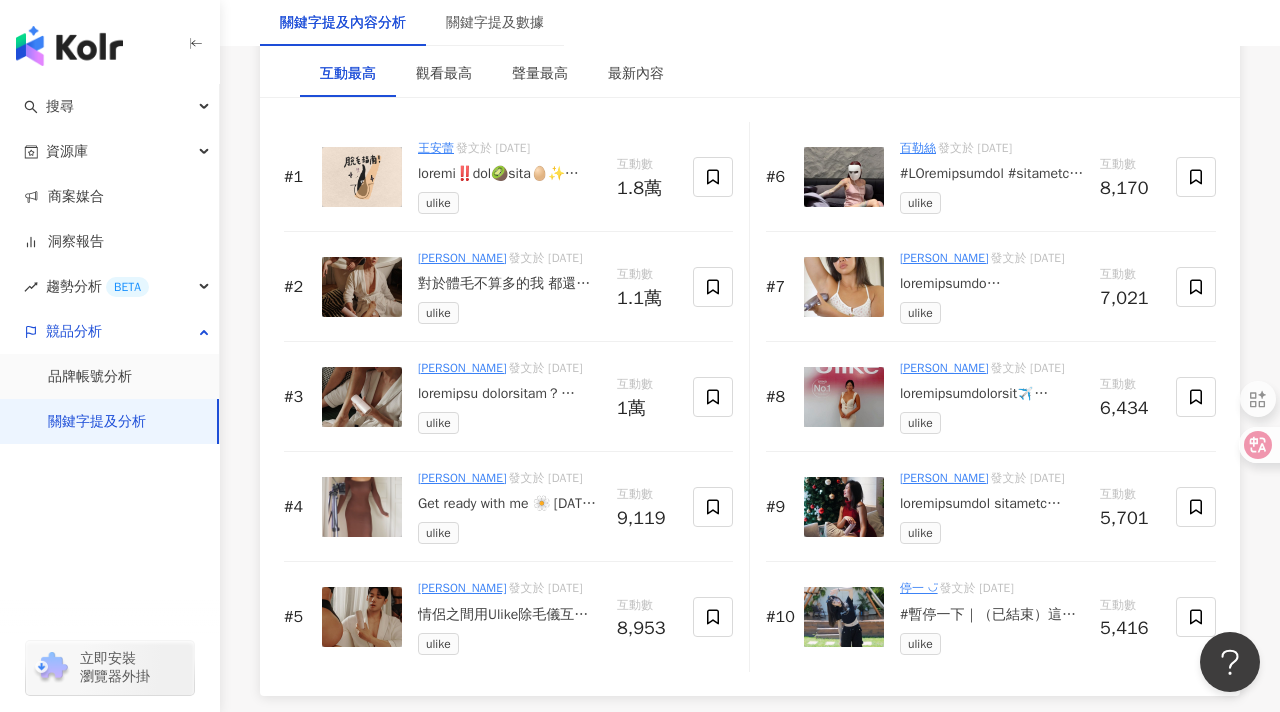 click on "情侶之間用Ulike除毛儀互相除毛似乎也挺有情調～
畢竟這是一個肌膚的接觸！！
還有總不可能穿很多吧～～
想到就好害羞。 這應該也是一種互動小心機！！
Ulike除毛儀有
三擋模式
輕柔模式，適合發毛疏密，皮膚敏感區域 例如：面部汗毛，鬍子
身體模式，適合全身四肢除毛；手腳短毛
強效模式，適合頑固毛髮：液下
連續用3週就會出現效果
8~10週完全乾淨消失
最新 藍寶石 Air3三週見效冰點無痛除毛家用除毛儀
現在有團購活動！！ 只有一週 1/31~2/7
團購鏈結：https://bit.ly/3ZdOl3V
團購碼：ULIKEEVAN
@ulike.taiwan
還有送 抗光太陽眼鏡，除毛刀片，電動牙刷，舒適頸枕
📷： @more_________
#Ulike除毛儀 #脫毛儀 #家用脫毛儀 #激光脫毛儀 #IPL脫毛儀 #藍寶石冰點脫毛儀 #居家脫毛" at bounding box center [509, 615] 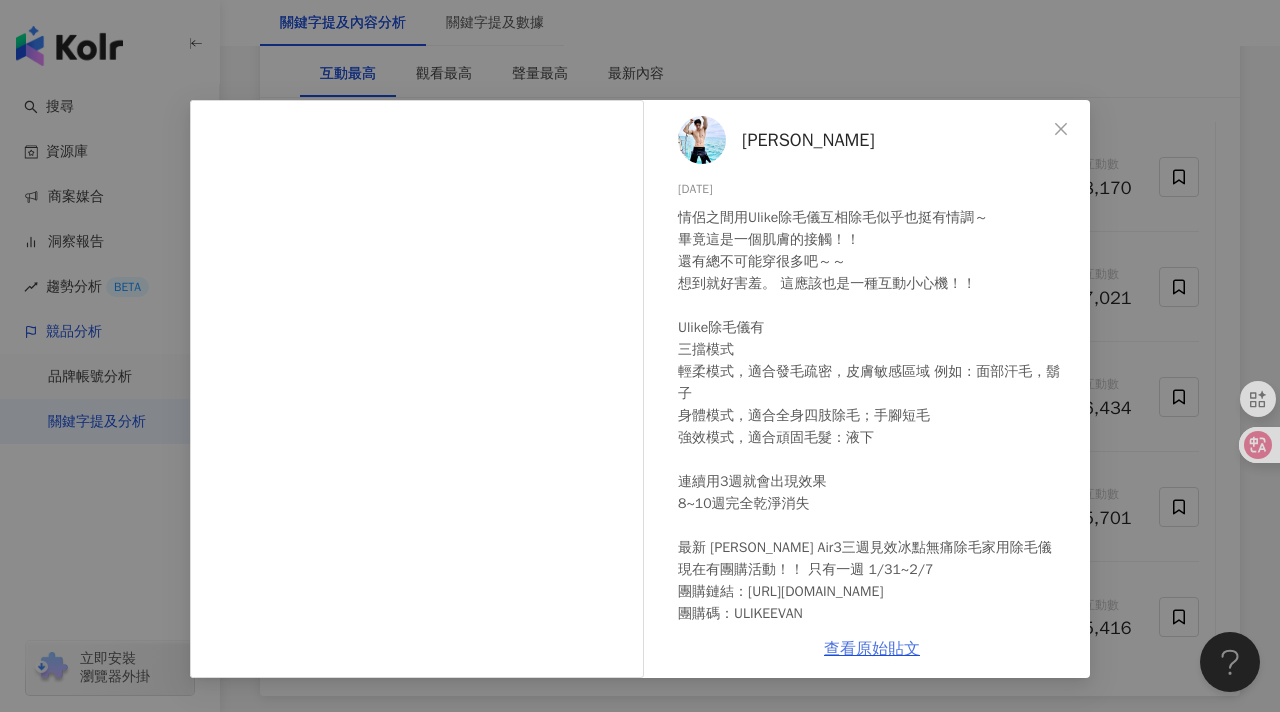 click on "查看原始貼文" at bounding box center [872, 649] 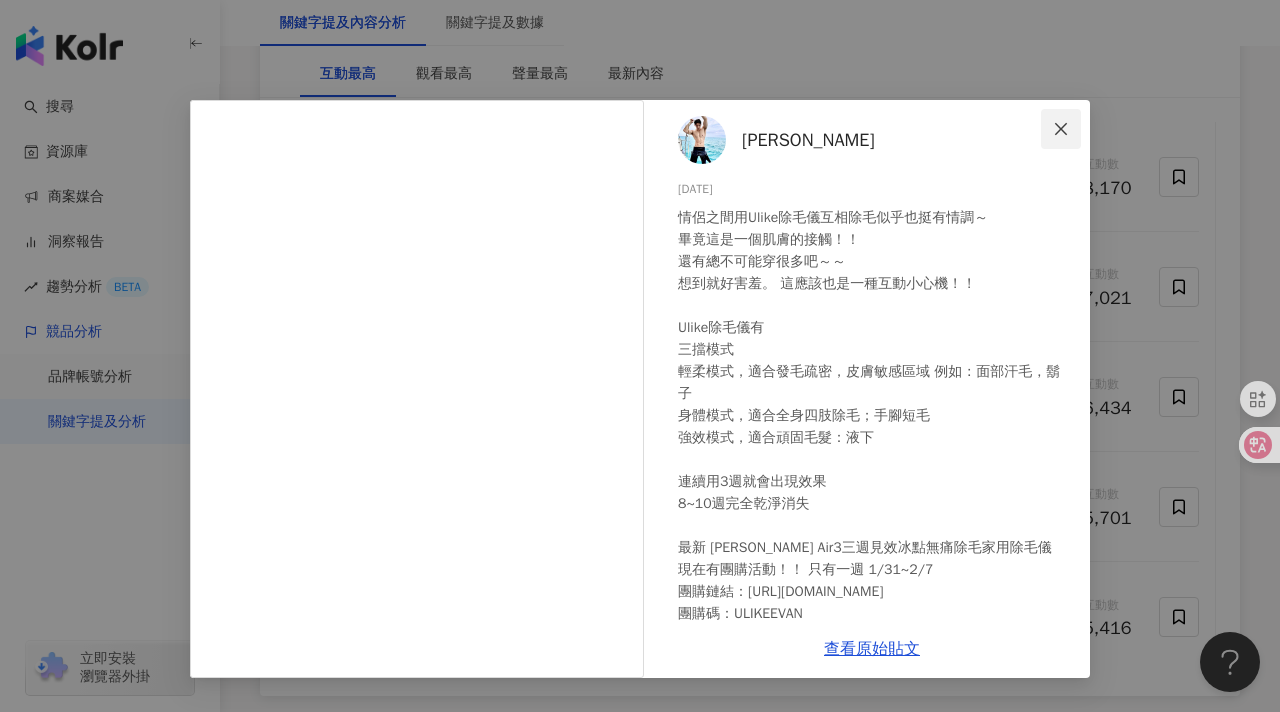 click at bounding box center (1061, 129) 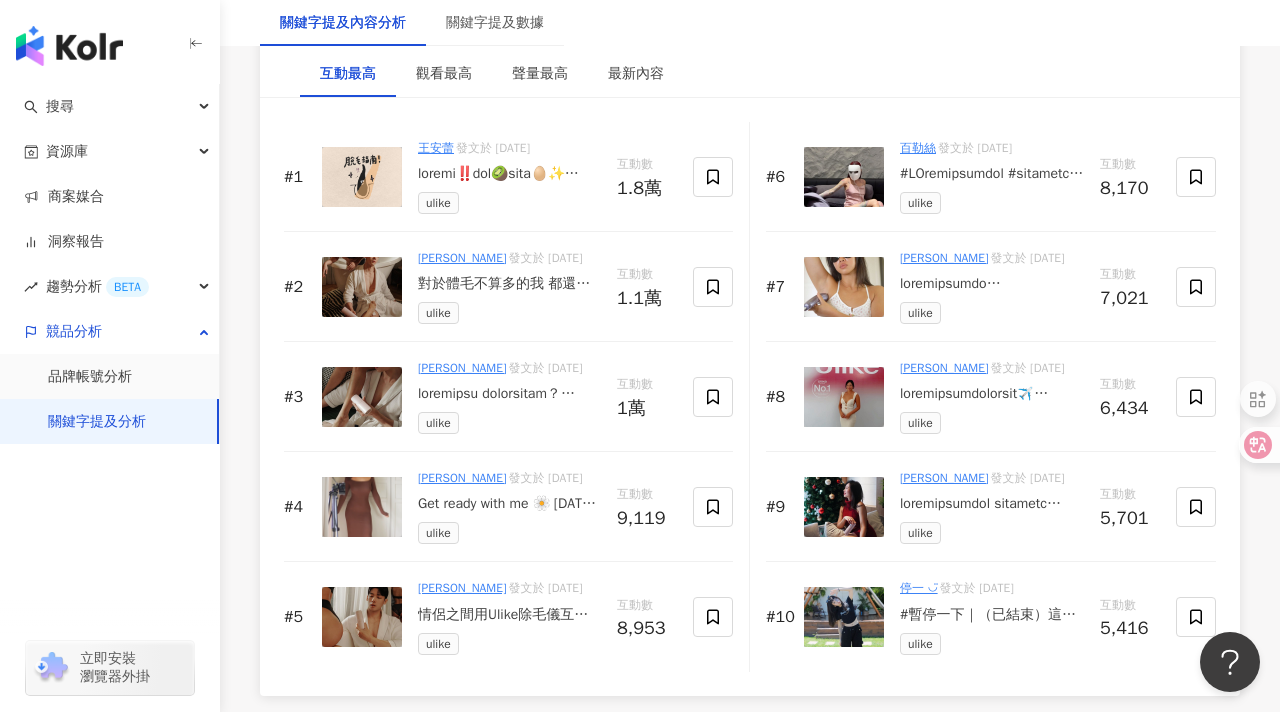 click on "Jessica" at bounding box center (944, 478) 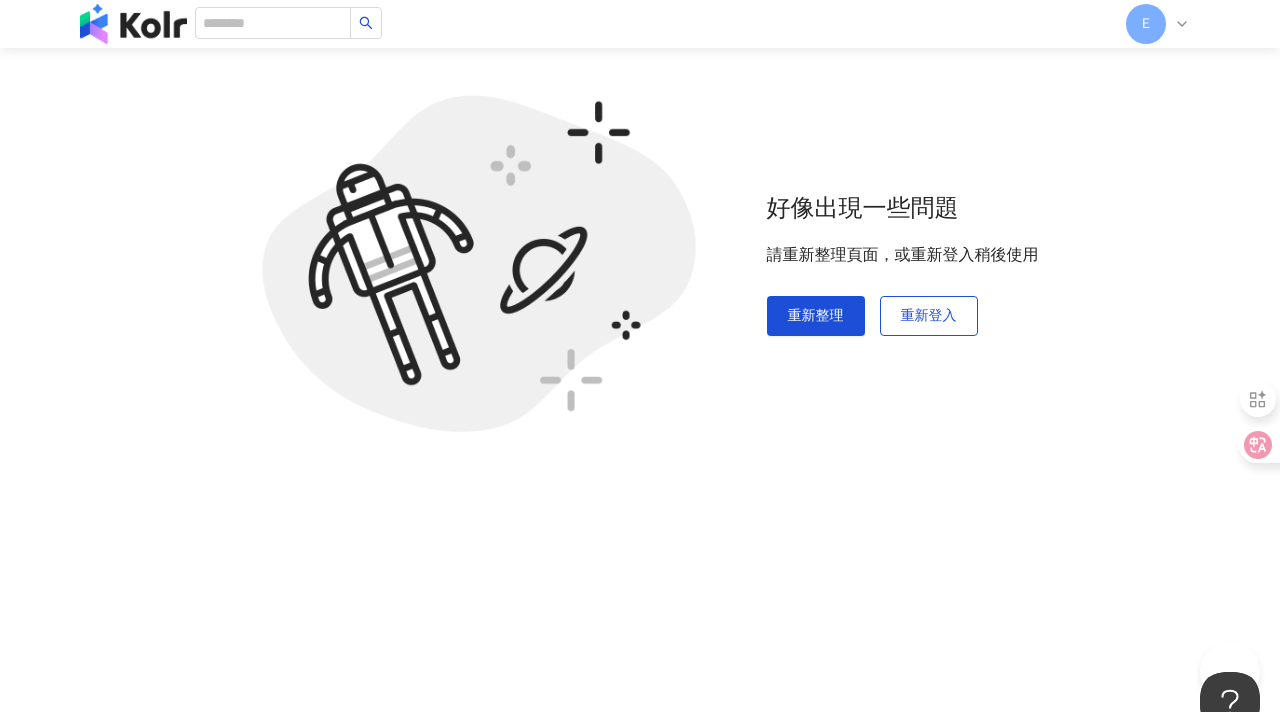 scroll, scrollTop: 92, scrollLeft: 0, axis: vertical 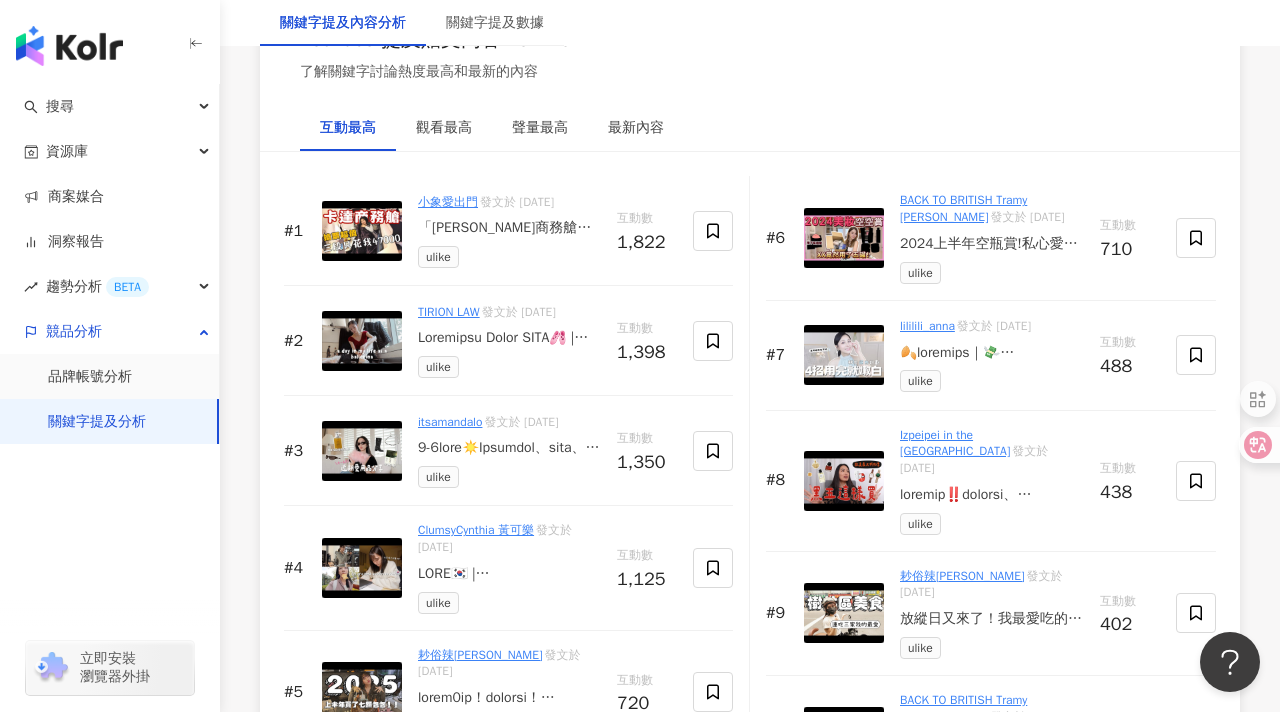 click on "#2 TIRION LAW 發文於 2024/9/20 ulike 互動數 1,398" at bounding box center (508, 341) 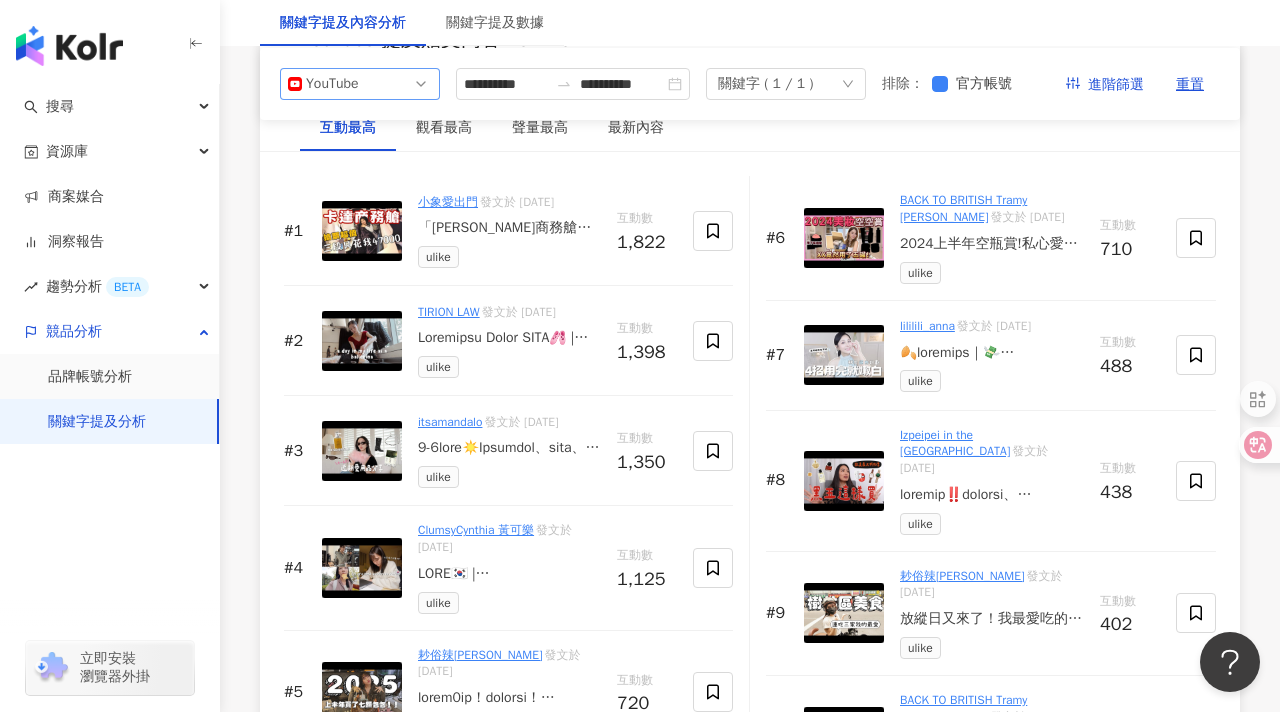scroll, scrollTop: 0, scrollLeft: 0, axis: both 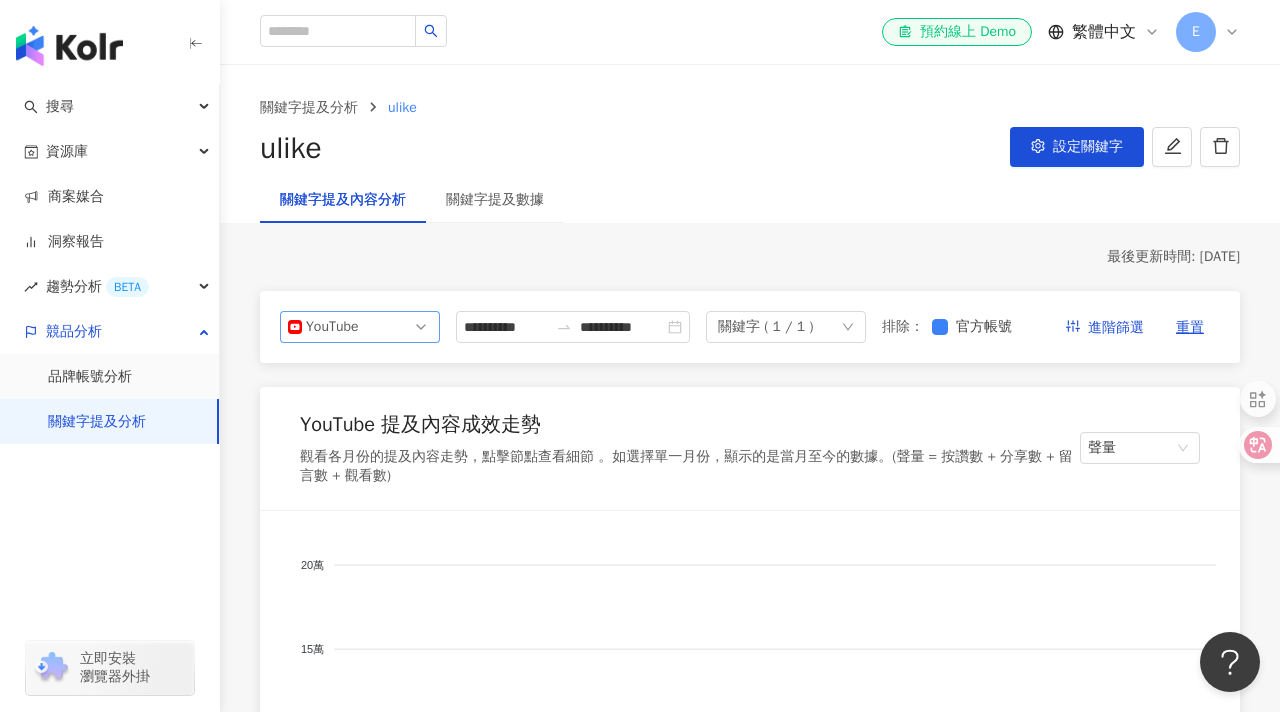 click on "YouTube" at bounding box center [360, 327] 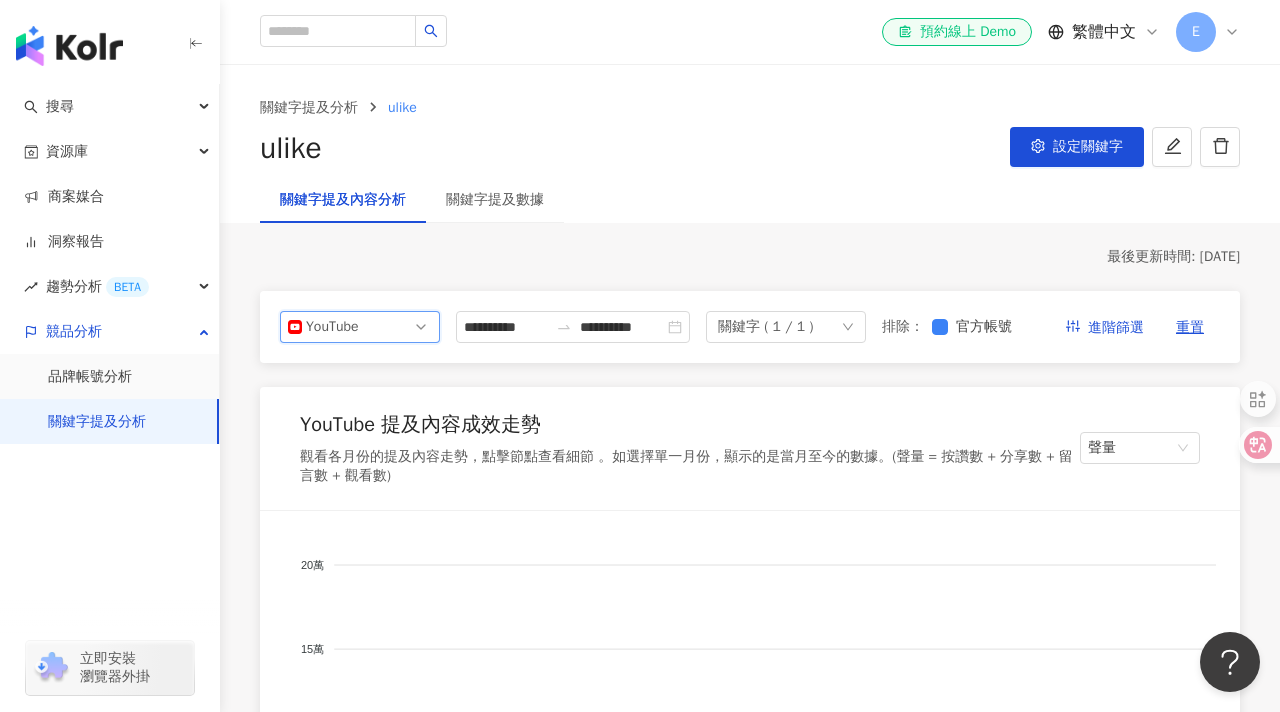 click on "YouTube" at bounding box center [360, 327] 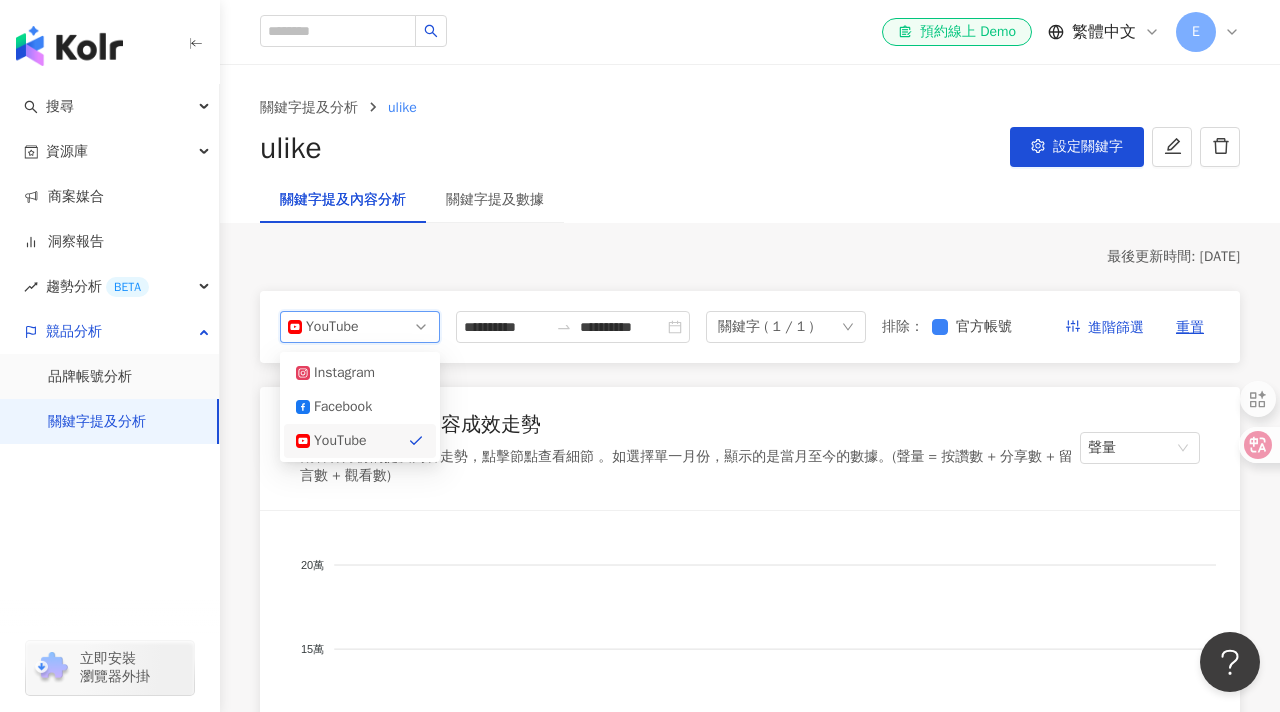 scroll, scrollTop: 231, scrollLeft: 0, axis: vertical 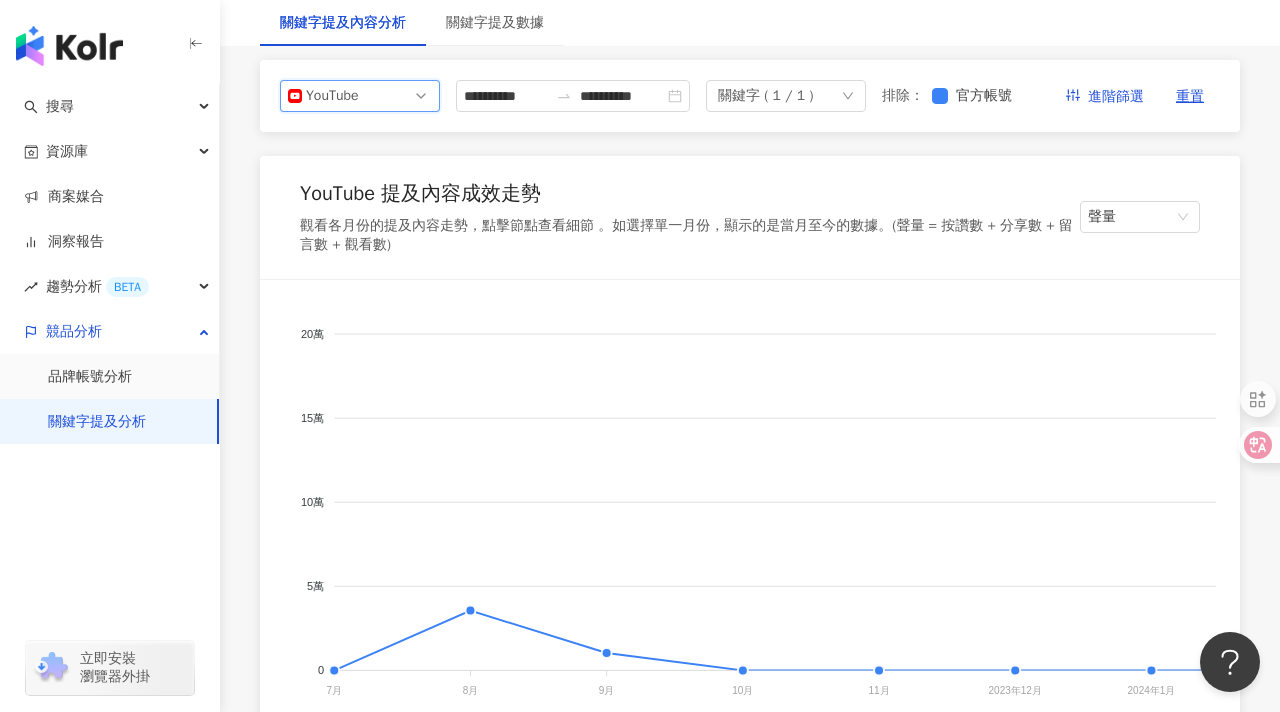 click on "YouTube 提及內容成效走勢 觀看各月份的提及內容走勢，點擊節點查看細節 。如選擇單一月份，顯示的是當月至今的數據。(聲量 = 按讚數 + 分享數 + 留言數 + 觀看數) 聲量 20萬 20萬 15萬 15萬 10萬 10萬 5萬 5萬 0 0 7月 7月 8月 8月 9月 9月 10月 10月 11月 11月 2023年12月 2023年12月 2024年1月 2024年1月 2月 2月 3月 3月 4月 4月 5月 5月 6月 6月 7月 7月 8月 8月 9月 9月 10月 10月 11月 11月 2024年12月 2024年12月 2025年1月 2025年1月 2月 2月 3月 3月 4月 4月 5月 5月 6月 6月 7月 7月 點擊上方節點，查看當月主要聲量來源 YouTube 提及網紅量級分佈 根據圖表，可看出各關鍵字主要被哪種級距網紅提及的比例 奈米 (<1萬) 微型 (1萬-3萬) 小型 (3萬-5萬) 中小型 (5萬-10萬) 中型 (10萬-30萬) 中大型 (30萬-50萬) 大型 (50萬-100萬) 百萬  (>100萬) 100% 100% 75% 75% 50% 50% 25% 25% 0% 0% ulike ulike YouTube 提及網紅類型分佈 100% 100% 75% 75% 50%" at bounding box center (750, 2935) 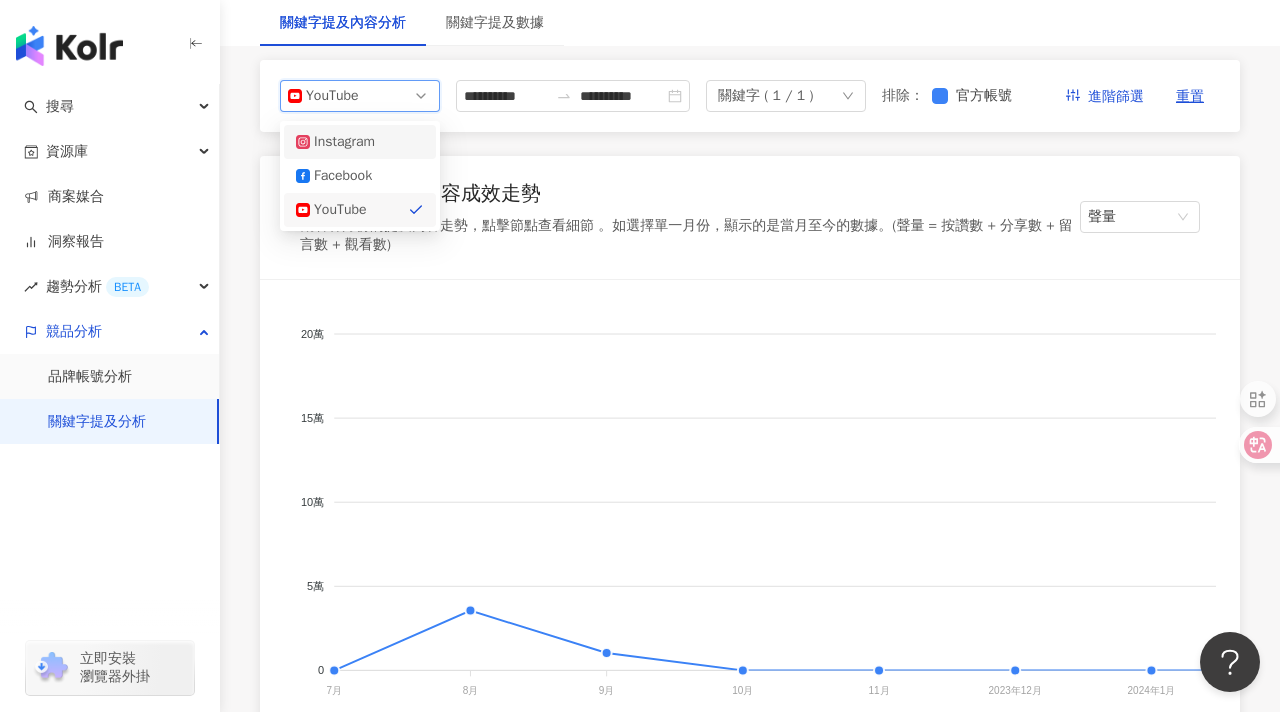 click on "Instagram" at bounding box center [346, 142] 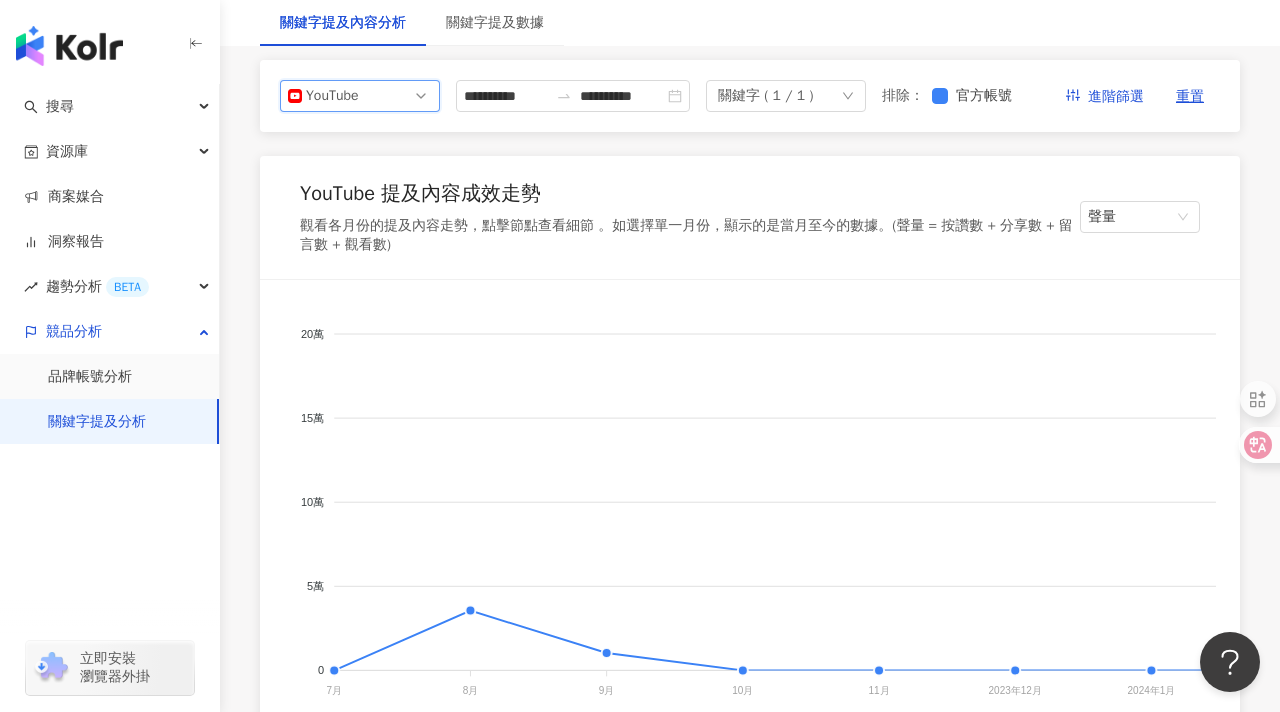 click on "YouTube" at bounding box center (360, 96) 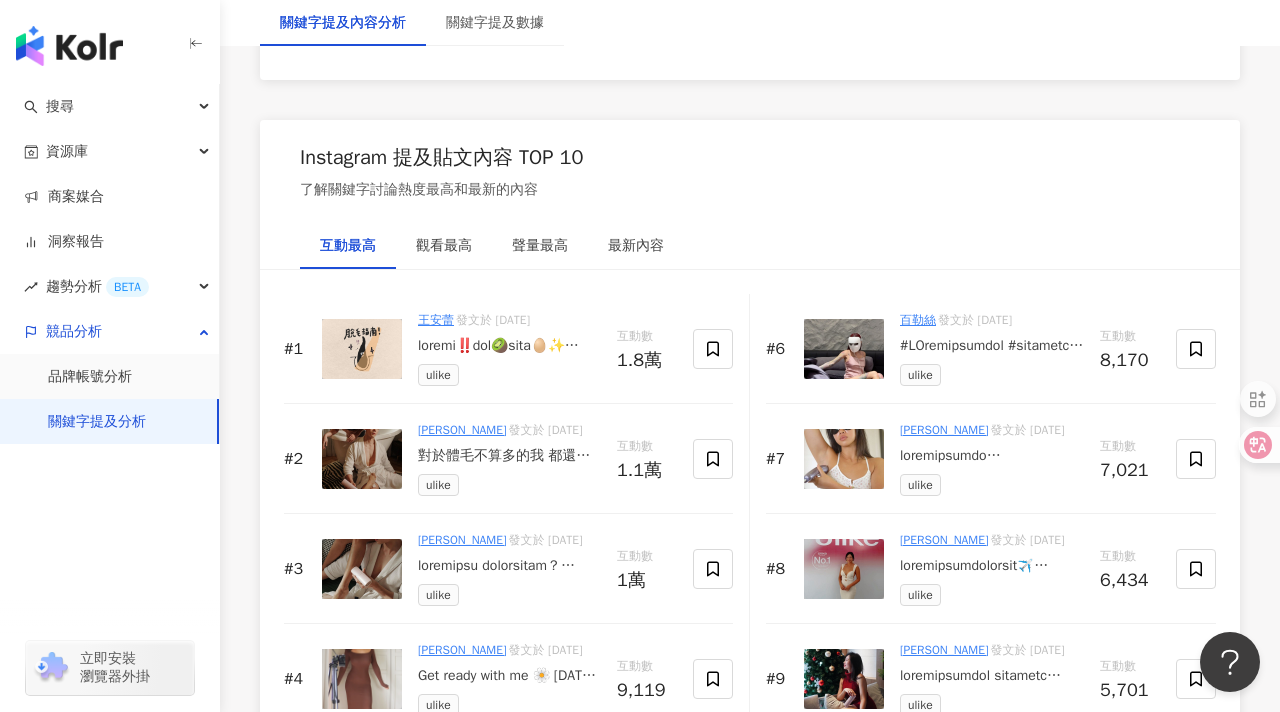 scroll, scrollTop: 3328, scrollLeft: 0, axis: vertical 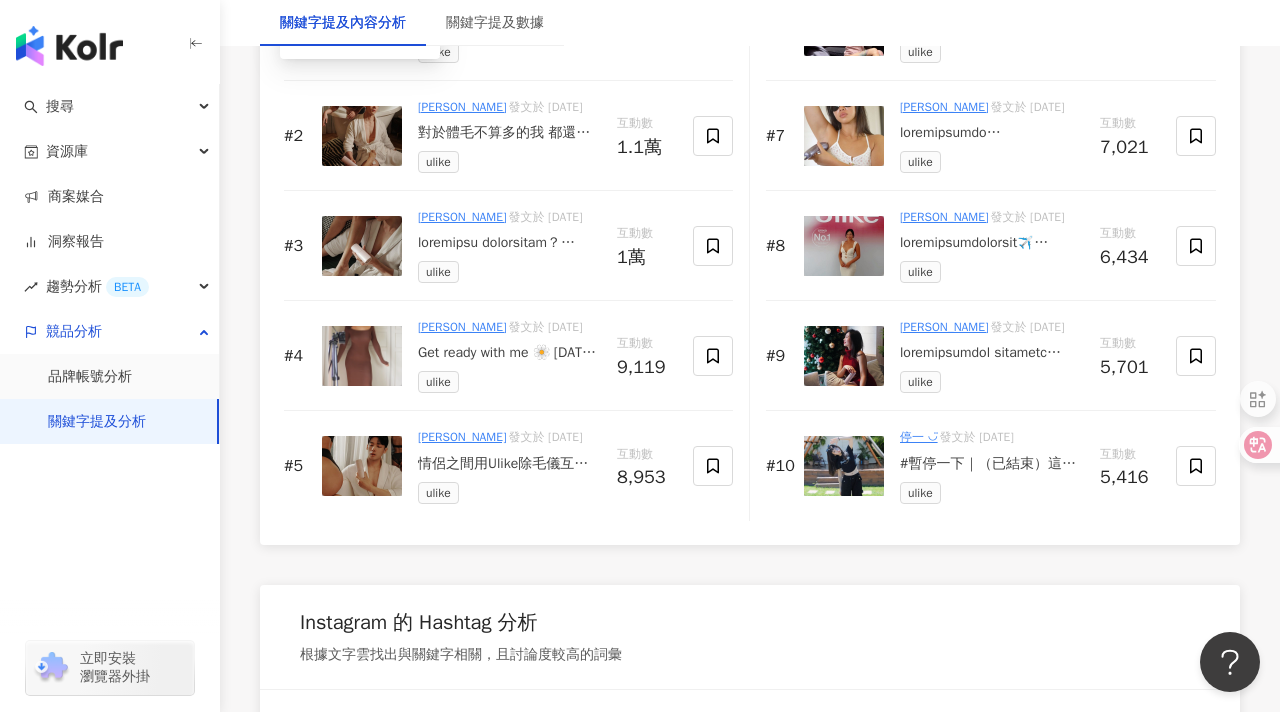 click on "Instagram 量級和類型相似的網紅" at bounding box center (446, -833) 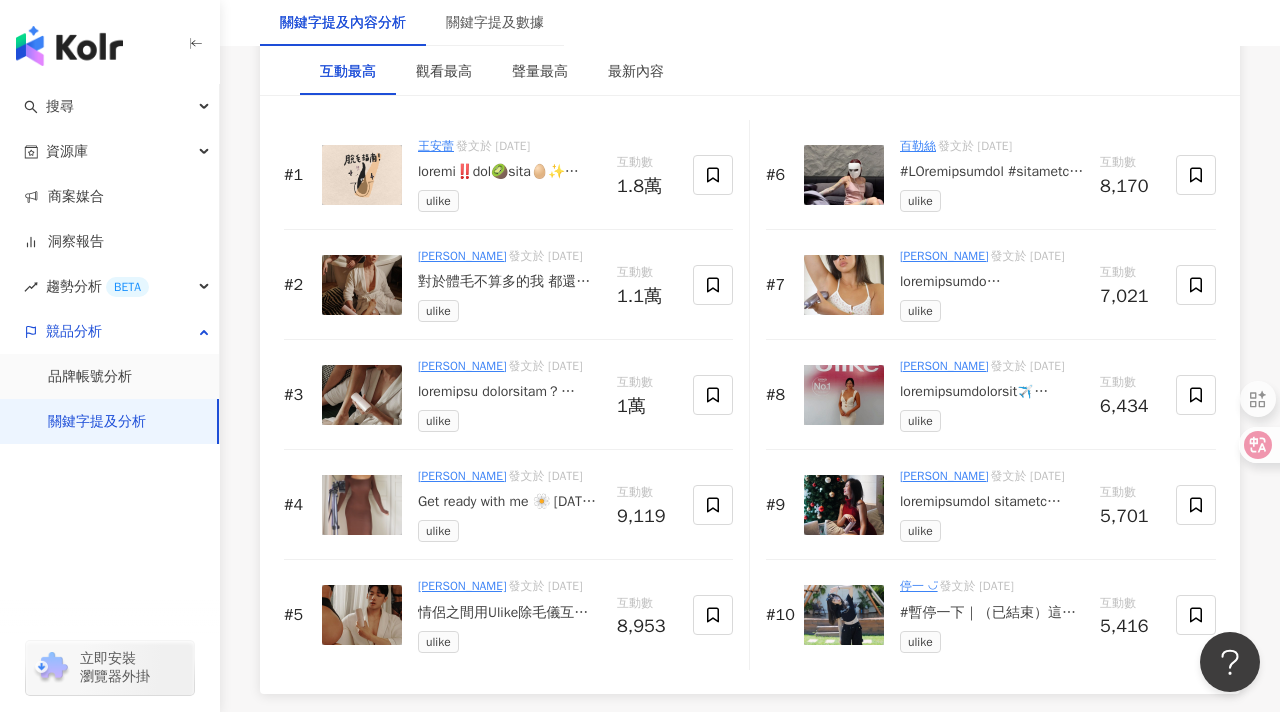 scroll, scrollTop: 3186, scrollLeft: 0, axis: vertical 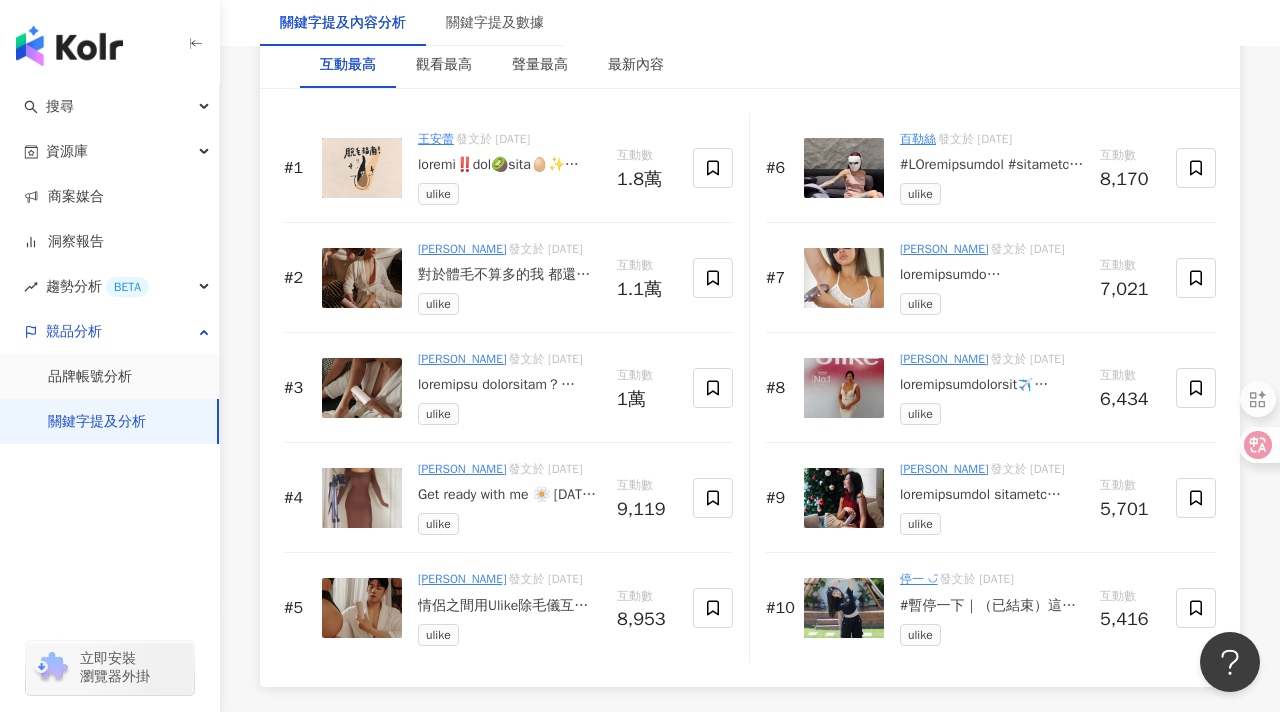 click on "#暫停一下｜（已結束）這是抽獎文🎟️
之前團購除毛儀
廠商加碼抽ulike電動牙刷〰️✨✨
每個人都可以參加唷😍
（商品詳細資料詳見限時動態❤️）
▫️抽獎步驟如下
Step 1.需追蹤 @qq_ooo923
Step 2.標記2位朋友
Step 3.留言「我要抽獎」
即可參加抽獎‼️是不是超簡單😍
▫️抽獎活動期限
2024/6/28～2024/6/30 00:00
快來一起參與吧✨✨✨" at bounding box center [992, 606] 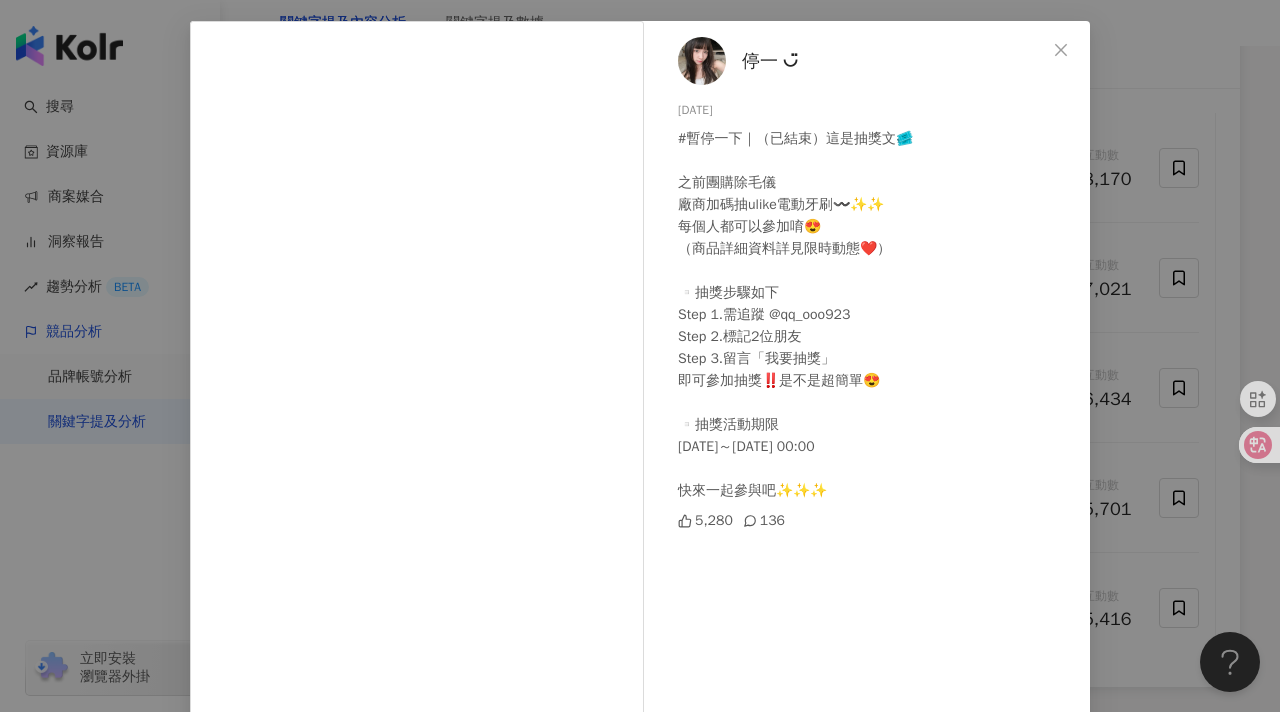 scroll, scrollTop: 0, scrollLeft: 0, axis: both 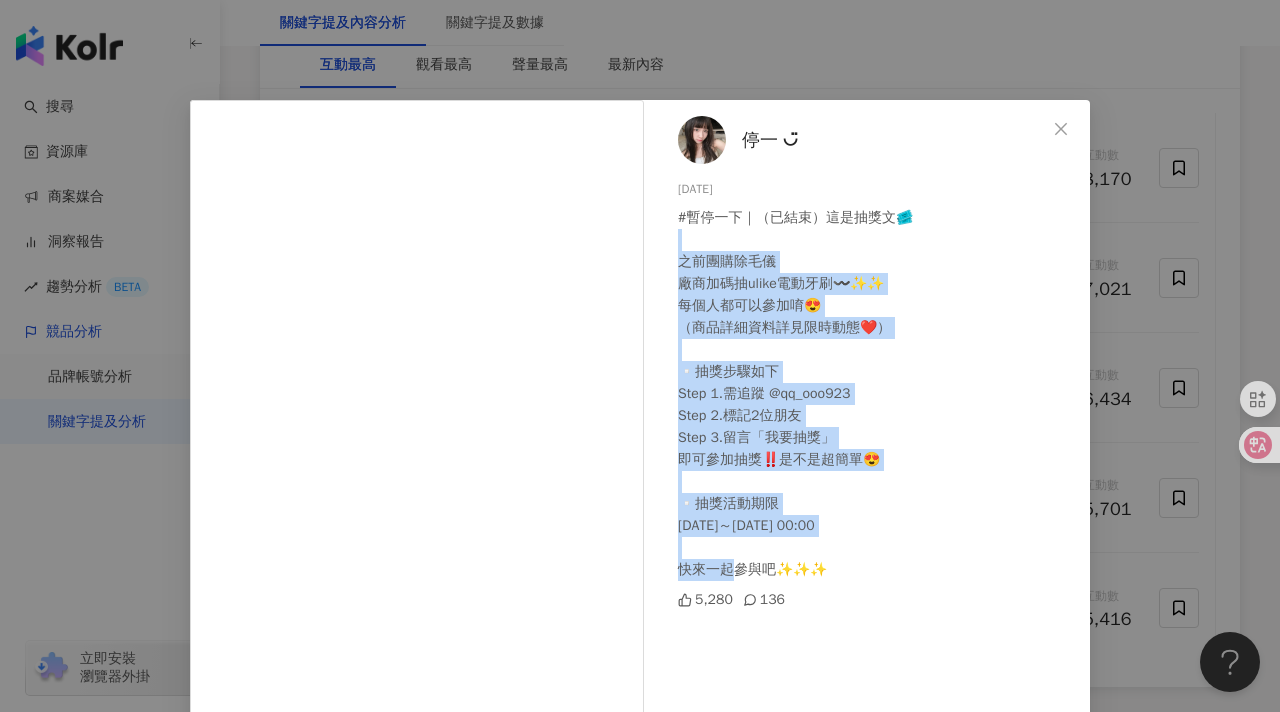 drag, startPoint x: 690, startPoint y: 234, endPoint x: 910, endPoint y: 532, distance: 370.41058 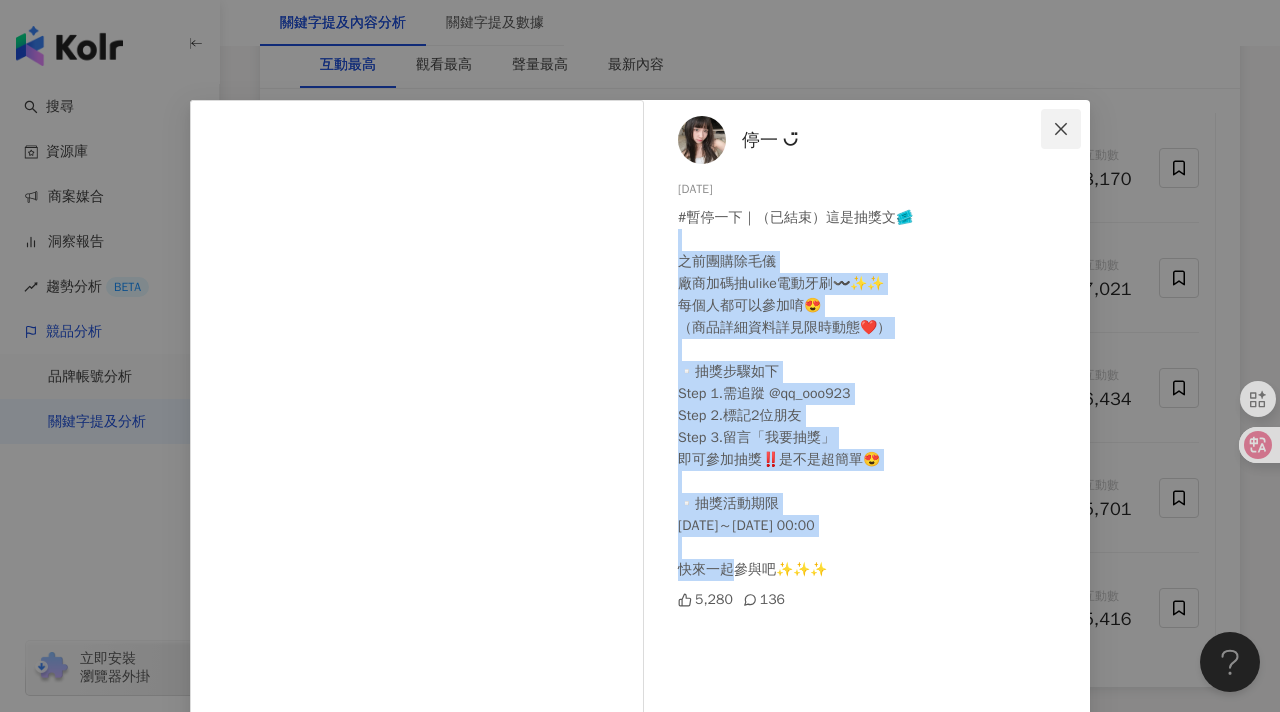 click 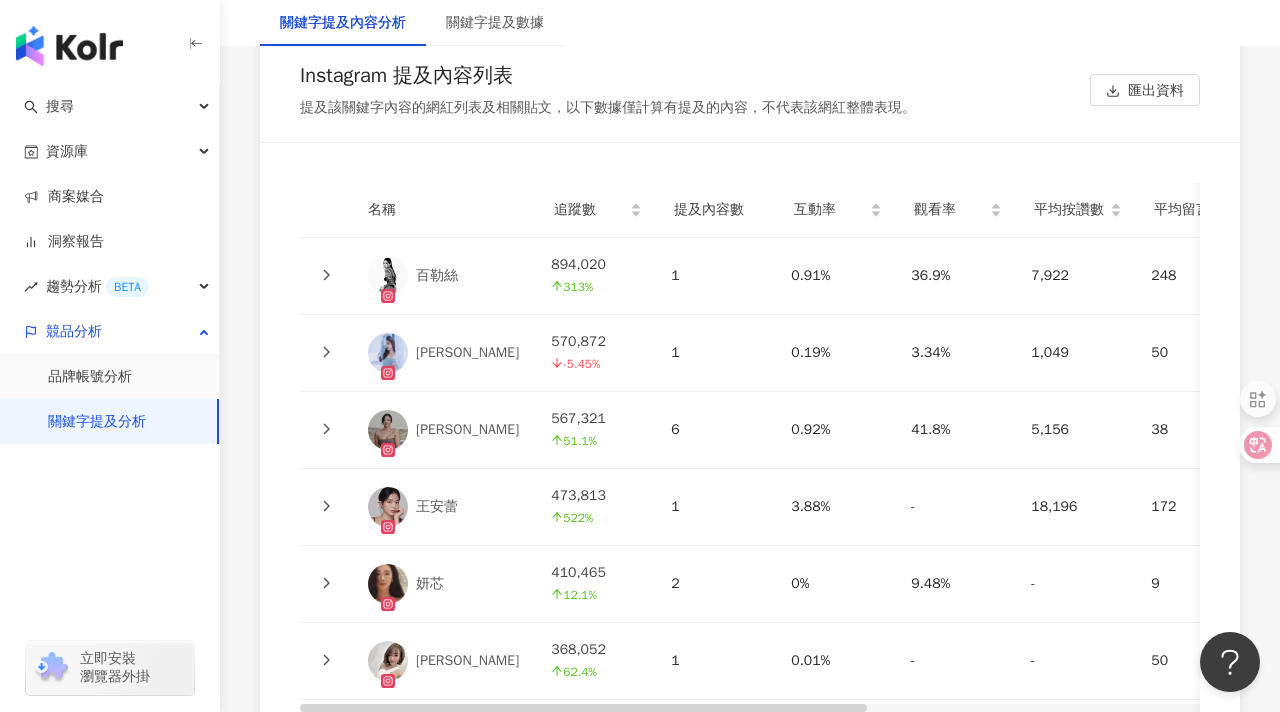 scroll, scrollTop: 4890, scrollLeft: 0, axis: vertical 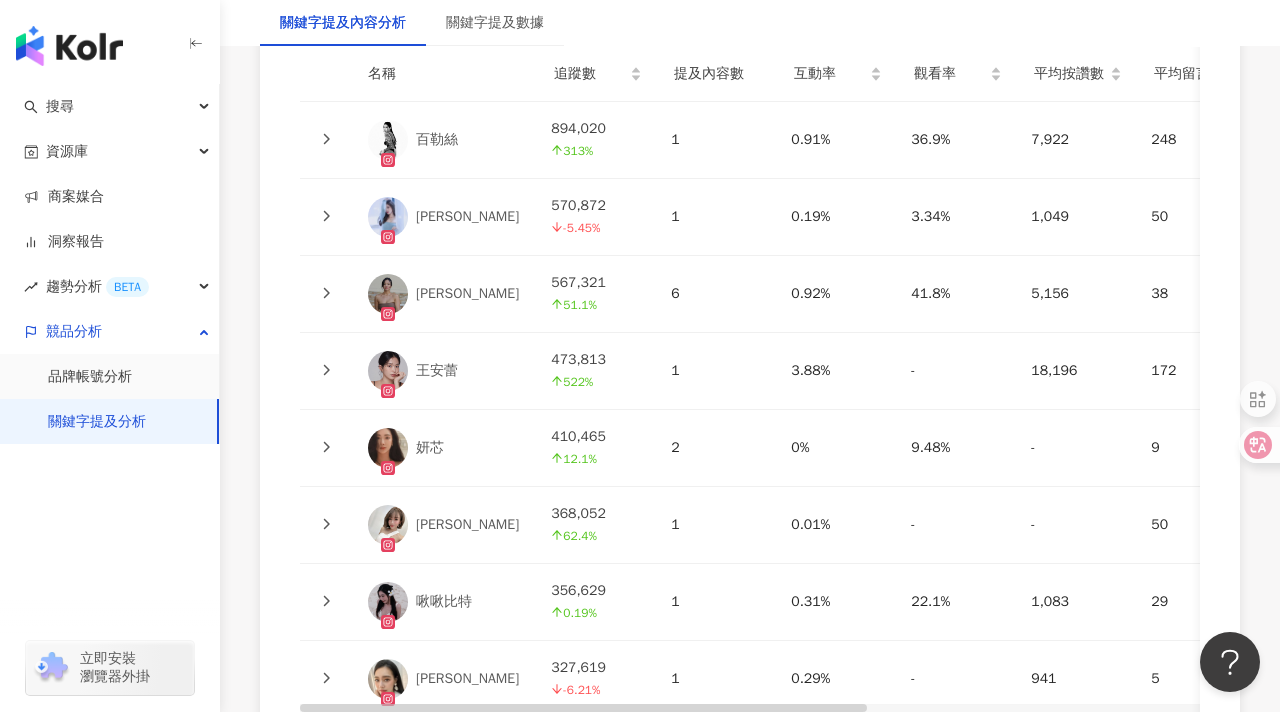 click 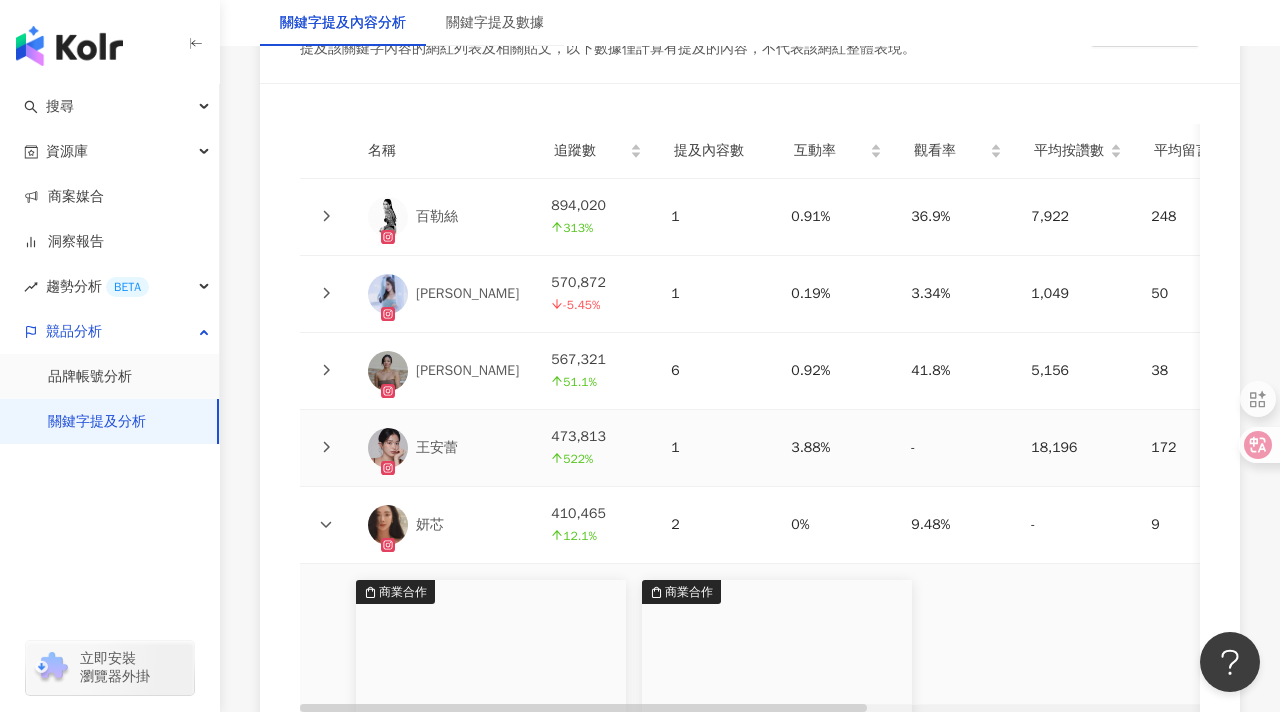 scroll, scrollTop: 4959, scrollLeft: 0, axis: vertical 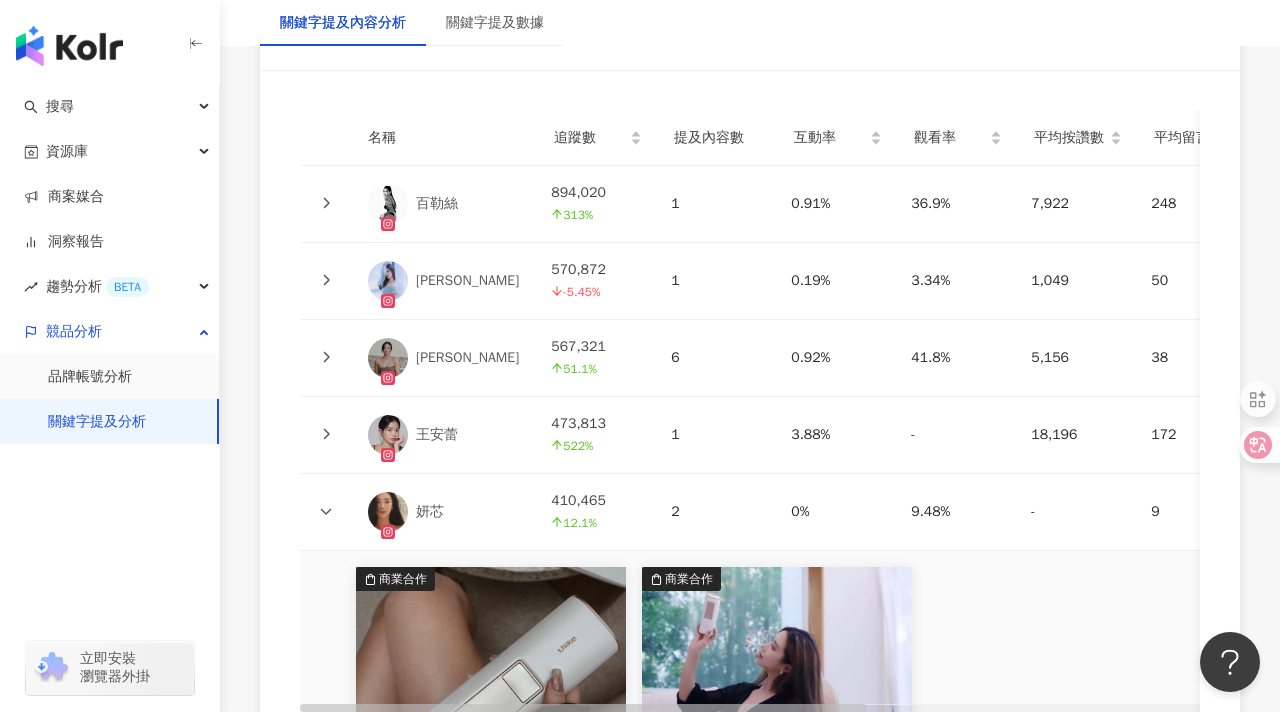 click 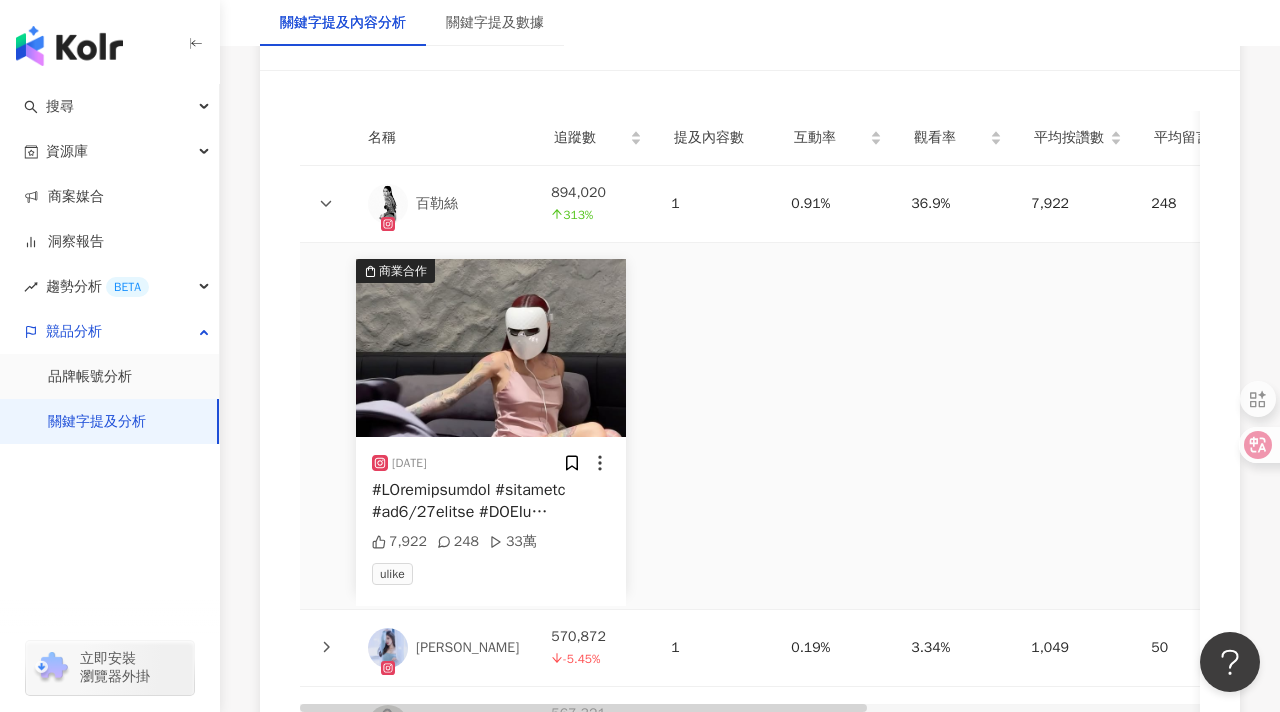 click 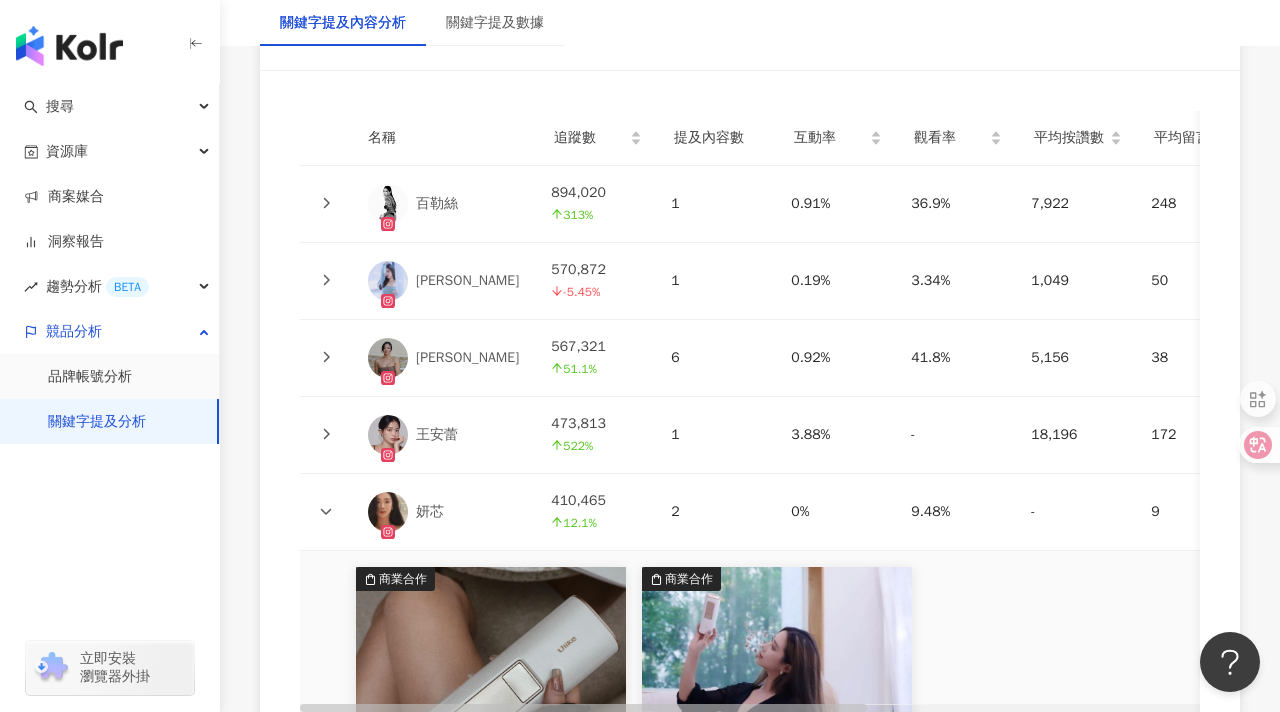 click 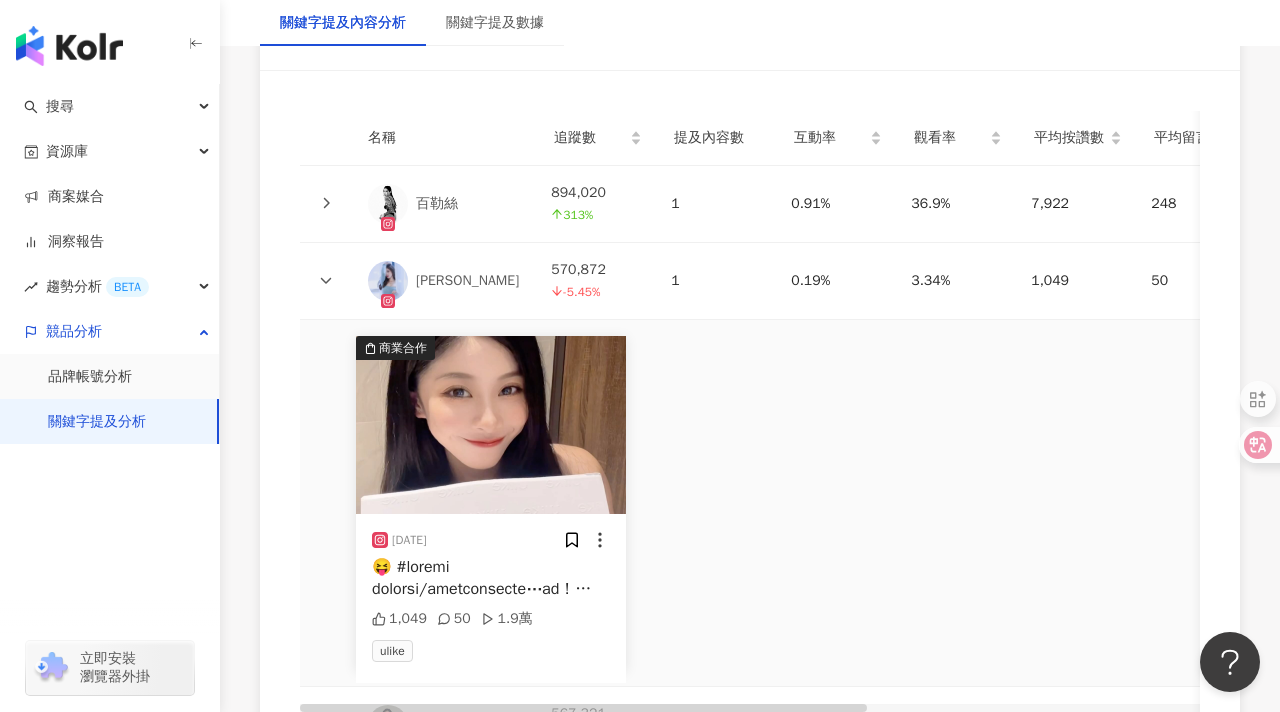 click 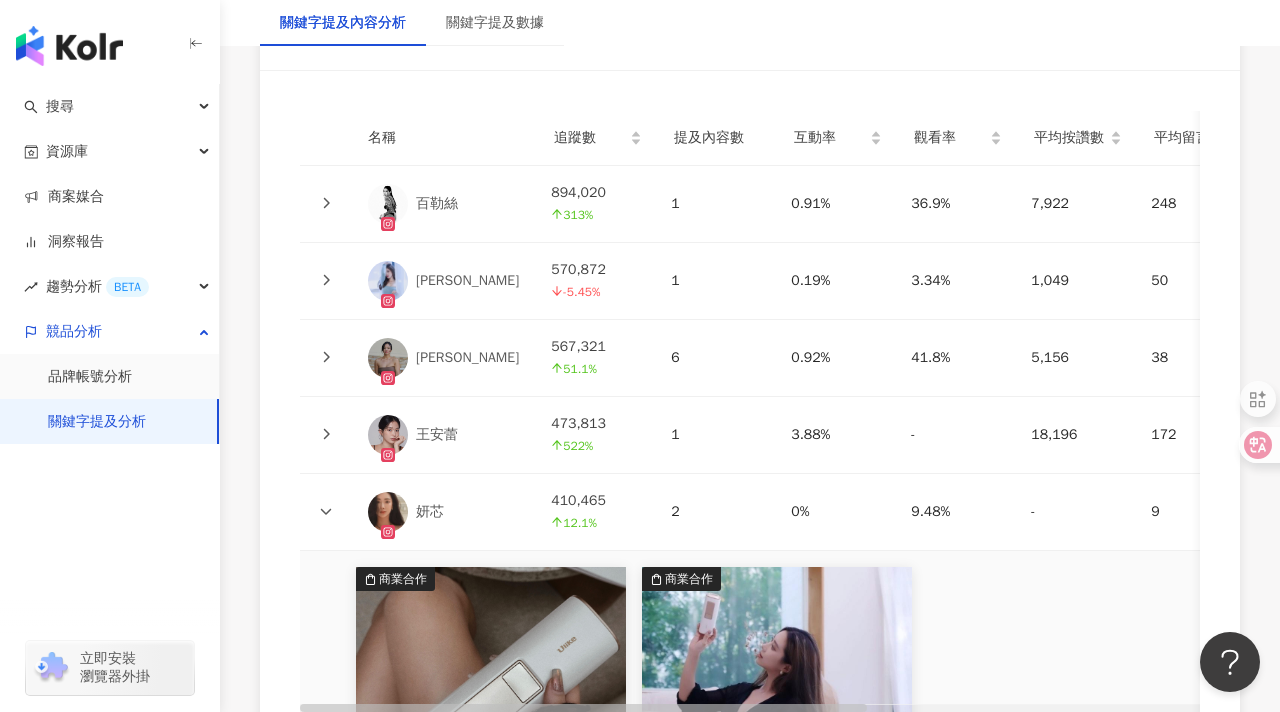click 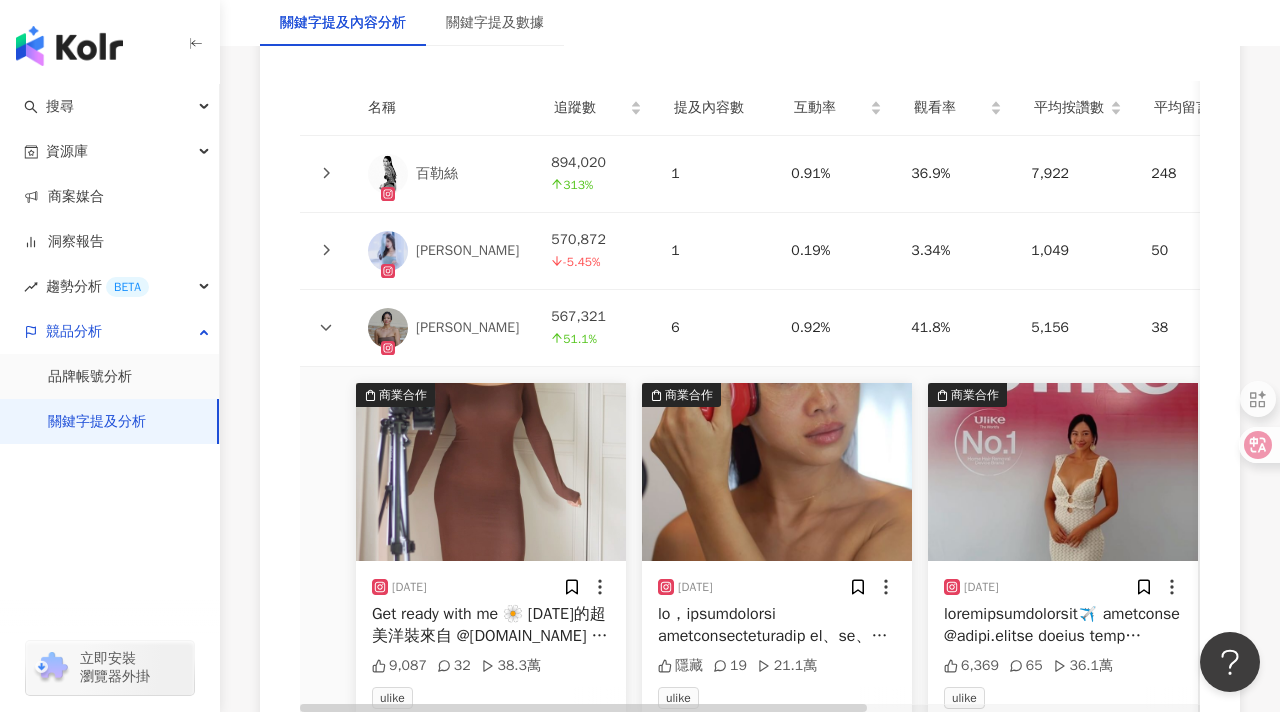 scroll, scrollTop: 4983, scrollLeft: 0, axis: vertical 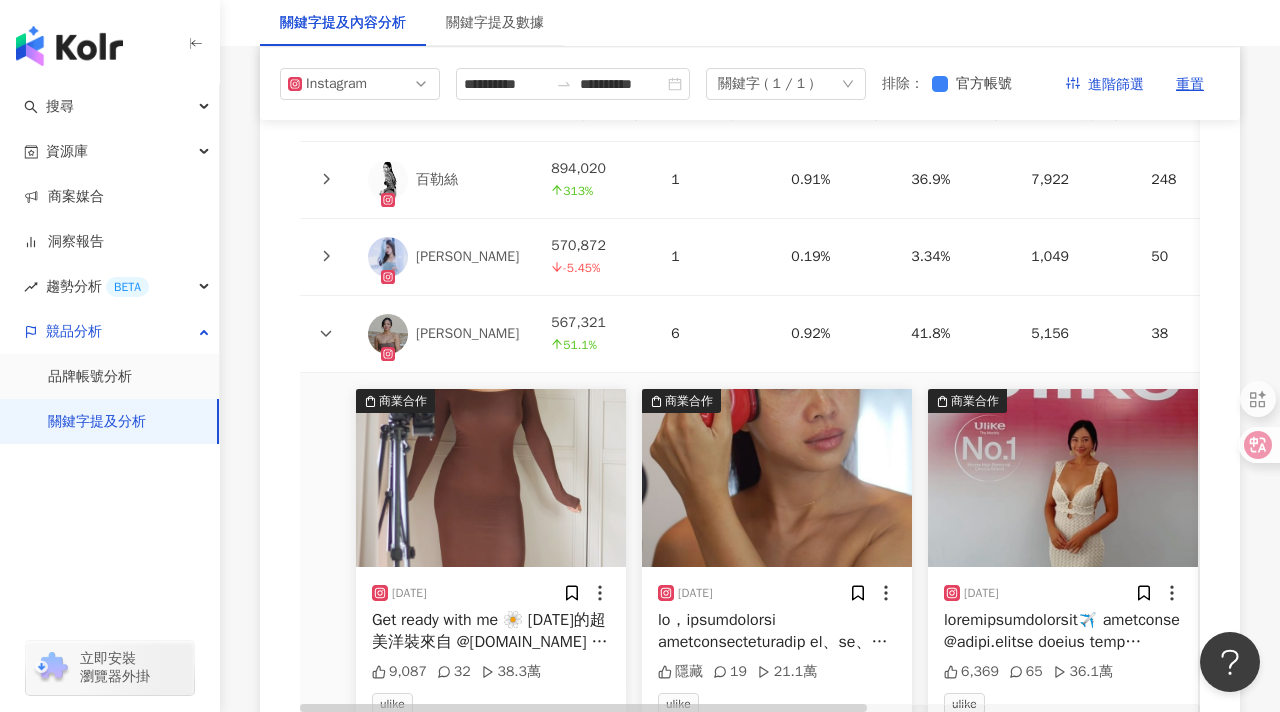 click 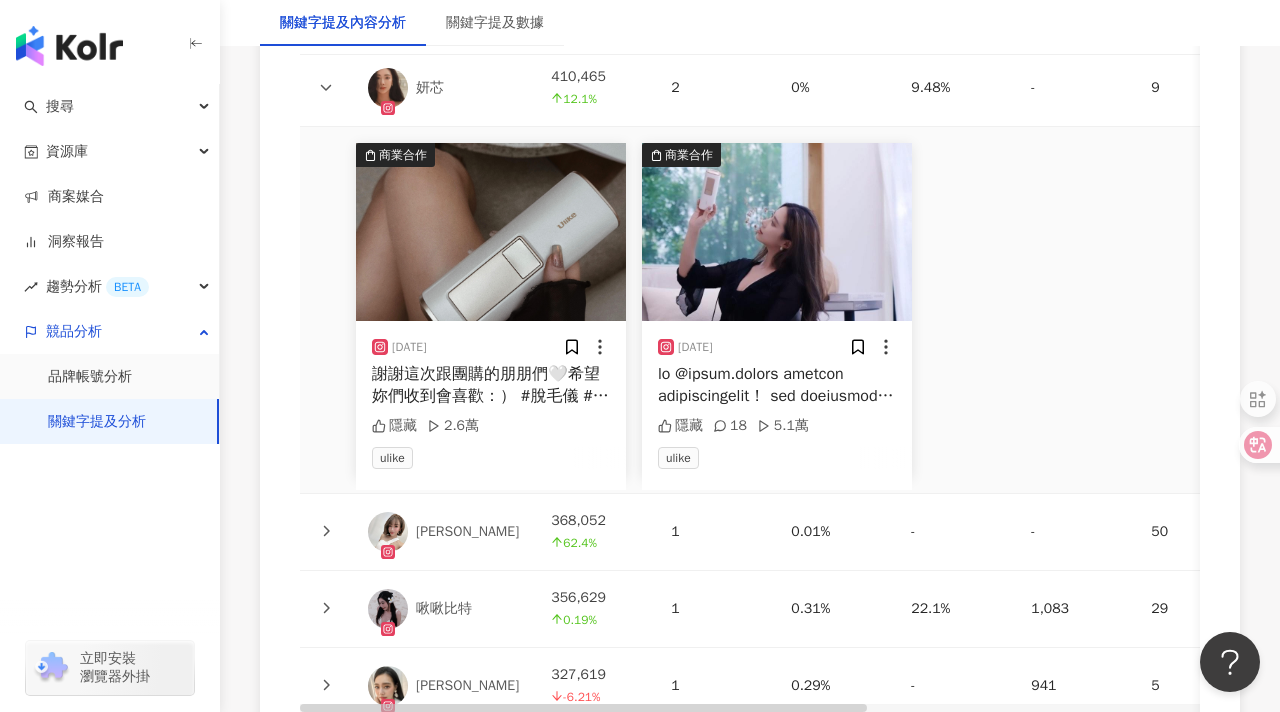 scroll, scrollTop: 5589, scrollLeft: 0, axis: vertical 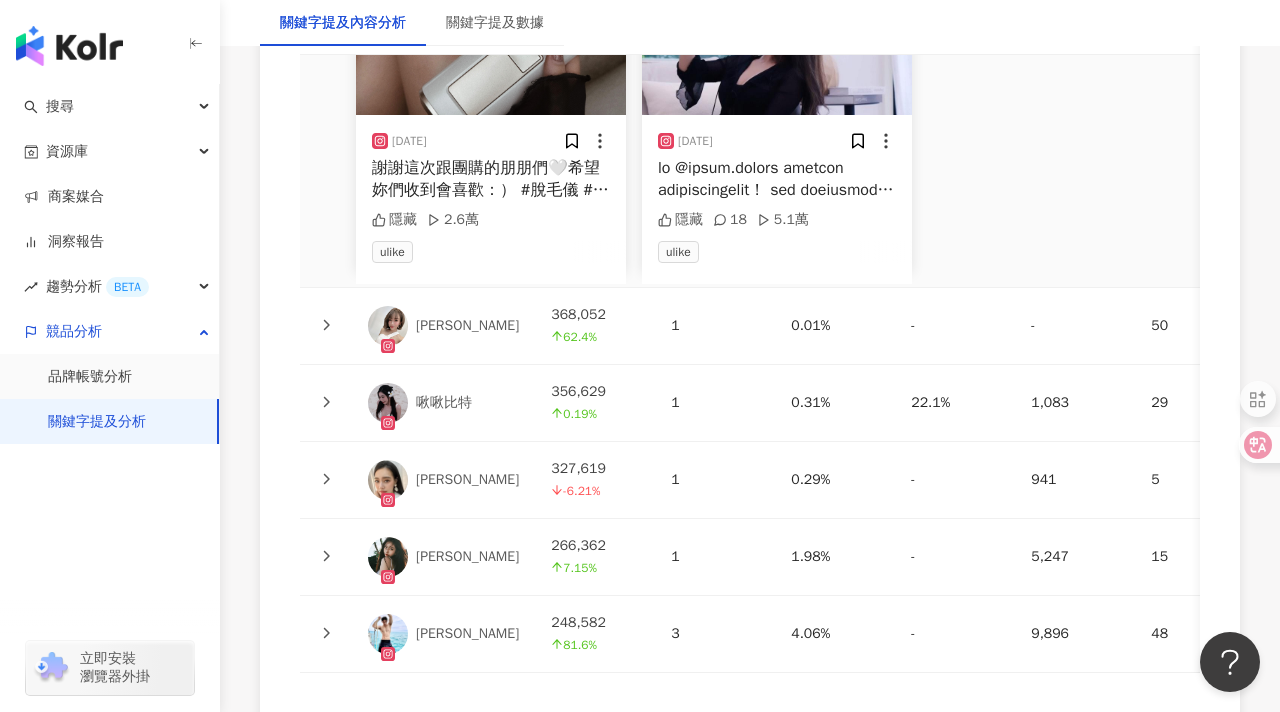 click 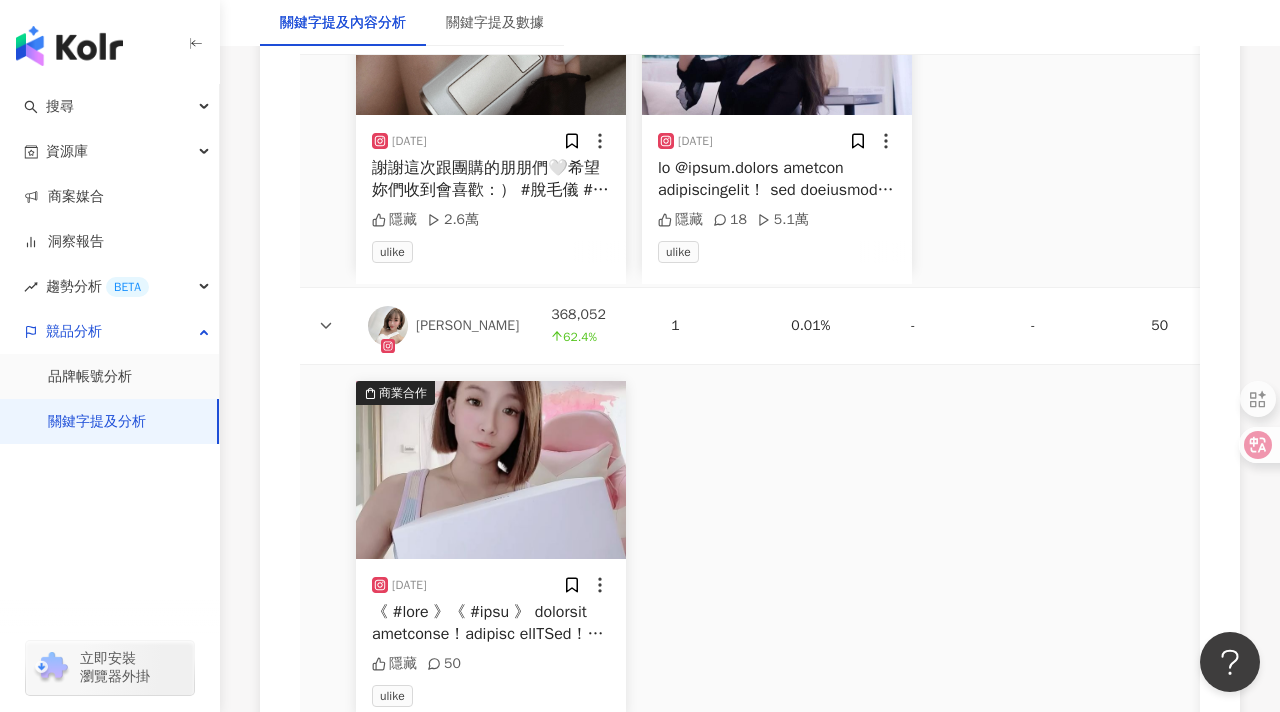 click 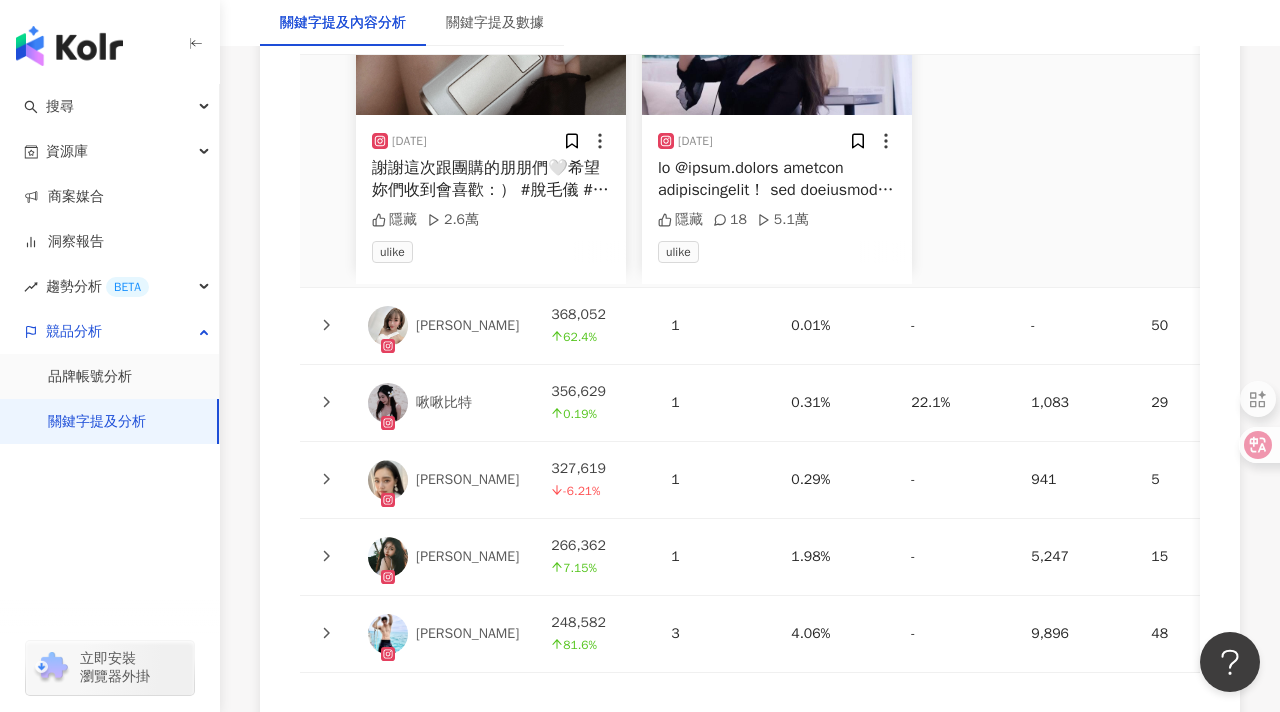 click at bounding box center [326, 403] 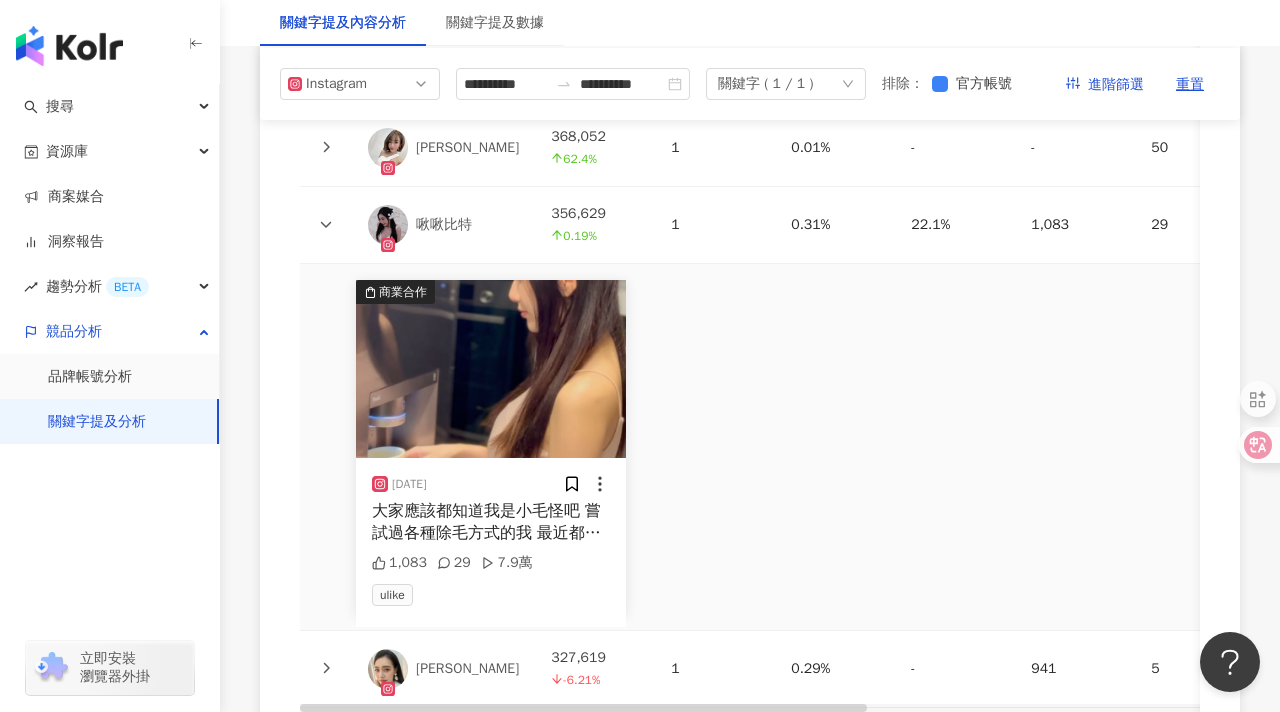 scroll, scrollTop: 5744, scrollLeft: 0, axis: vertical 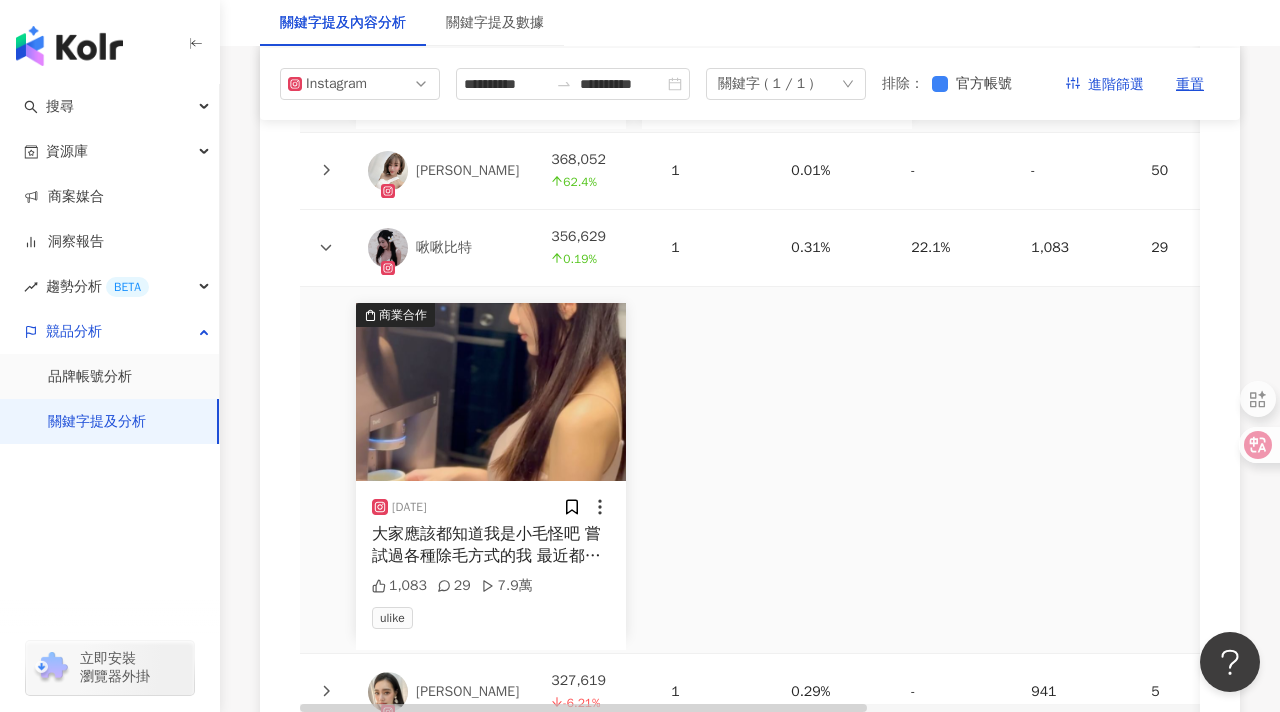 click 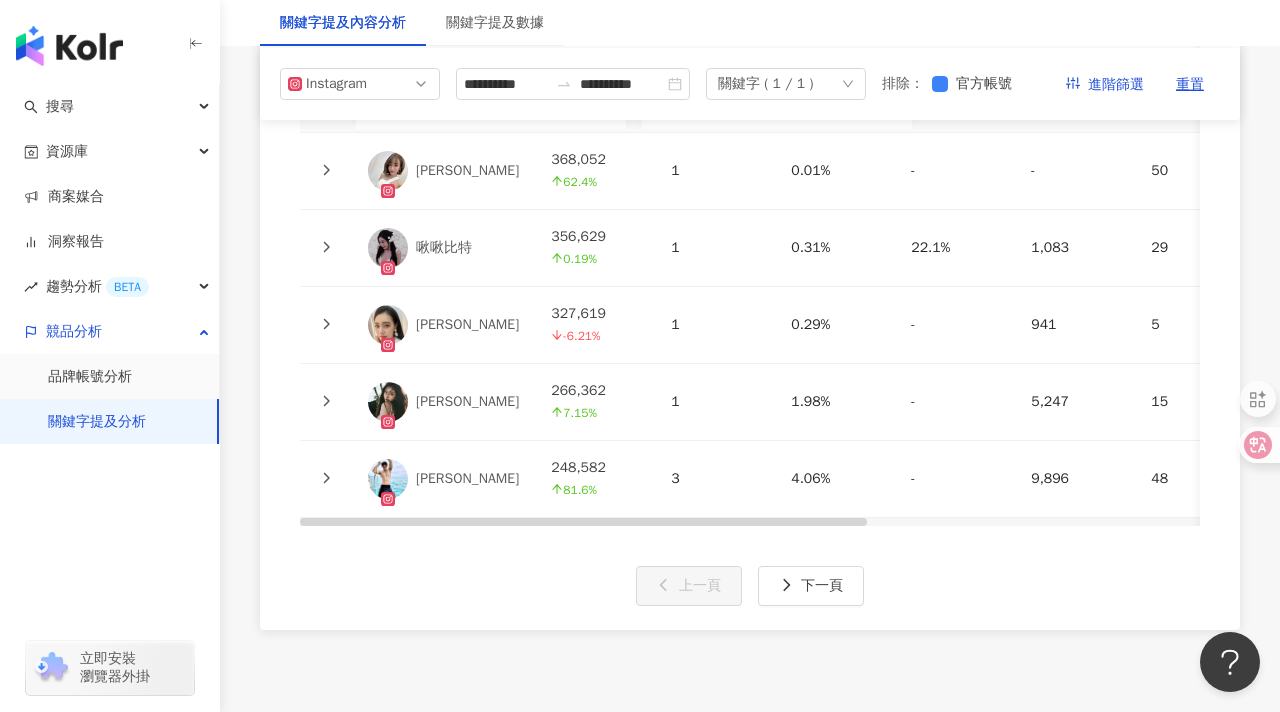 click at bounding box center (326, 402) 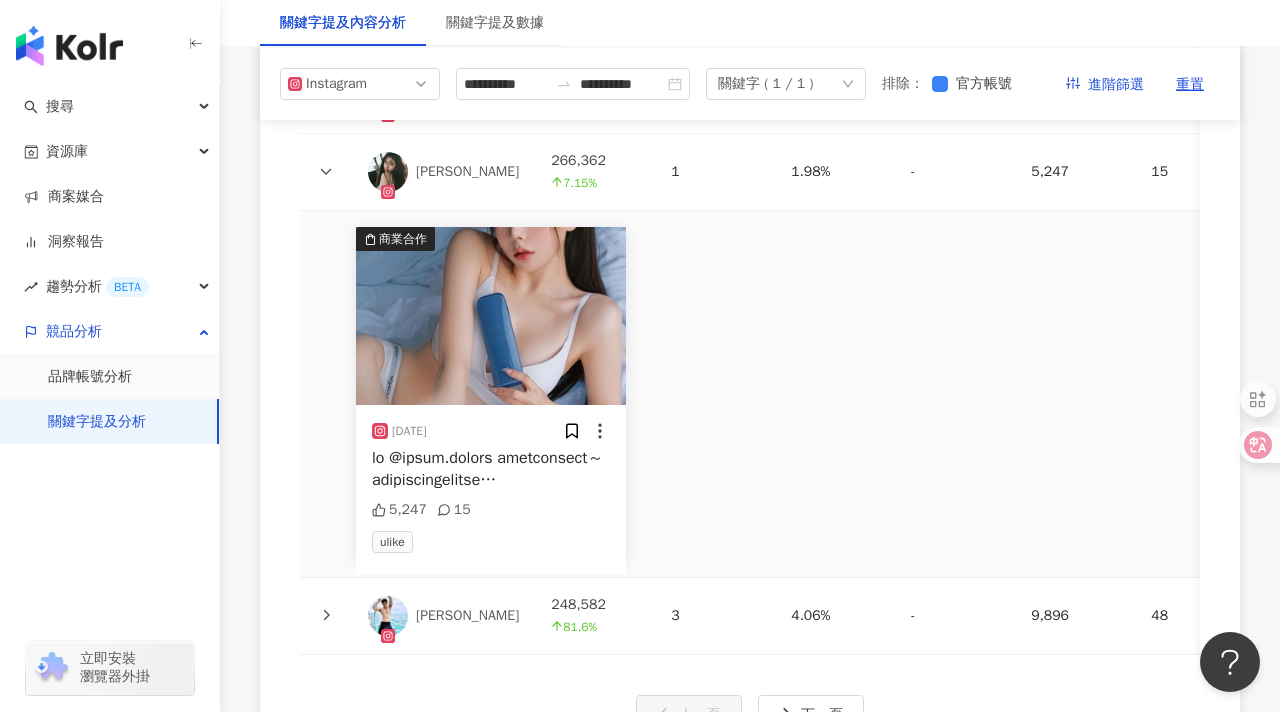 scroll, scrollTop: 5976, scrollLeft: 0, axis: vertical 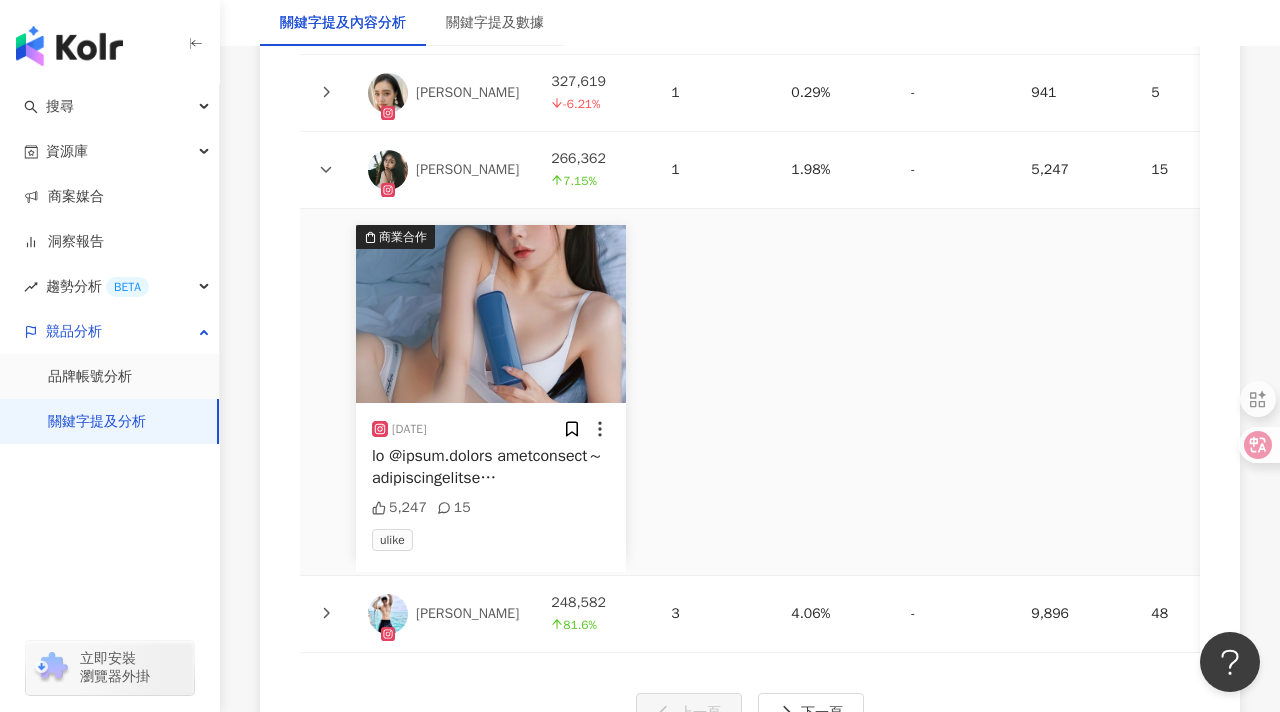 click at bounding box center [491, 467] 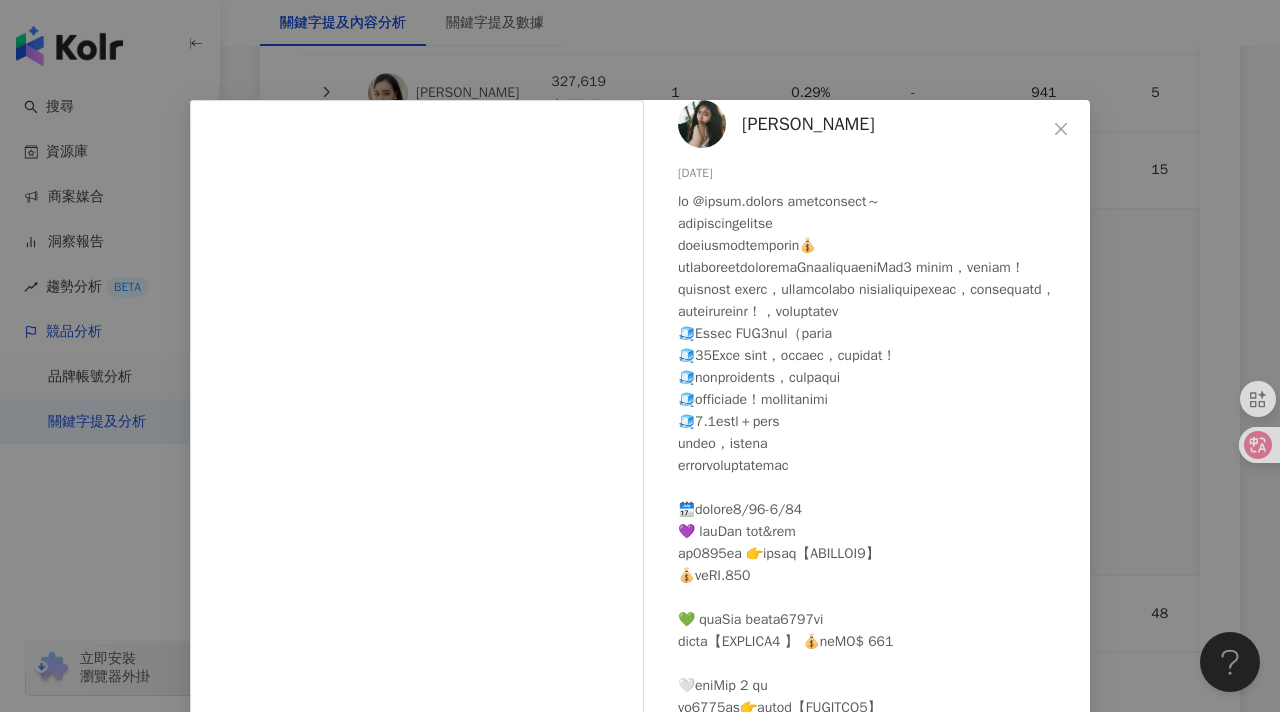 scroll, scrollTop: 235, scrollLeft: 0, axis: vertical 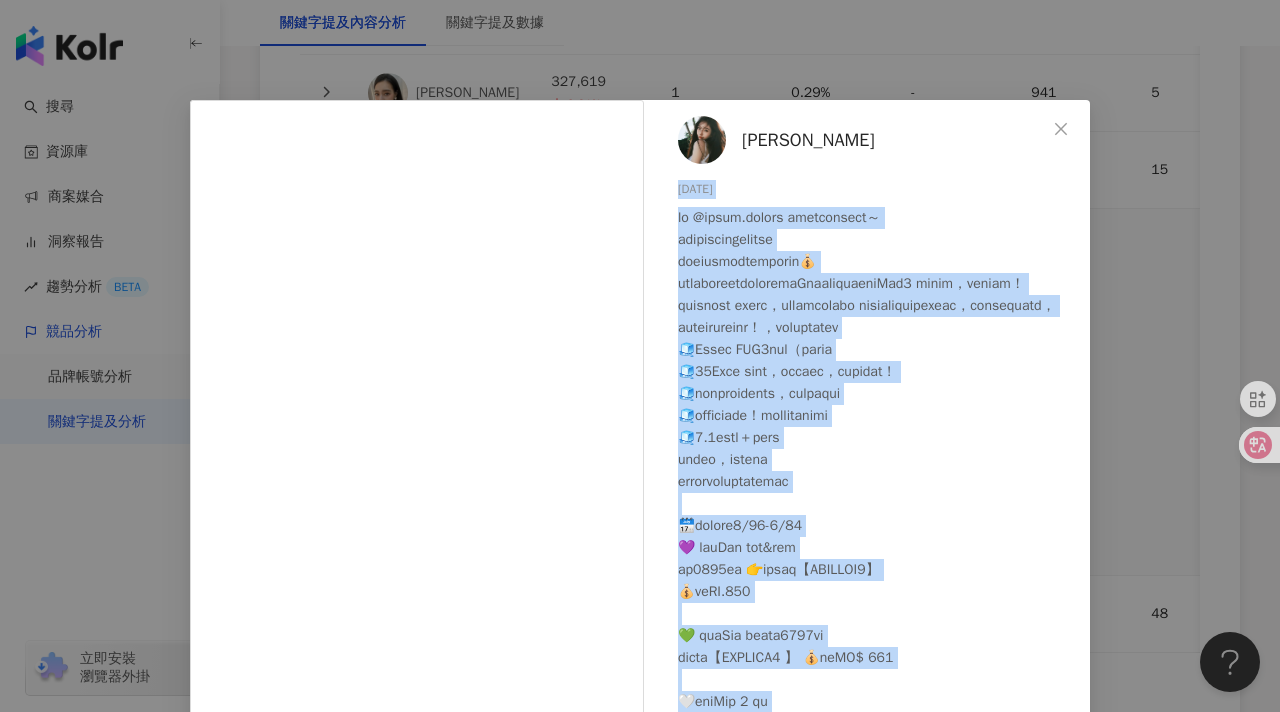 drag, startPoint x: 931, startPoint y: 589, endPoint x: 676, endPoint y: 186, distance: 476.90042 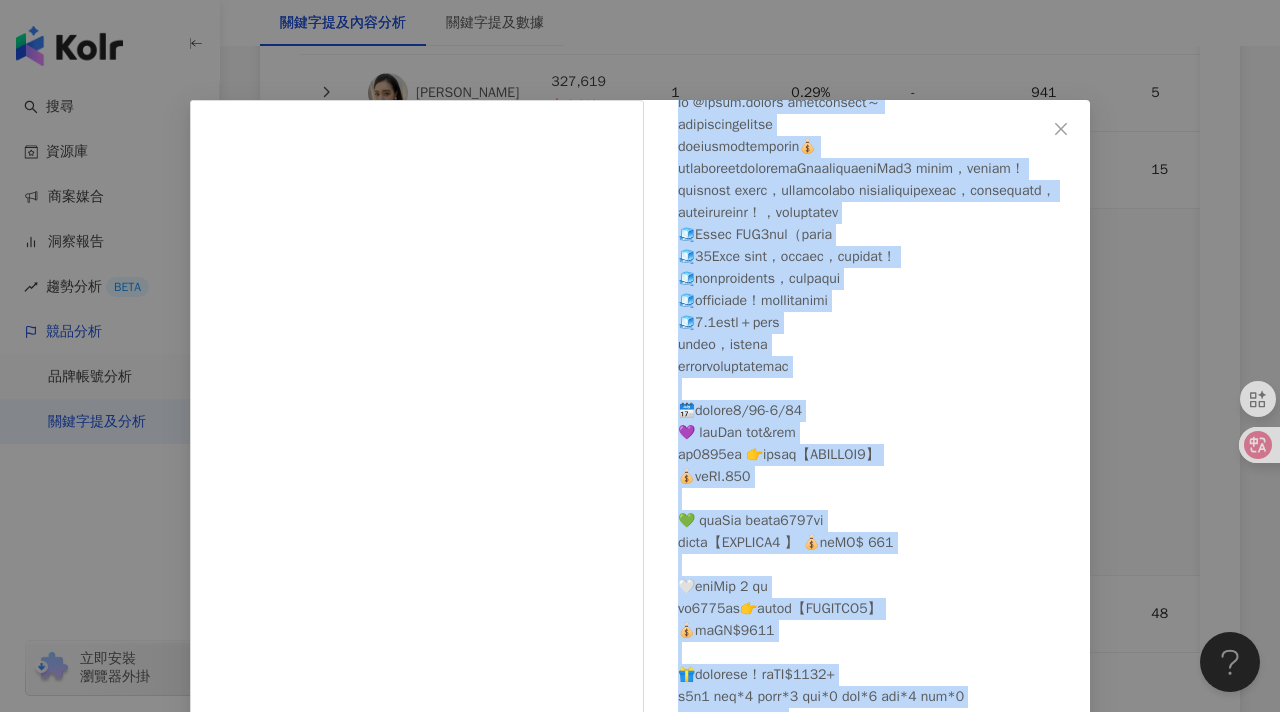 scroll, scrollTop: 235, scrollLeft: 0, axis: vertical 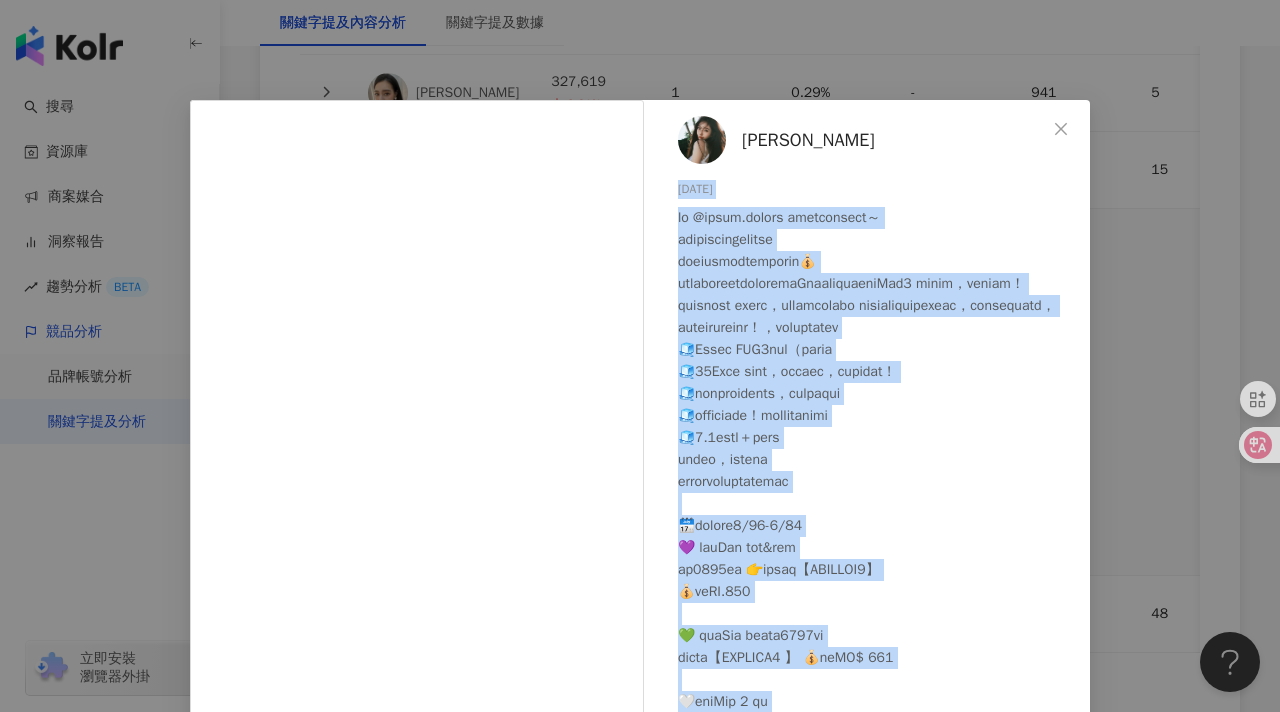 click on "JO安娜" at bounding box center (808, 140) 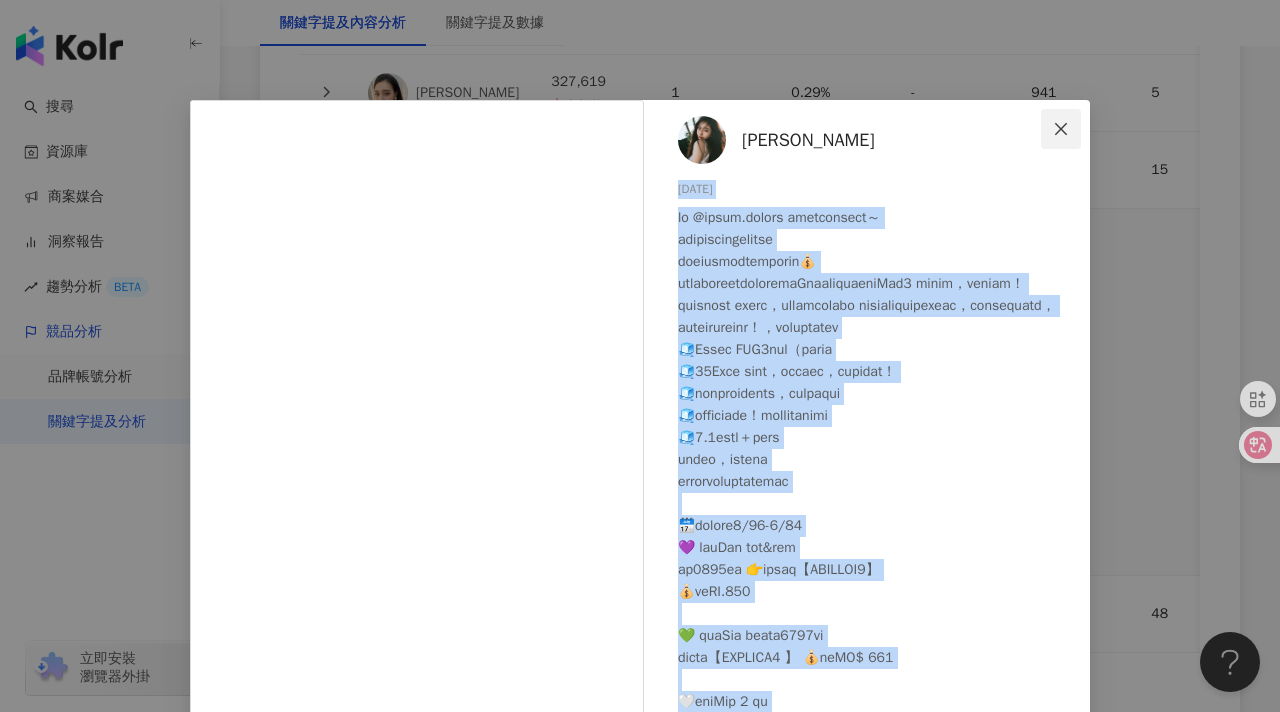 click 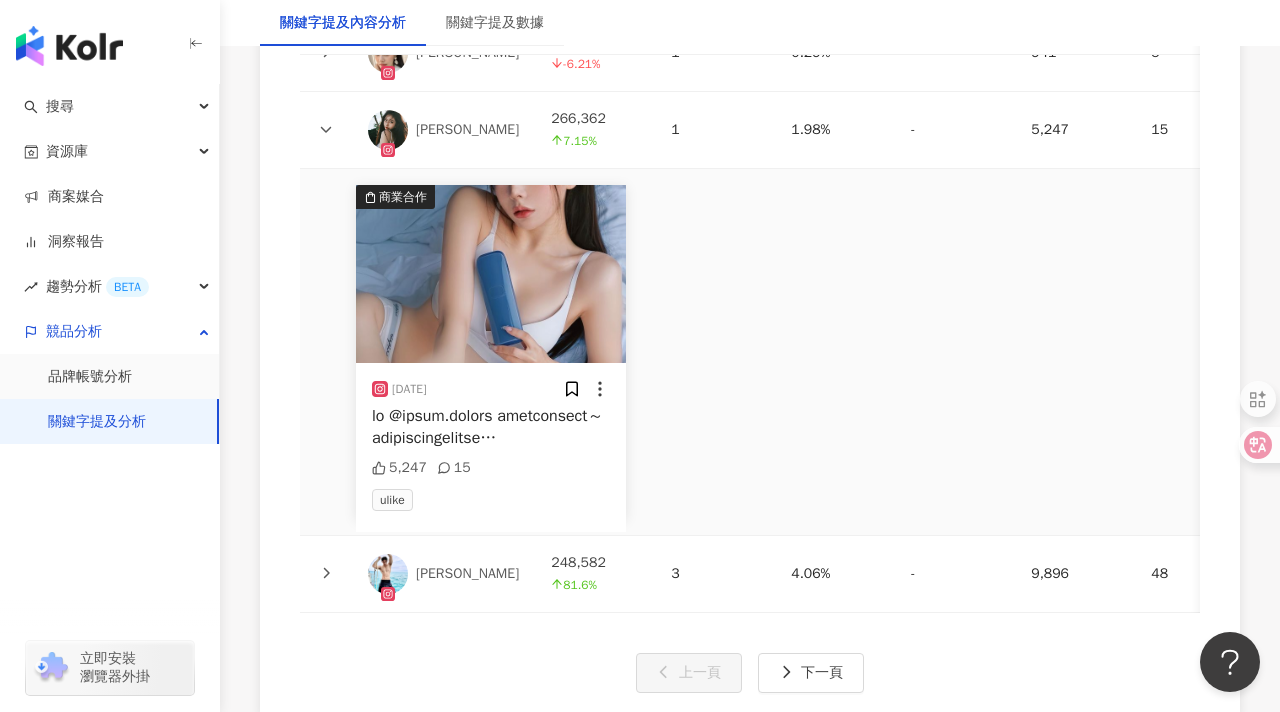 scroll, scrollTop: 6267, scrollLeft: 0, axis: vertical 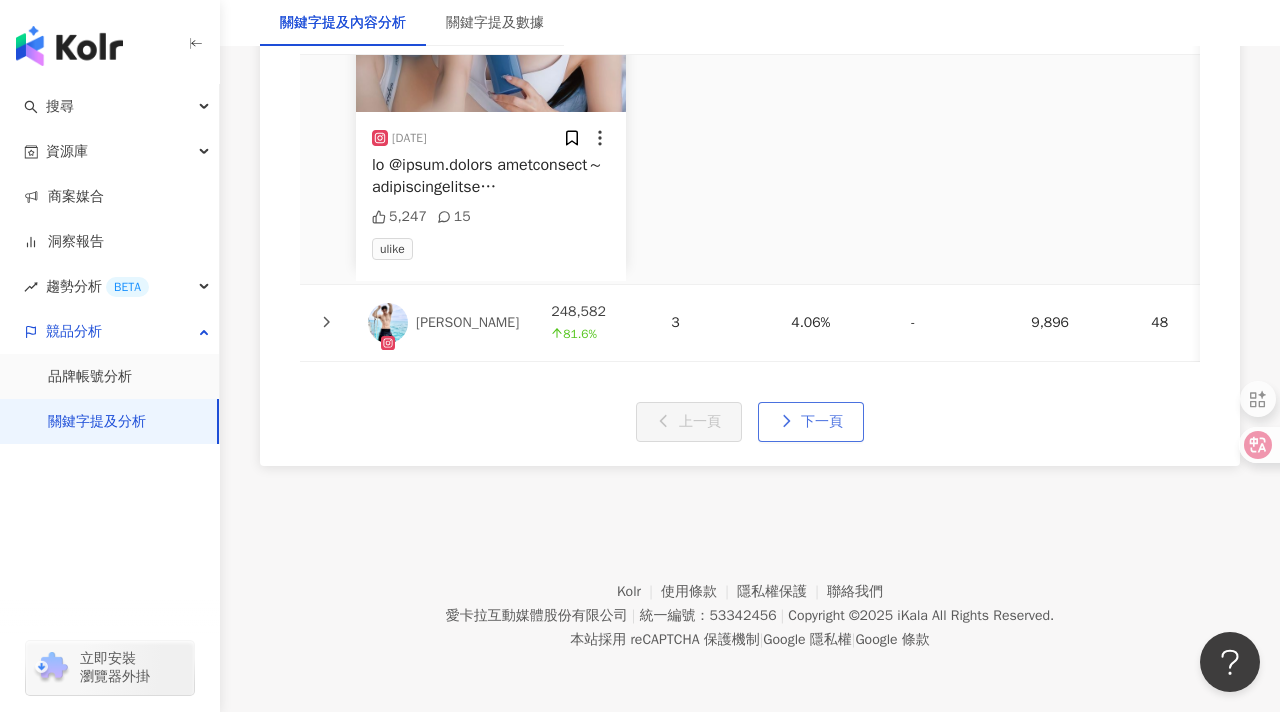 click on "下一頁" at bounding box center [822, 422] 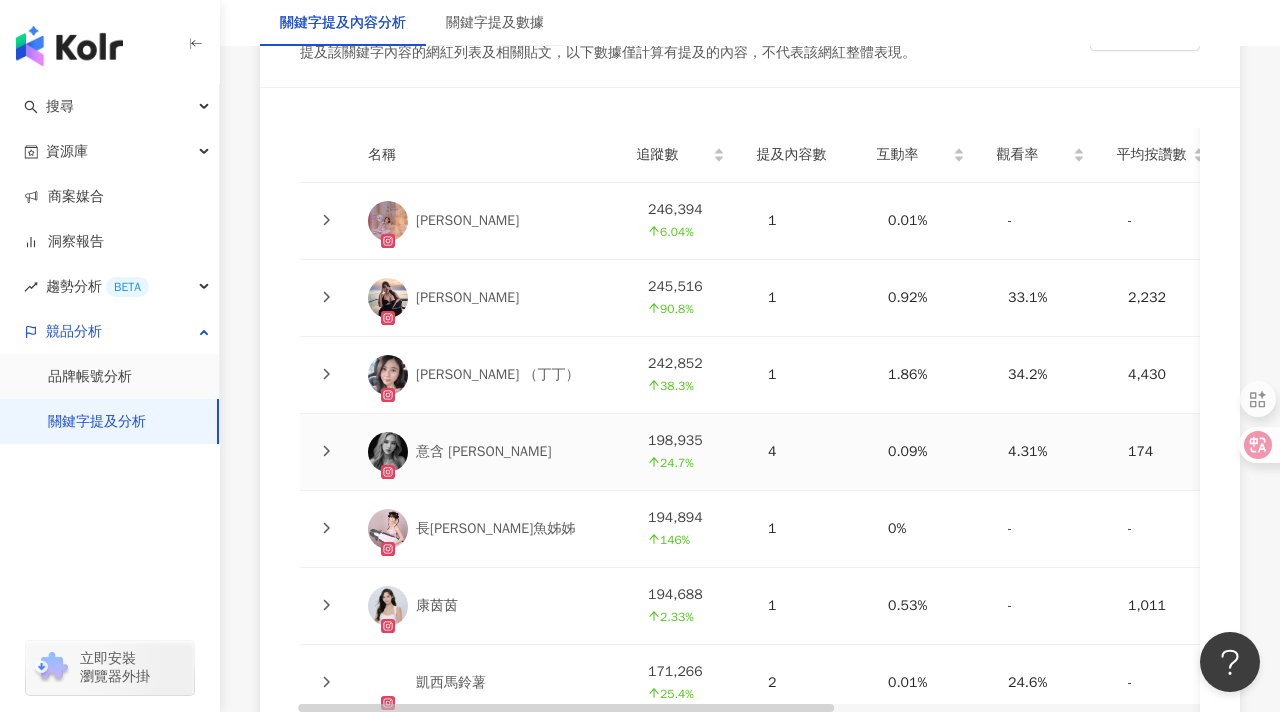 scroll, scrollTop: 4960, scrollLeft: 0, axis: vertical 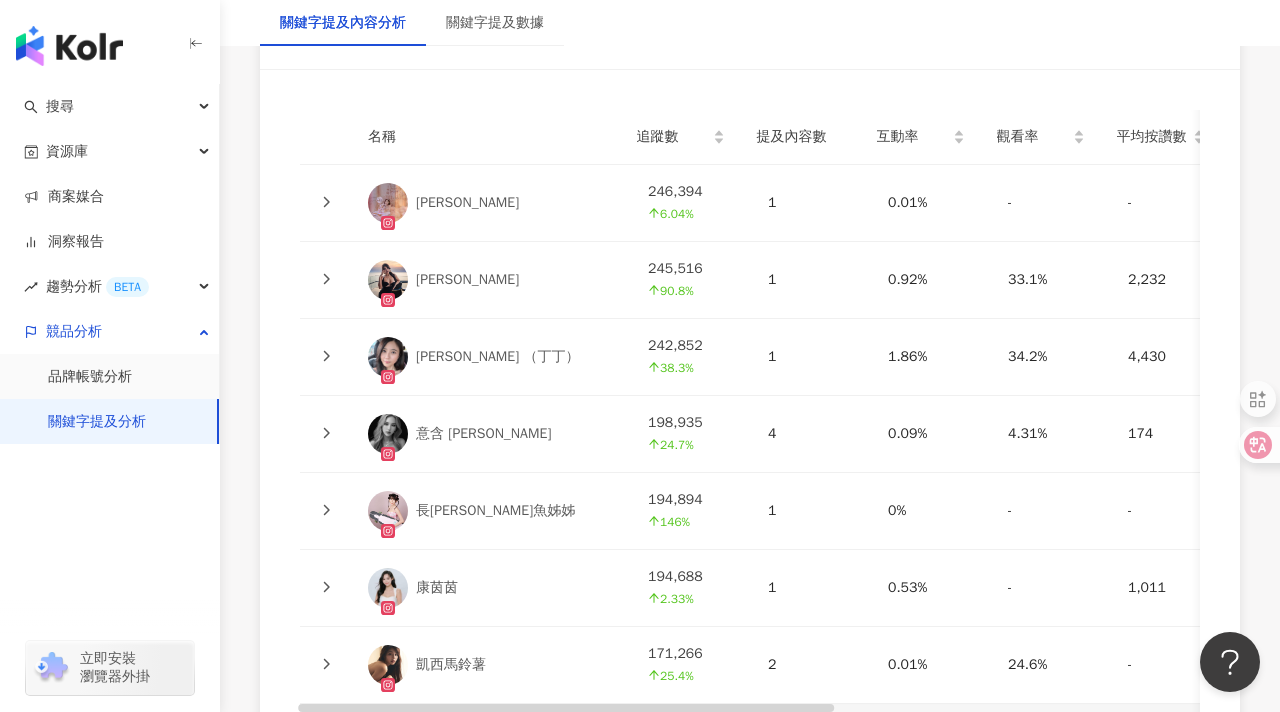 click on "Christine Ho （丁丁）" at bounding box center [492, 357] 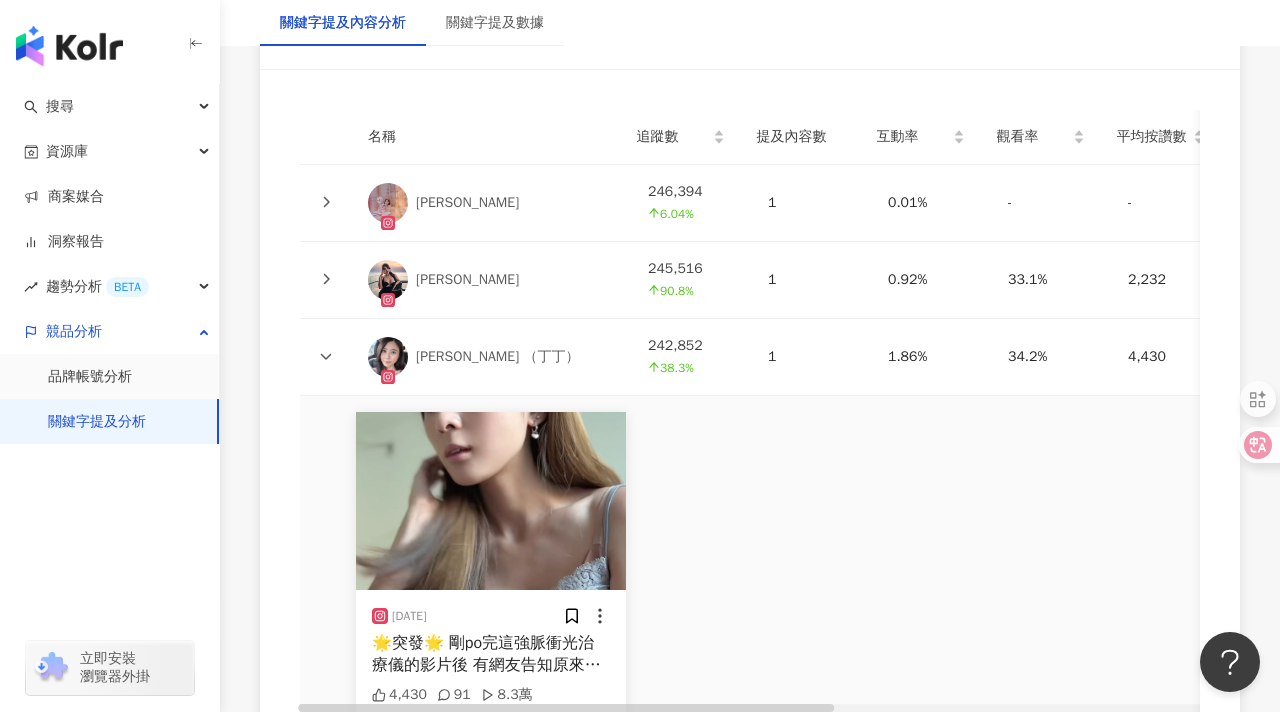 scroll, scrollTop: 5040, scrollLeft: 0, axis: vertical 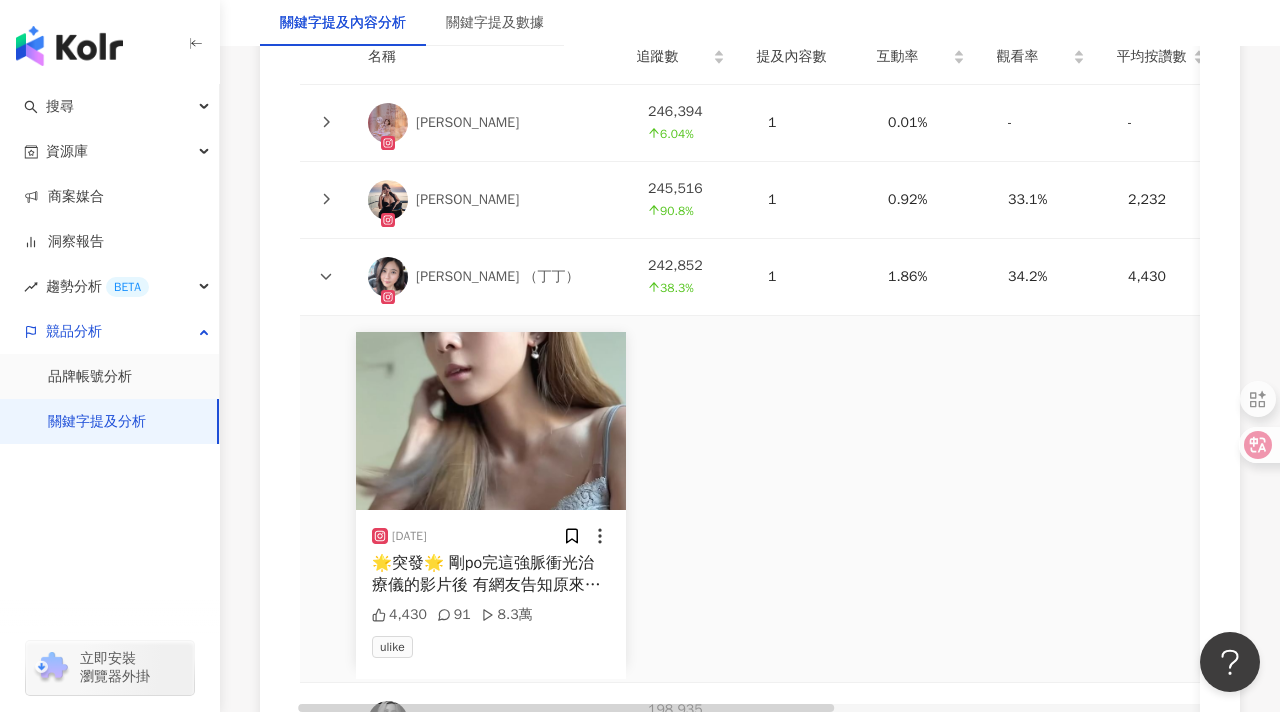 click on "🌟突發🌟
剛po完這強脈衝光治療儀的影片後
有網友告知原來台灣自行海外購買
是違法並有機會被罰款
所以團購取消，反正影片都用心拍了，大家看看影片開心就好😬🫣
#人妻丁丁 #清楚系女子 #写真 #綺麗 #女孩 #媽媽 #美女図鑑 #pretty #網美 #asiangirls #taiwan #girl #instagood  #photooftheday #beautiful #instadaily #可愛い女の子 #patreon #小清新  #ガールズフォト #cute  #사진 #美人  #台灣 #香港人 #ulike #除毛儀 #藍寶石air3 #團購 #家用除毛儀" at bounding box center [491, 574] 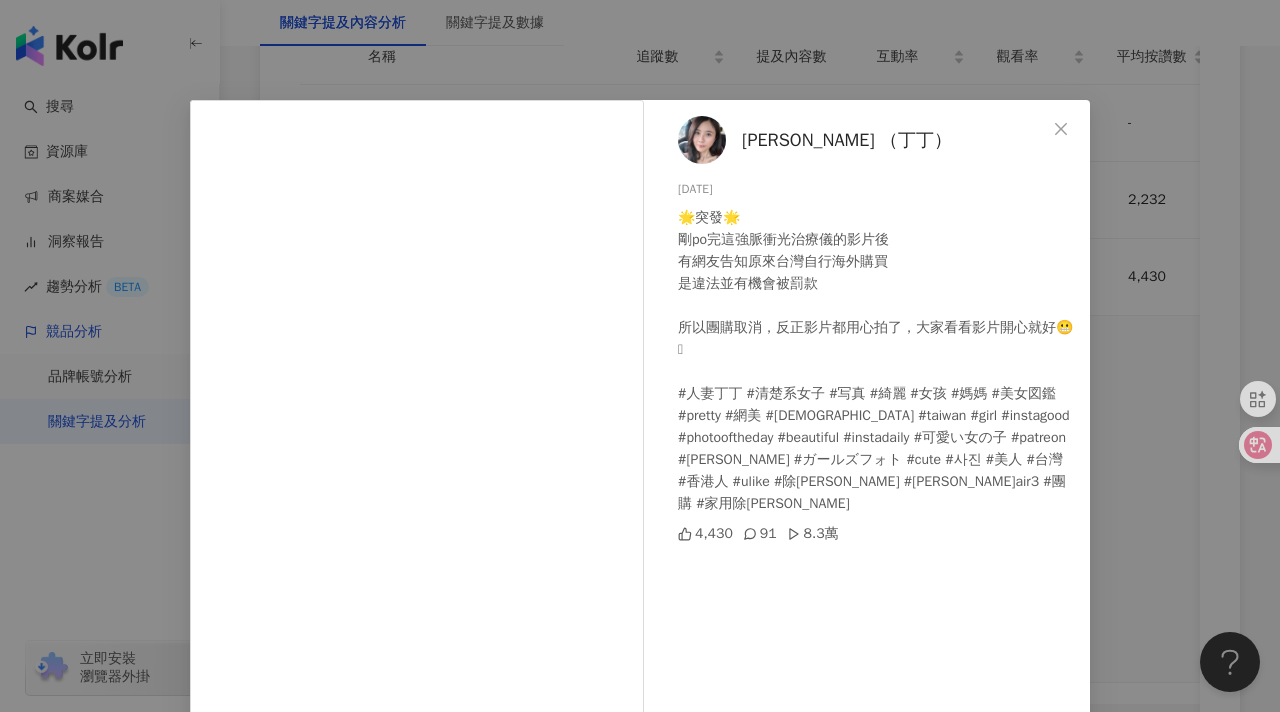 drag, startPoint x: 1071, startPoint y: 120, endPoint x: 1025, endPoint y: 191, distance: 84.59905 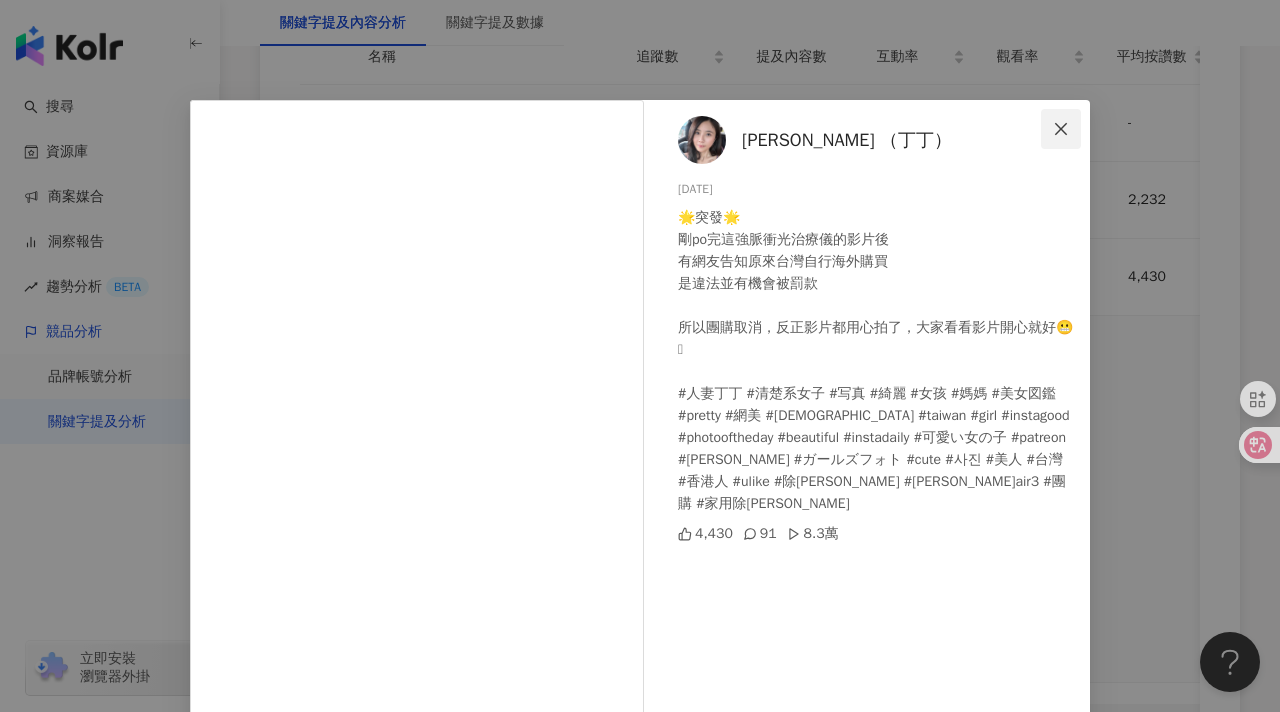 click 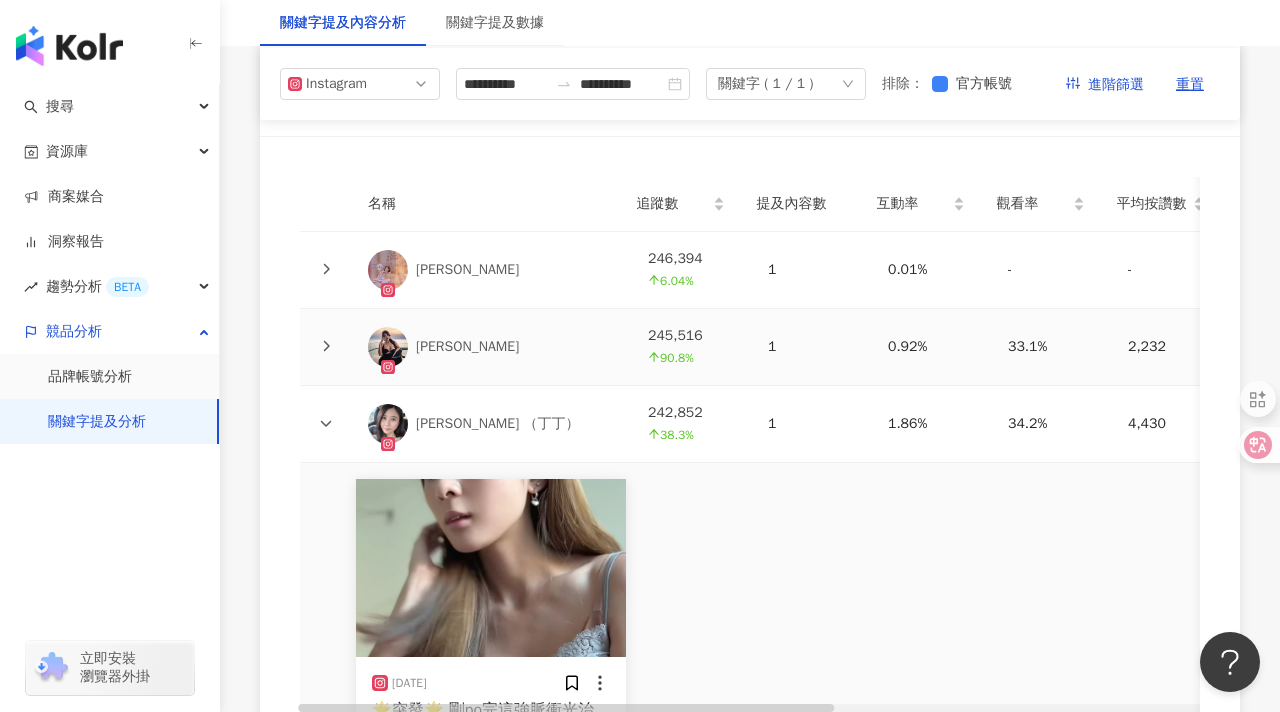 scroll, scrollTop: 4895, scrollLeft: 0, axis: vertical 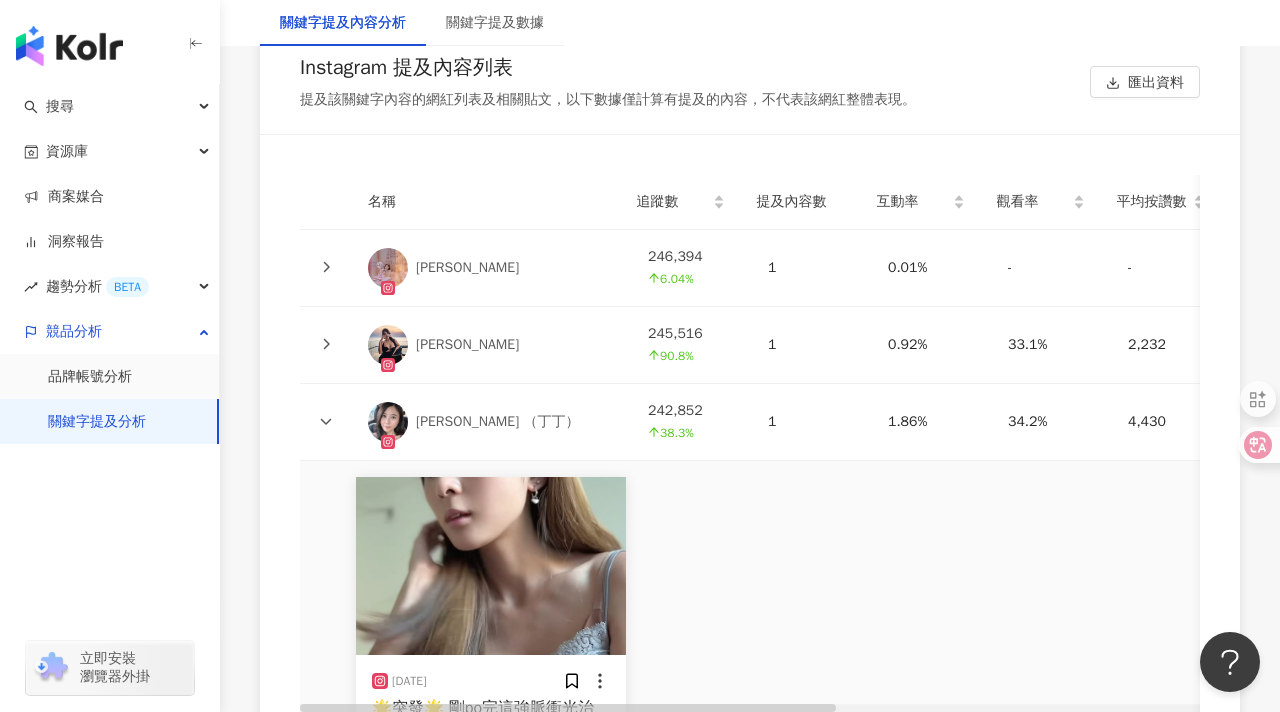 click on "郭佩晴 Pei Chin Kuo" at bounding box center (467, 345) 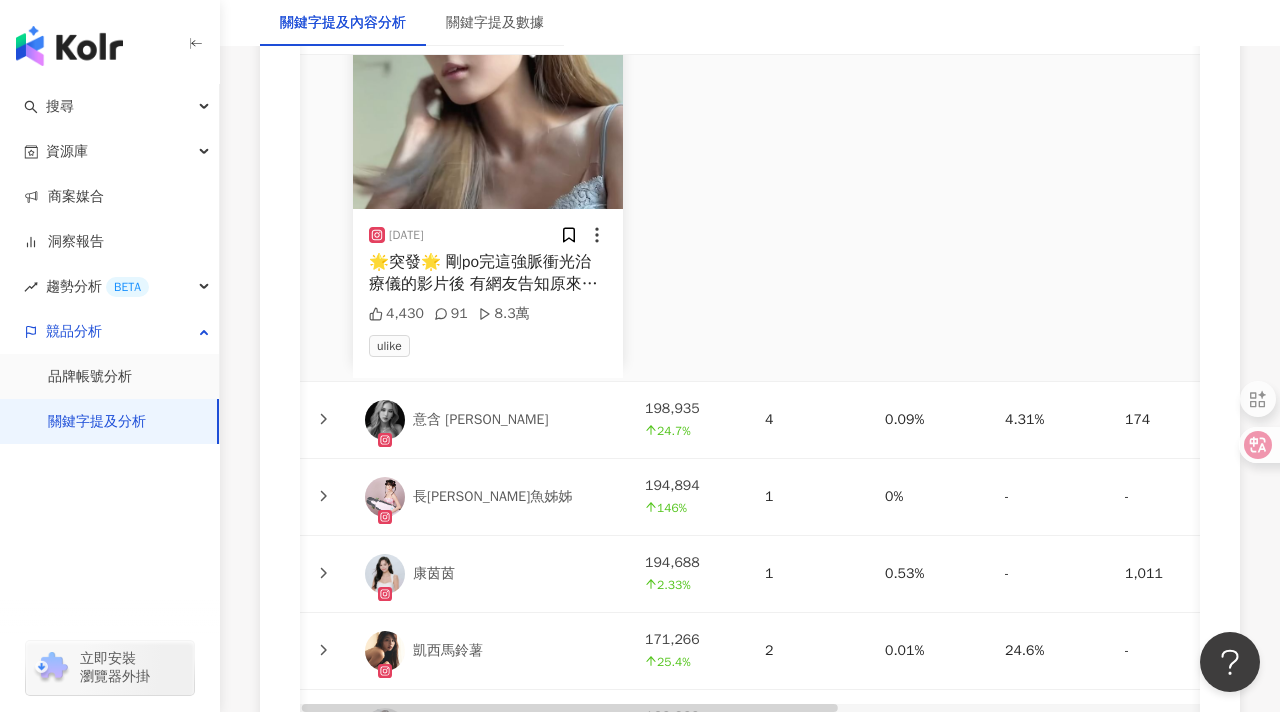 click 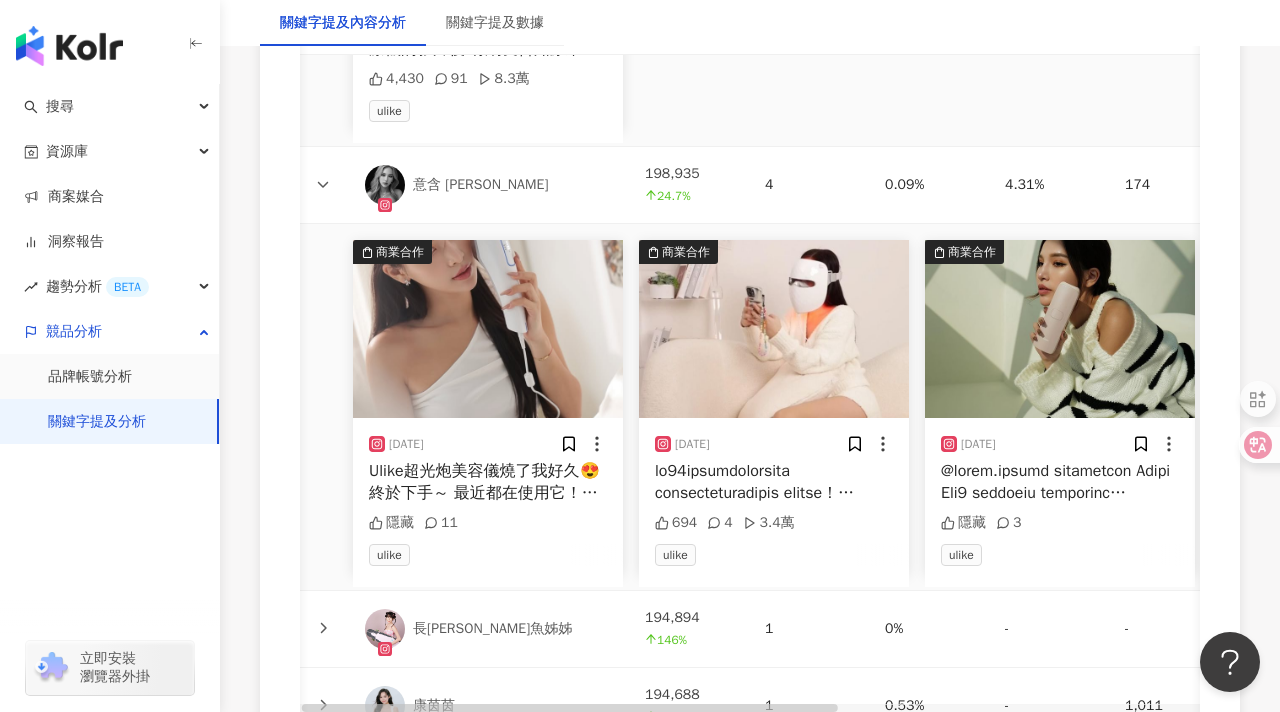 click on "意含 [PERSON_NAME]" at bounding box center (480, 185) 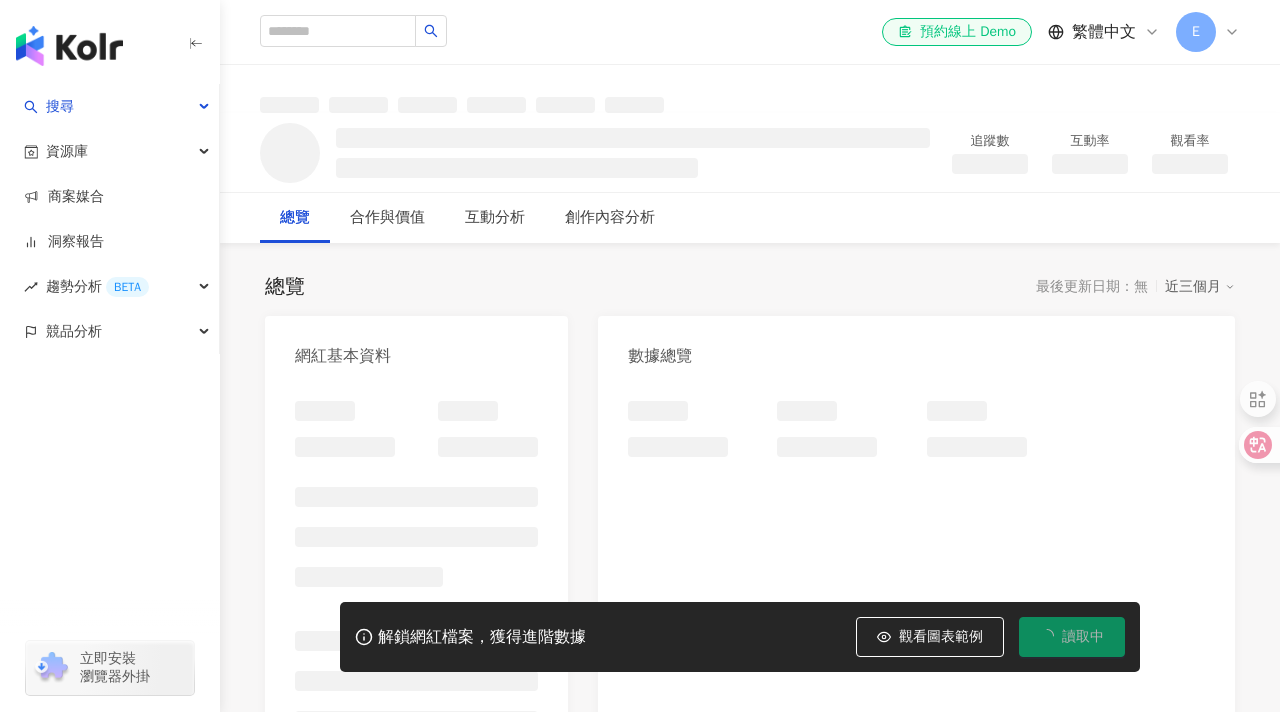 scroll, scrollTop: 0, scrollLeft: 0, axis: both 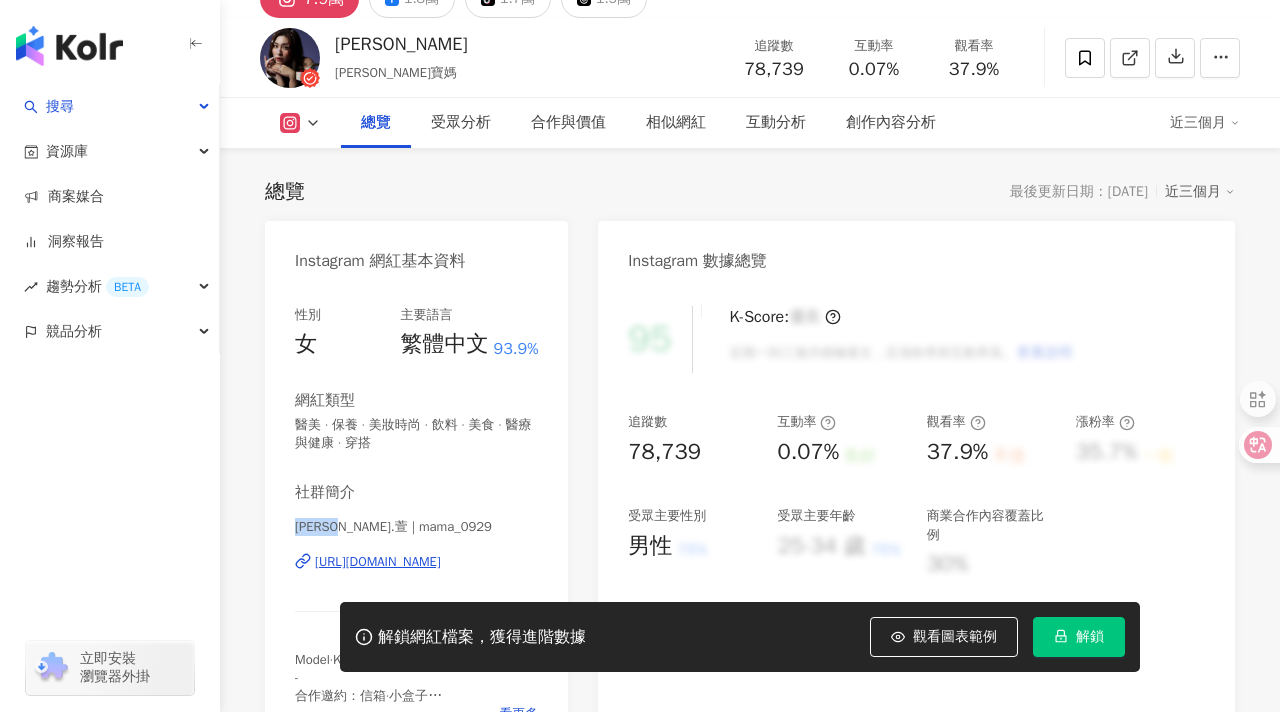 drag, startPoint x: 296, startPoint y: 528, endPoint x: 350, endPoint y: 528, distance: 54 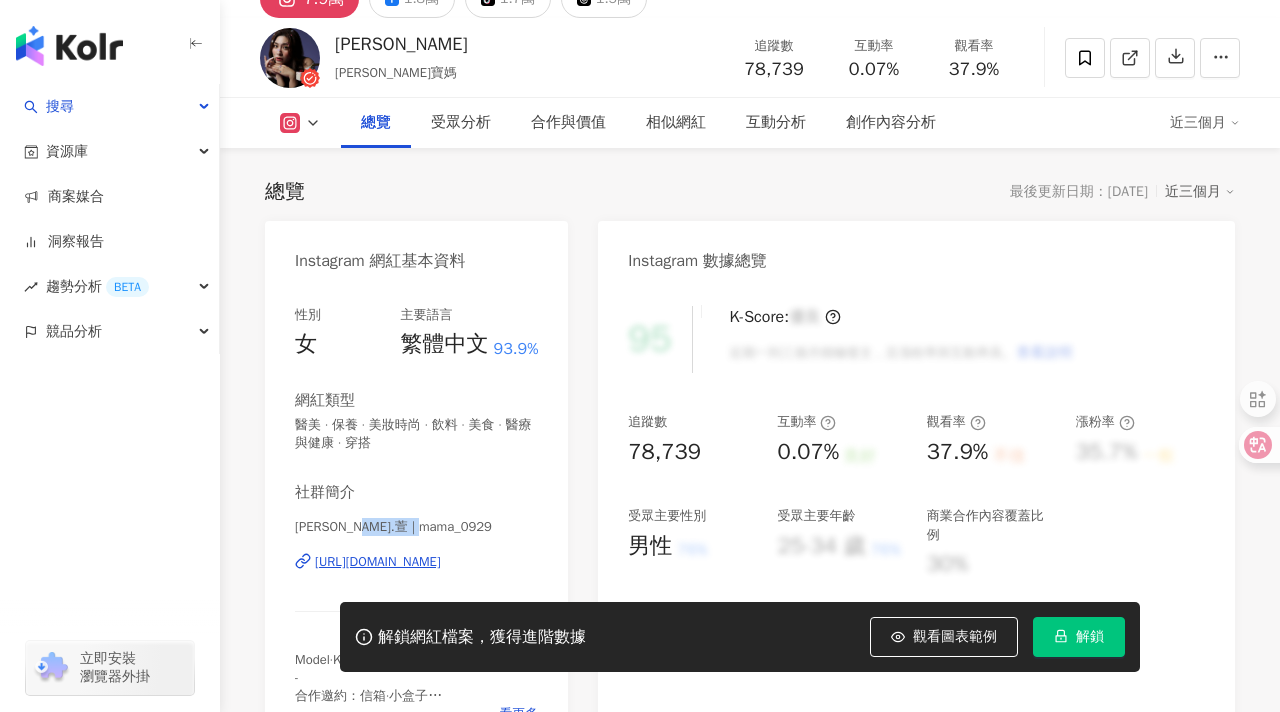 drag, startPoint x: 440, startPoint y: 525, endPoint x: 365, endPoint y: 523, distance: 75.026665 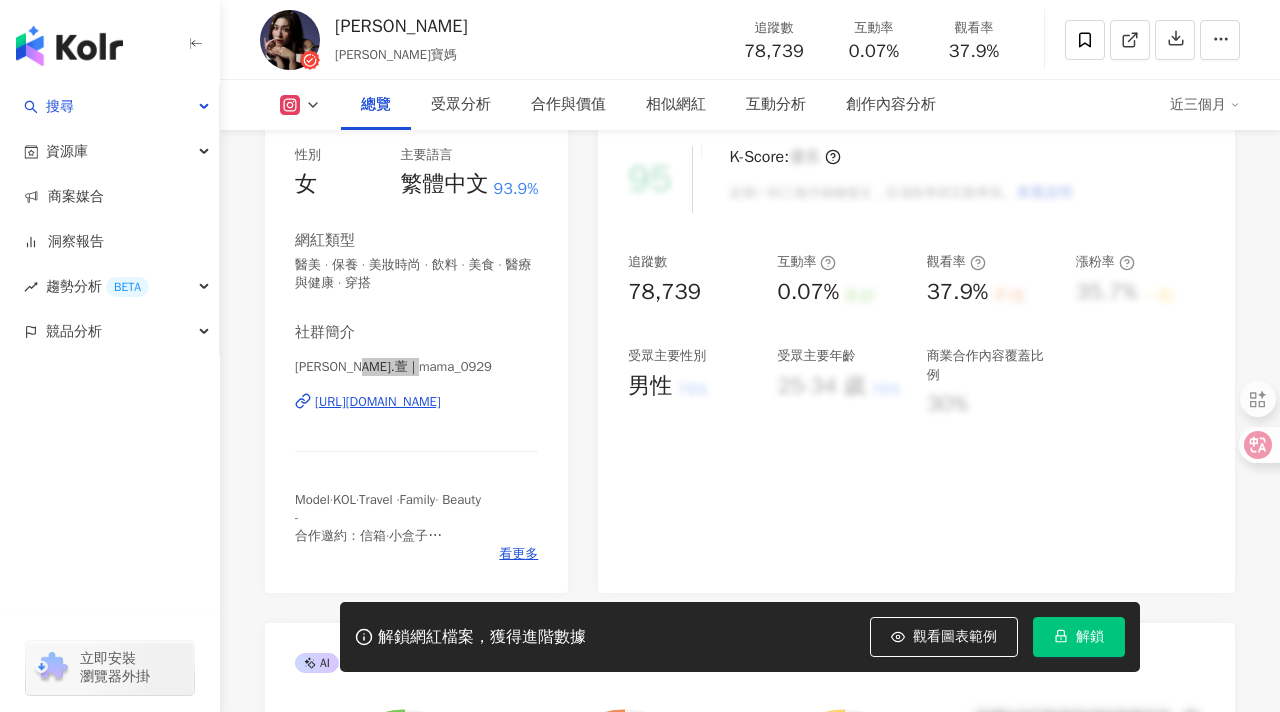 scroll, scrollTop: 291, scrollLeft: 0, axis: vertical 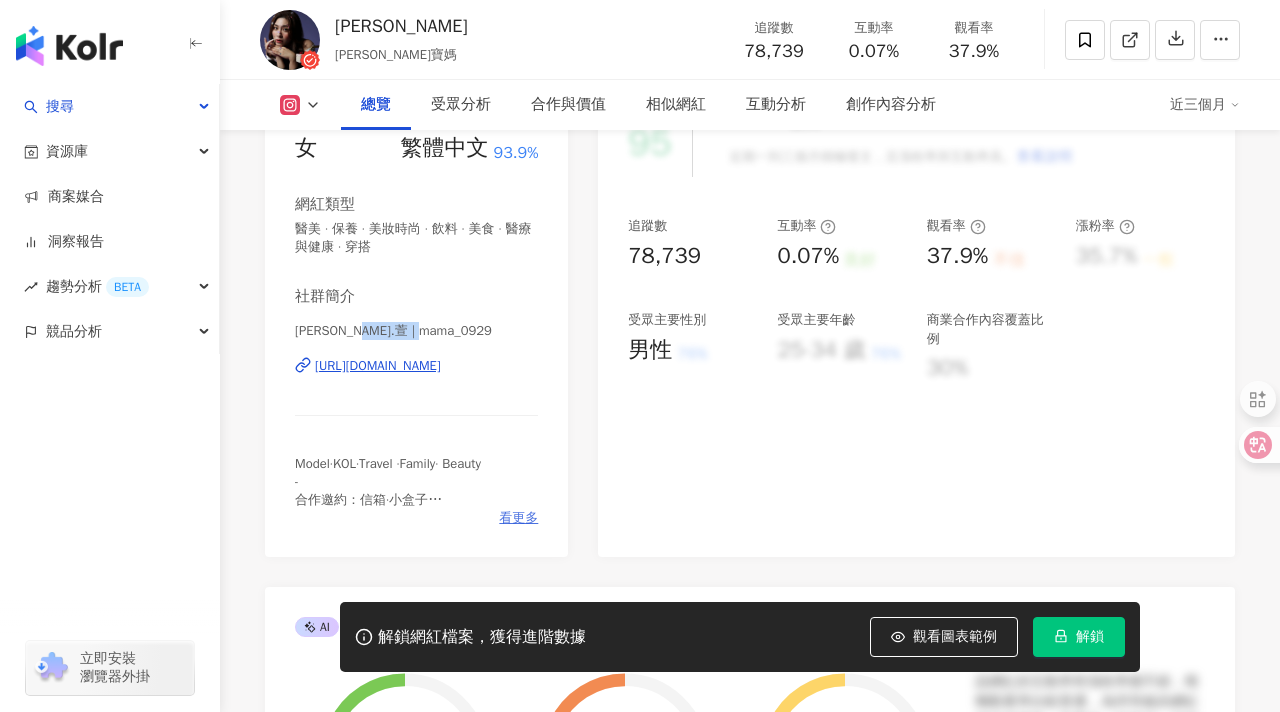 click on "看更多" at bounding box center [518, 518] 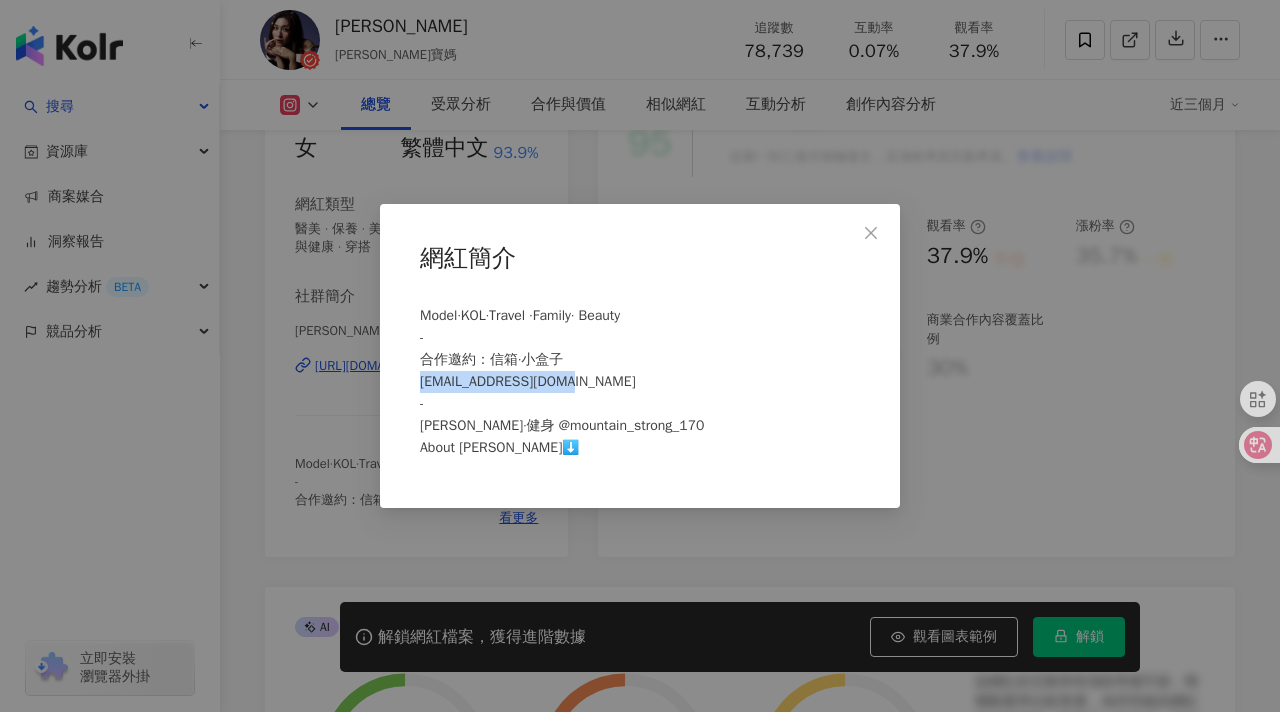 drag, startPoint x: 584, startPoint y: 383, endPoint x: 421, endPoint y: 377, distance: 163.1104 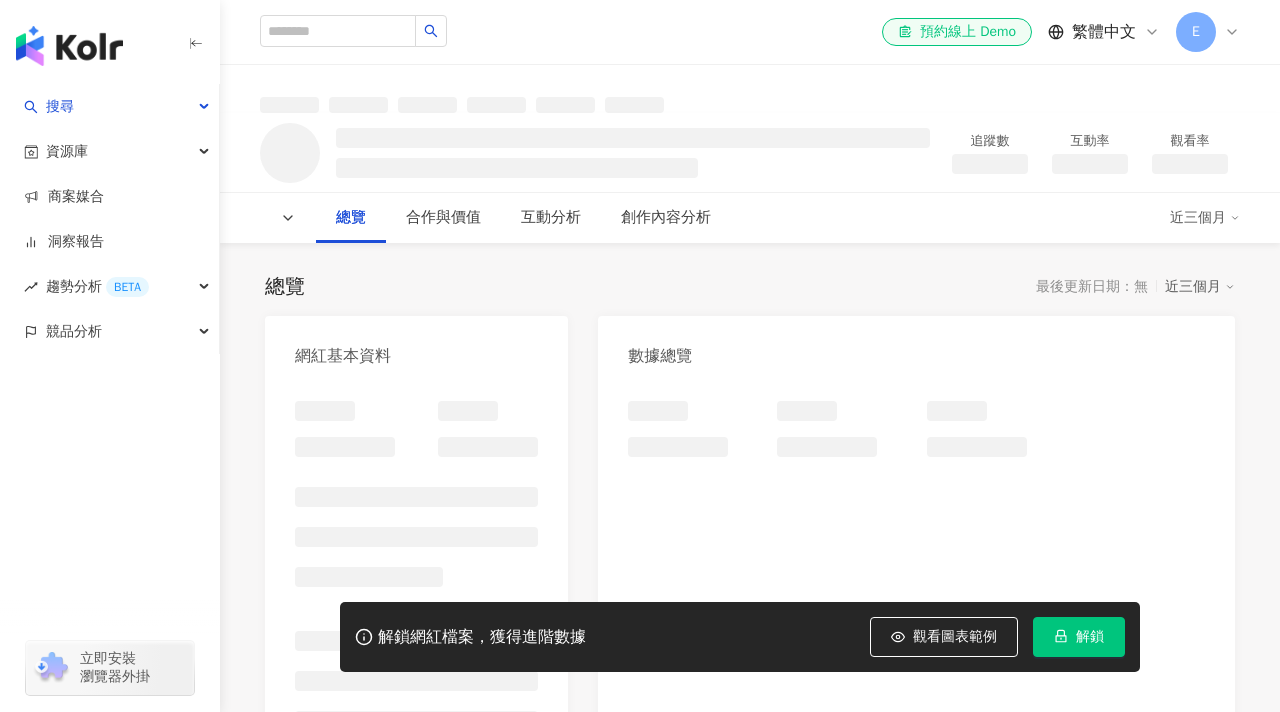 scroll, scrollTop: 240, scrollLeft: 0, axis: vertical 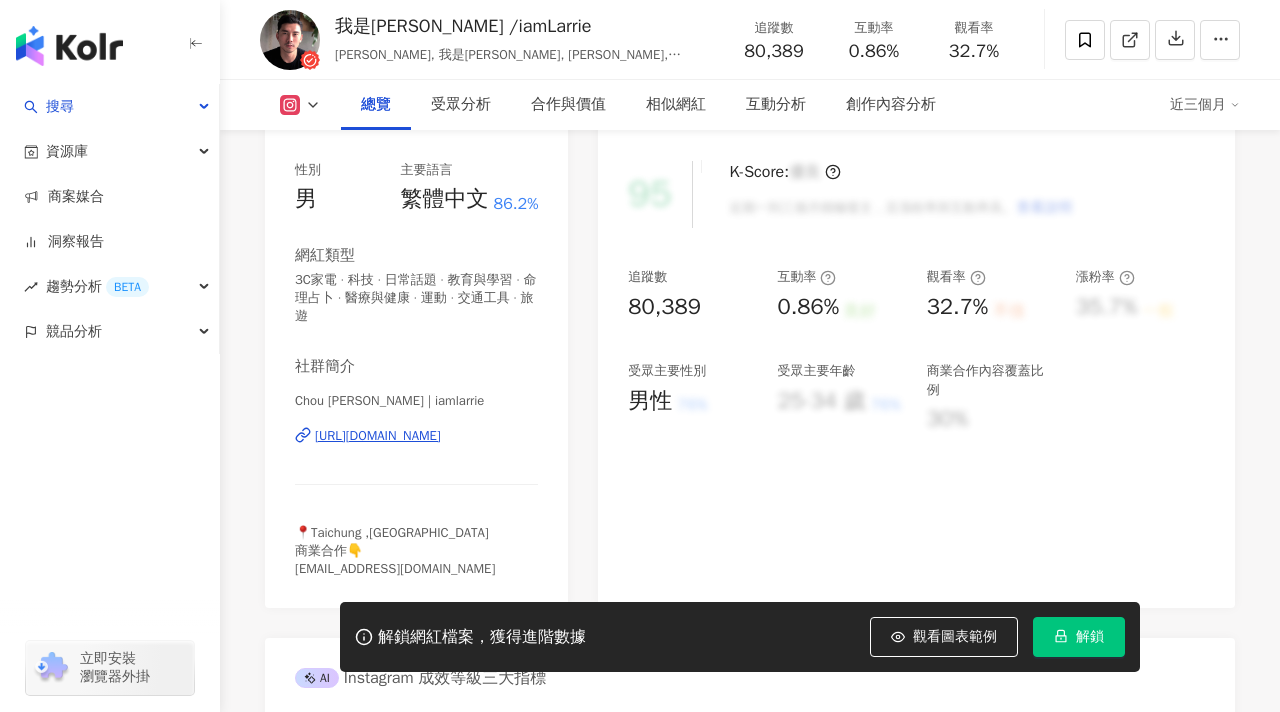 drag, startPoint x: 433, startPoint y: 520, endPoint x: 347, endPoint y: 515, distance: 86.145226 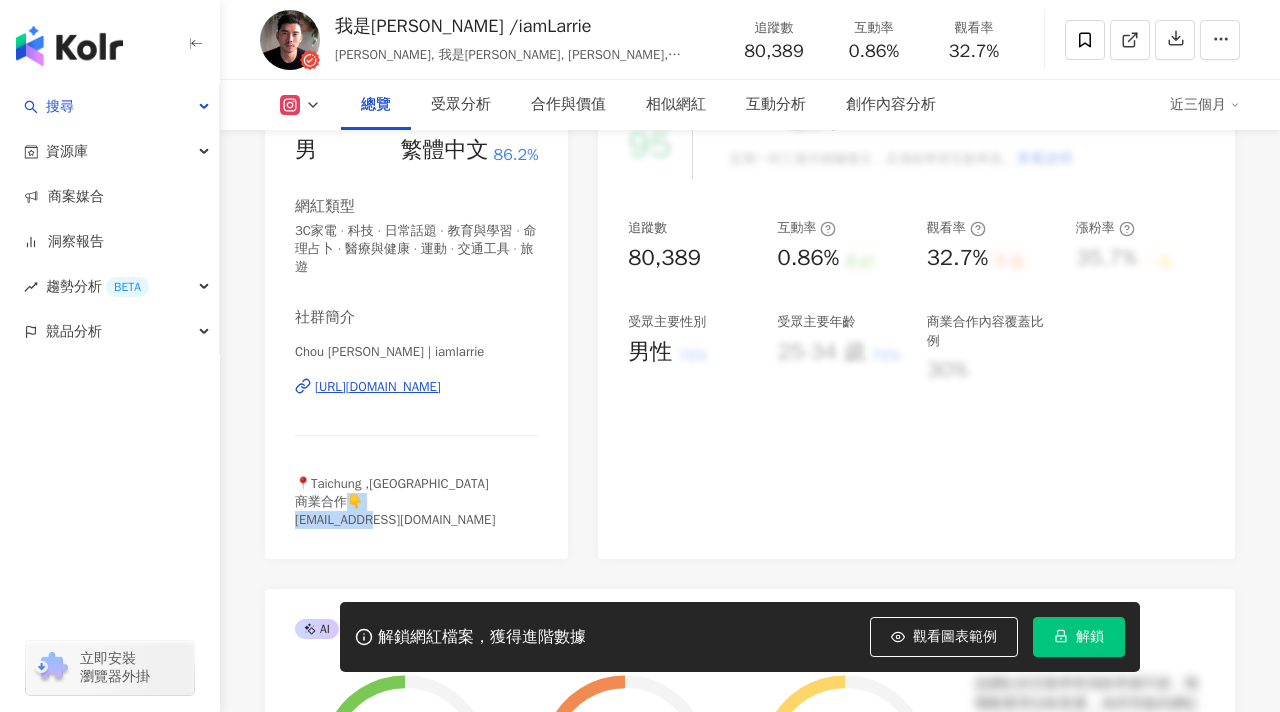 click on "📍Taichung ,[GEOGRAPHIC_DATA]
商業合作👇
[EMAIL_ADDRESS][DOMAIN_NAME]" at bounding box center [395, 501] 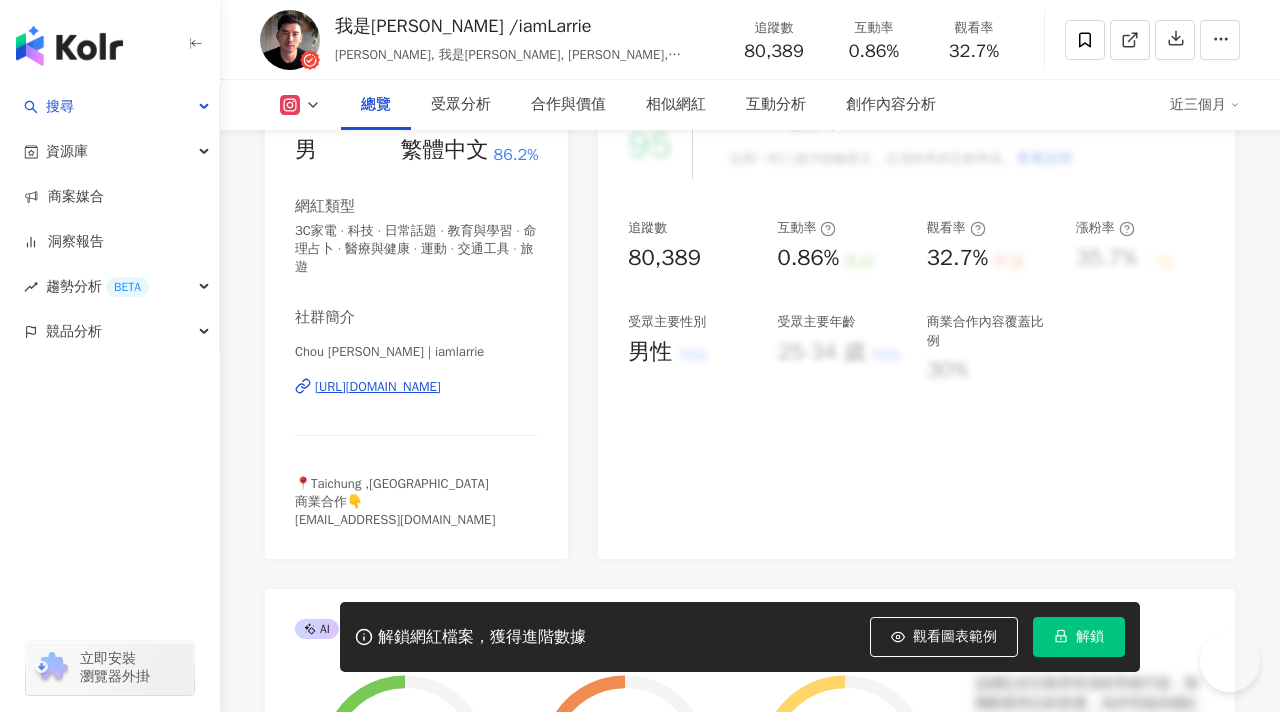 drag, startPoint x: 304, startPoint y: 527, endPoint x: 289, endPoint y: 521, distance: 16.155495 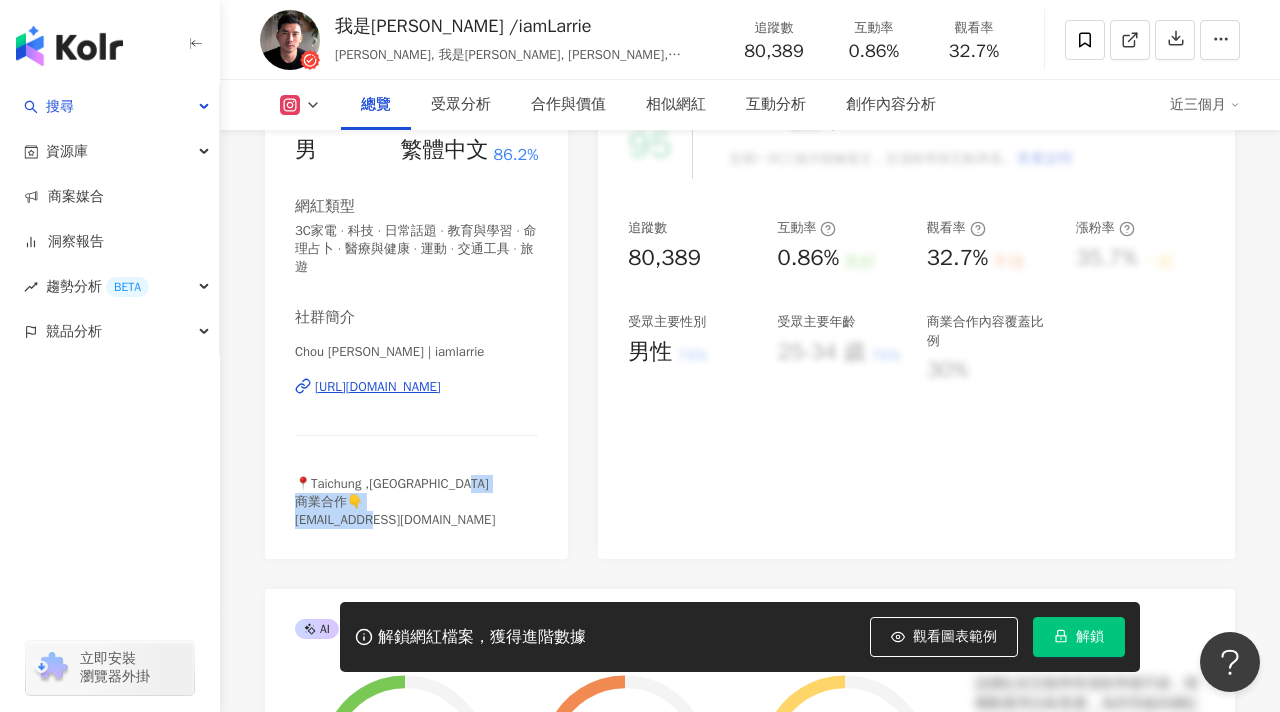 scroll, scrollTop: 0, scrollLeft: 0, axis: both 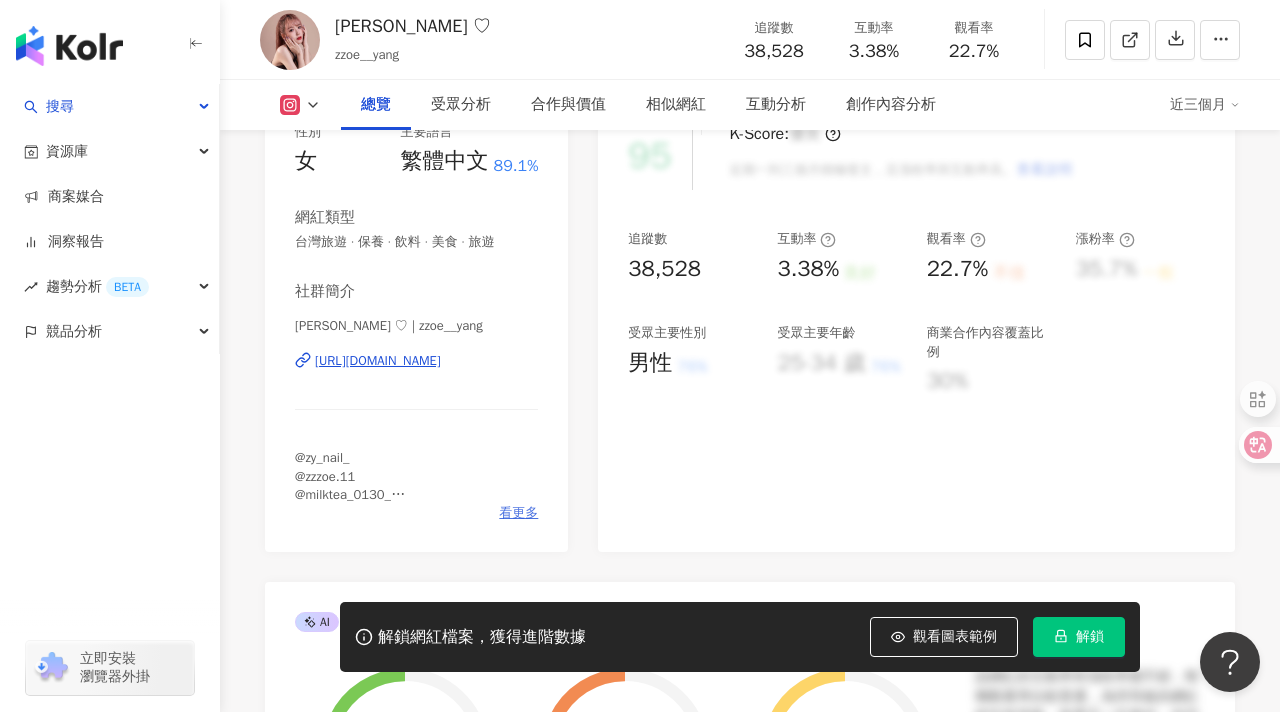click on "看更多" at bounding box center (518, 513) 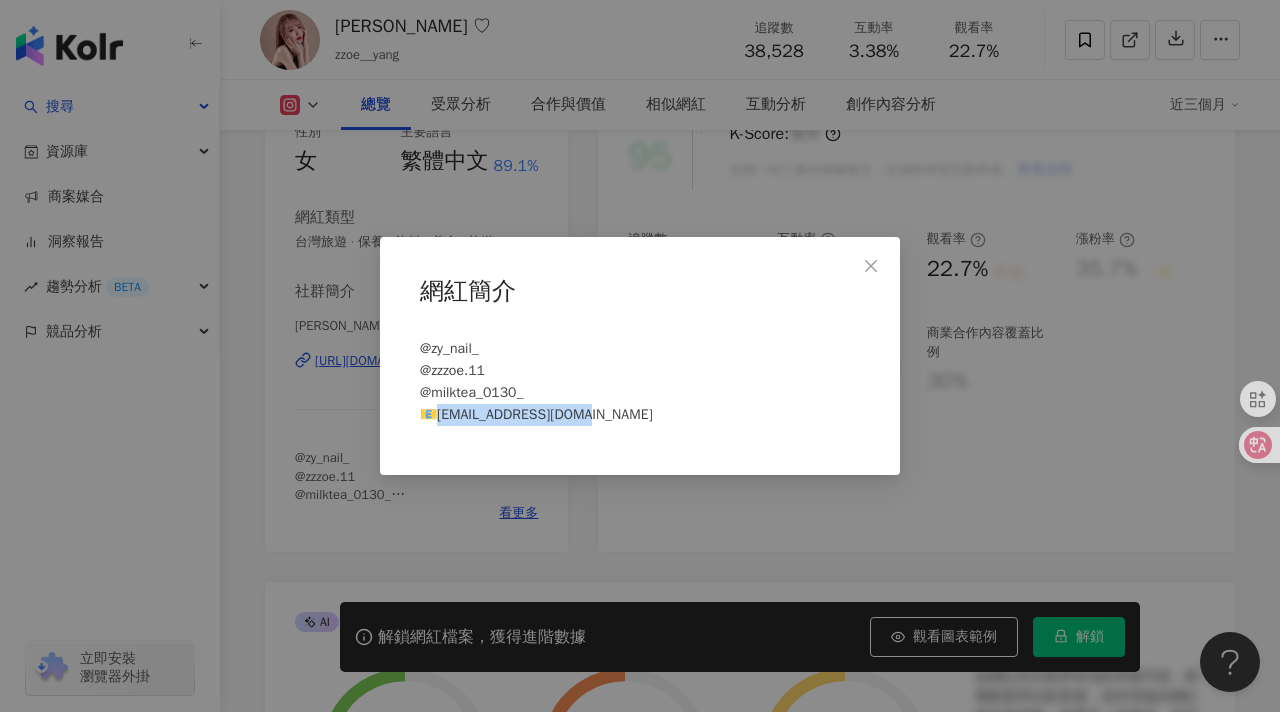 drag, startPoint x: 596, startPoint y: 417, endPoint x: 436, endPoint y: 424, distance: 160.15305 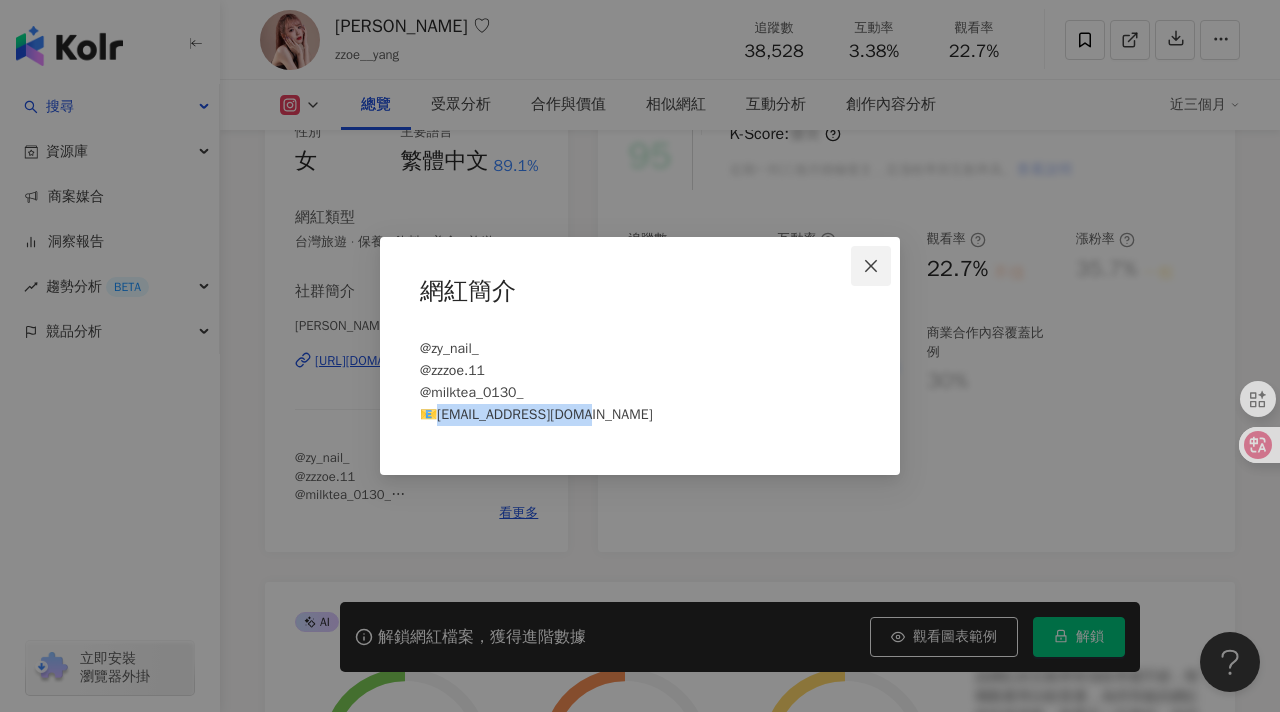 click 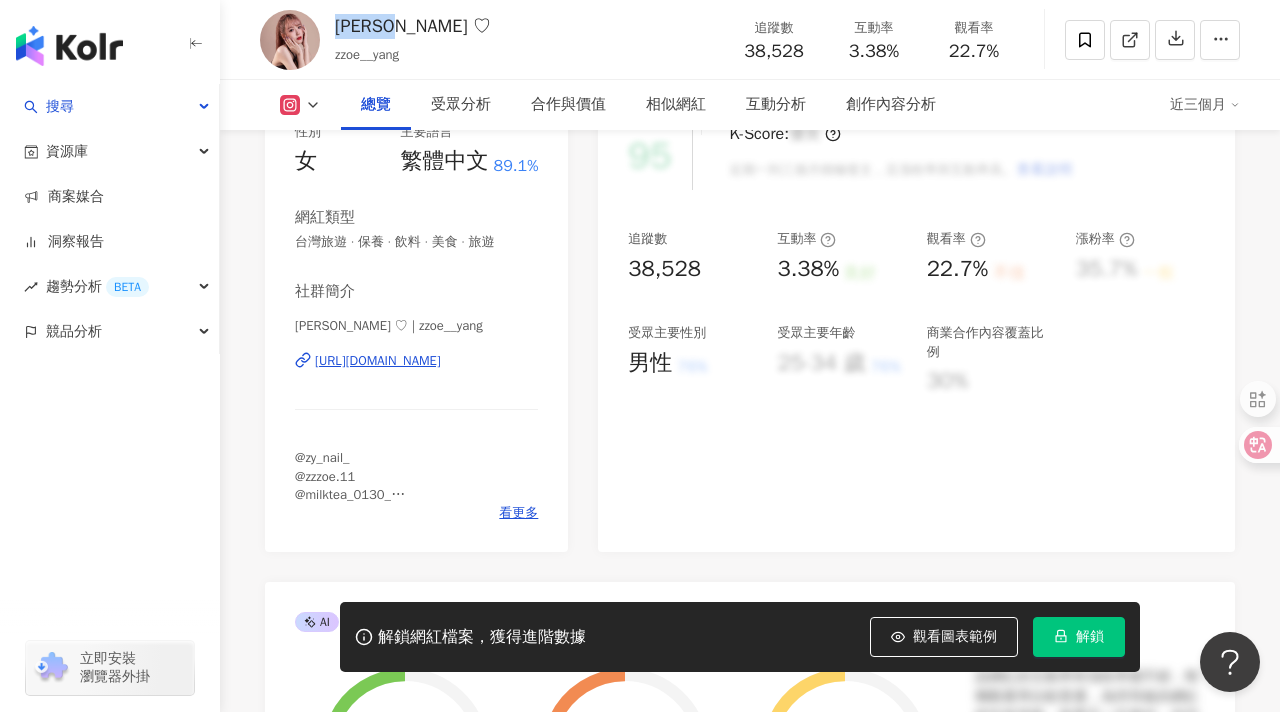 drag, startPoint x: 333, startPoint y: 24, endPoint x: 404, endPoint y: 28, distance: 71.11259 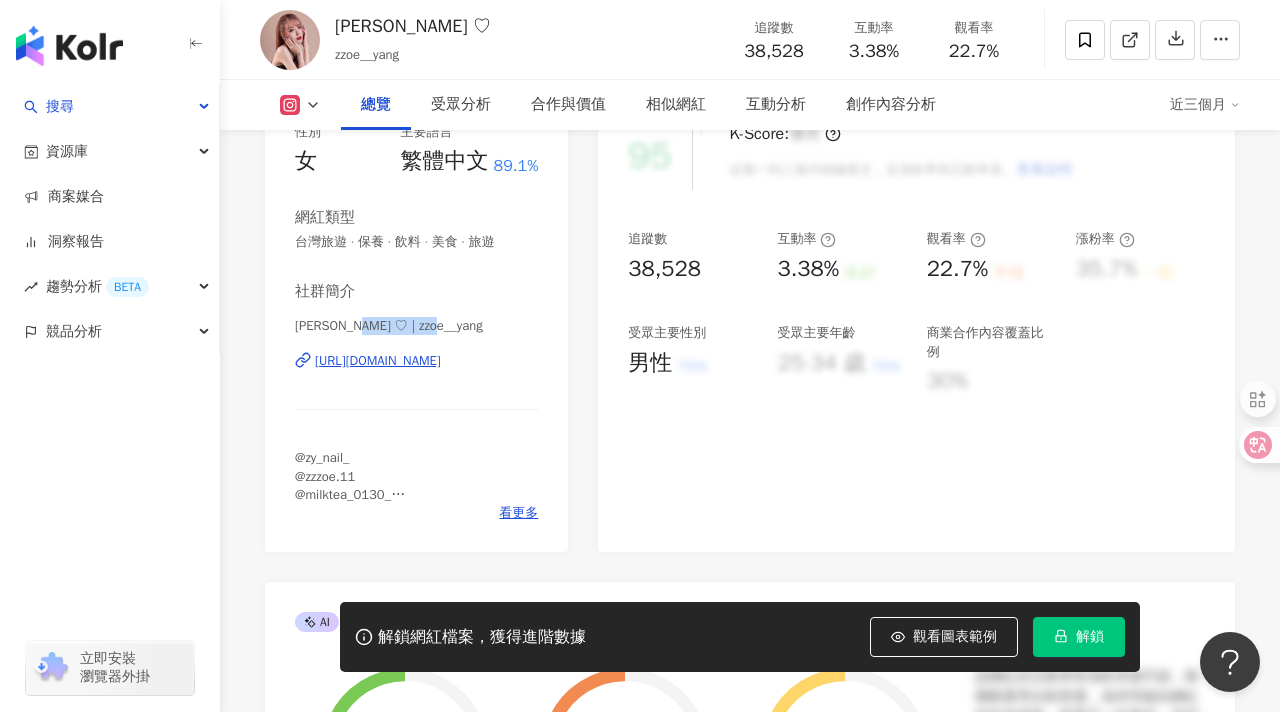 drag, startPoint x: 454, startPoint y: 325, endPoint x: 370, endPoint y: 323, distance: 84.0238 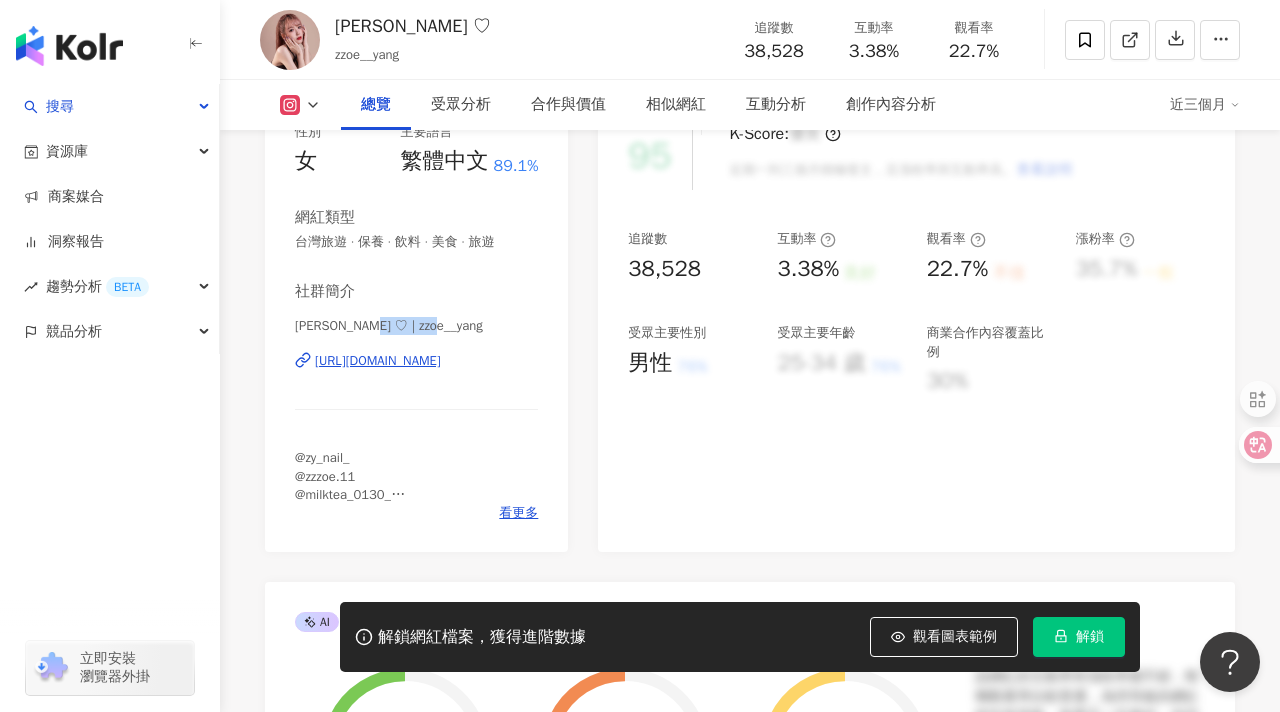 copy on "zzoe__yang" 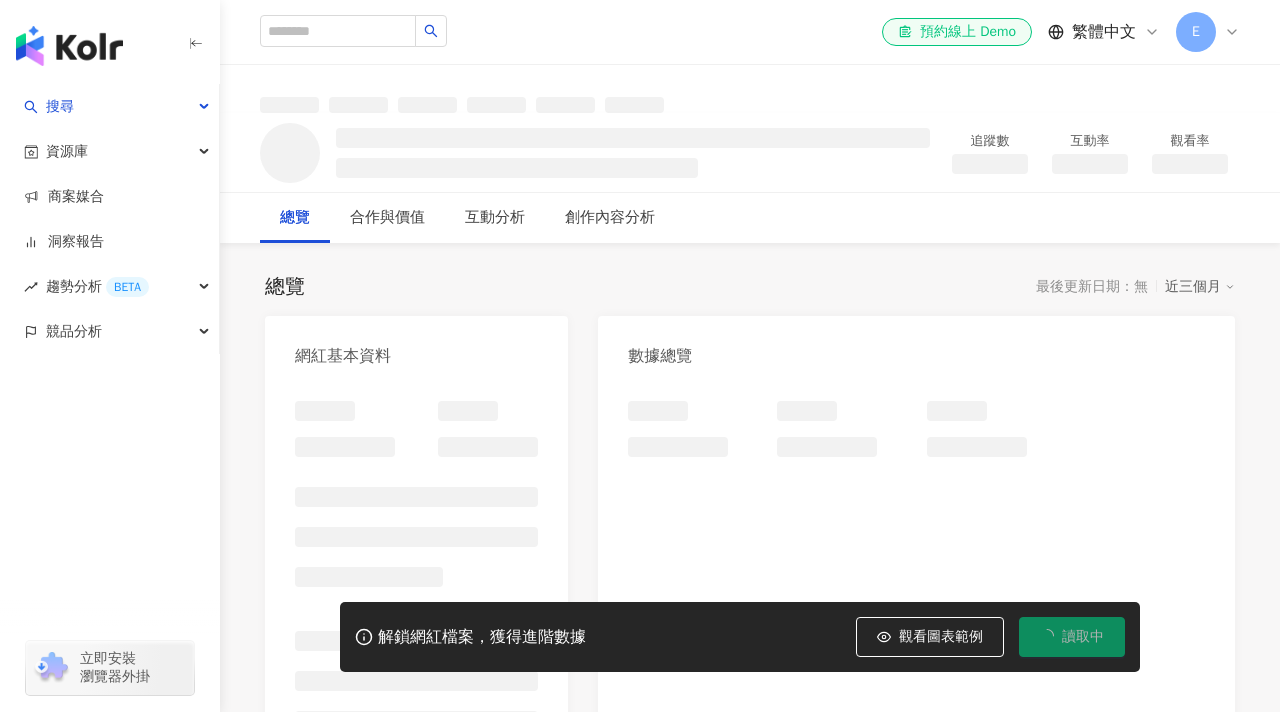scroll, scrollTop: 0, scrollLeft: 0, axis: both 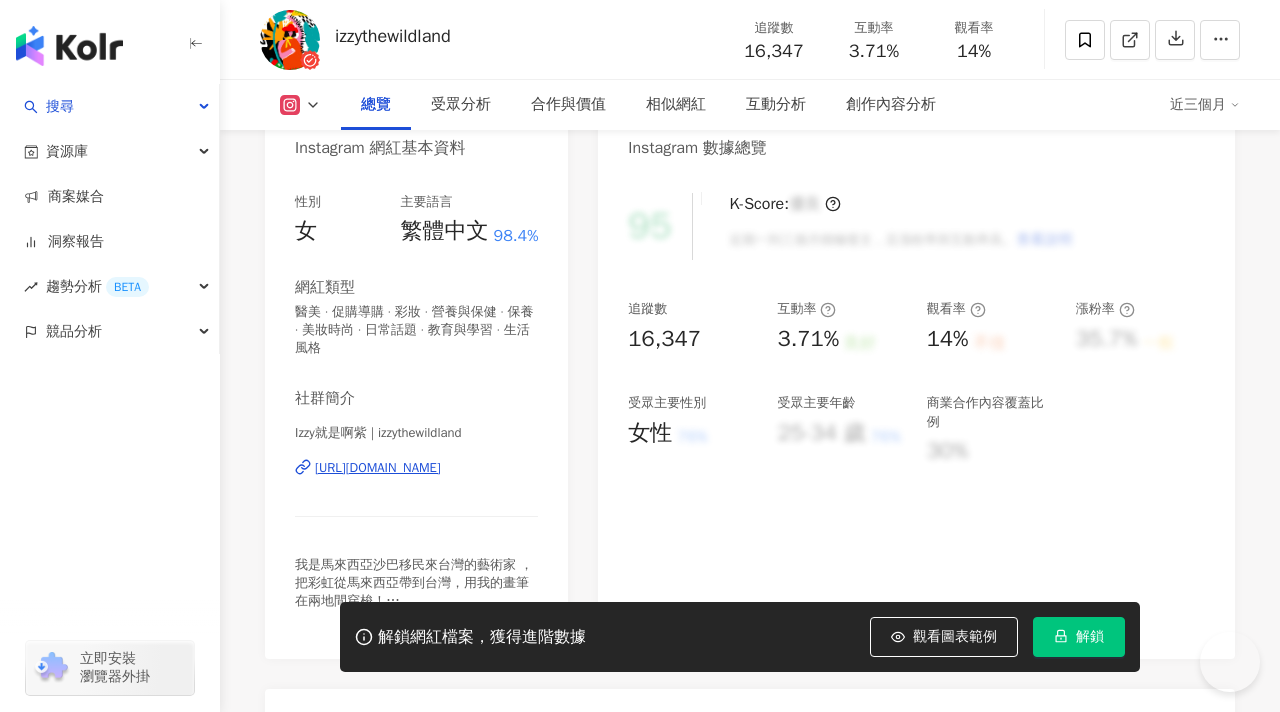 click on "Izzy就是啊紫 | izzythewildland" at bounding box center [416, 433] 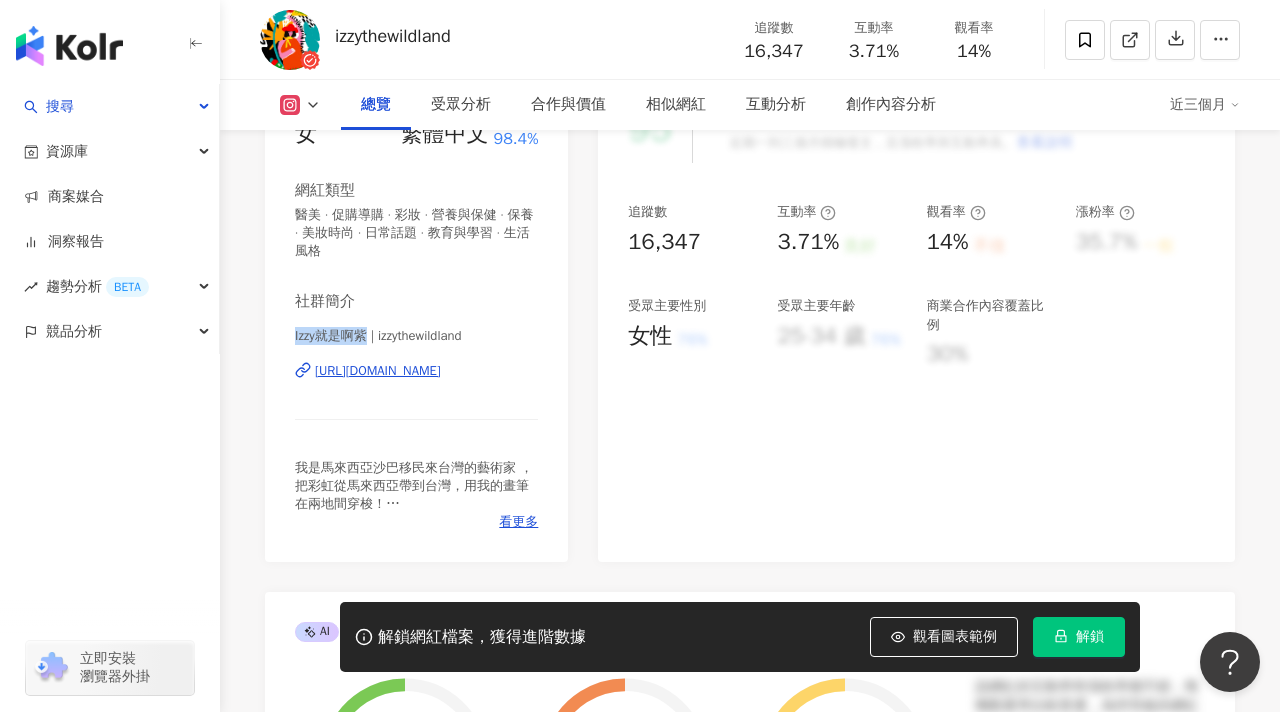 scroll, scrollTop: 0, scrollLeft: 0, axis: both 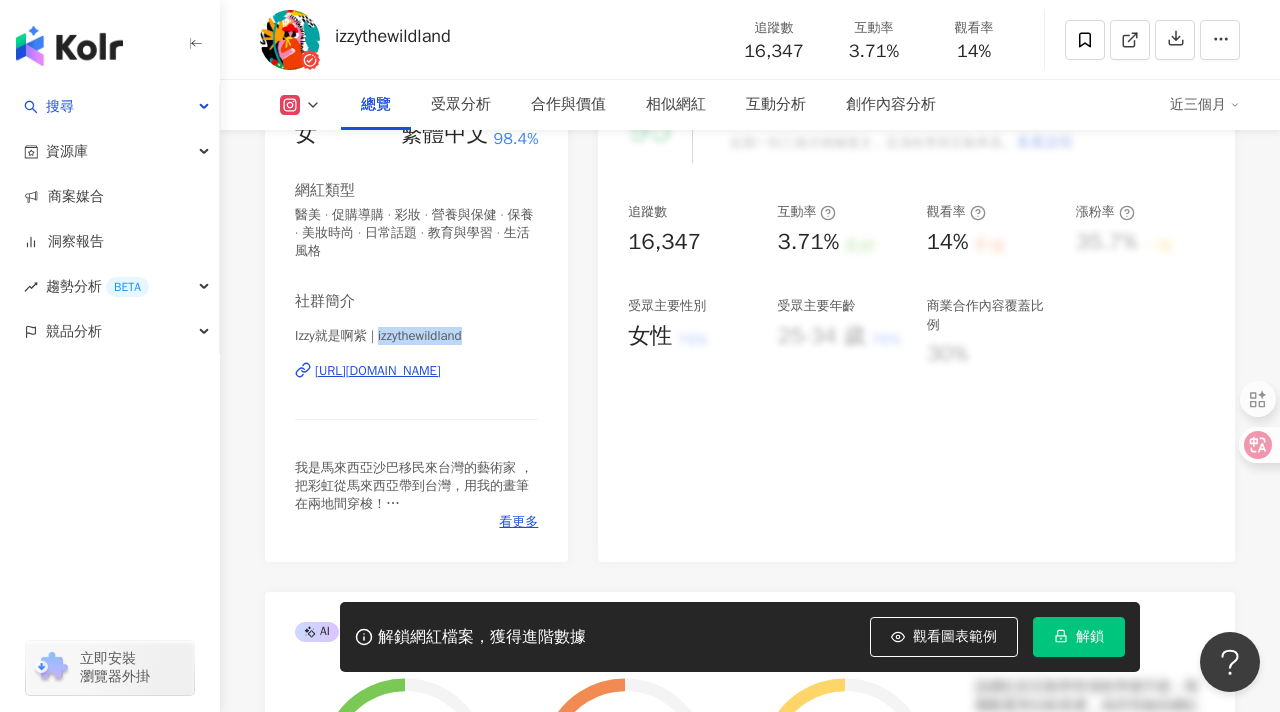 drag, startPoint x: 481, startPoint y: 330, endPoint x: 379, endPoint y: 328, distance: 102.01961 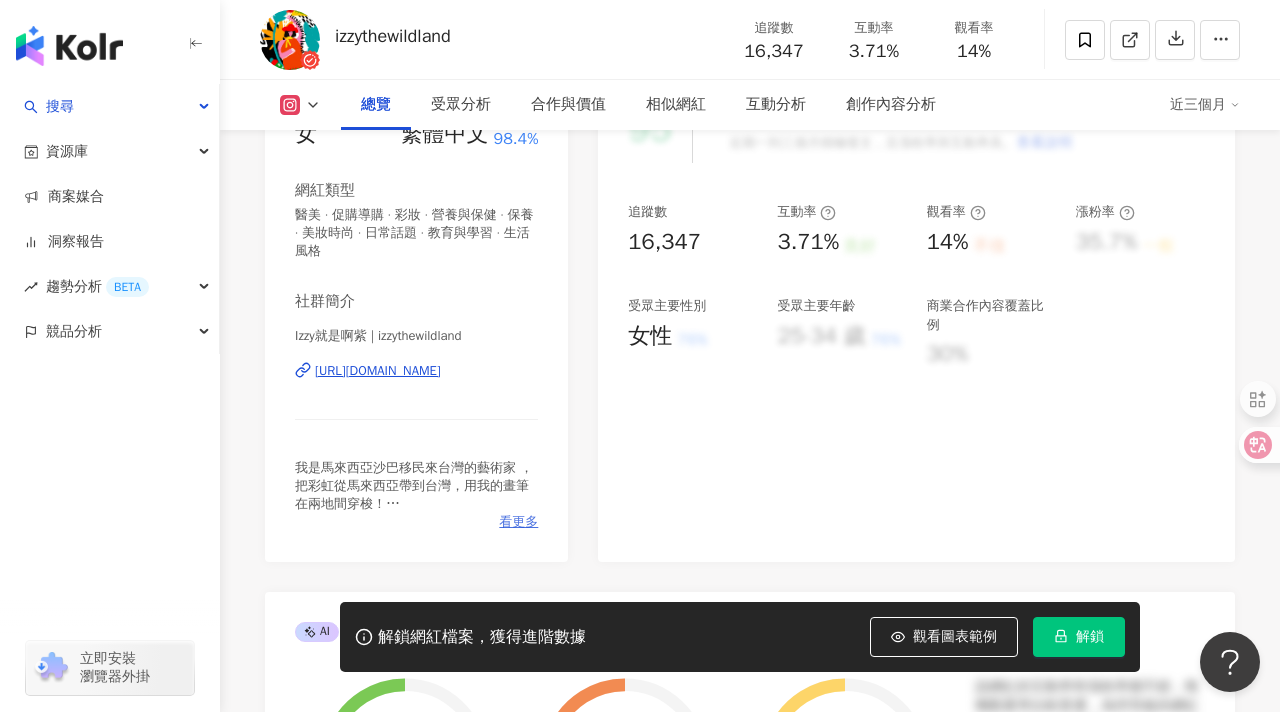 click on "看更多" at bounding box center (518, 522) 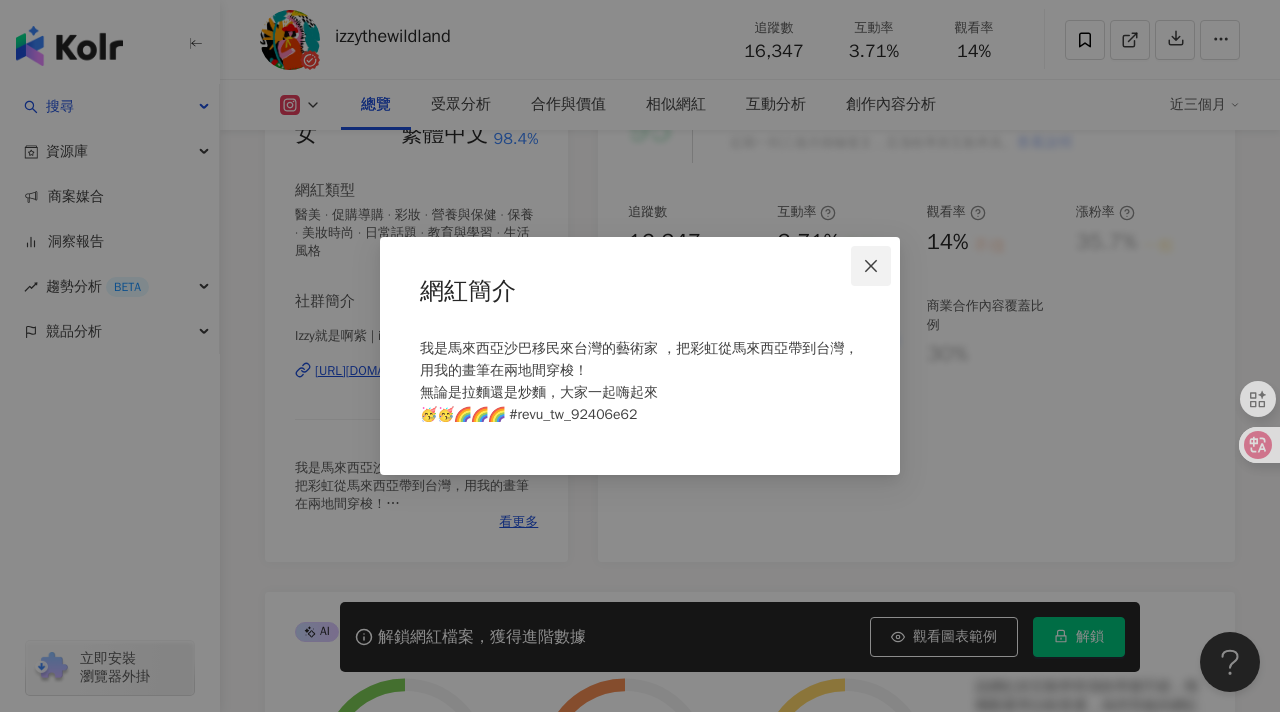 click 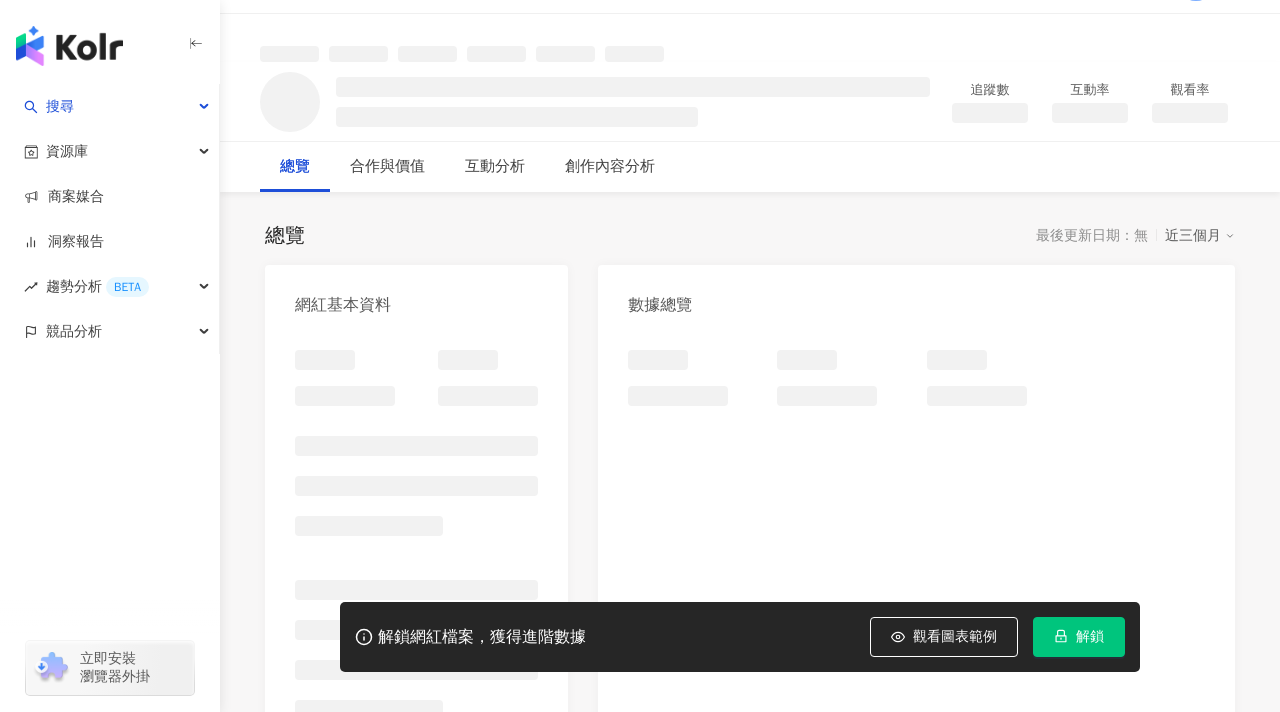 scroll, scrollTop: 76, scrollLeft: 0, axis: vertical 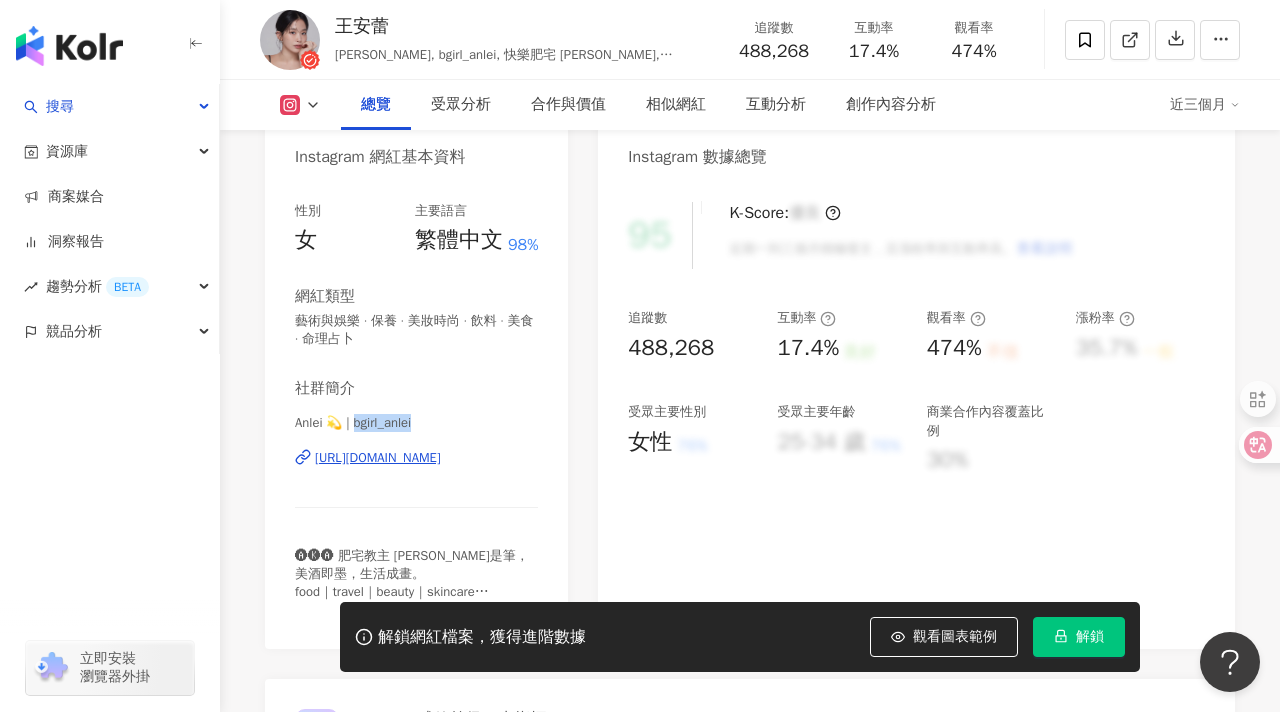 drag, startPoint x: 406, startPoint y: 429, endPoint x: 352, endPoint y: 423, distance: 54.33231 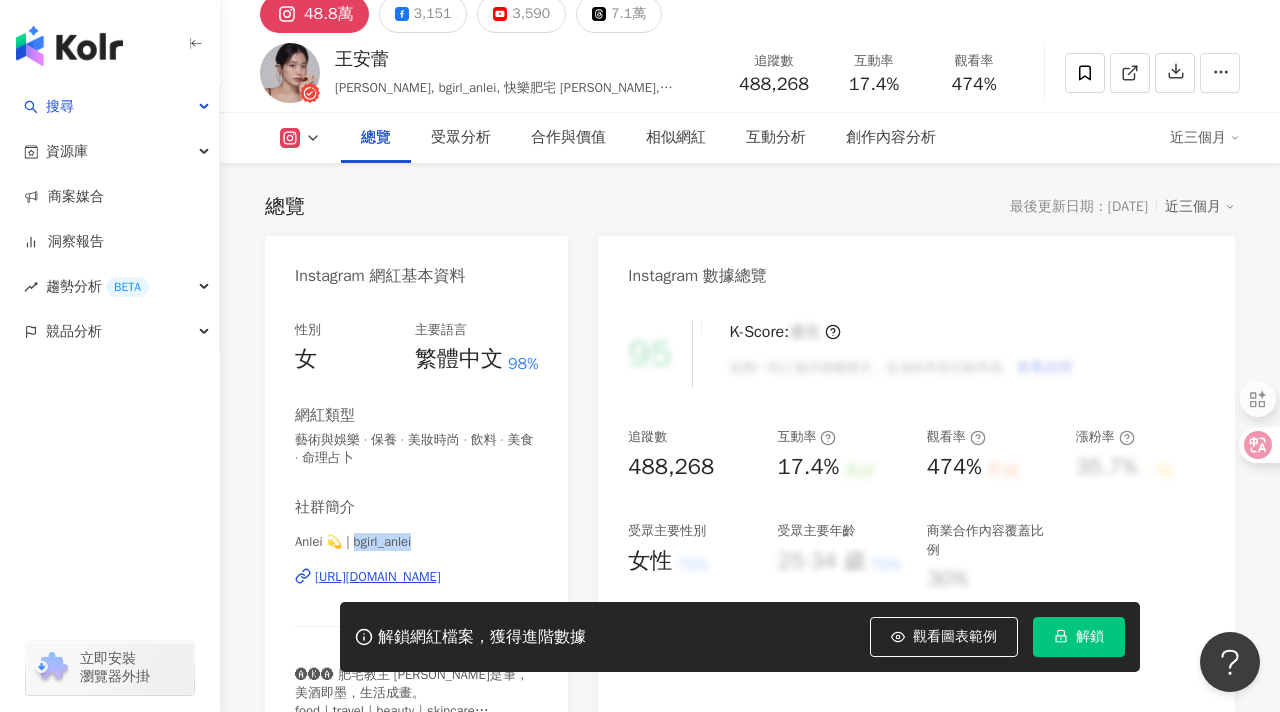 scroll, scrollTop: 210, scrollLeft: 0, axis: vertical 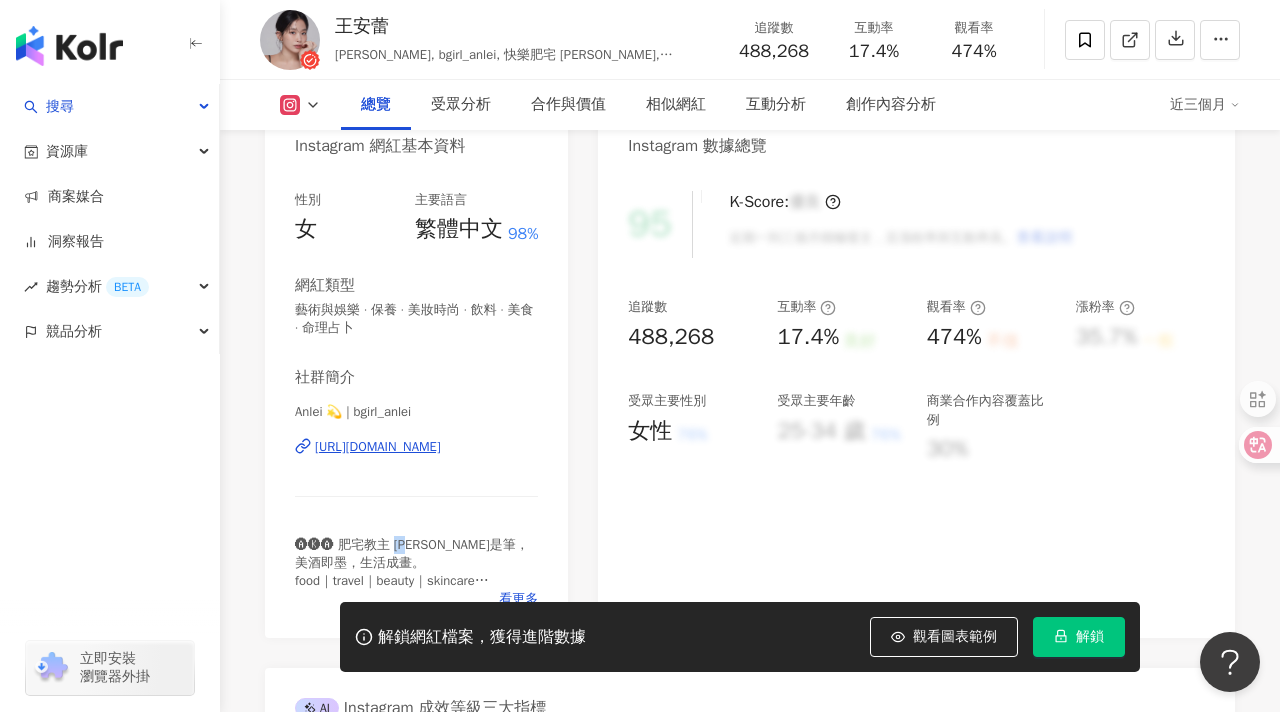 drag, startPoint x: 393, startPoint y: 544, endPoint x: 415, endPoint y: 543, distance: 22.022715 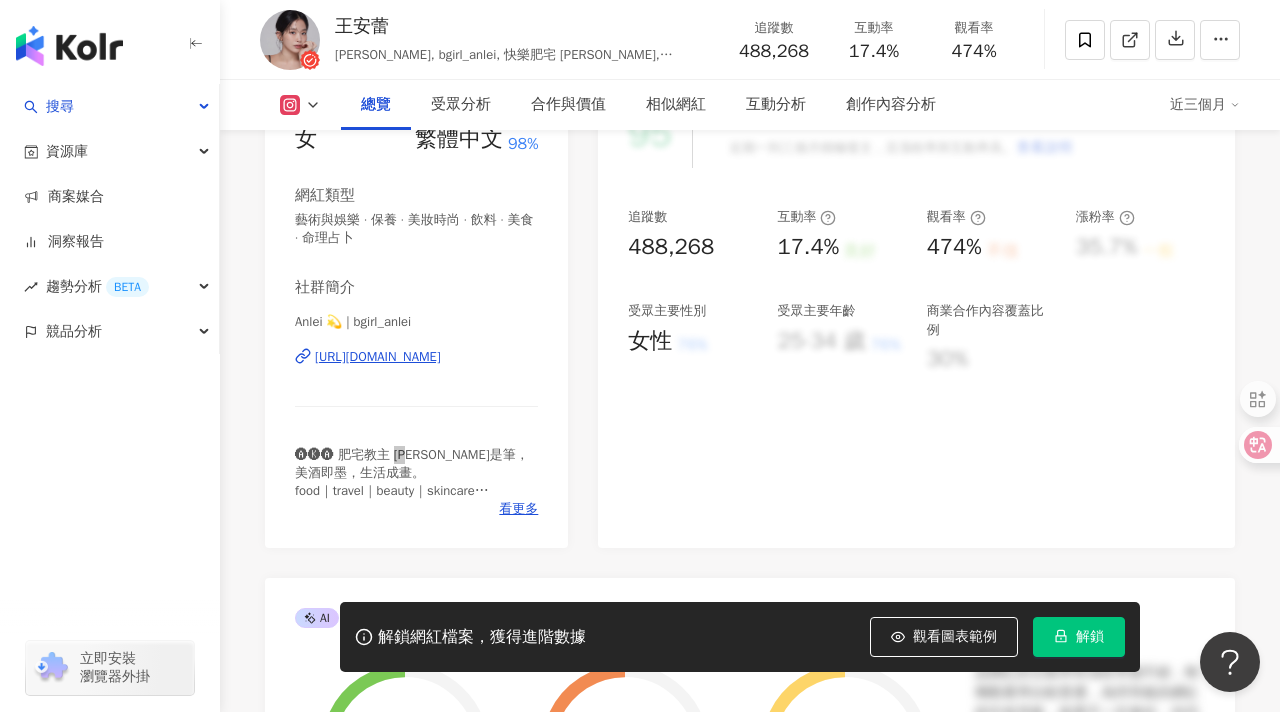 scroll, scrollTop: 433, scrollLeft: 0, axis: vertical 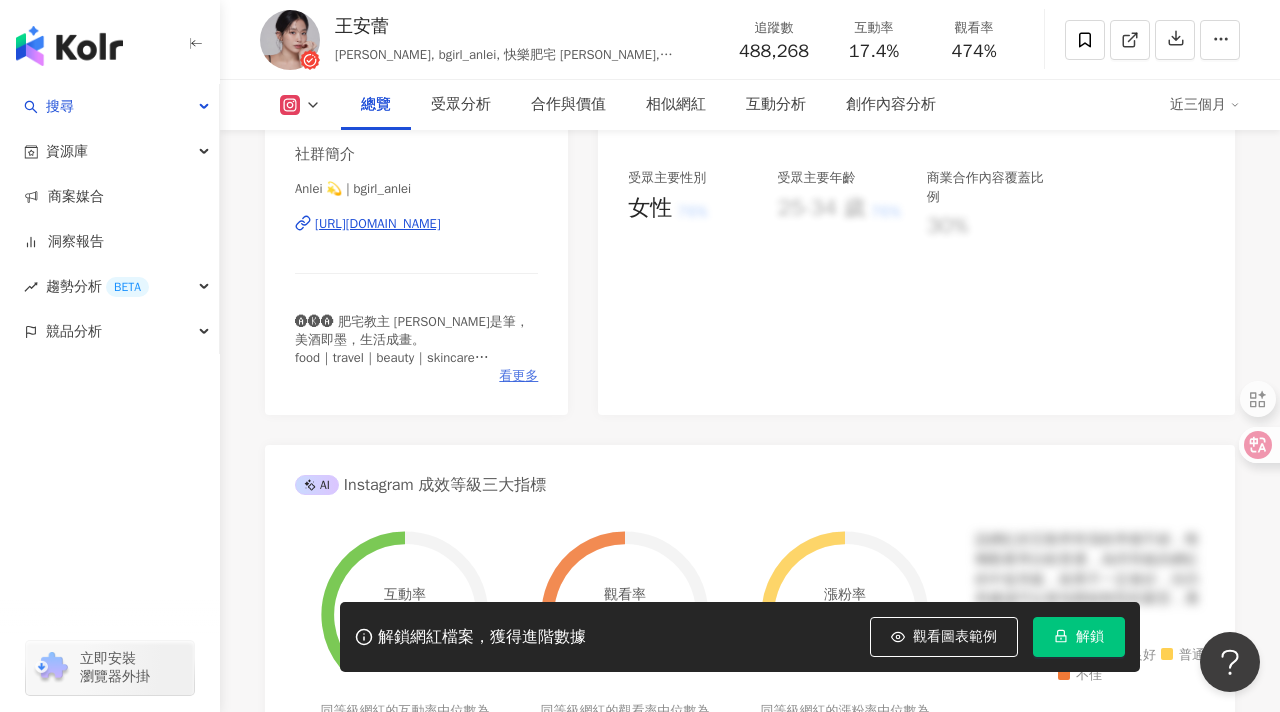 click on "看更多" at bounding box center [518, 376] 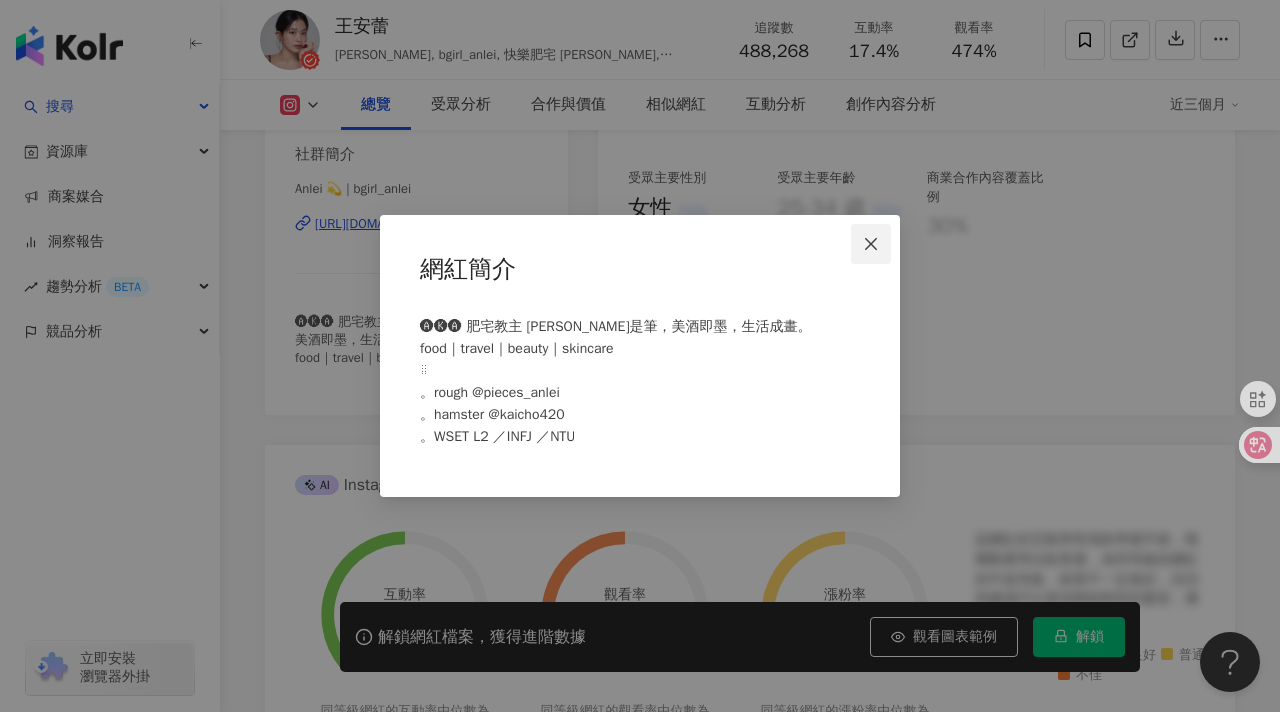 click 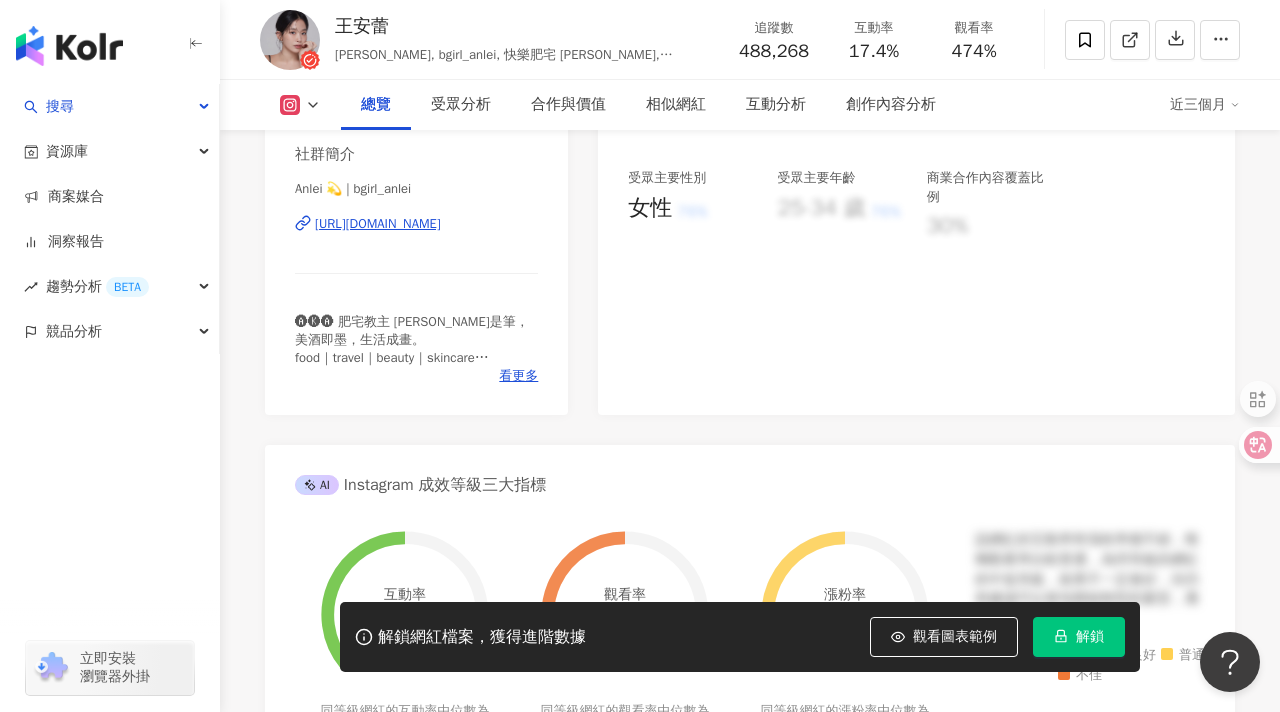click on "95 K-Score :   優良 近期一到三個月積極發文，且漲粉率與互動率高。 查看說明 追蹤數   488,268 互動率   17.4% 良好 觀看率   474% 不佳 漲粉率   35.7% 一般 受眾主要性別   女性 76% 受眾主要年齡   25-34 歲 76% 商業合作內容覆蓋比例   30%" at bounding box center [916, 181] 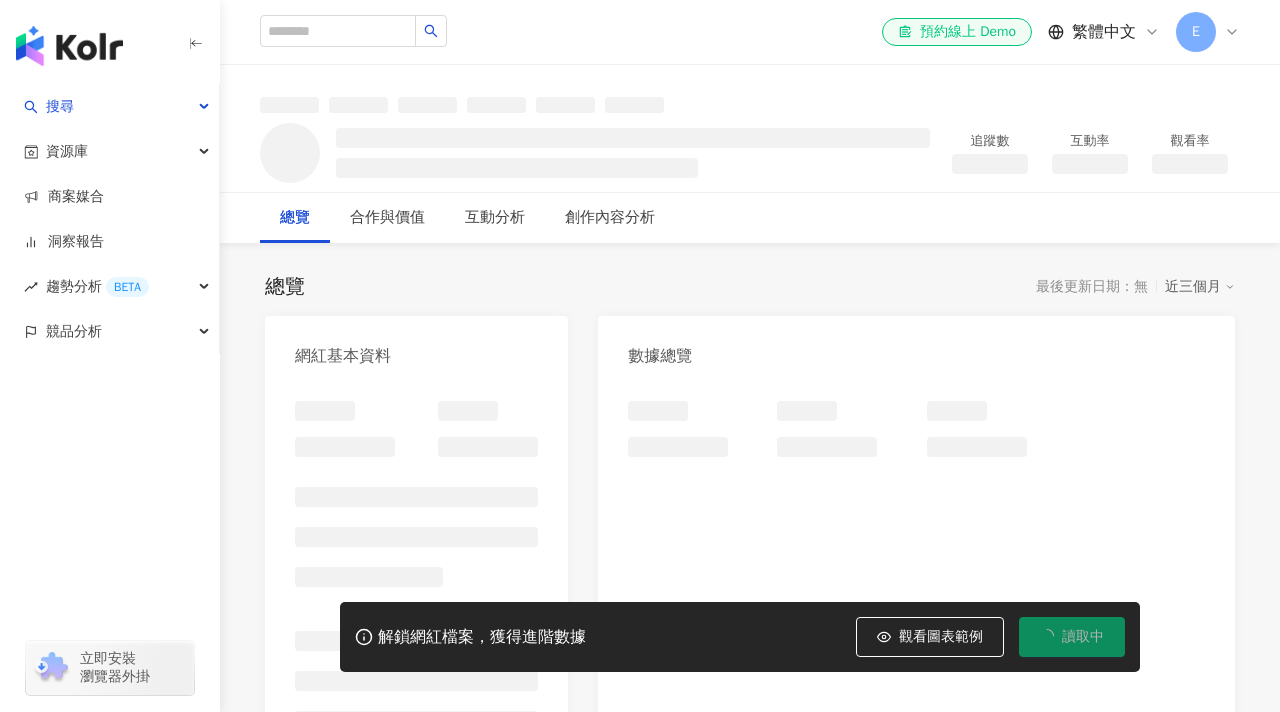 scroll, scrollTop: 0, scrollLeft: 0, axis: both 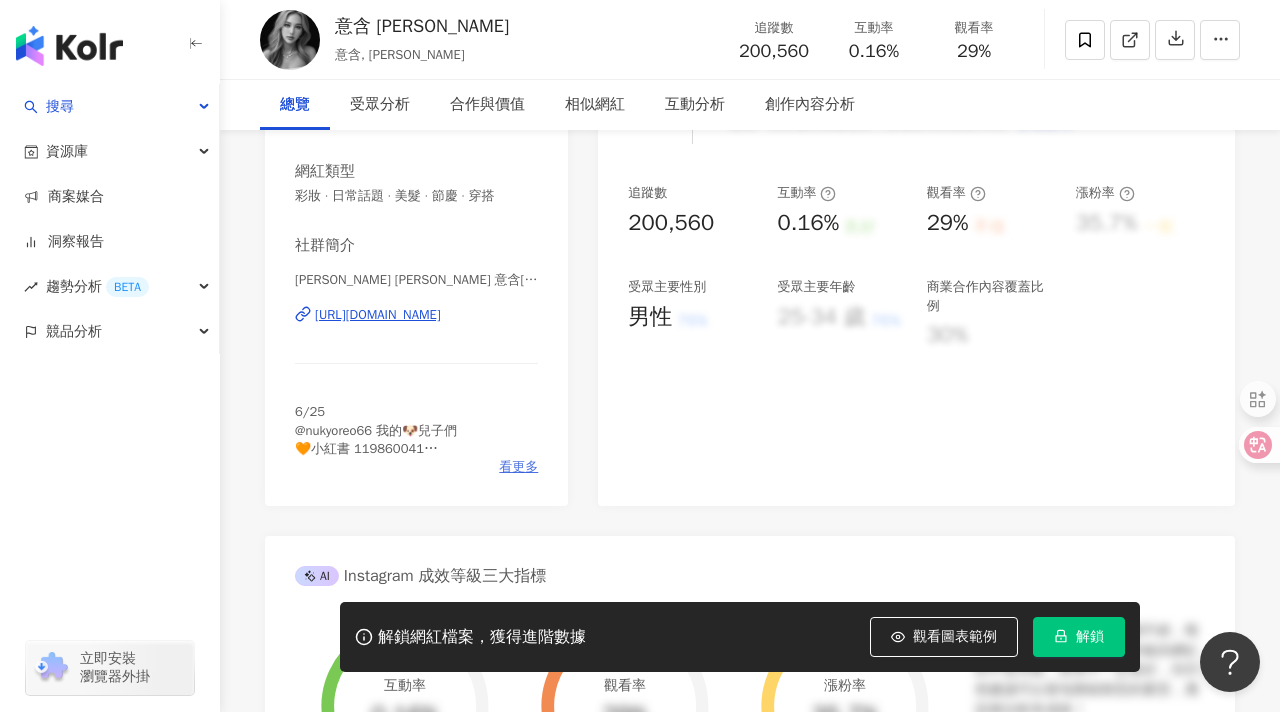 click on "看更多" at bounding box center [518, 467] 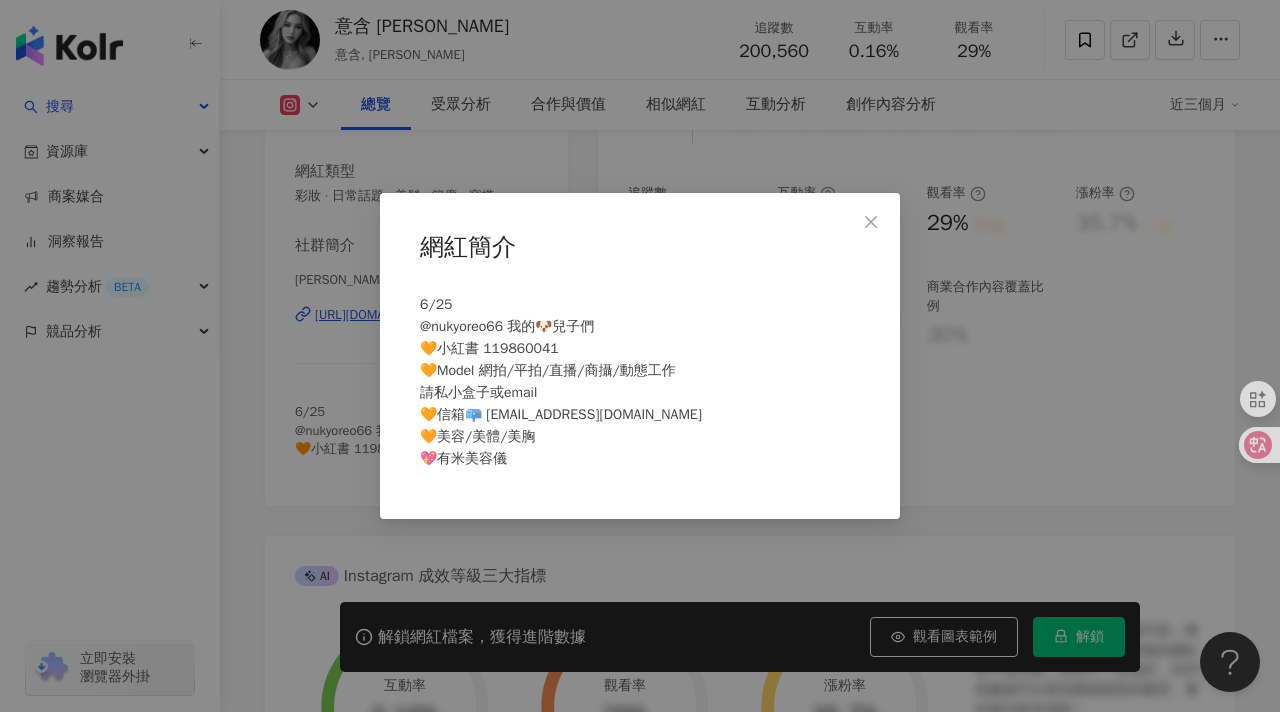 drag, startPoint x: 877, startPoint y: 221, endPoint x: 674, endPoint y: 337, distance: 233.80548 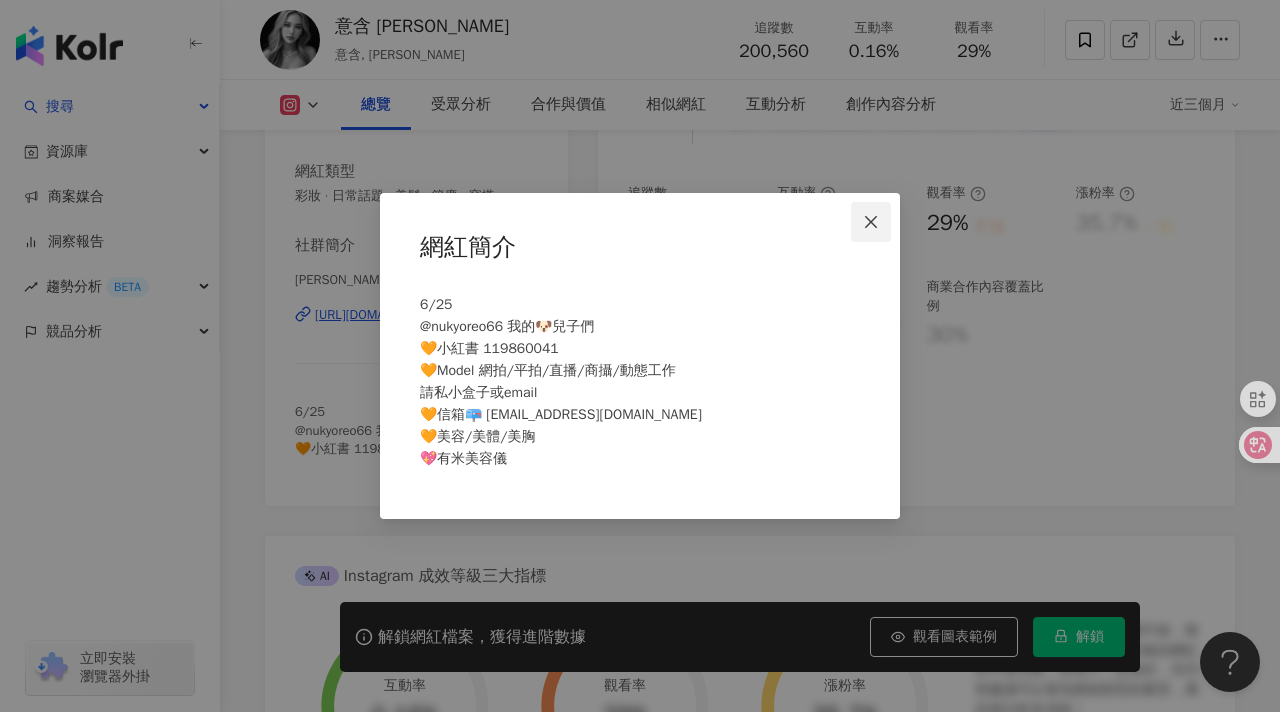 click 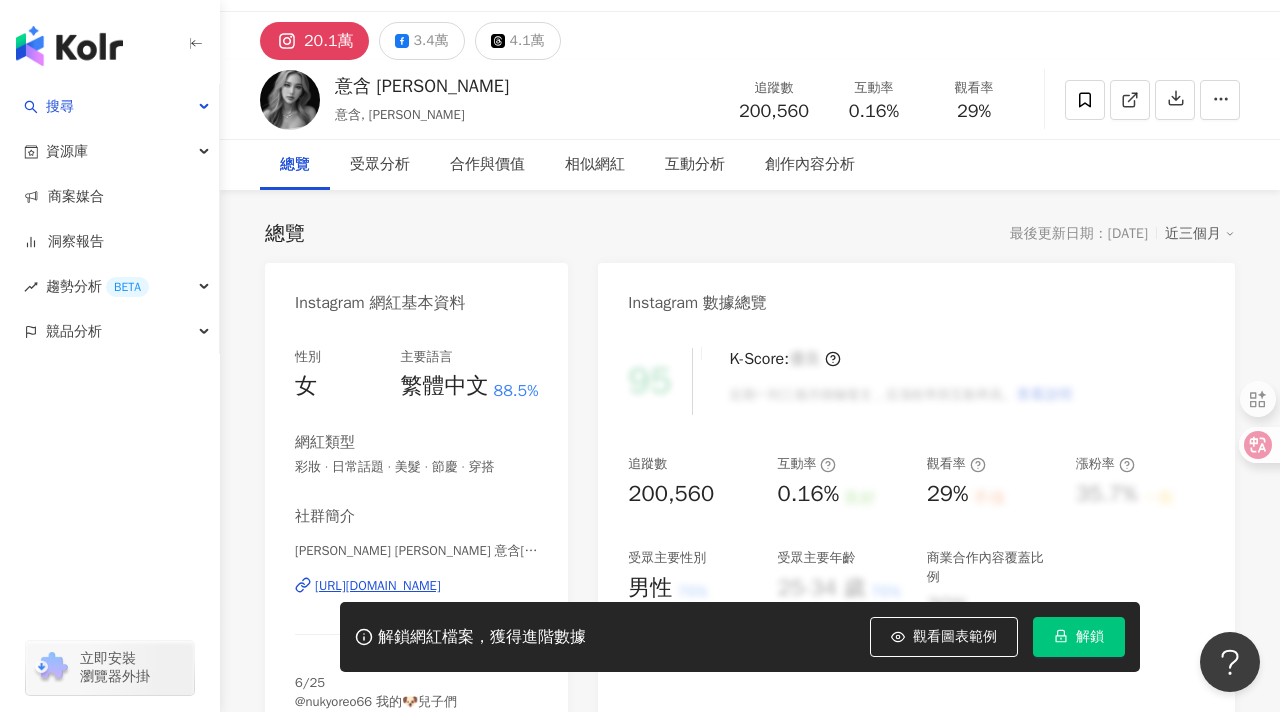 scroll, scrollTop: 184, scrollLeft: 0, axis: vertical 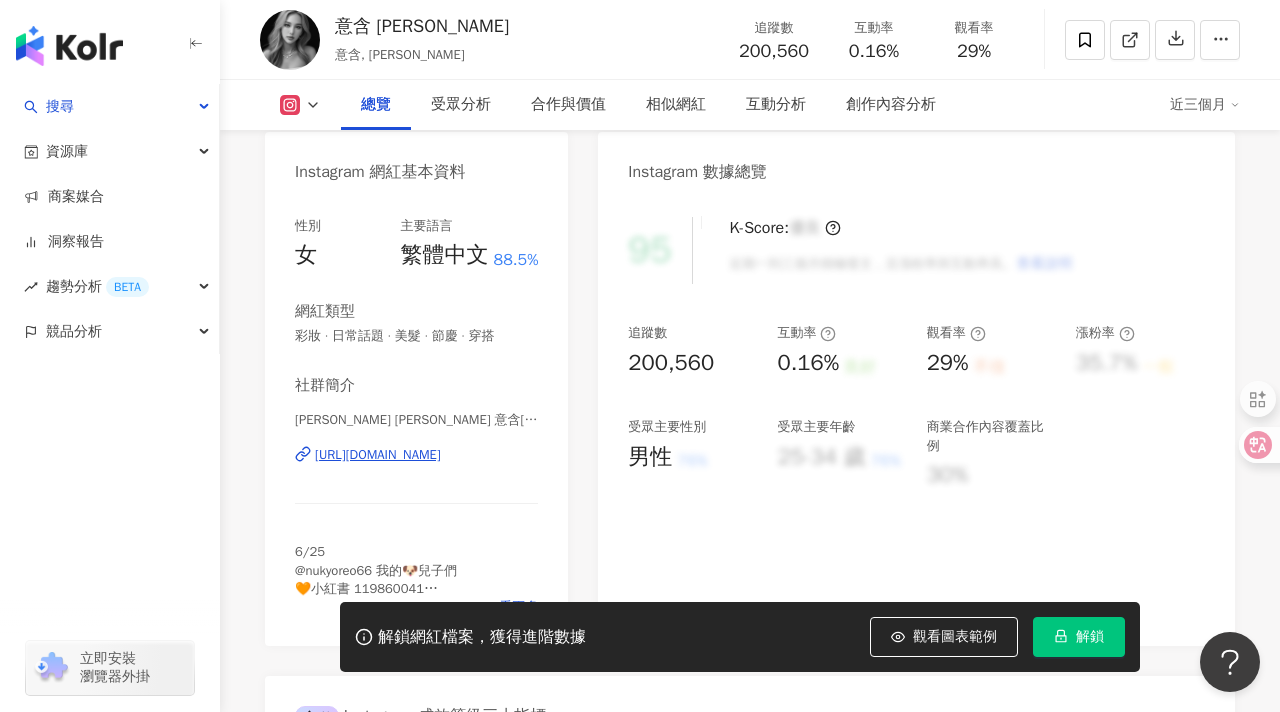 click on "[URL][DOMAIN_NAME]" at bounding box center (378, 455) 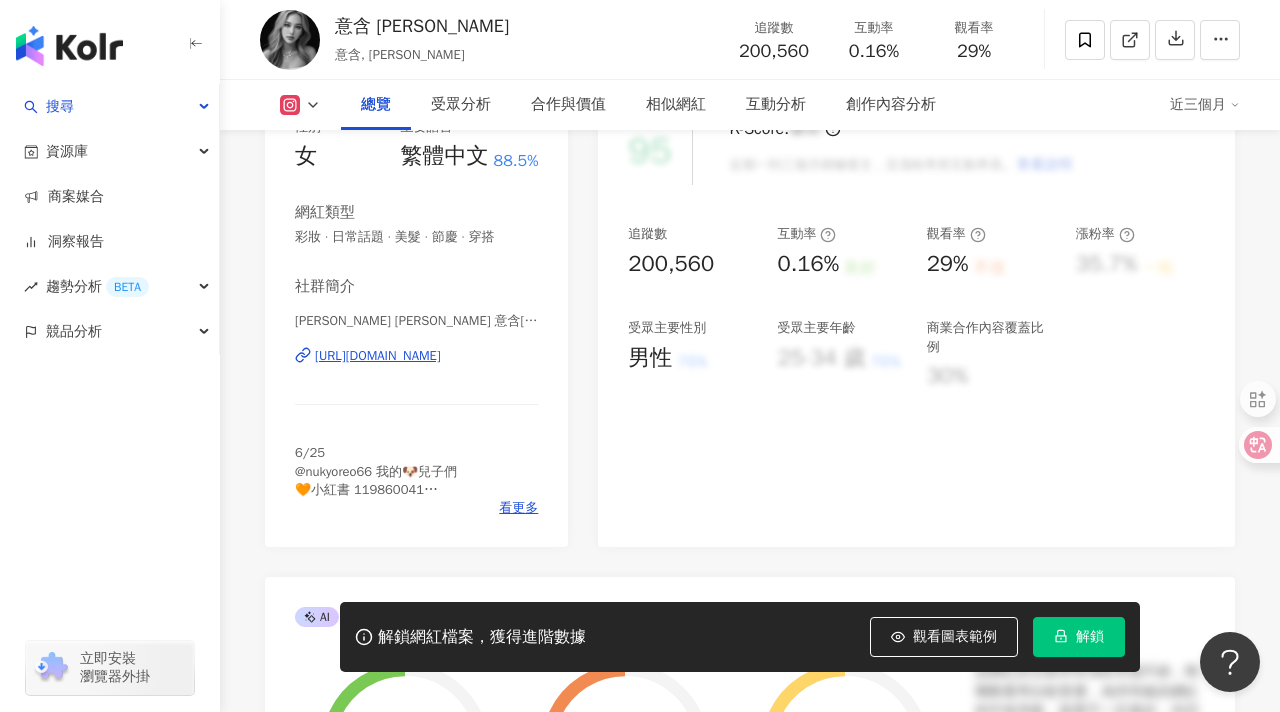 scroll, scrollTop: 360, scrollLeft: 0, axis: vertical 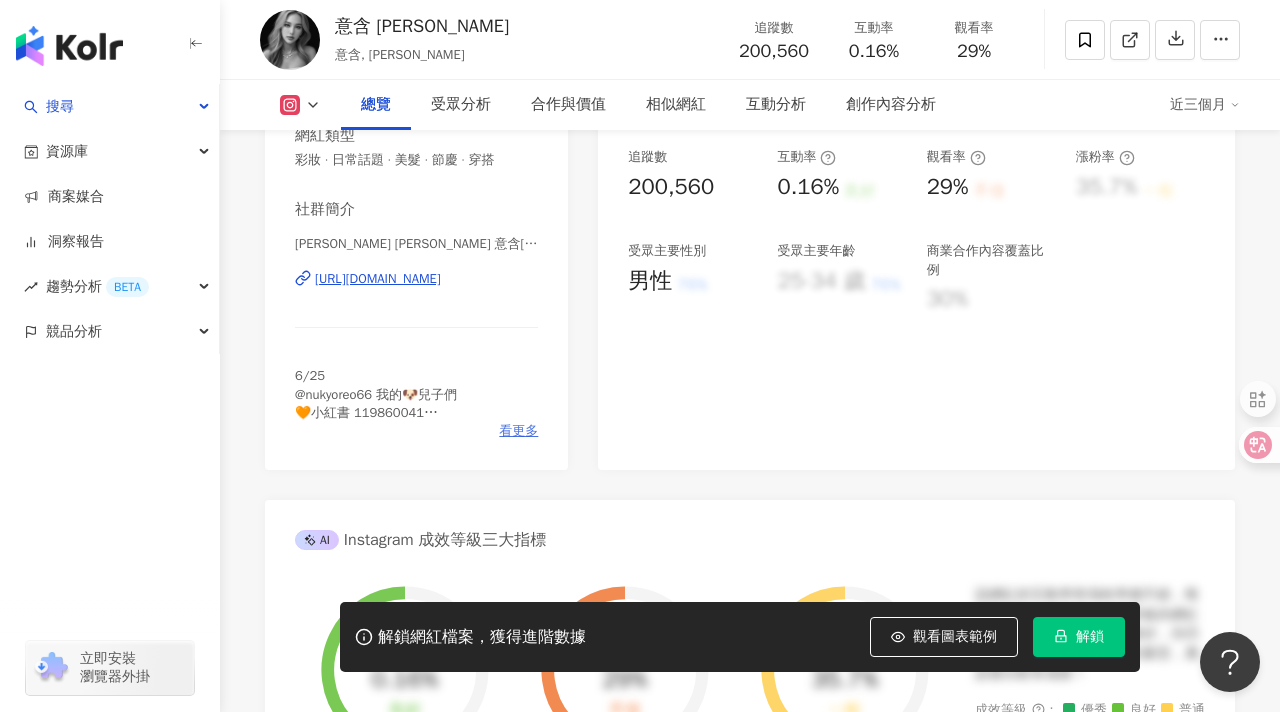 click on "看更多" at bounding box center [518, 431] 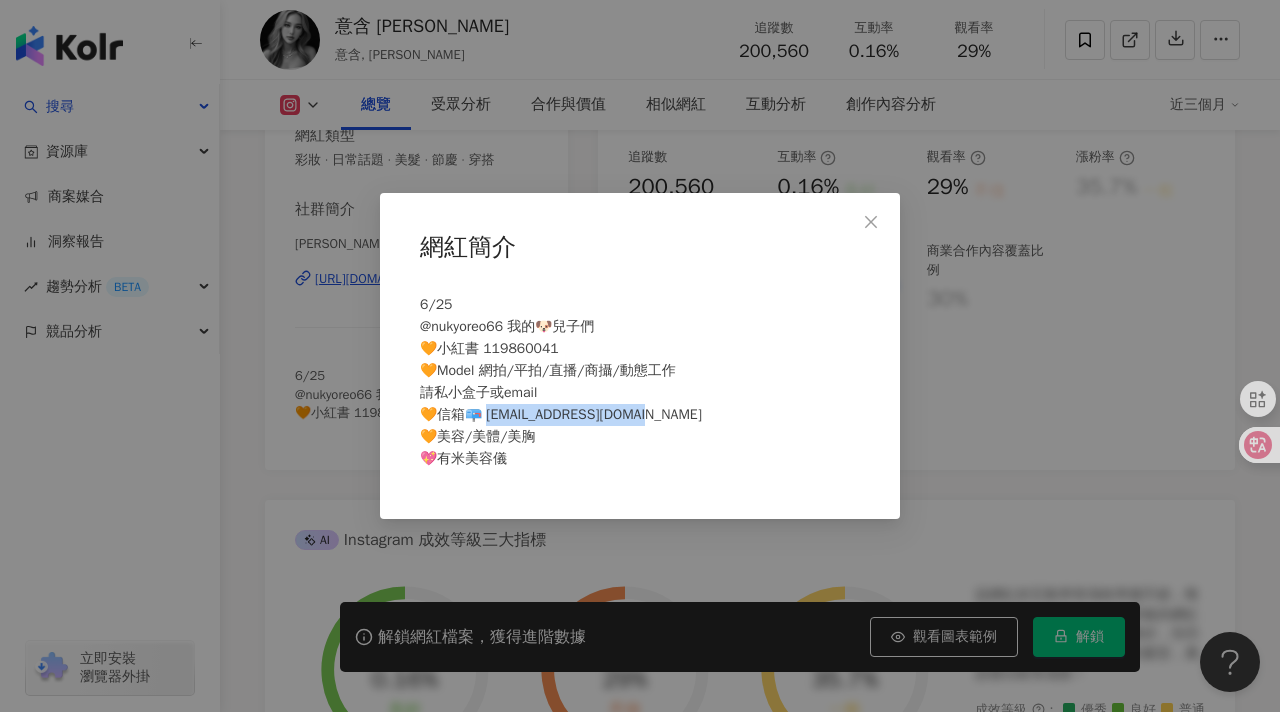 drag, startPoint x: 647, startPoint y: 412, endPoint x: 479, endPoint y: 413, distance: 168.00298 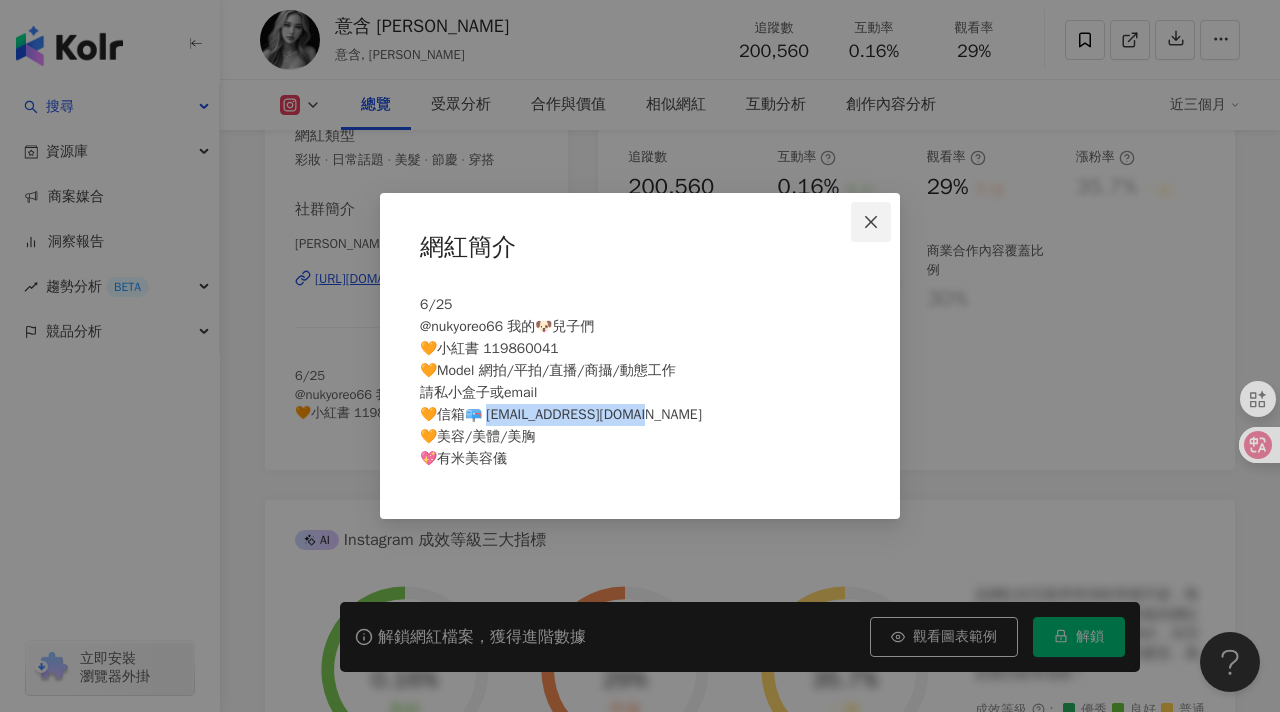 click 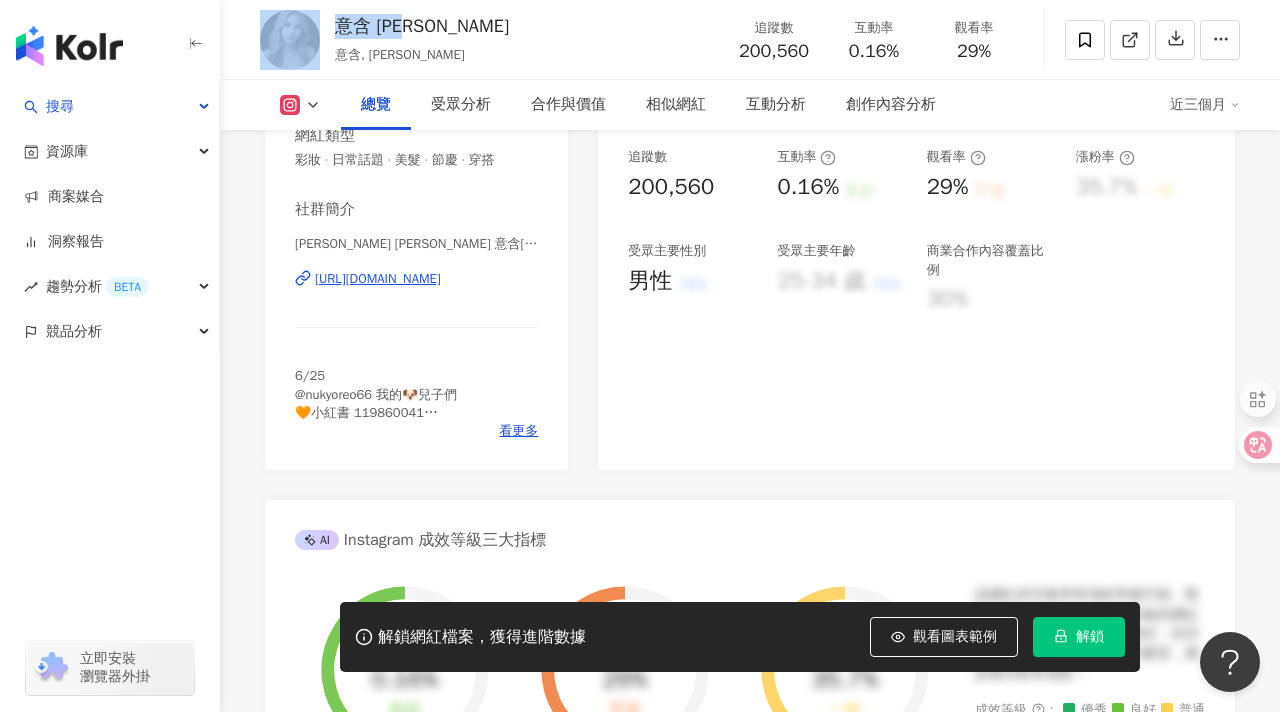 drag, startPoint x: 409, startPoint y: 30, endPoint x: 314, endPoint y: 28, distance: 95.02105 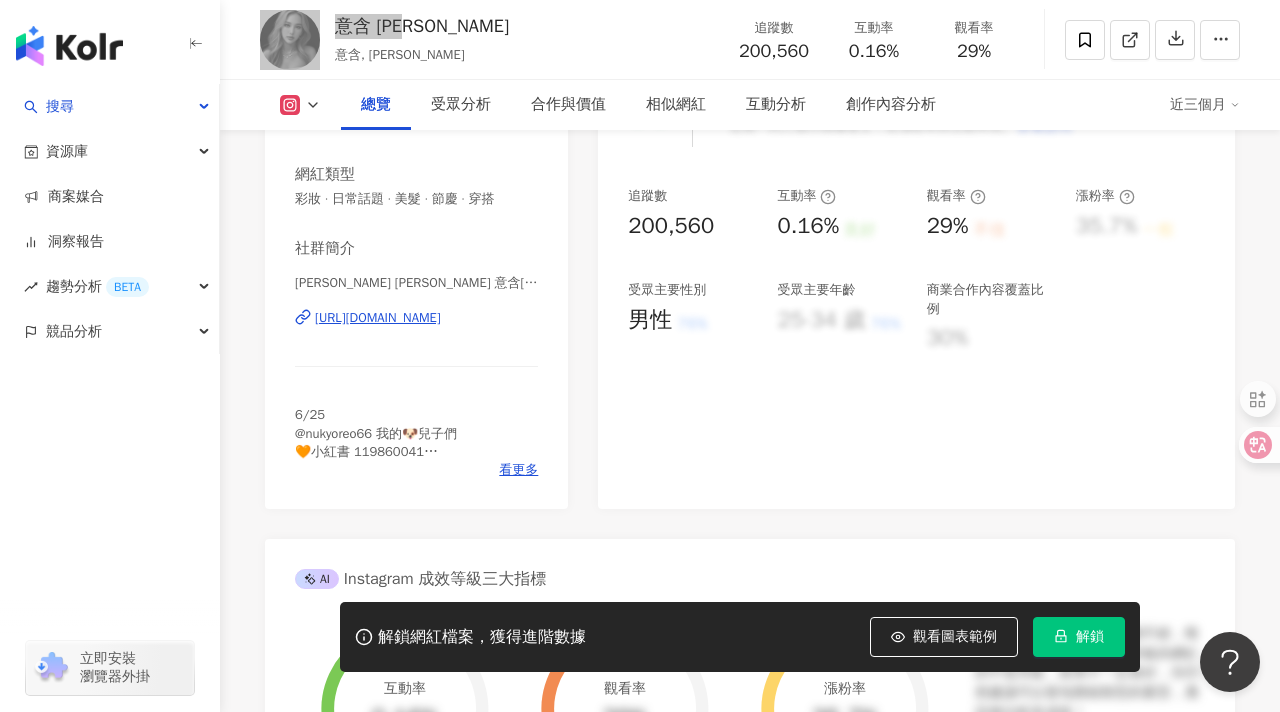 scroll, scrollTop: 315, scrollLeft: 0, axis: vertical 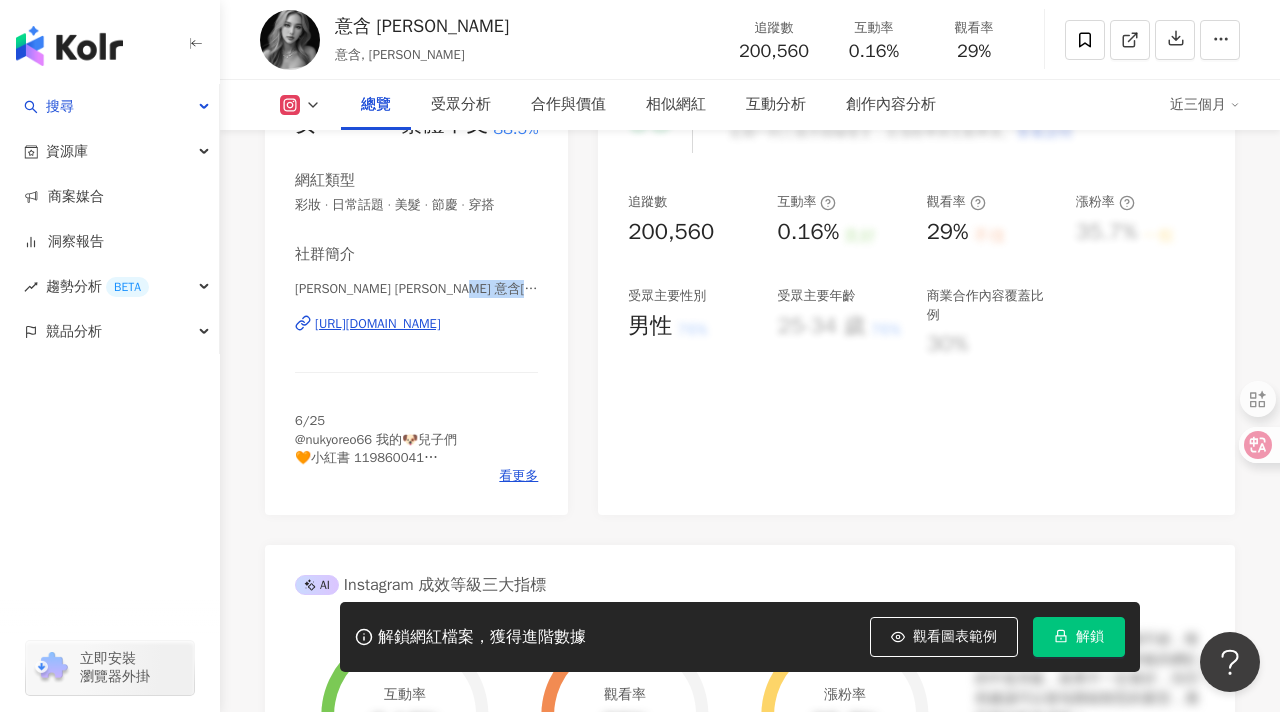 drag, startPoint x: 506, startPoint y: 287, endPoint x: 449, endPoint y: 287, distance: 57 